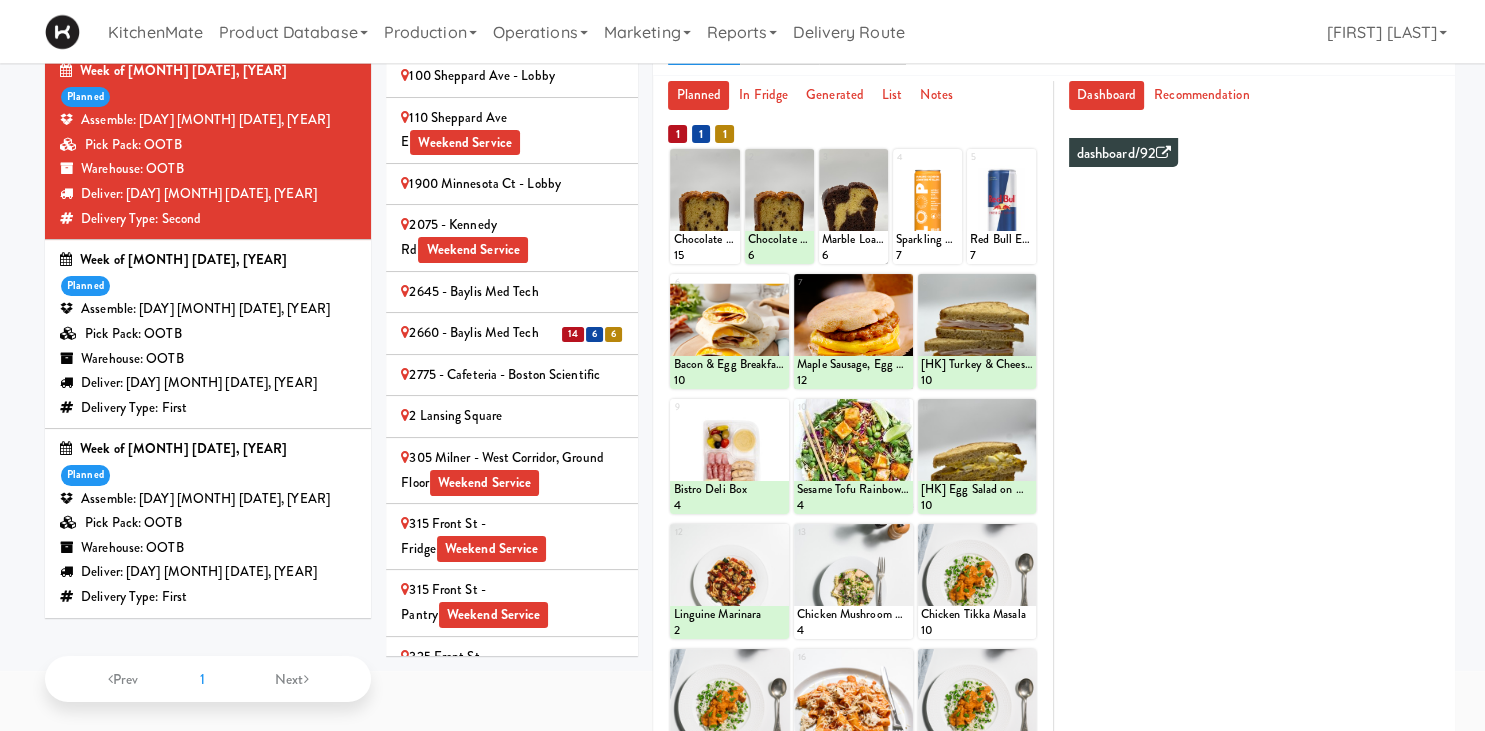 scroll, scrollTop: 124, scrollLeft: 0, axis: vertical 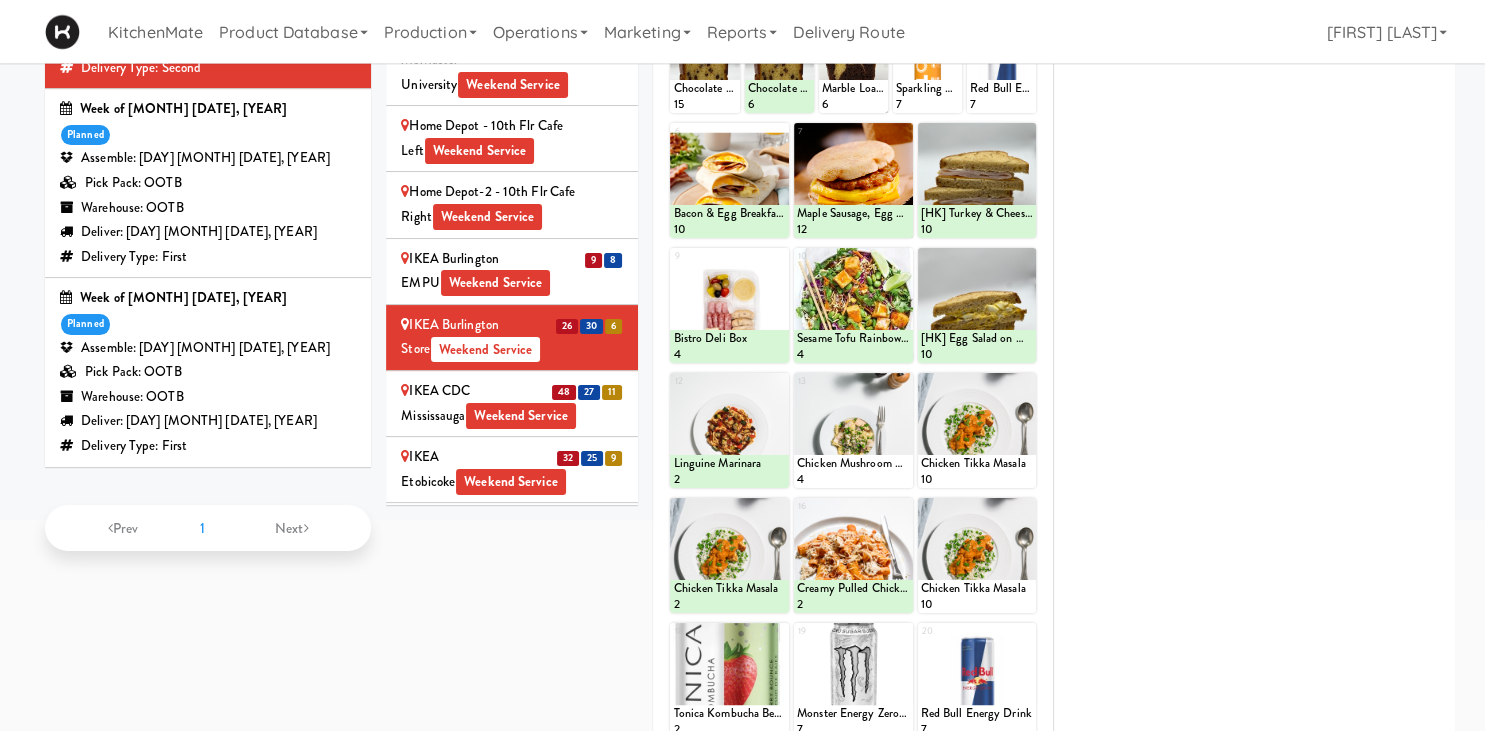 click on "IKEA CDC Mississauga  Weekend Service" at bounding box center (512, 403) 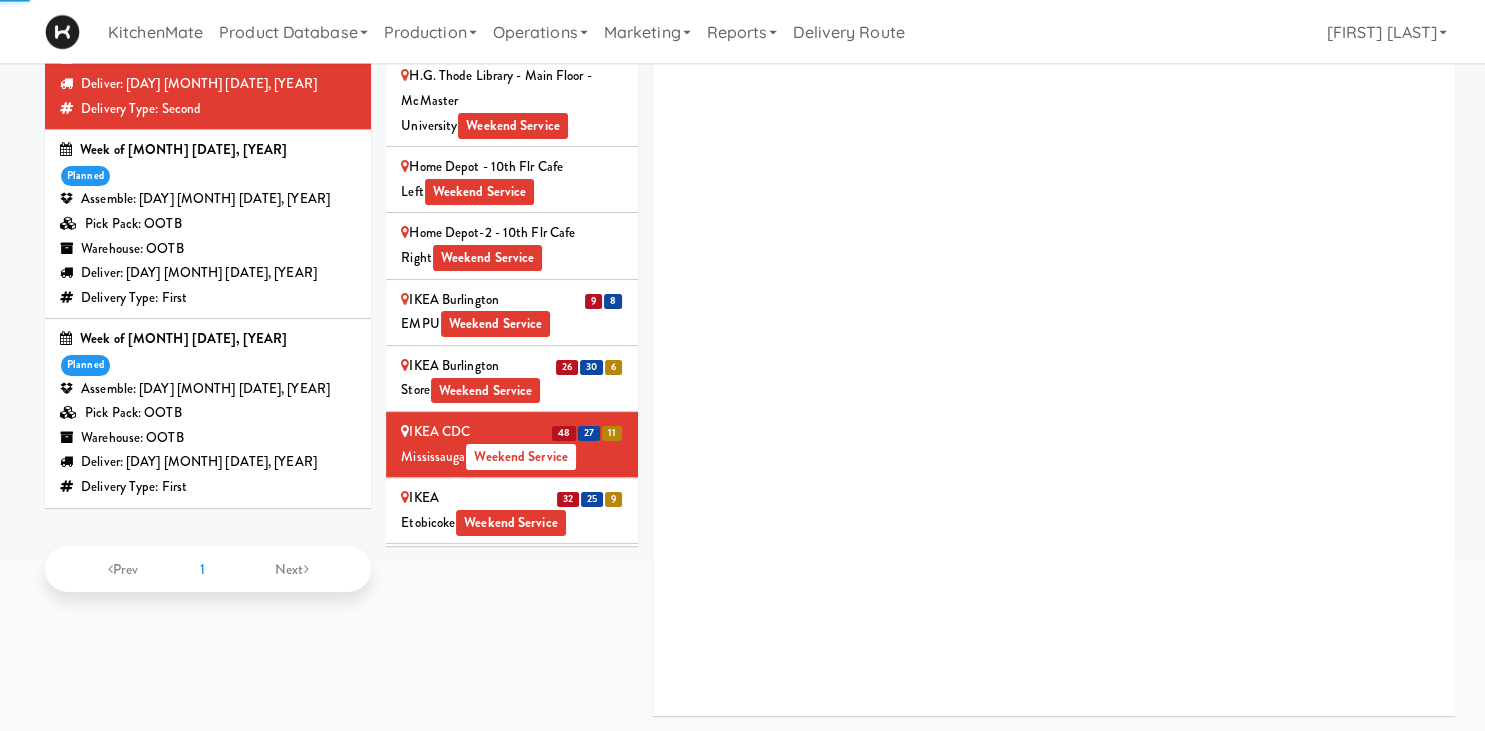 scroll, scrollTop: 233, scrollLeft: 0, axis: vertical 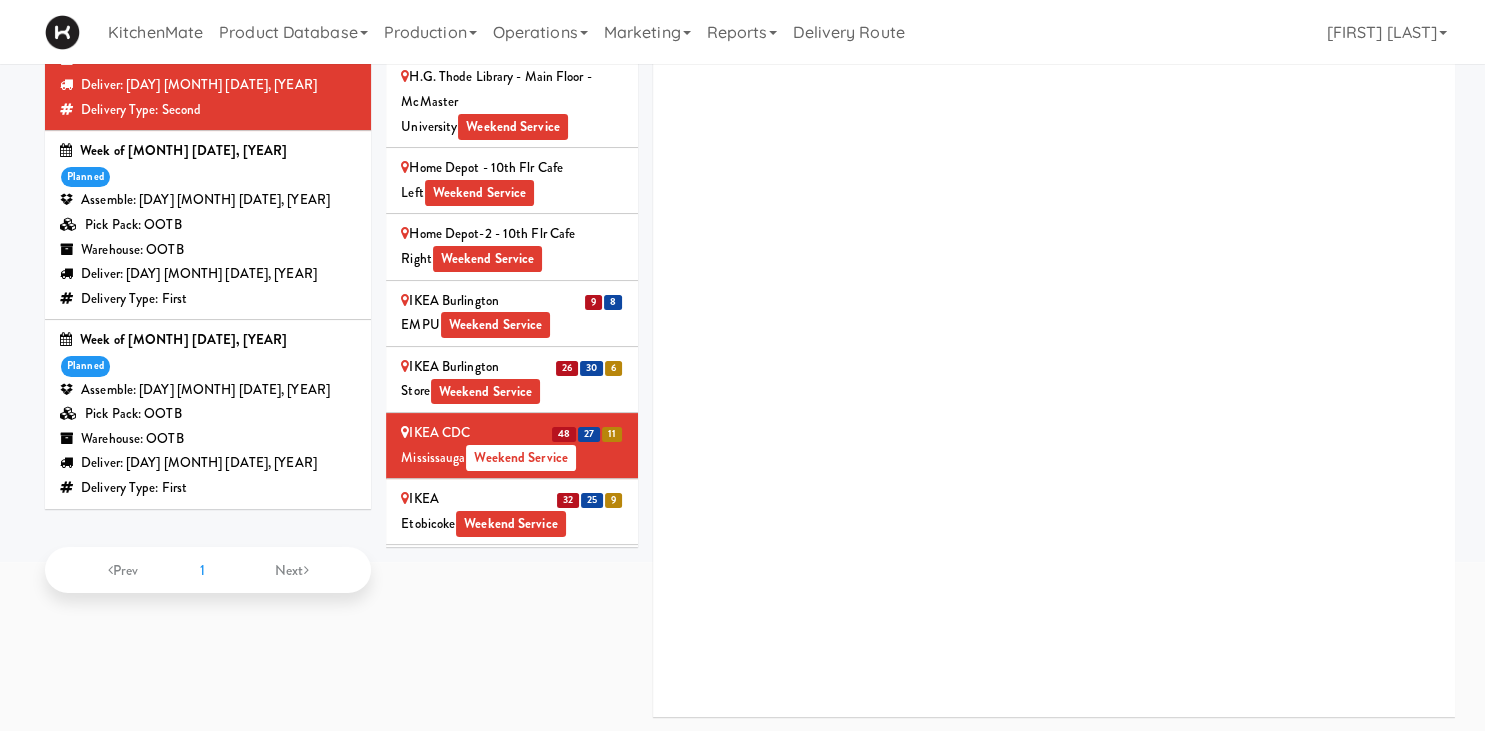 click on "IKEA CDC Mississauga  Weekend Service" at bounding box center [512, 445] 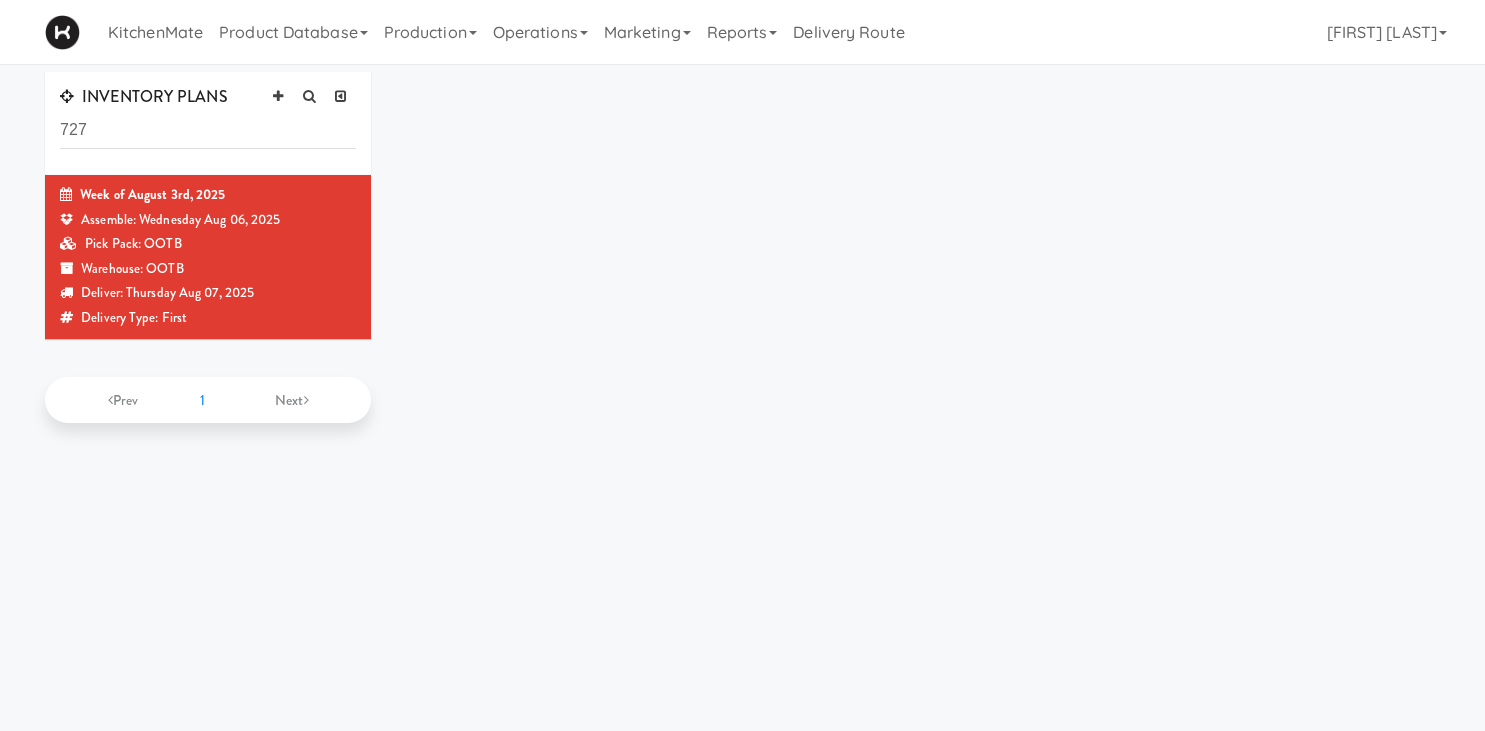 scroll, scrollTop: 64, scrollLeft: 0, axis: vertical 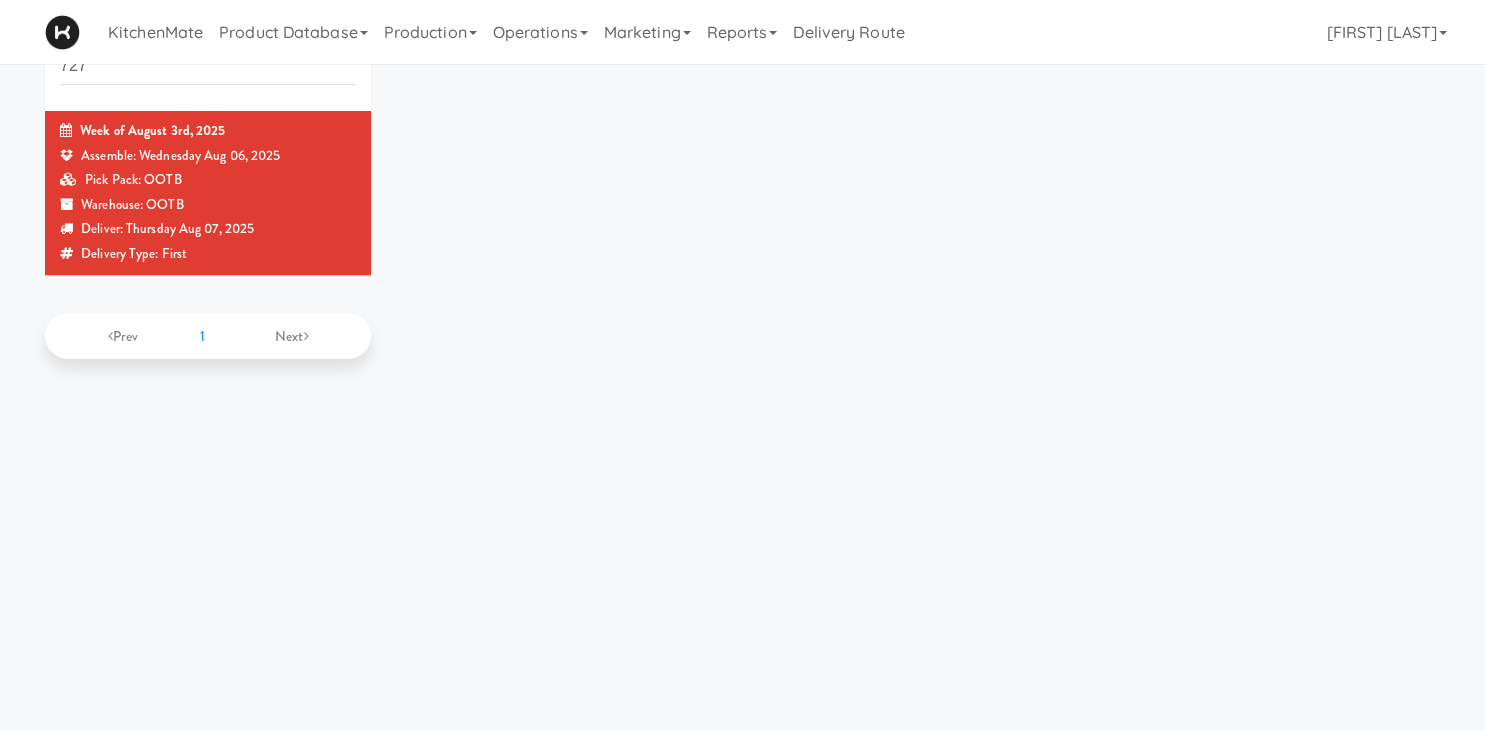 click on "Warehouse: OOTB" at bounding box center (208, 205) 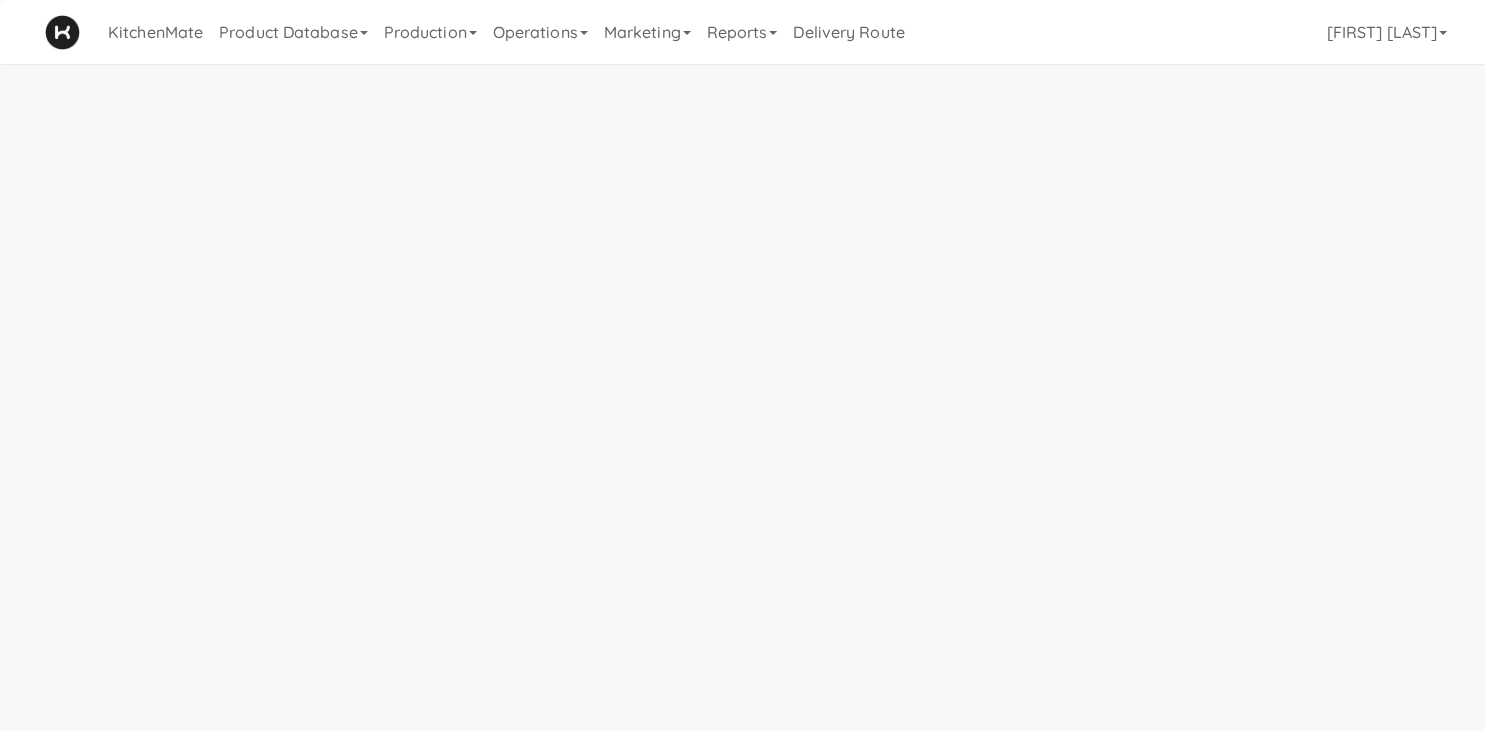 scroll, scrollTop: 64, scrollLeft: 0, axis: vertical 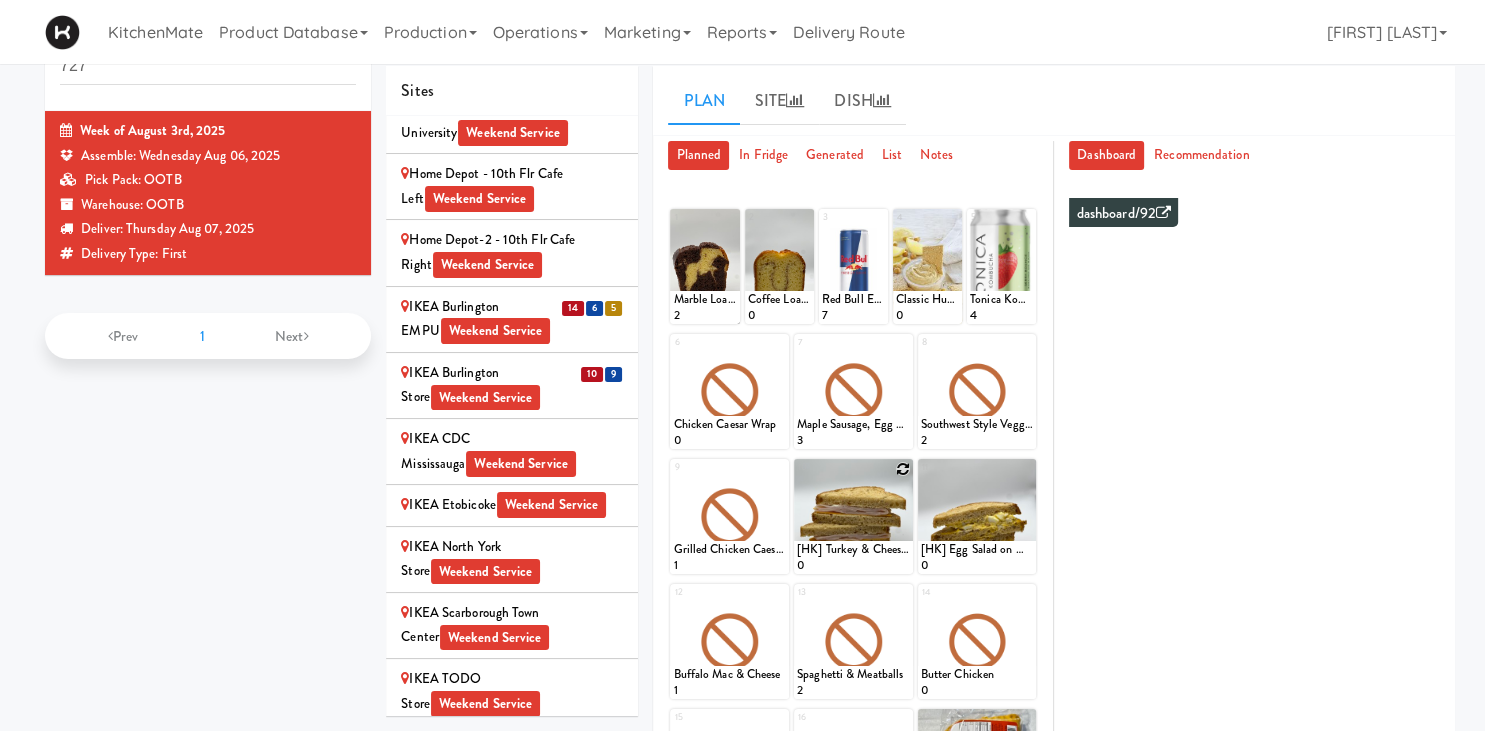 click at bounding box center [903, 469] 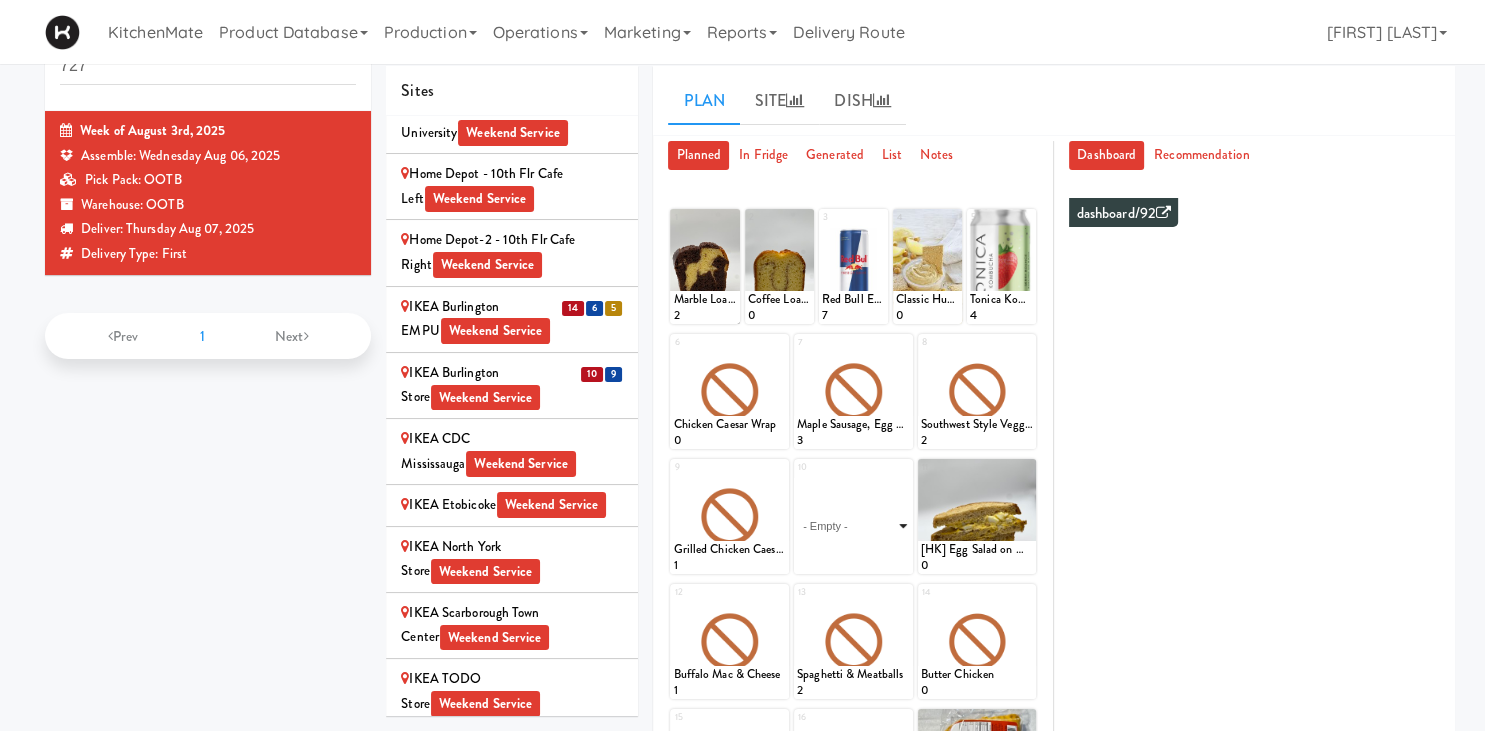 click on "- Empty - Activia Probiotic Peach Mango Smoothie Berry Gatorade Zero Chocolate Milk Tetra Pack Coca Cola Diet Coke Frooti Fuze Iced Tea Grape G2 Gatorade Thirst Quencher Greenhouse Fiery Ginger Shot Lemon Lime Gatorade Zero Monster Energy Zero Ultra Norse Cold Brew Coffee Oasis Apple Juice Orange Celsius Energy Drink Orange Gatorade Zero Red Bull Energy Drink Sanpellengrino Aranciata Sparkling Clementine Probiotic Soda Sparkling Ginger Probiotic Soda Sparkling Grapefruit Probiotic Soda Sugar Free Red Bull Tonica Kombucha Berry Bounce Amazing Chocolate Chunk Cookie Bacon & Egg Breakfast Wrap Bistro Deli Box Blue Diamond Roasted Salted Almonds Blue Diamond Smokehouse Almonds Caramilk Chocolate Chip Loaf Cake Chocolate Loaf Cake Classic Hummus With Crackers Clif Bar Peanut Butter Crunch Clif Builders proteins Bar Chocolate Clif Builders proteins Bar Chocolate Mint Coffee Loaf Cake Falafel & Hummus Wrap Freshii Peanut Butter Energii Bites [HK] Cheddar Cheese Bagel [HK] Chicken Caesar Wrap [HK] Turkey Club Wrap" at bounding box center (853, 526) 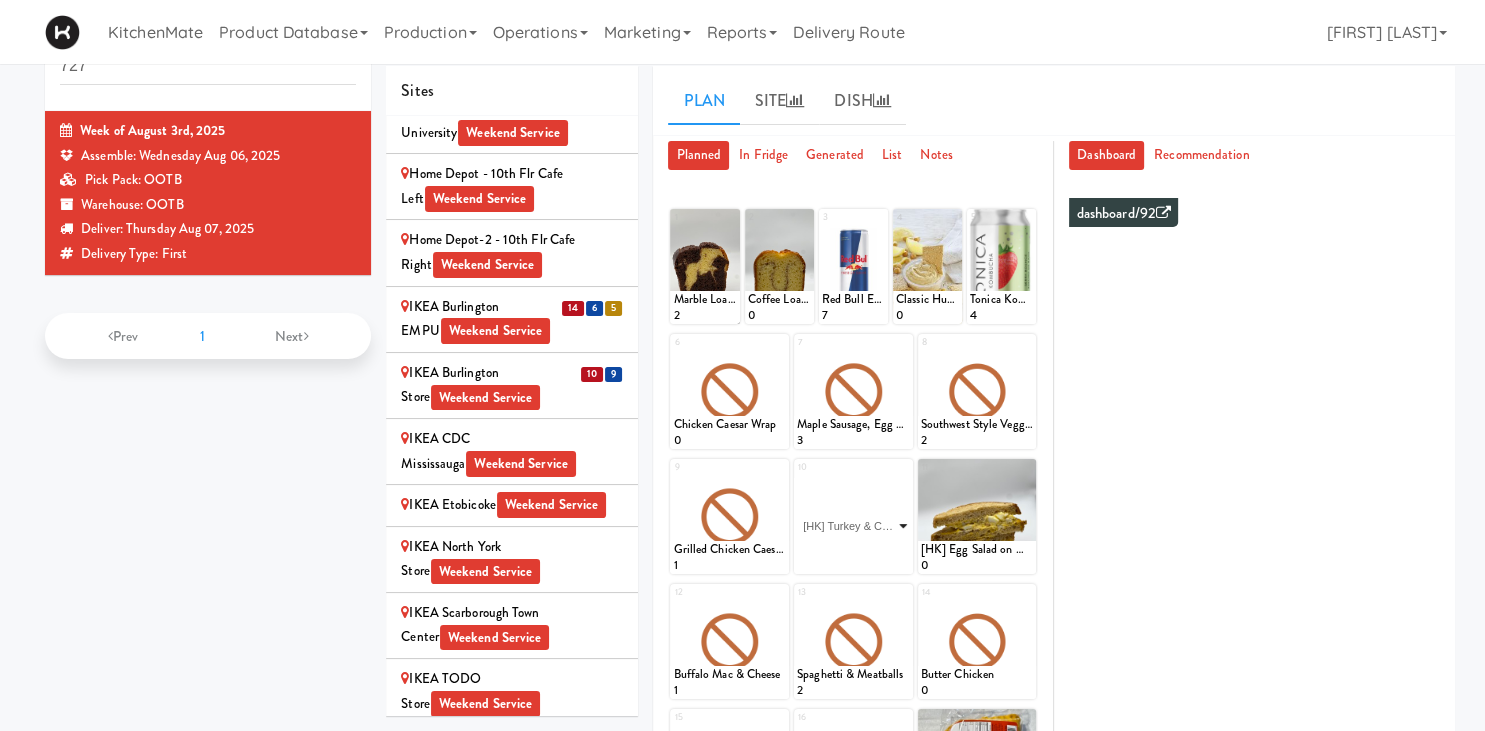 click on "[HK] Turkey & Cheese Multigrain" at bounding box center (0, 0) 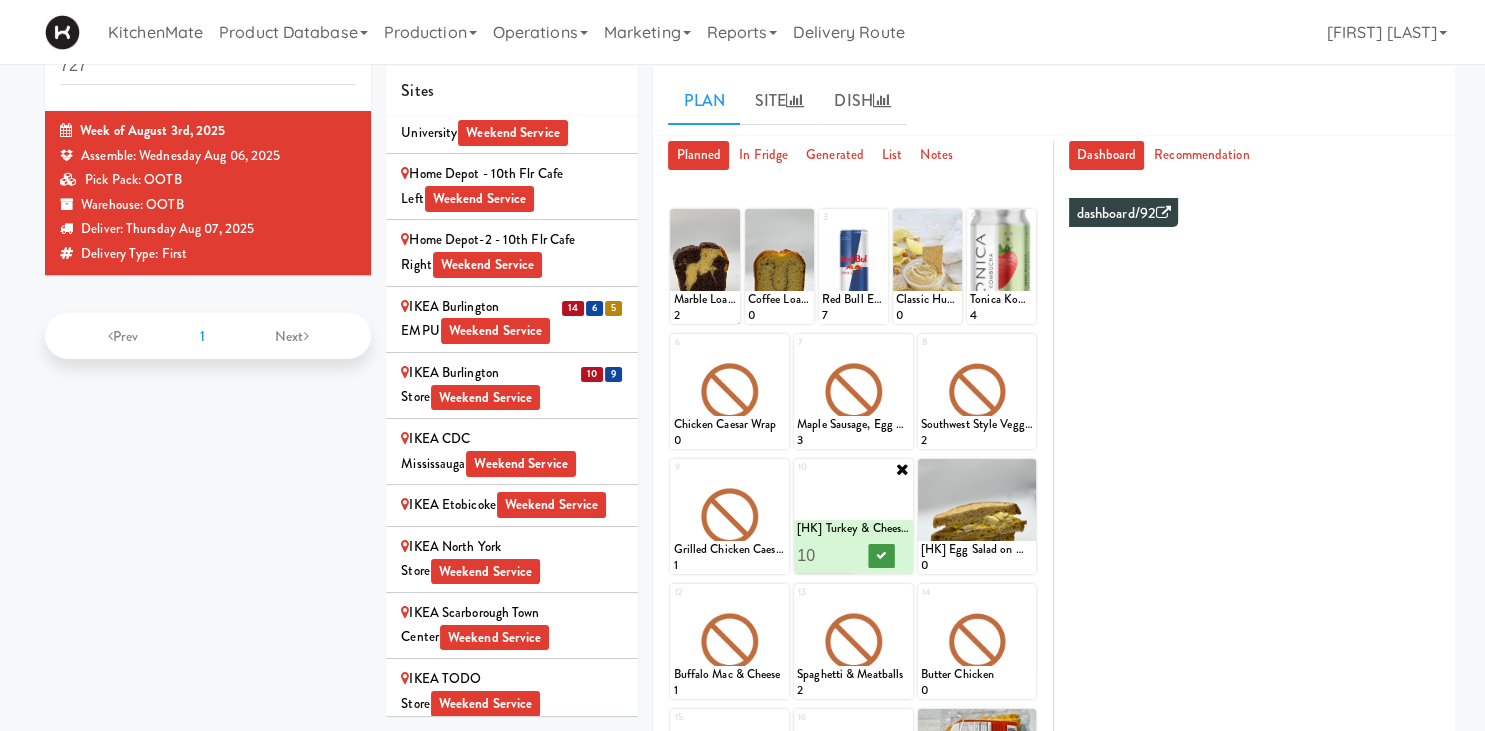 type on "10" 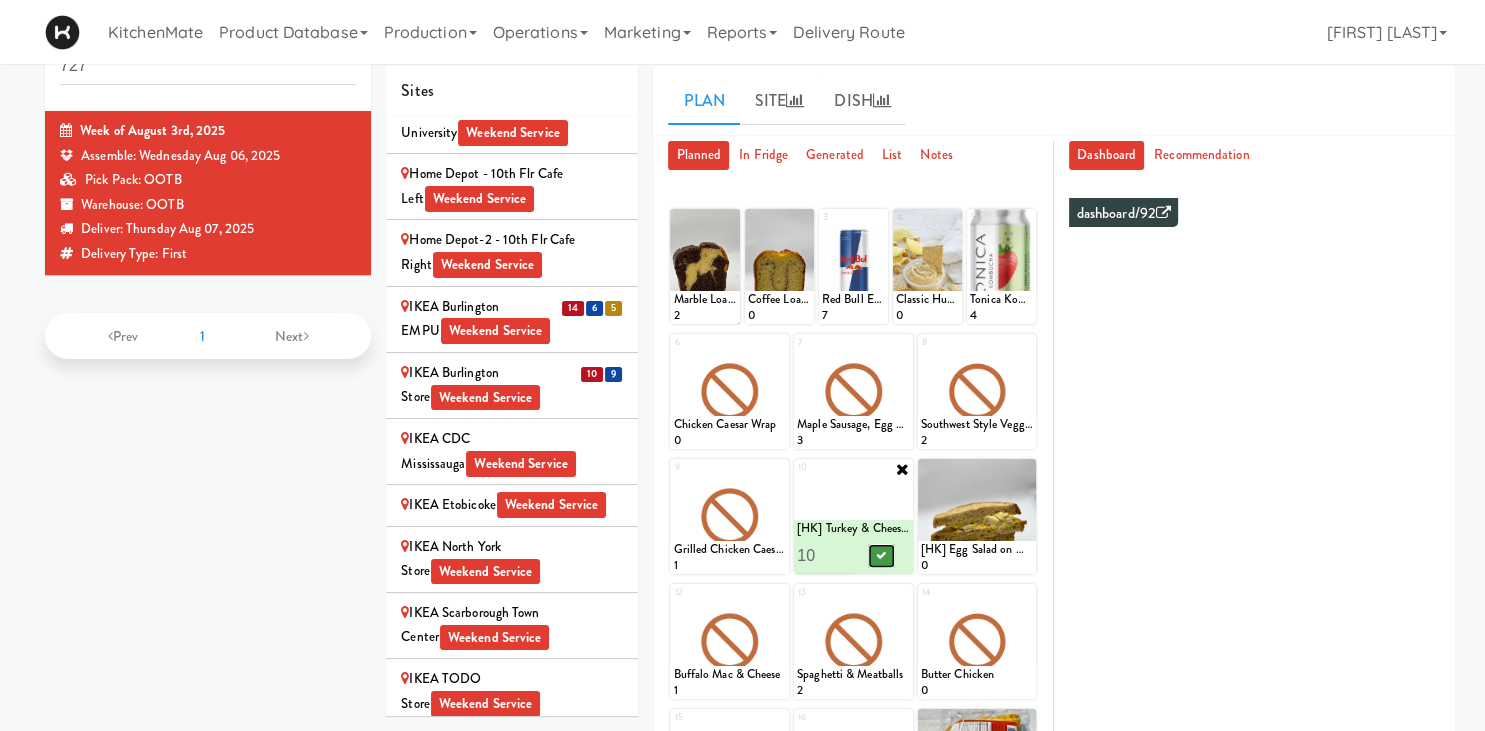 click at bounding box center [881, 555] 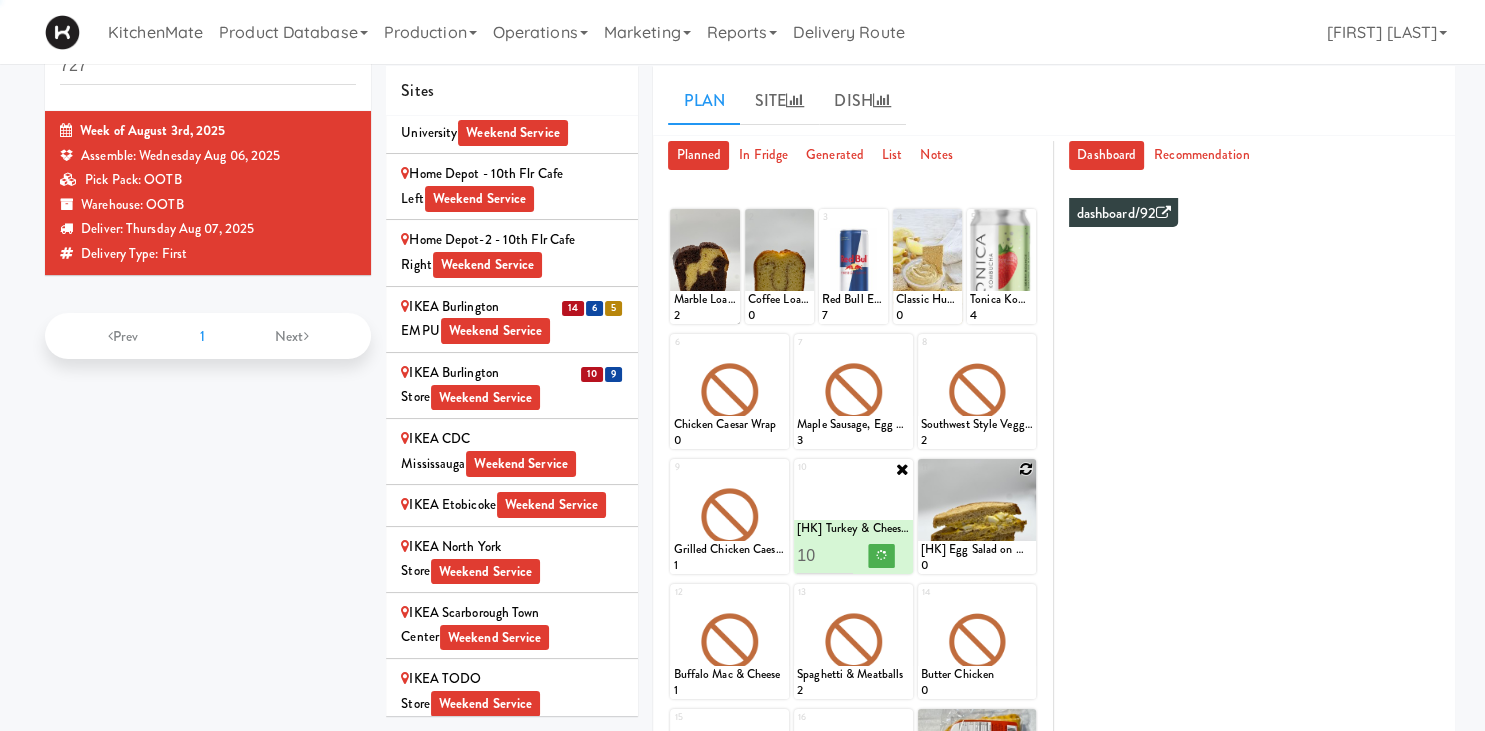 click at bounding box center (1026, 469) 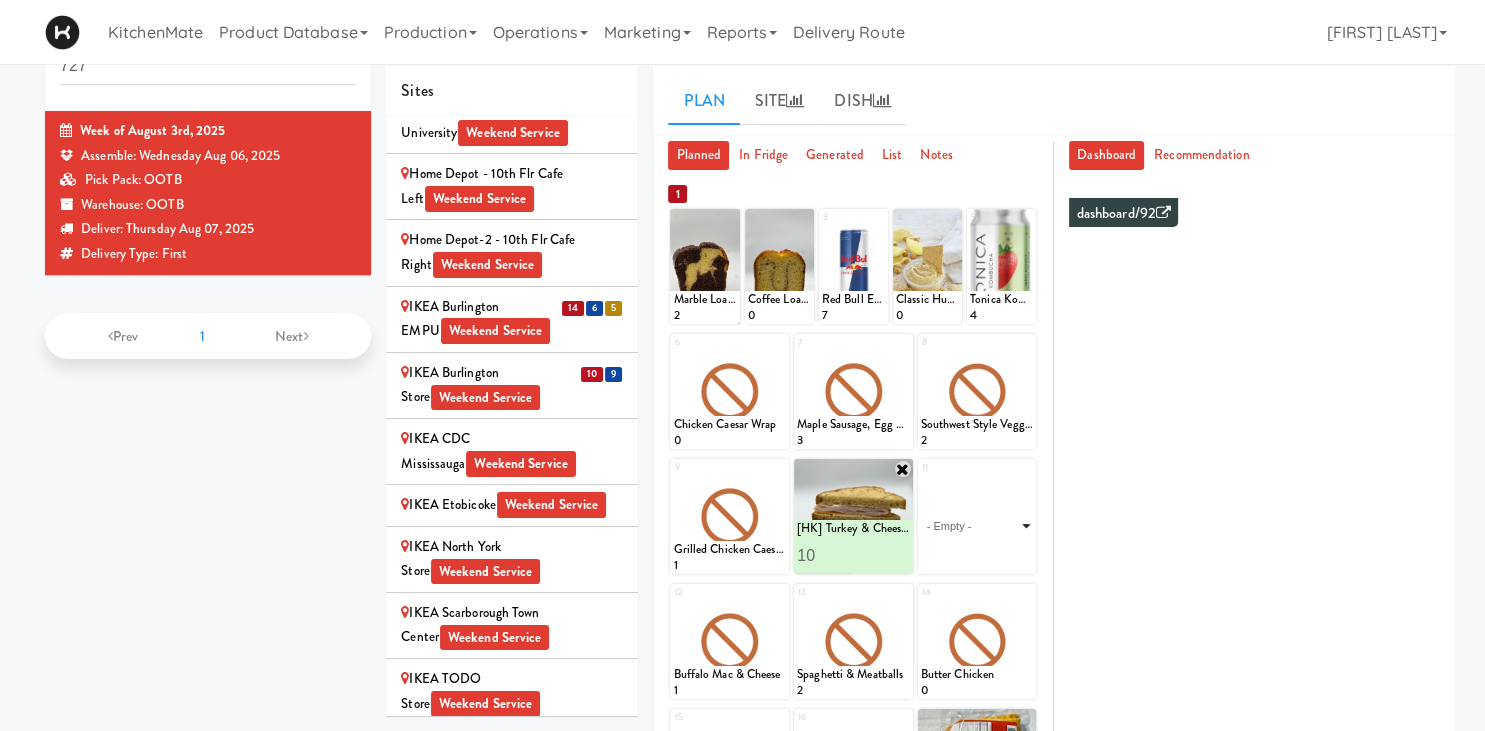 click on "- Empty - Activia Probiotic Peach Mango Smoothie Berry Gatorade Zero Chocolate Milk Tetra Pack Coca Cola Diet Coke Frooti Fuze Iced Tea Grape G2 Gatorade Thirst Quencher Greenhouse Fiery Ginger Shot Lemon Lime Gatorade Zero Monster Energy Zero Ultra Norse Cold Brew Coffee Oasis Apple Juice Orange Celsius Energy Drink Orange Gatorade Zero Red Bull Energy Drink Sanpellengrino Aranciata Sparkling Clementine Probiotic Soda Sparkling Ginger Probiotic Soda Sparkling Grapefruit Probiotic Soda Sugar Free Red Bull Tonica Kombucha Berry Bounce Amazing Chocolate Chunk Cookie Bacon & Egg Breakfast Wrap Bistro Deli Box Blue Diamond Roasted Salted Almonds Blue Diamond Smokehouse Almonds Caramilk Chocolate Chip Loaf Cake Chocolate Loaf Cake Classic Hummus With Crackers Clif Bar Peanut Butter Crunch Clif Builders proteins Bar Chocolate Clif Builders proteins Bar Chocolate Mint Coffee Loaf Cake Falafel & Hummus Wrap Freshii Peanut Butter Energii Bites [HK] Cheddar Cheese Bagel [HK] Chicken Caesar Wrap [HK] Turkey Club Wrap" at bounding box center (977, 526) 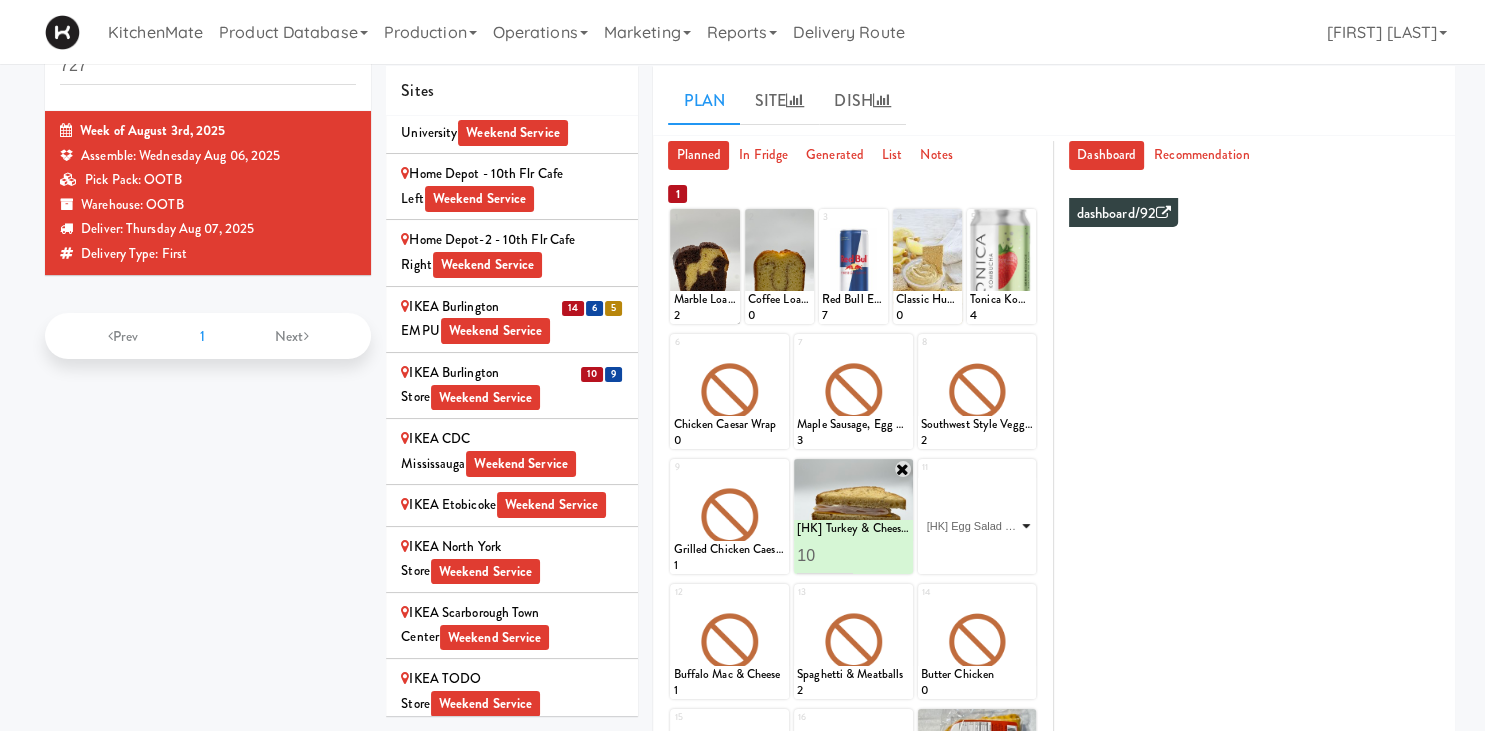 click on "[HK] Egg Salad on Multigrain" at bounding box center (0, 0) 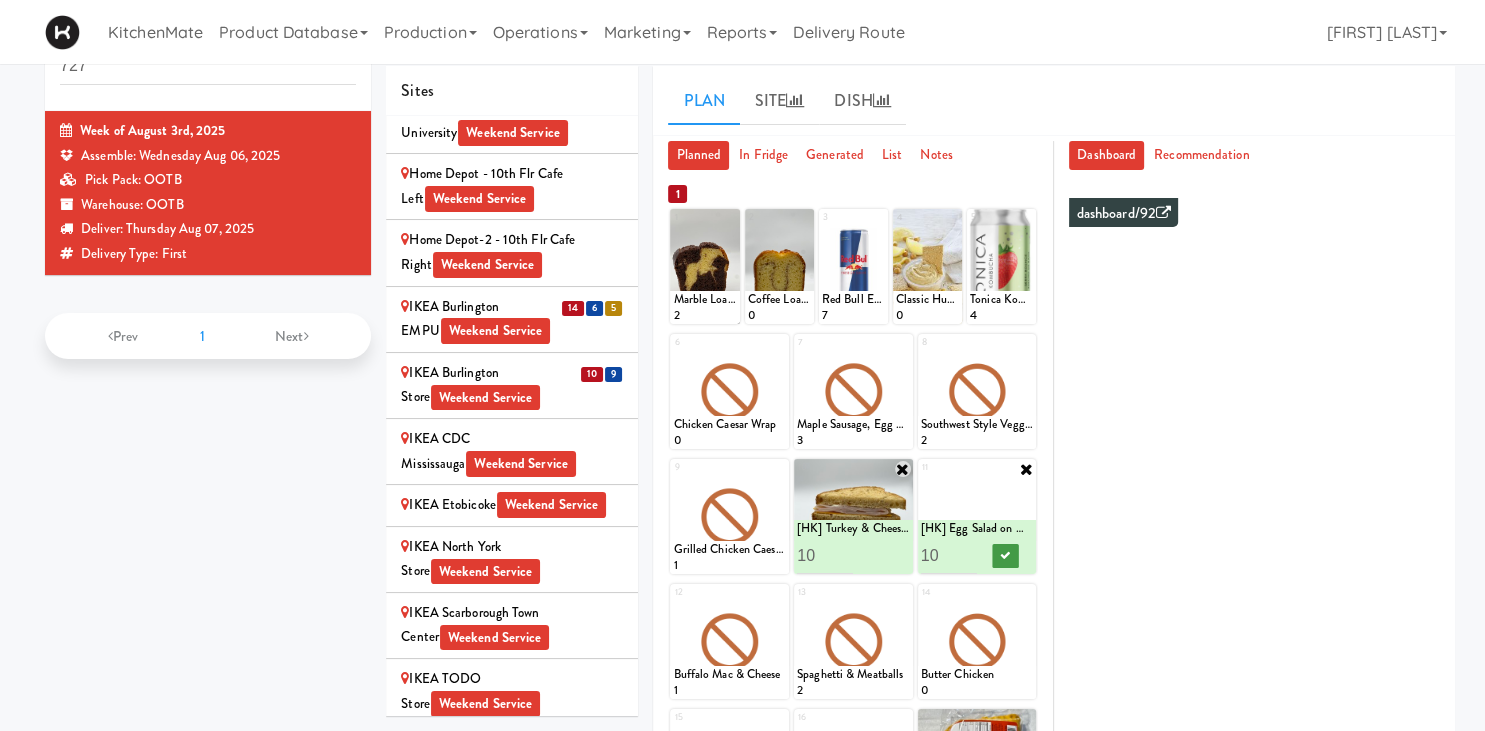 type on "10" 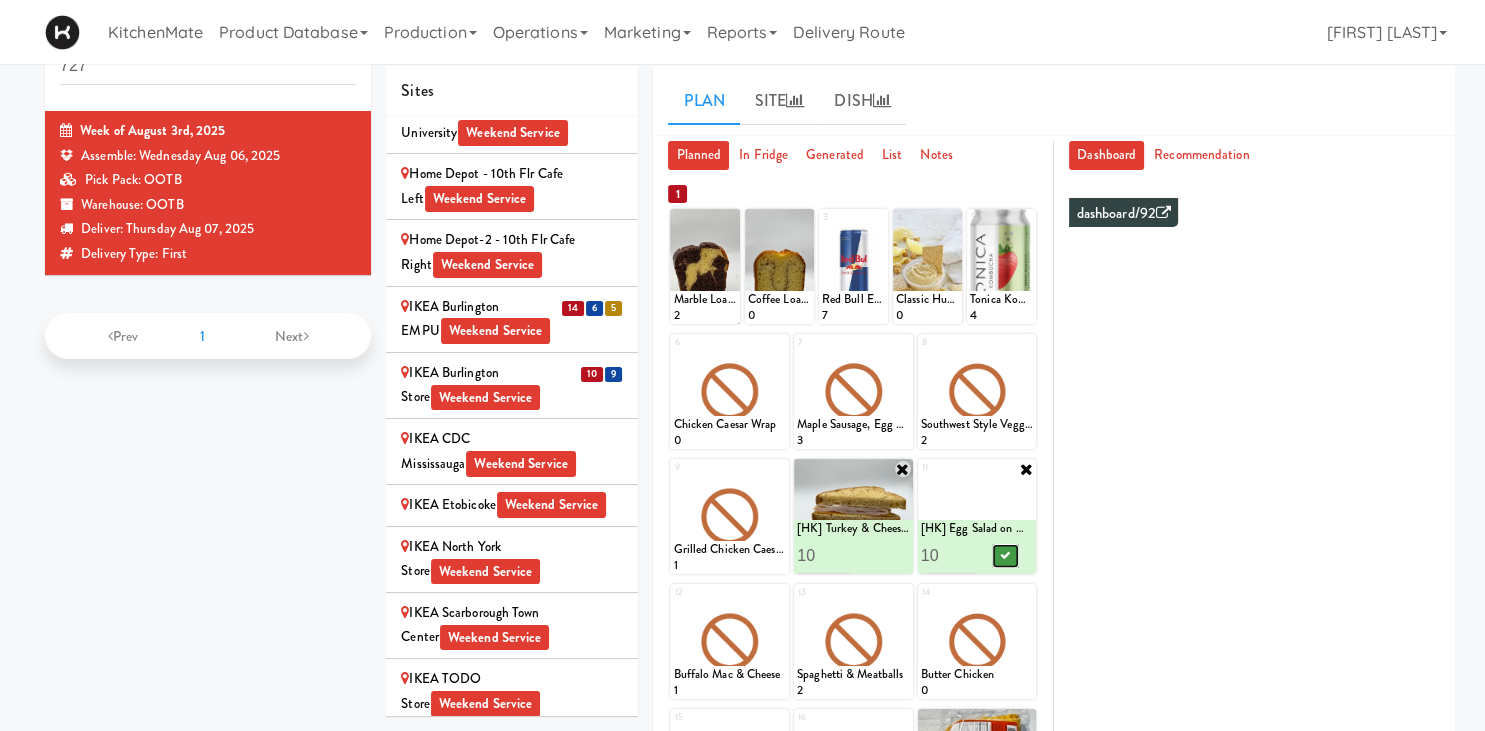 click at bounding box center [1005, 555] 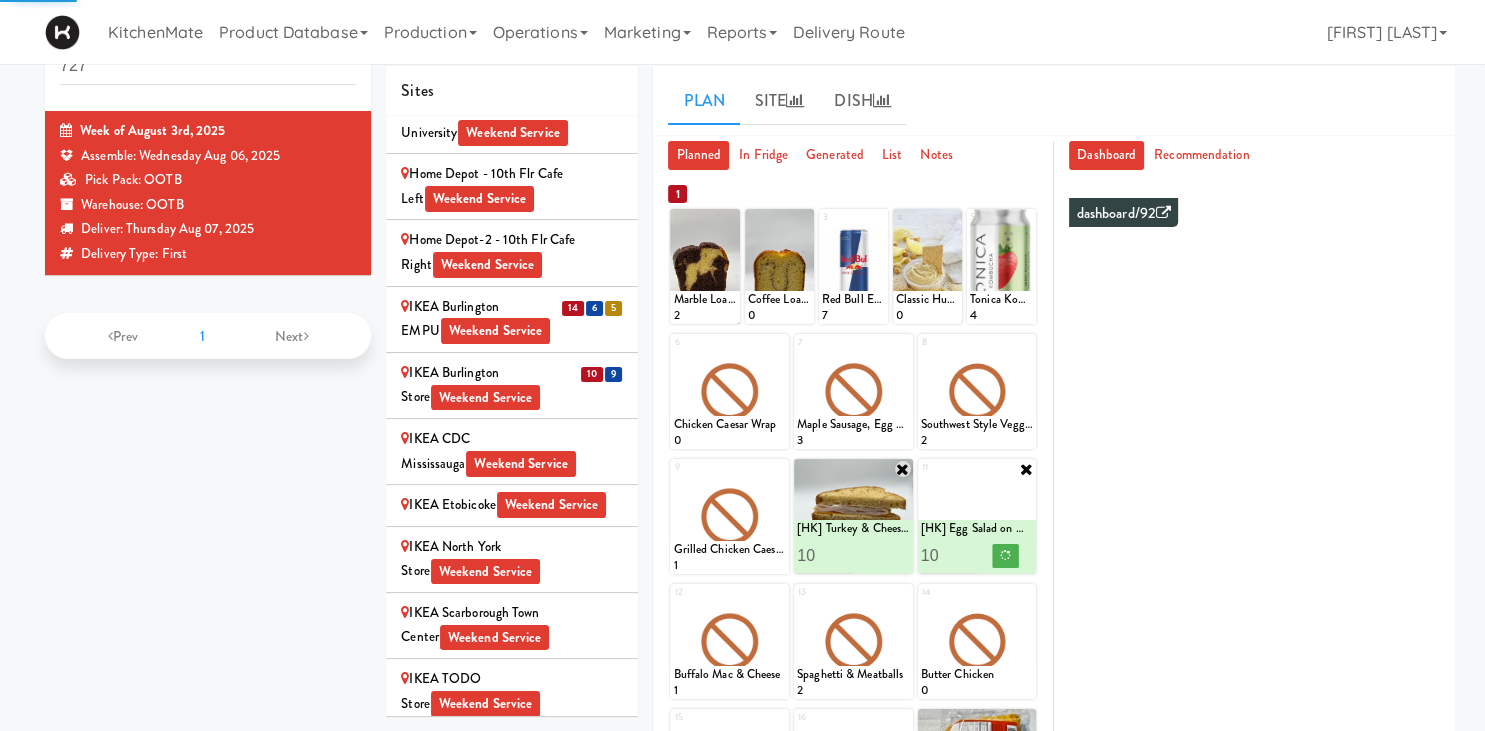 click on "1 Marble Loaf Cake 2 2 Coffee Loaf Cake 0 3 Red Bull Energy Drink 7 4 Classic Hummus With Crackers 0 5 Tonica Kombucha Berry Bounce 4" at bounding box center (853, 266) 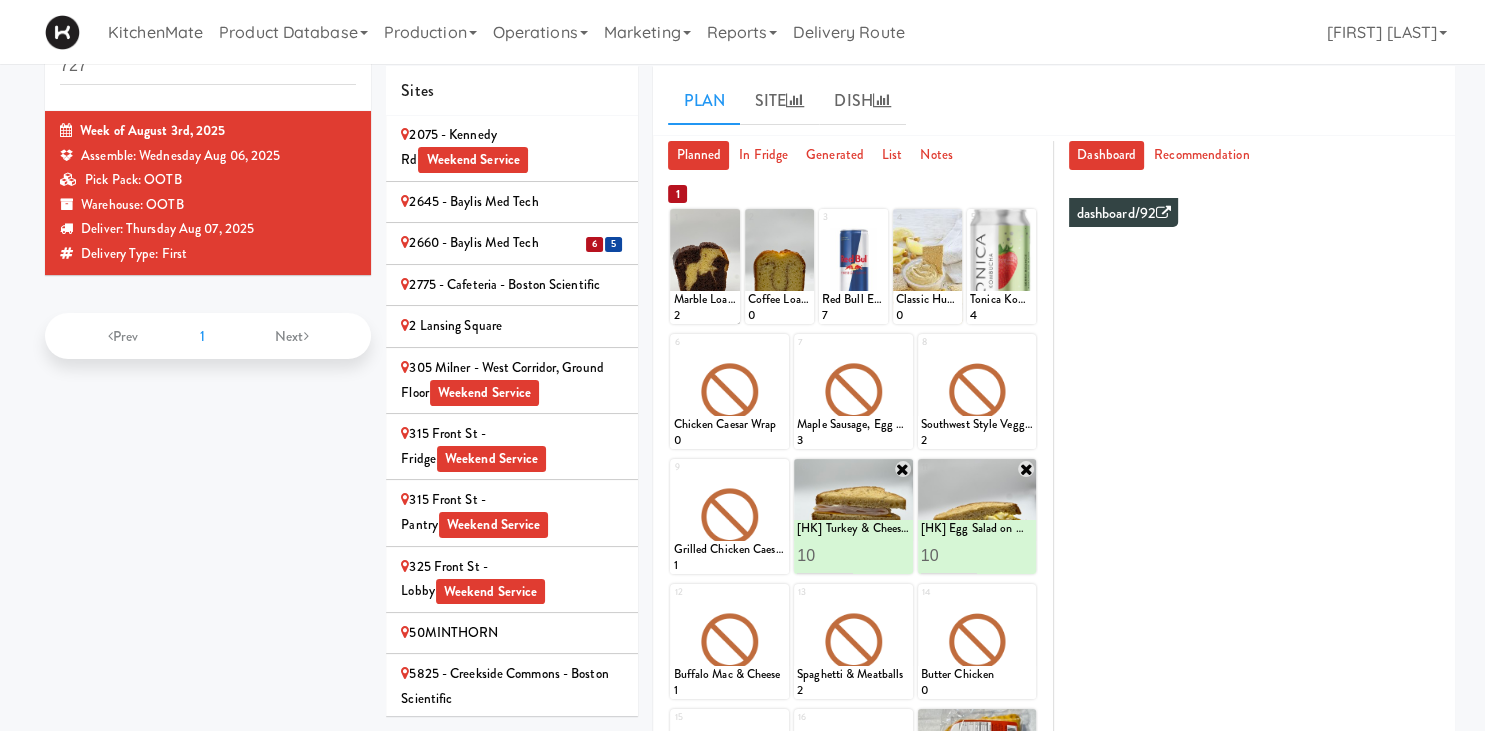 scroll, scrollTop: 0, scrollLeft: 0, axis: both 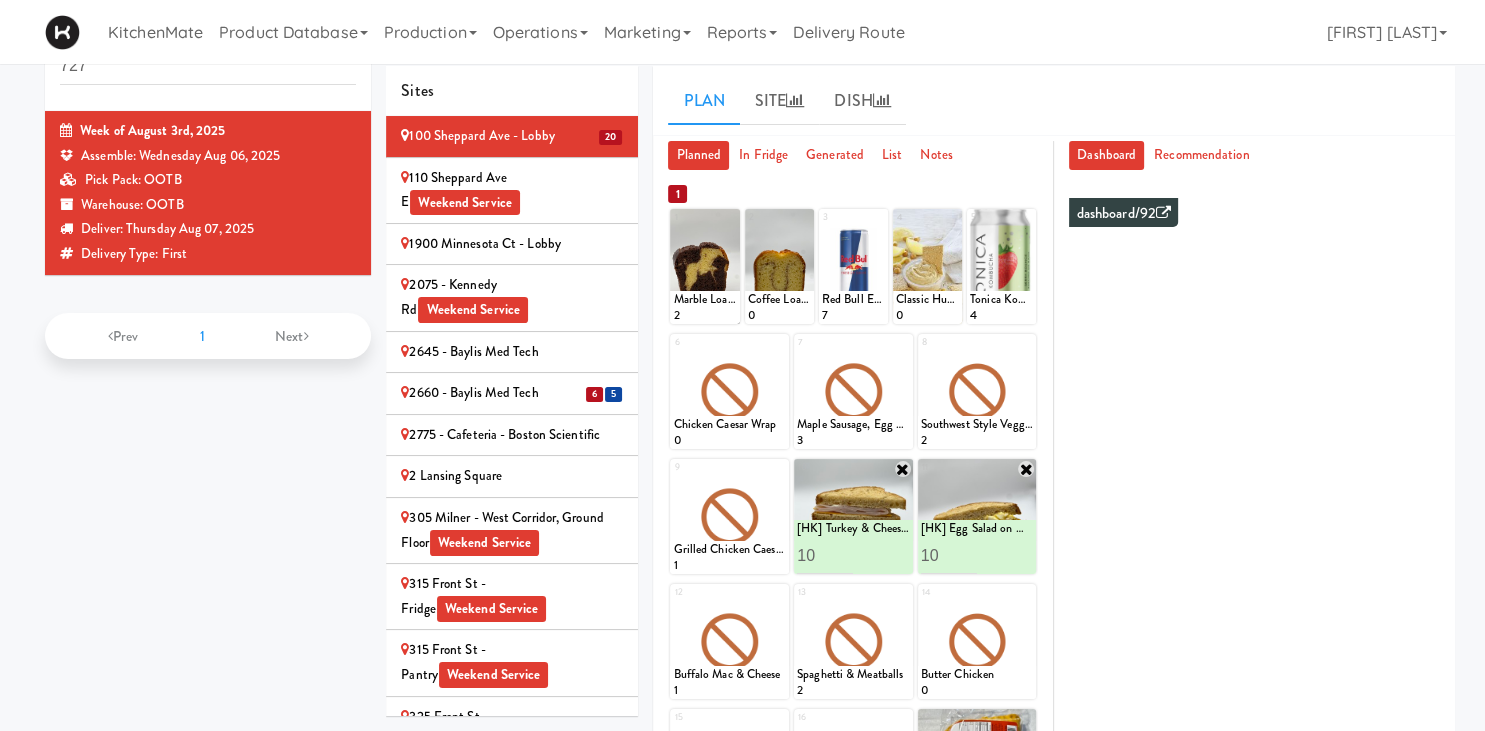 click at bounding box center (903, 469) 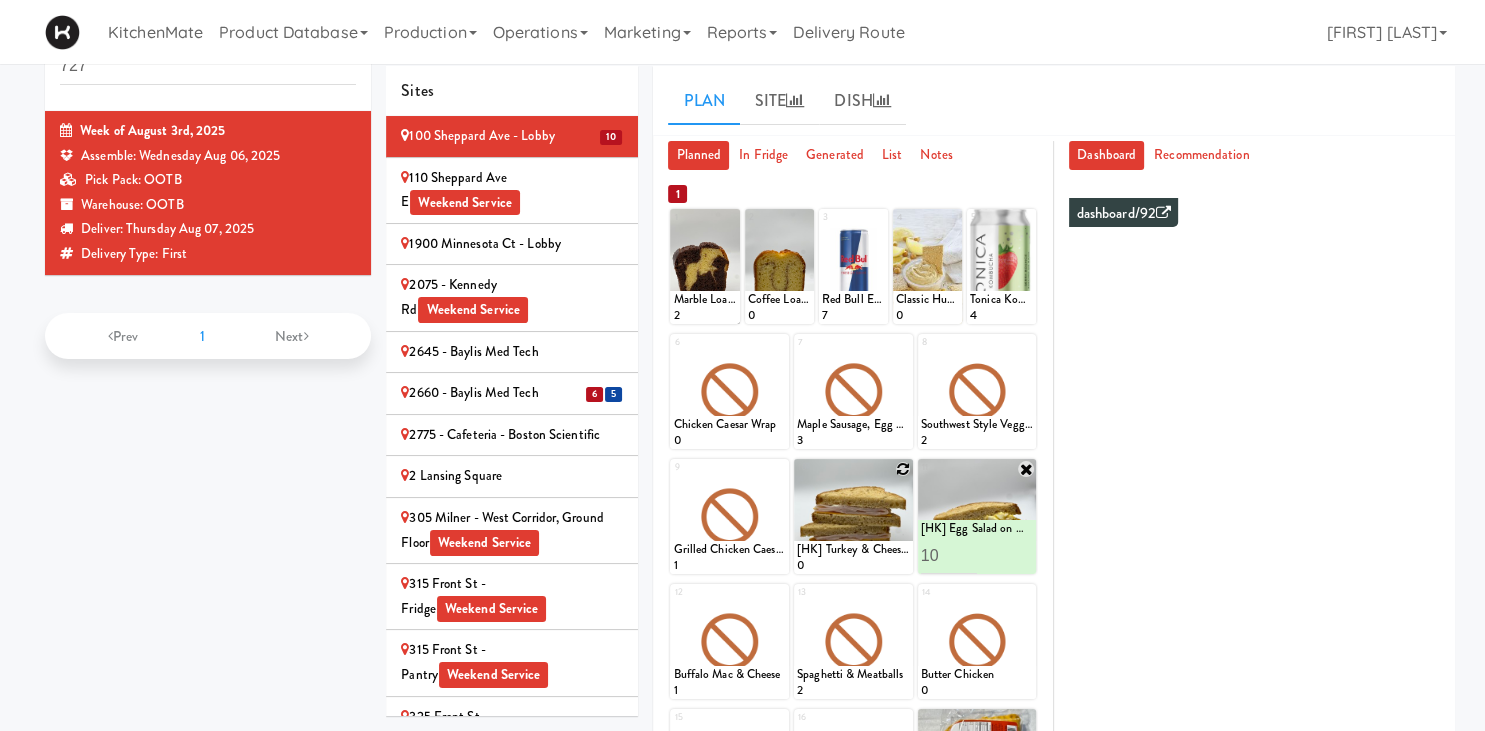 click at bounding box center [1026, 469] 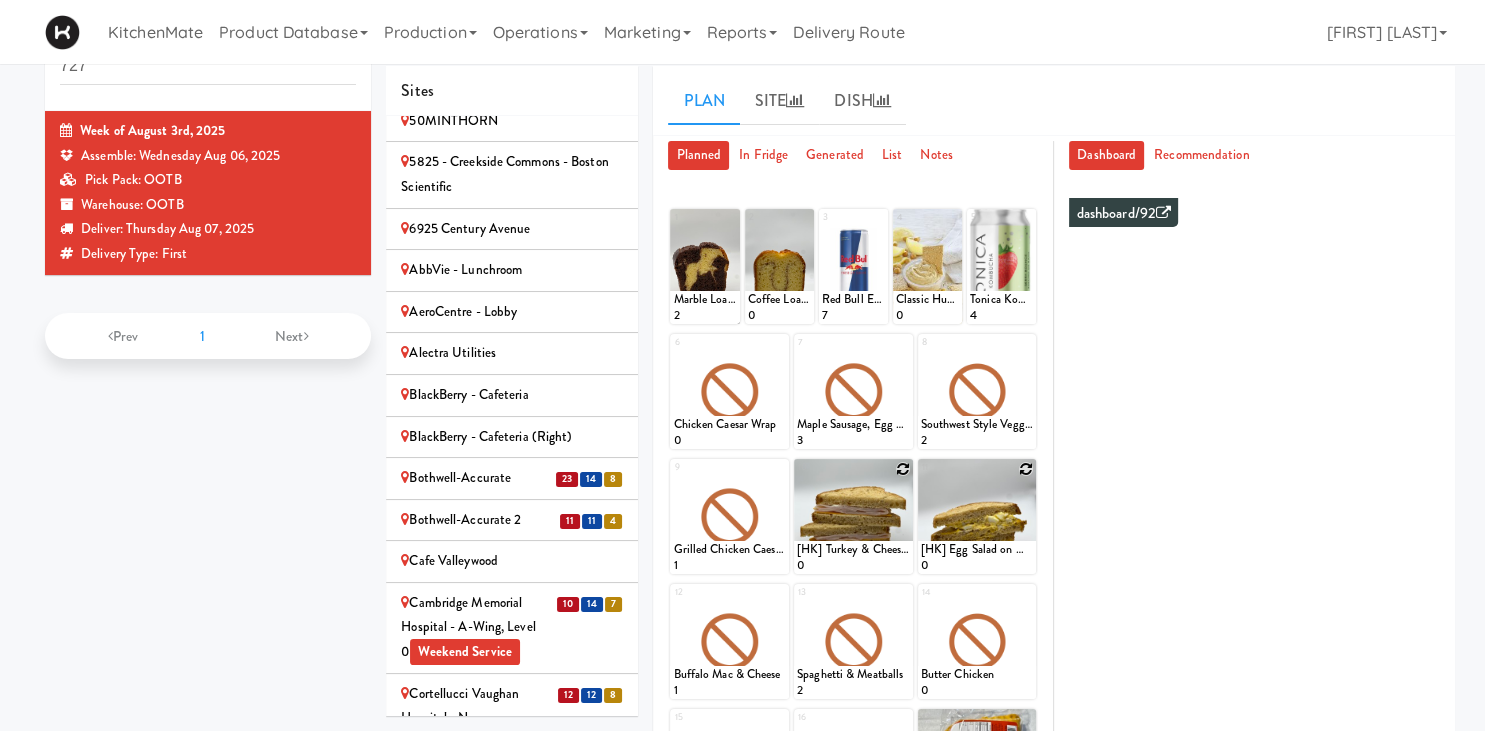 scroll, scrollTop: 676, scrollLeft: 0, axis: vertical 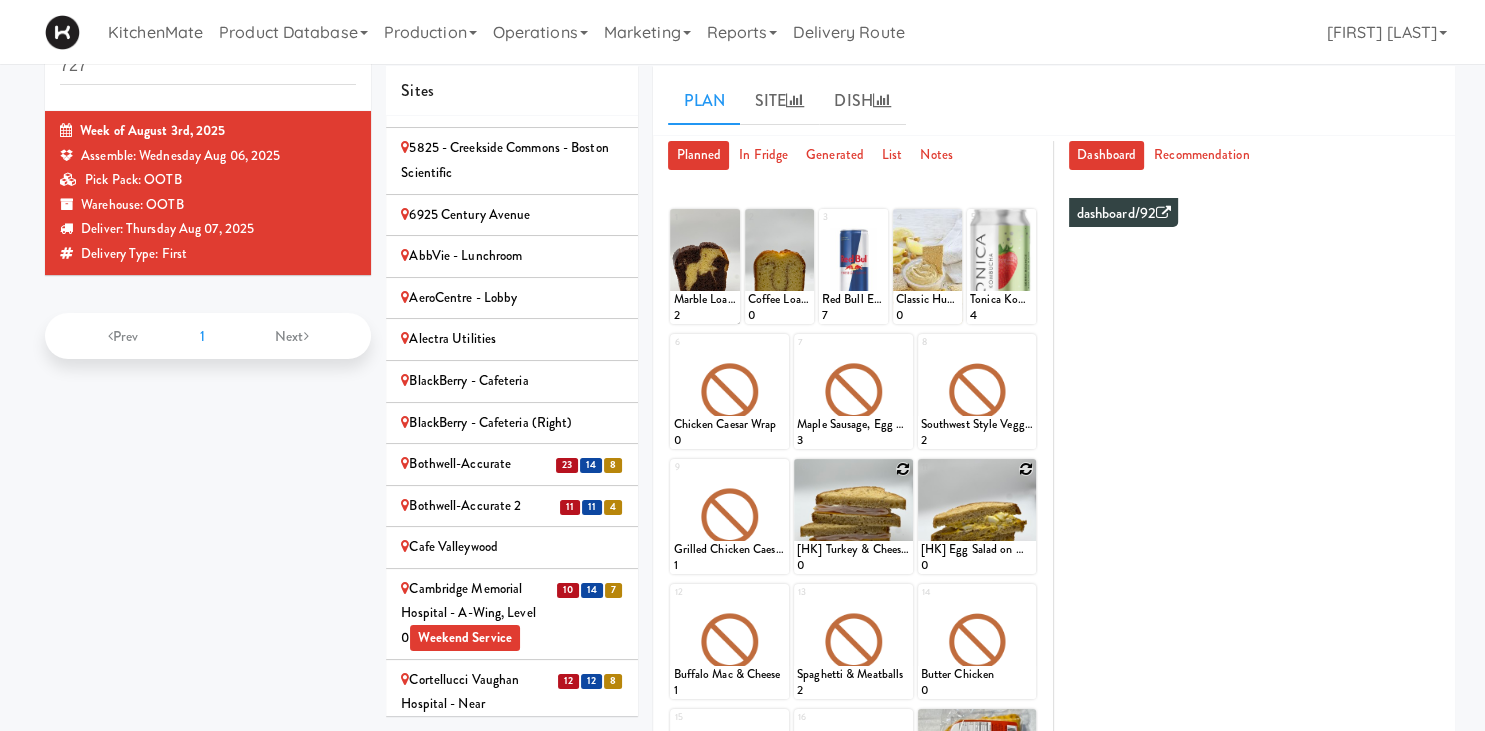 click on "Bothwell-Accurate 2" at bounding box center (512, 506) 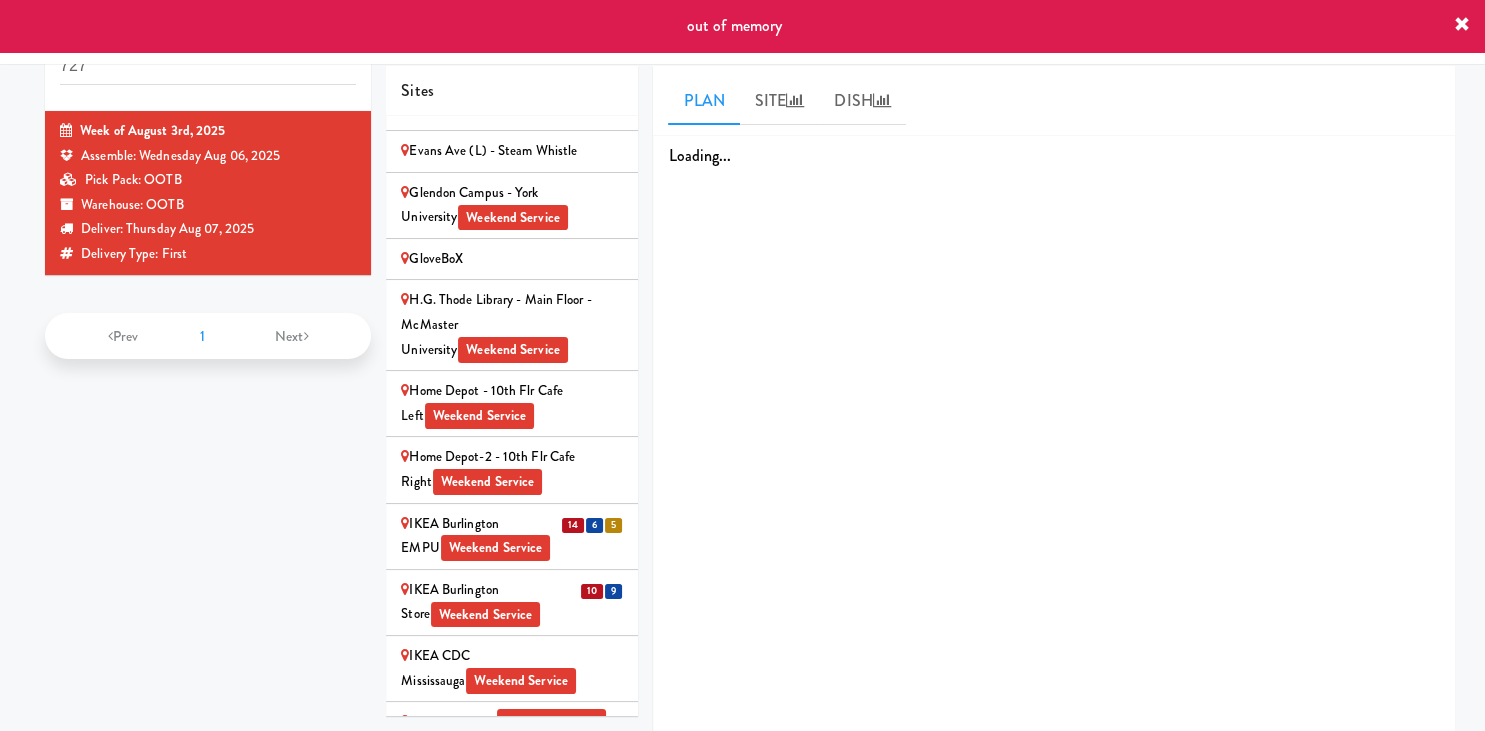 scroll, scrollTop: 1572, scrollLeft: 0, axis: vertical 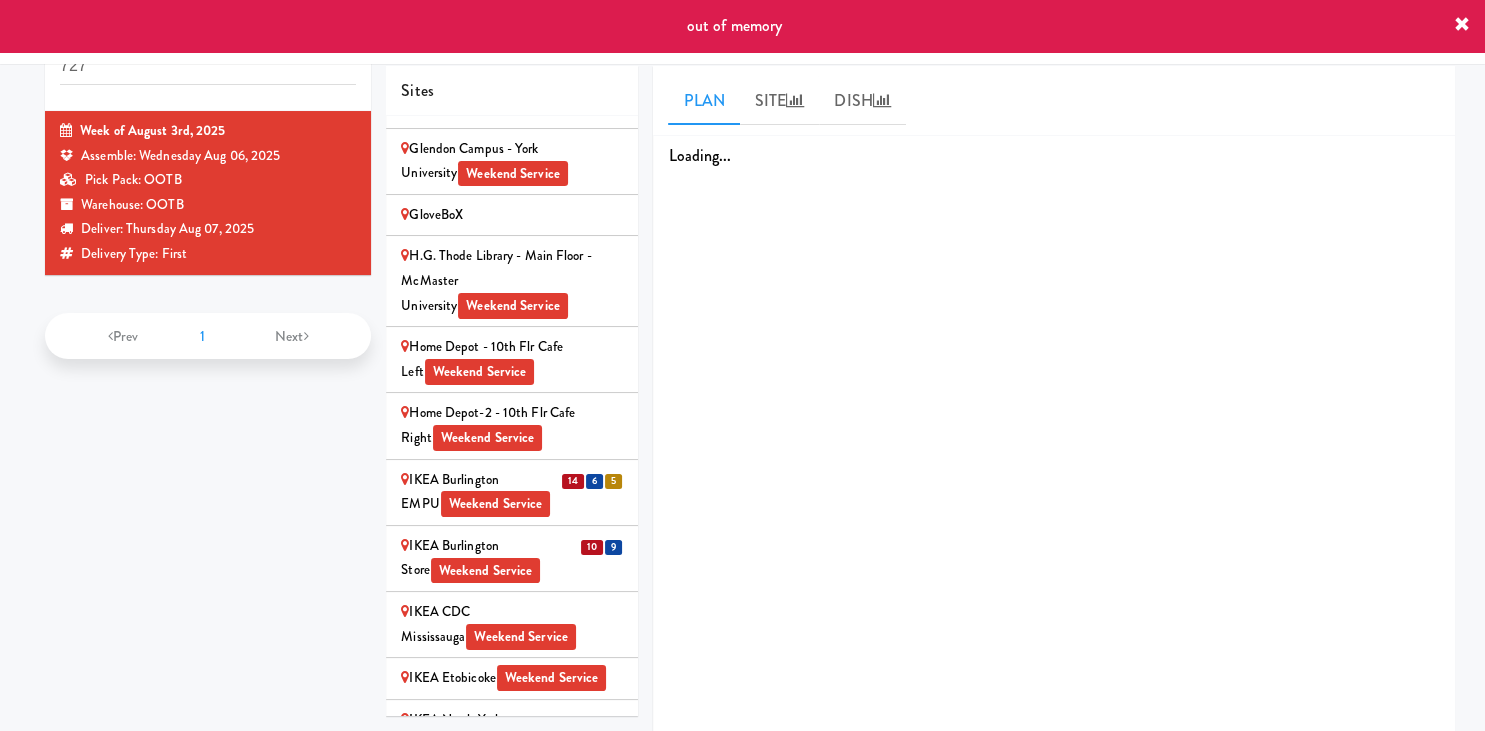 click on "IKEA Burlington Store  Weekend Service" at bounding box center [512, 558] 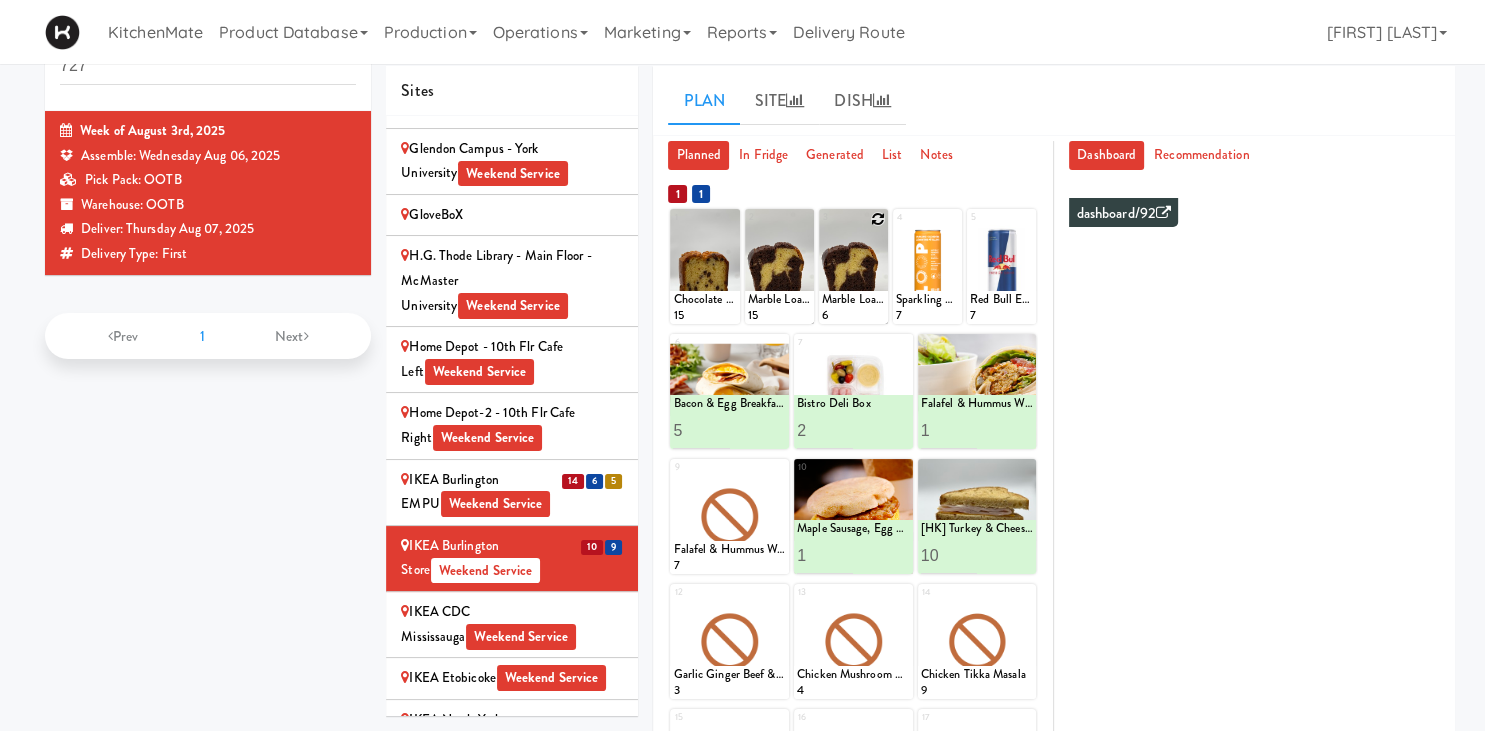 click at bounding box center [878, 219] 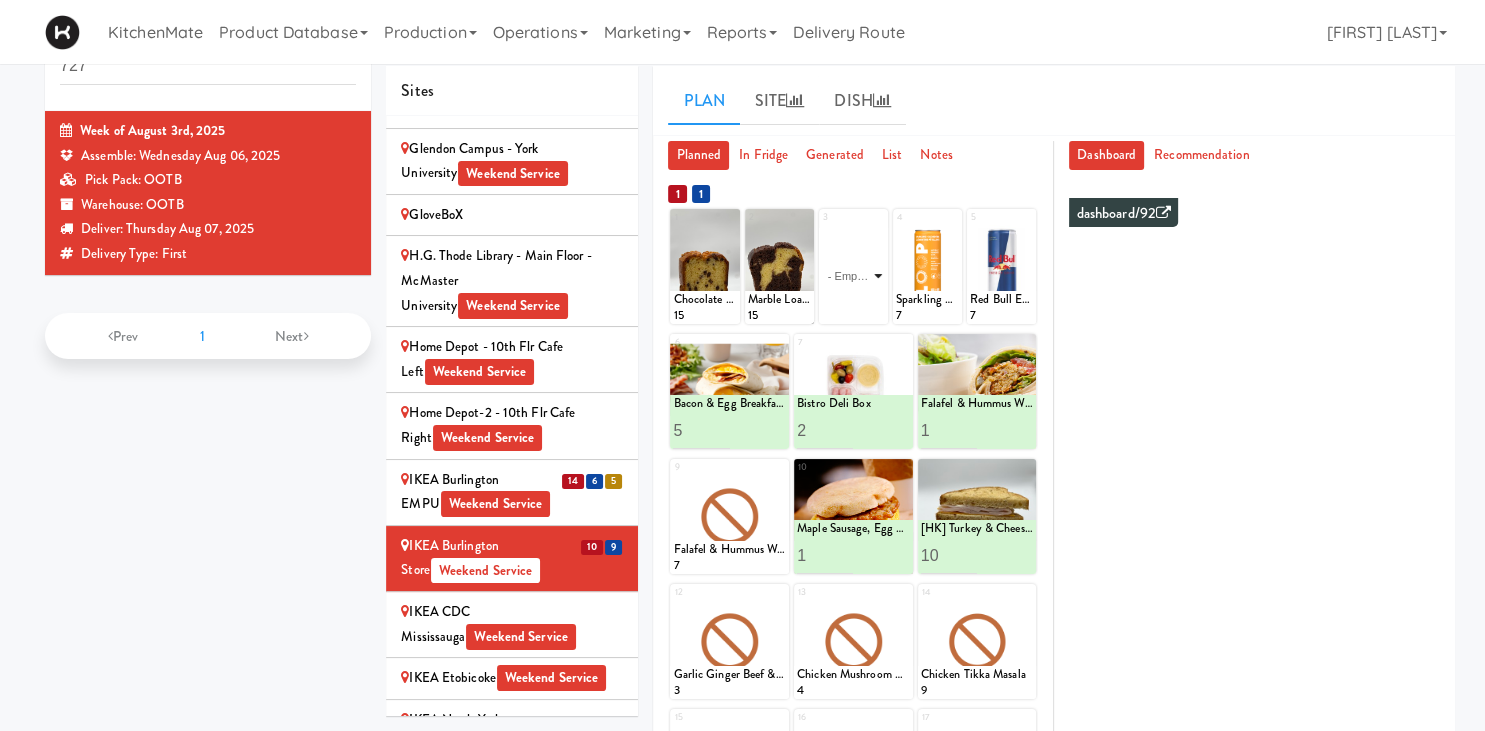 click on "- Empty - Activia Probiotic Peach Mango Smoothie Berry Gatorade Zero Chocolate Milk Tetra Pack Coca Cola Diet Coke Frooti Fuze Iced Tea Grape G2 Gatorade Thirst Quencher Greenhouse Fiery Ginger Shot Lemon Lime Gatorade Zero Monster Energy Zero Ultra Norse Cold Brew Coffee Oasis Apple Juice Orange Celsius Energy Drink Orange Gatorade Zero Red Bull Energy Drink Sanpellengrino Aranciata Sparkling Clementine Probiotic Soda Sparkling Ginger Probiotic Soda Sparkling Grapefruit Probiotic Soda Sugar Free Red Bull Tonica Kombucha Berry Bounce Amazing Chocolate Chunk Cookie Bacon & Egg Breakfast Wrap Bistro Deli Box Blue Diamond Roasted Salted Almonds Blue Diamond Smokehouse Almonds Caramilk Chocolate Chip Loaf Cake Chocolate Loaf Cake Classic Hummus With Crackers Clif Bar Peanut Butter Crunch Clif Builders proteins Bar Chocolate Clif Builders proteins Bar Chocolate Mint Coffee Loaf Cake Falafel & Hummus Wrap Freshii Peanut Butter Energii Bites [HK] Cheddar Cheese Bagel [HK] Chicken Caesar Wrap [HK] Turkey Club Wrap" at bounding box center [853, 276] 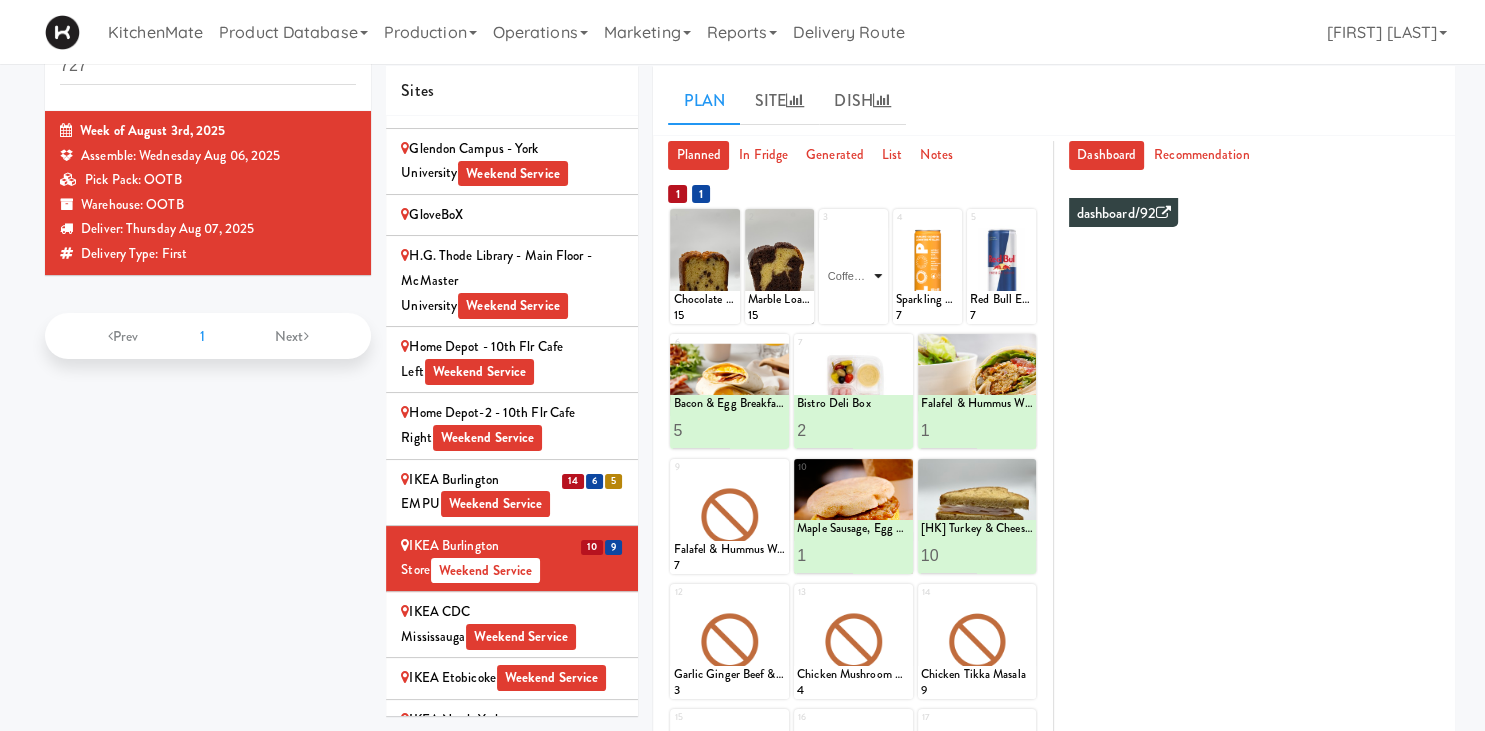 click on "Coffee Loaf Cake" at bounding box center (0, 0) 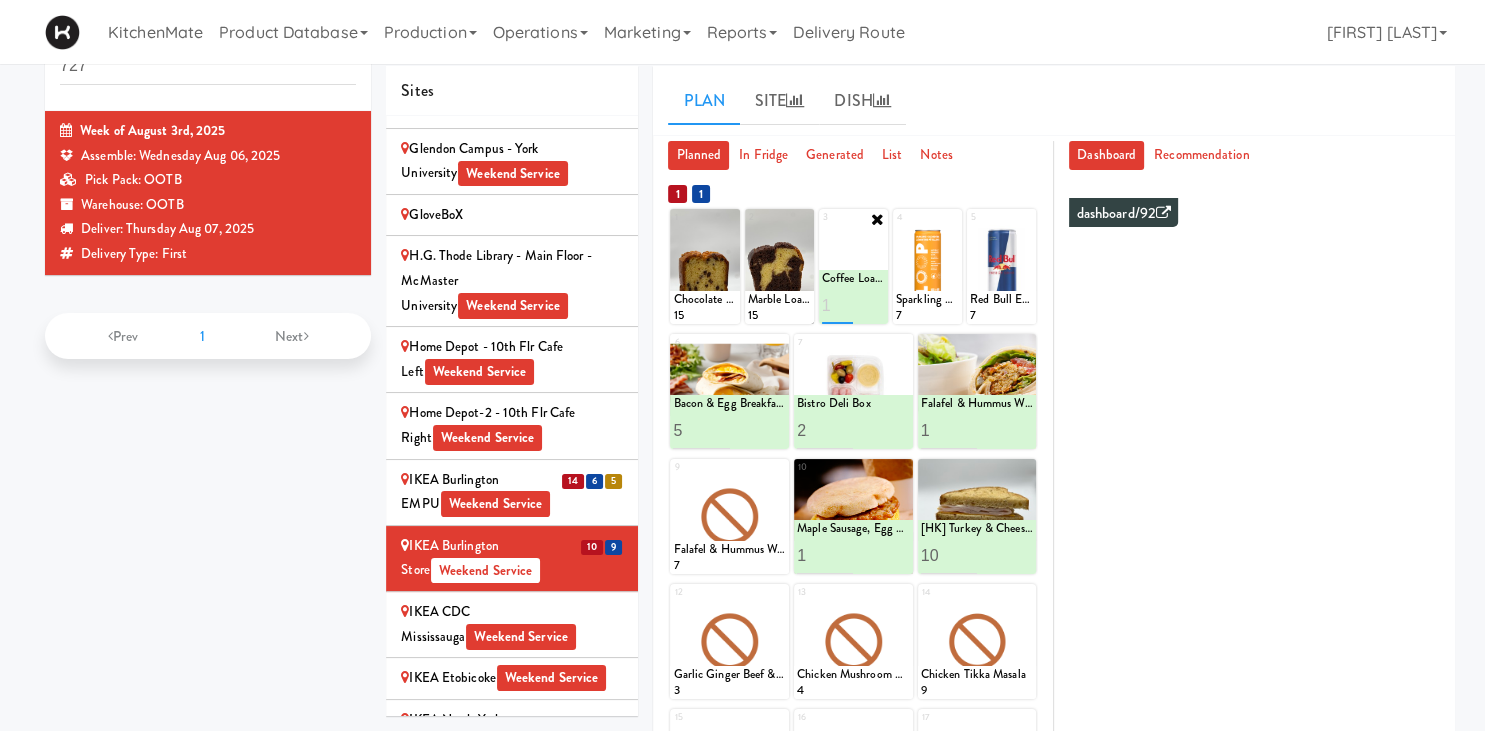 type on "1" 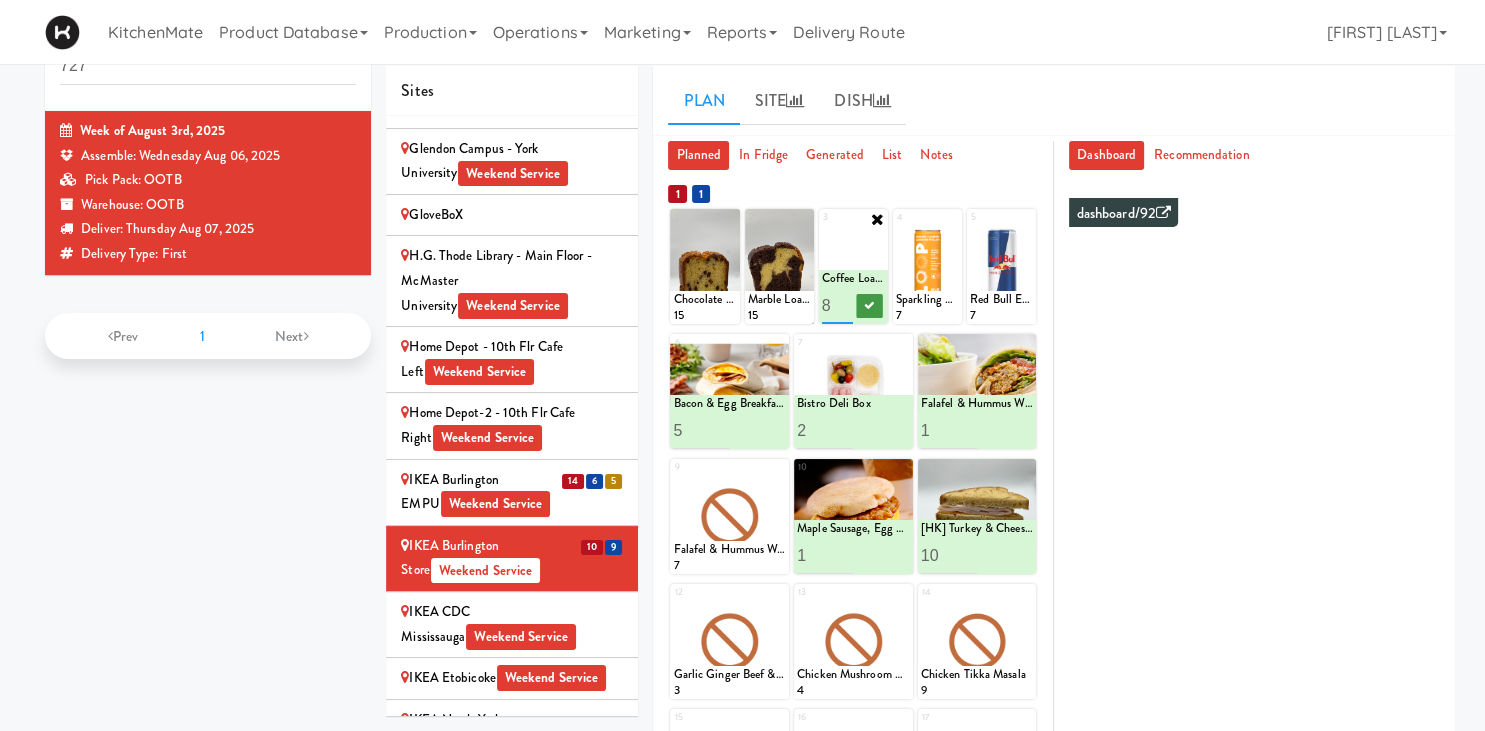 type on "8" 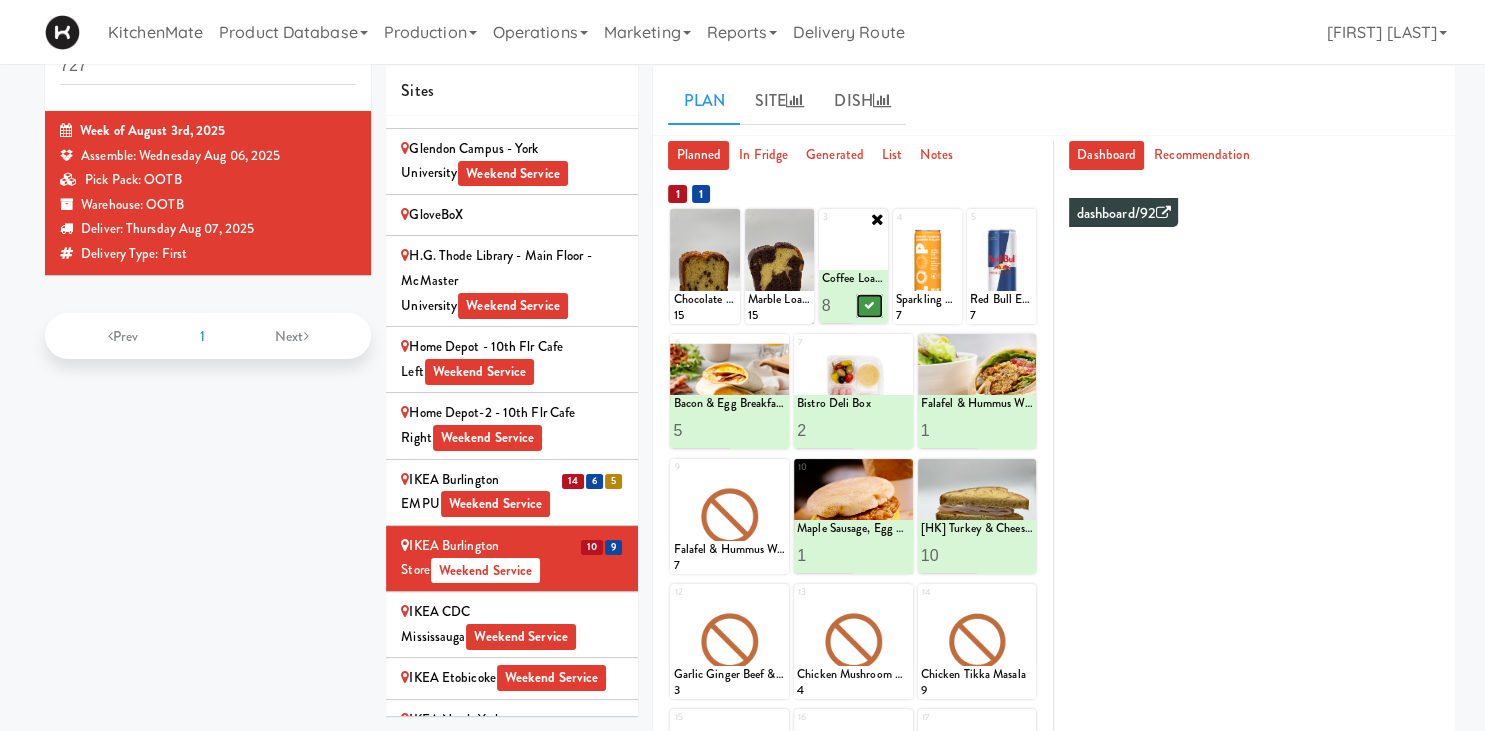 click at bounding box center (870, 305) 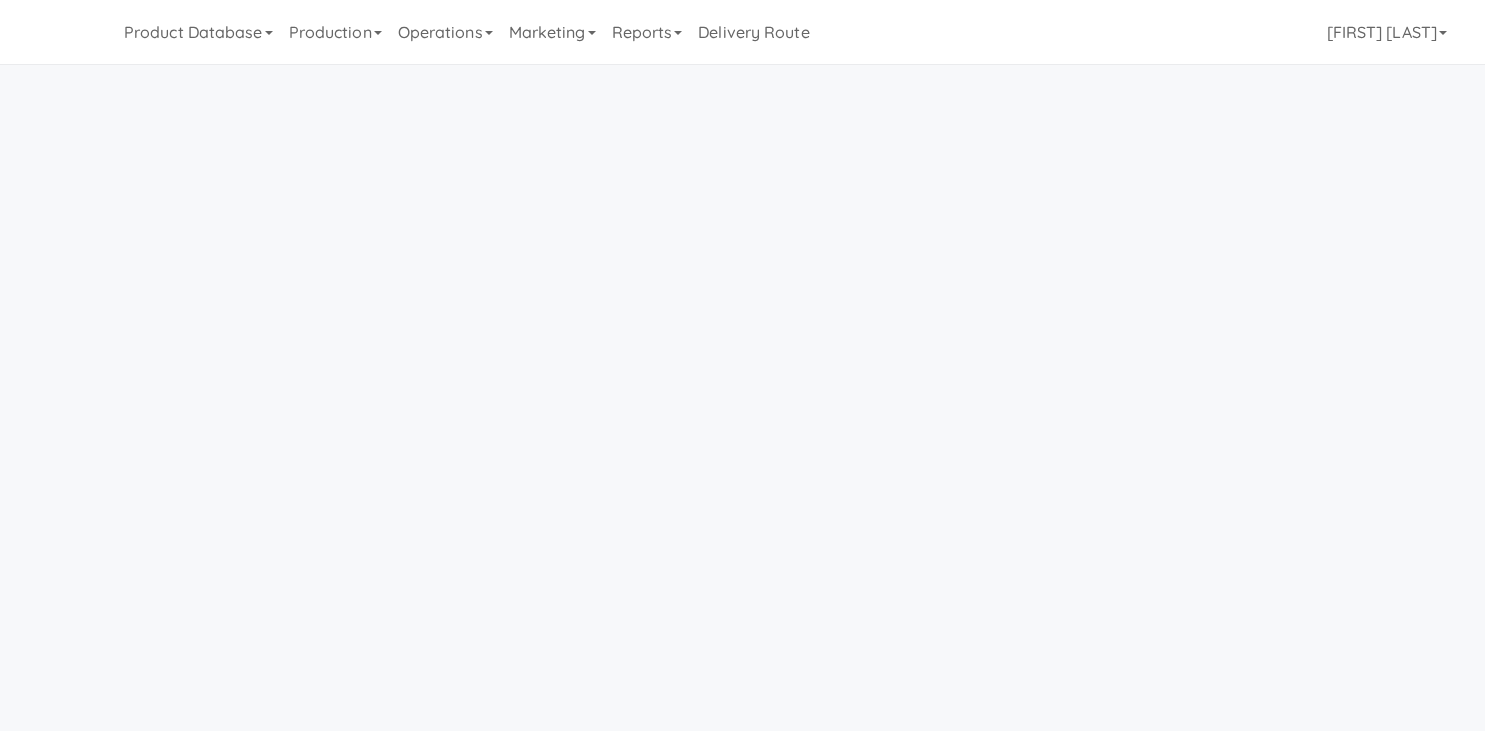 scroll, scrollTop: 64, scrollLeft: 0, axis: vertical 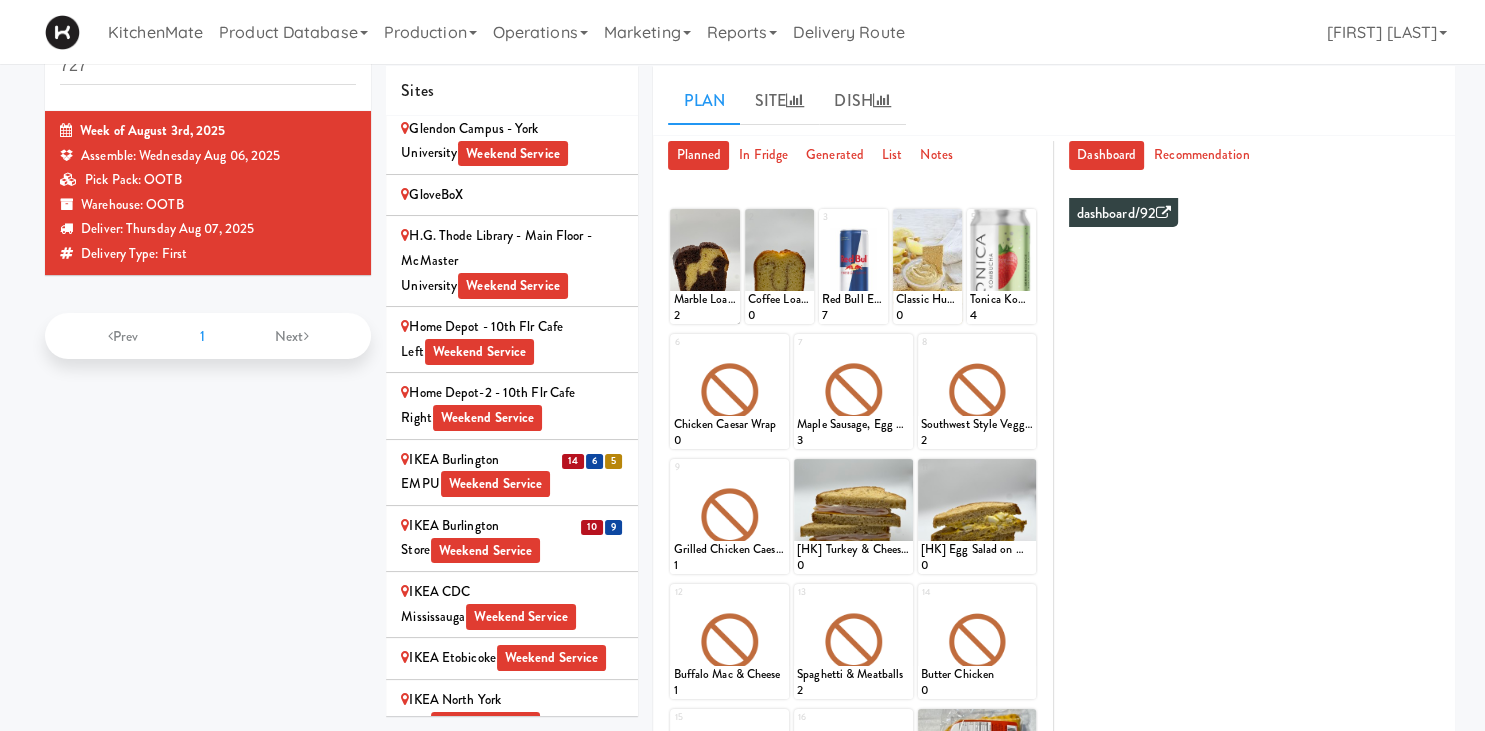 click on "14 6 5" at bounding box center (592, 460) 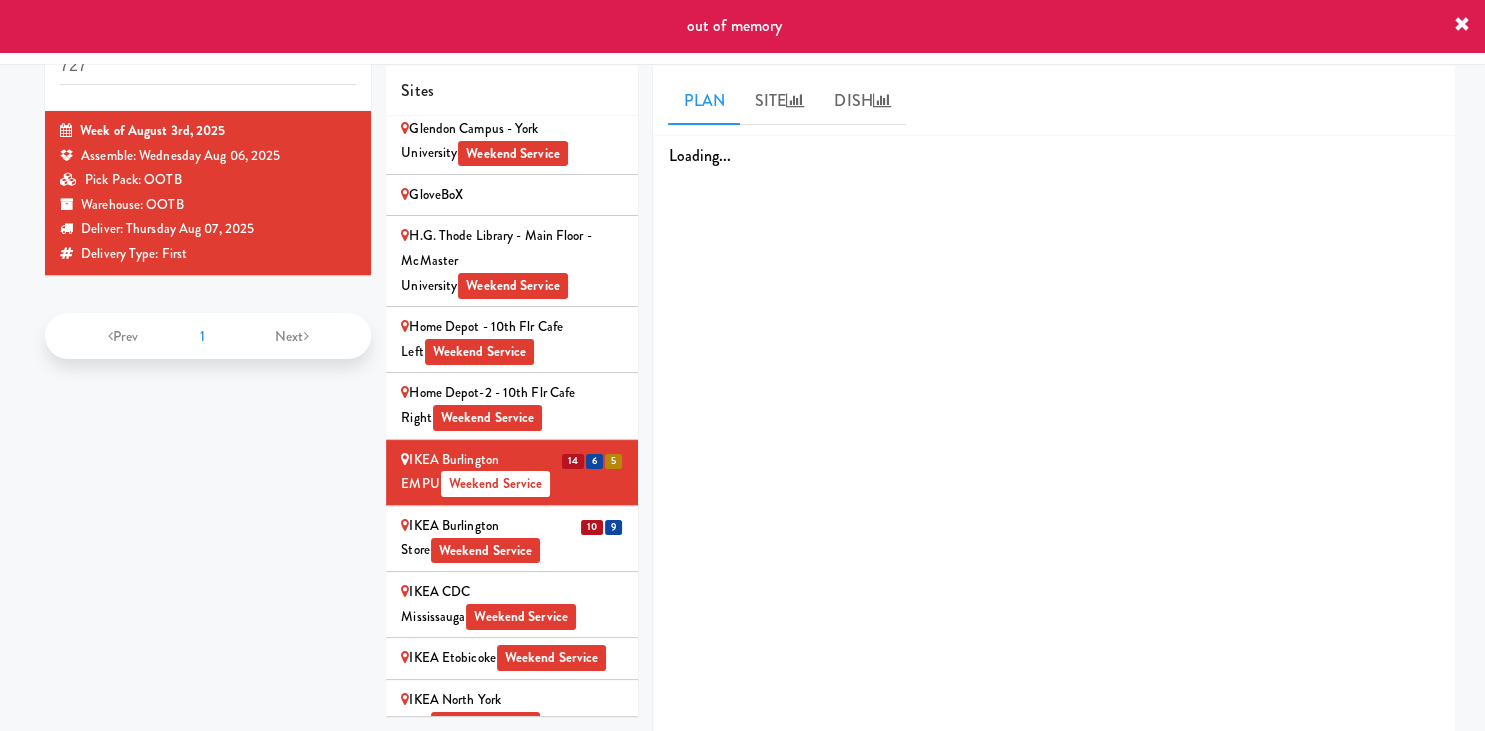 click on "IKEA Burlington Store  Weekend Service" at bounding box center (512, 538) 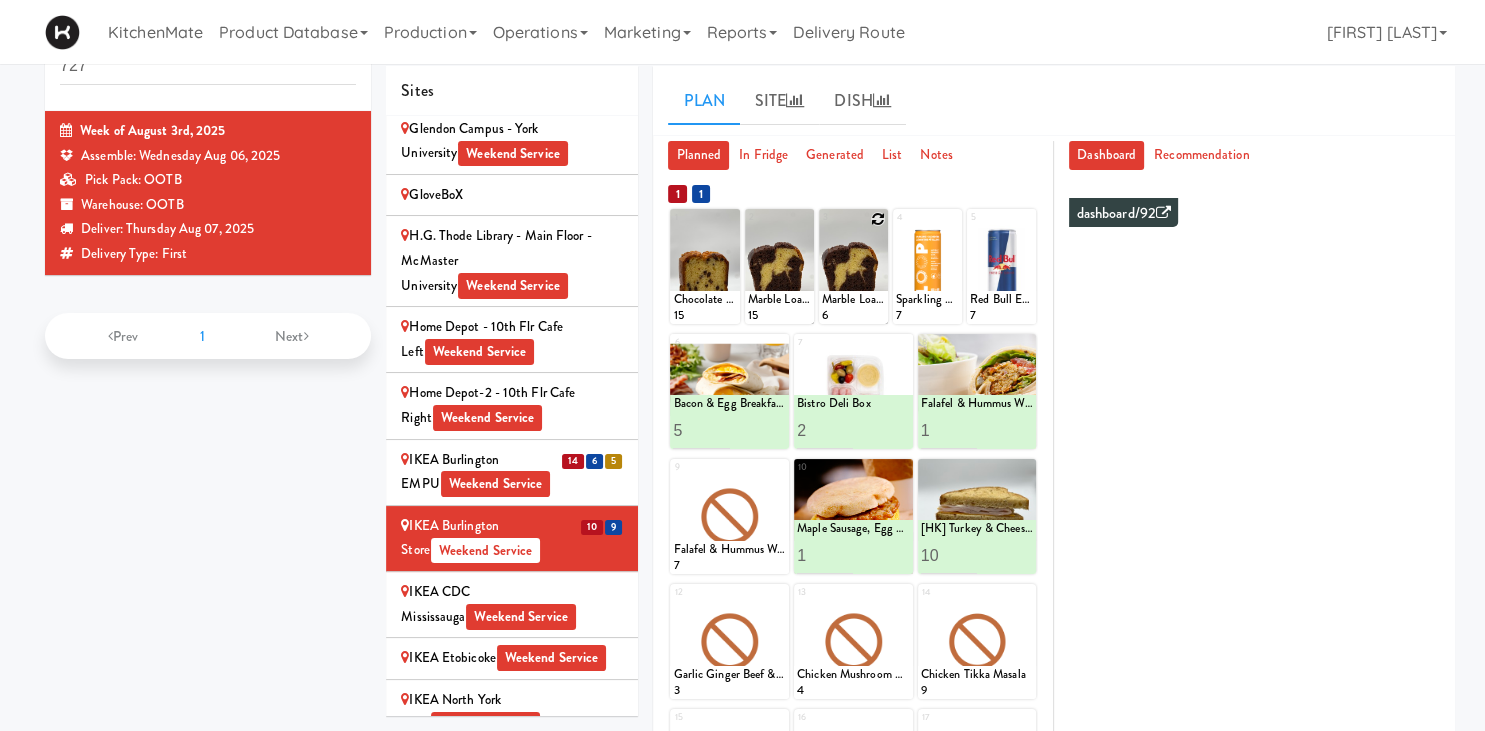 click at bounding box center (878, 219) 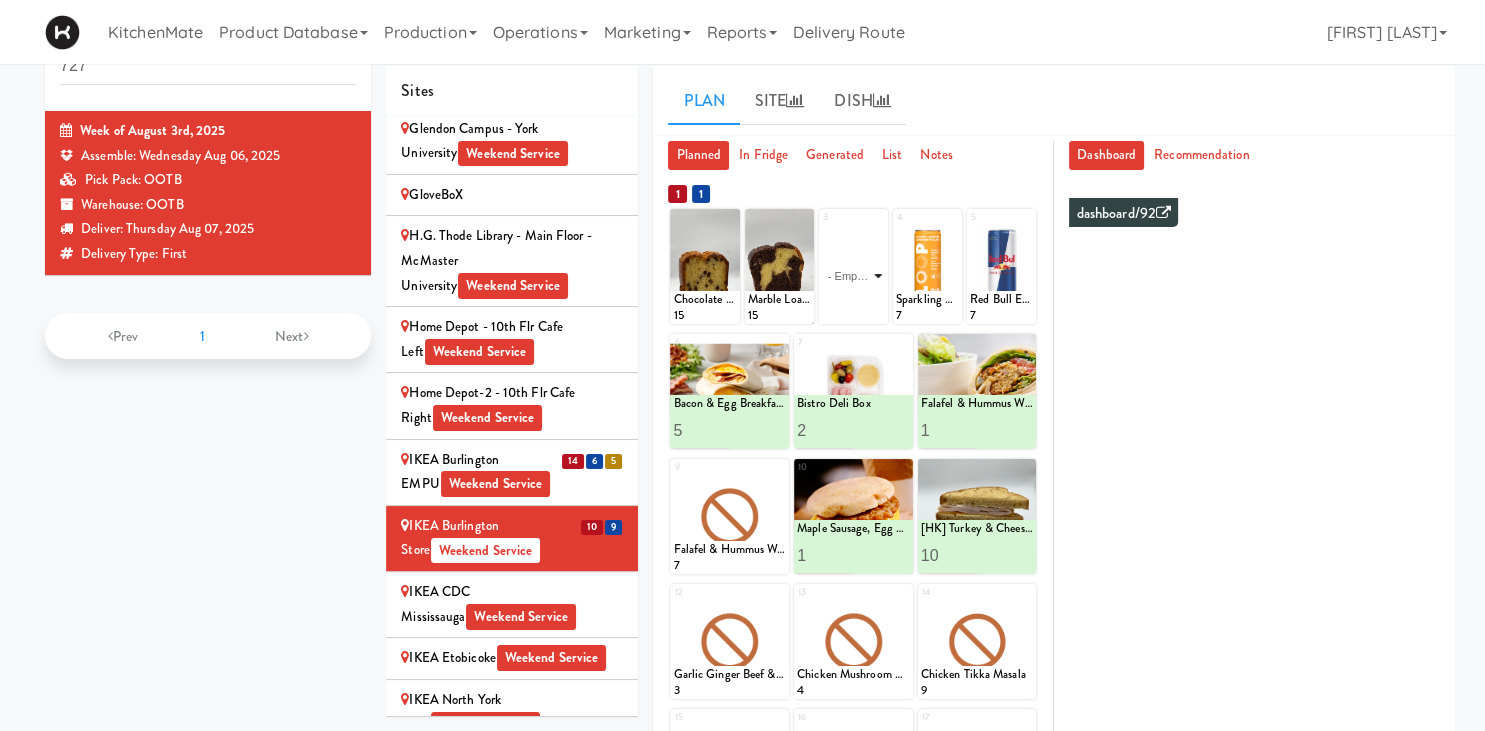 click on "- Empty - Activia Probiotic Peach Mango Smoothie Berry Gatorade Zero Chocolate Milk Tetra Pack Coca Cola Diet Coke Frooti Fuze Iced Tea Grape G2 Gatorade Thirst Quencher Greenhouse Fiery Ginger Shot Lemon Lime Gatorade Zero Monster Energy Zero Ultra Norse Cold Brew Coffee Oasis Apple Juice Orange Celsius Energy Drink Orange Gatorade Zero Red Bull Energy Drink Sanpellengrino Aranciata Sparkling Clementine Probiotic Soda Sparkling Ginger Probiotic Soda Sparkling Grapefruit Probiotic Soda Sugar Free Red Bull Tonica Kombucha Berry Bounce Amazing Chocolate Chunk Cookie Bacon & Egg Breakfast Wrap Bistro Deli Box Blue Diamond Roasted Salted Almonds Blue Diamond Smokehouse Almonds Caramilk Chocolate Chip Loaf Cake Chocolate Loaf Cake Classic Hummus With Crackers Clif Bar Peanut Butter Crunch Clif Builders proteins Bar Chocolate Clif Builders proteins Bar Chocolate Mint Coffee Loaf Cake Falafel & Hummus Wrap Freshii Peanut Butter Energii Bites [HK] Cheddar Cheese Bagel [HK] Chicken Caesar Wrap [HK] Turkey Club Wrap" at bounding box center (853, 276) 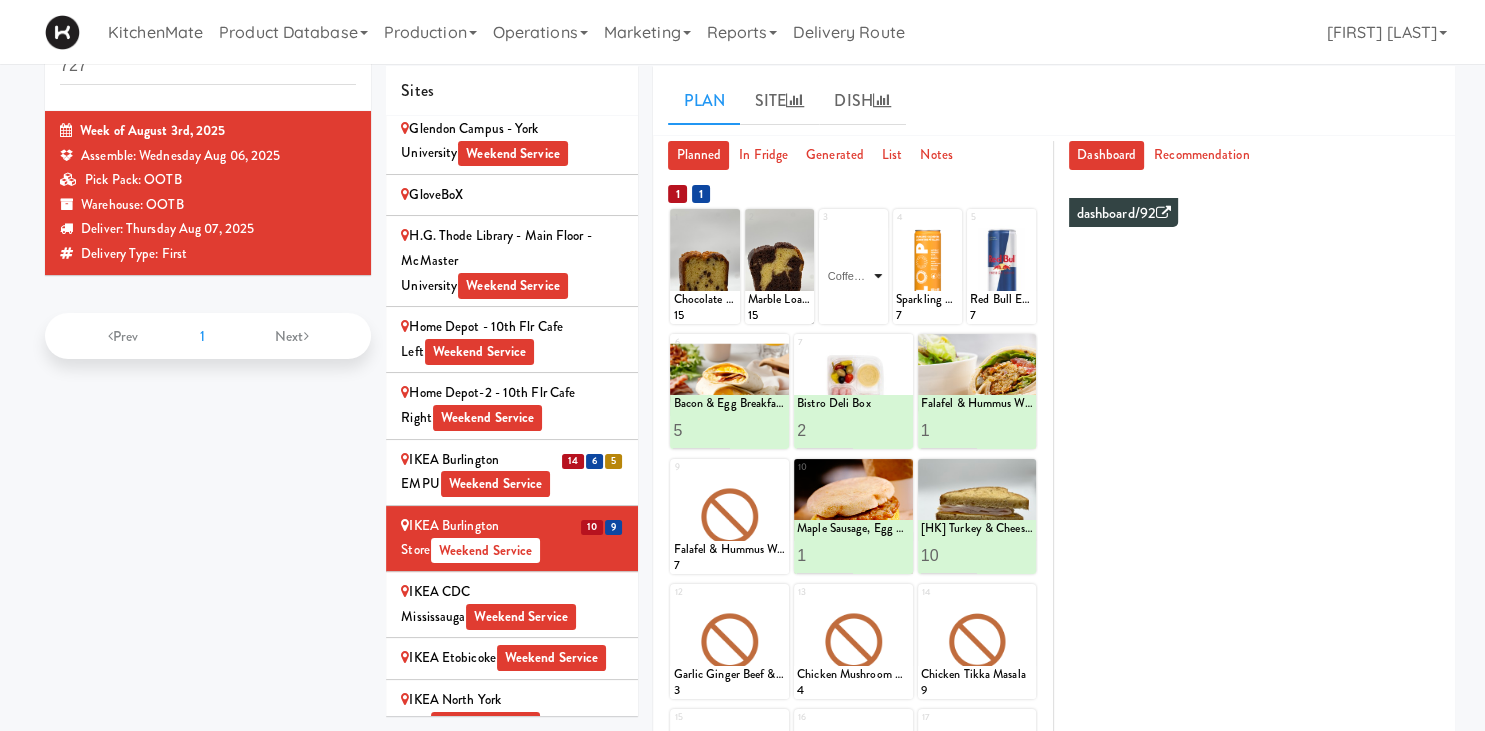click on "Coffee Loaf Cake" at bounding box center (0, 0) 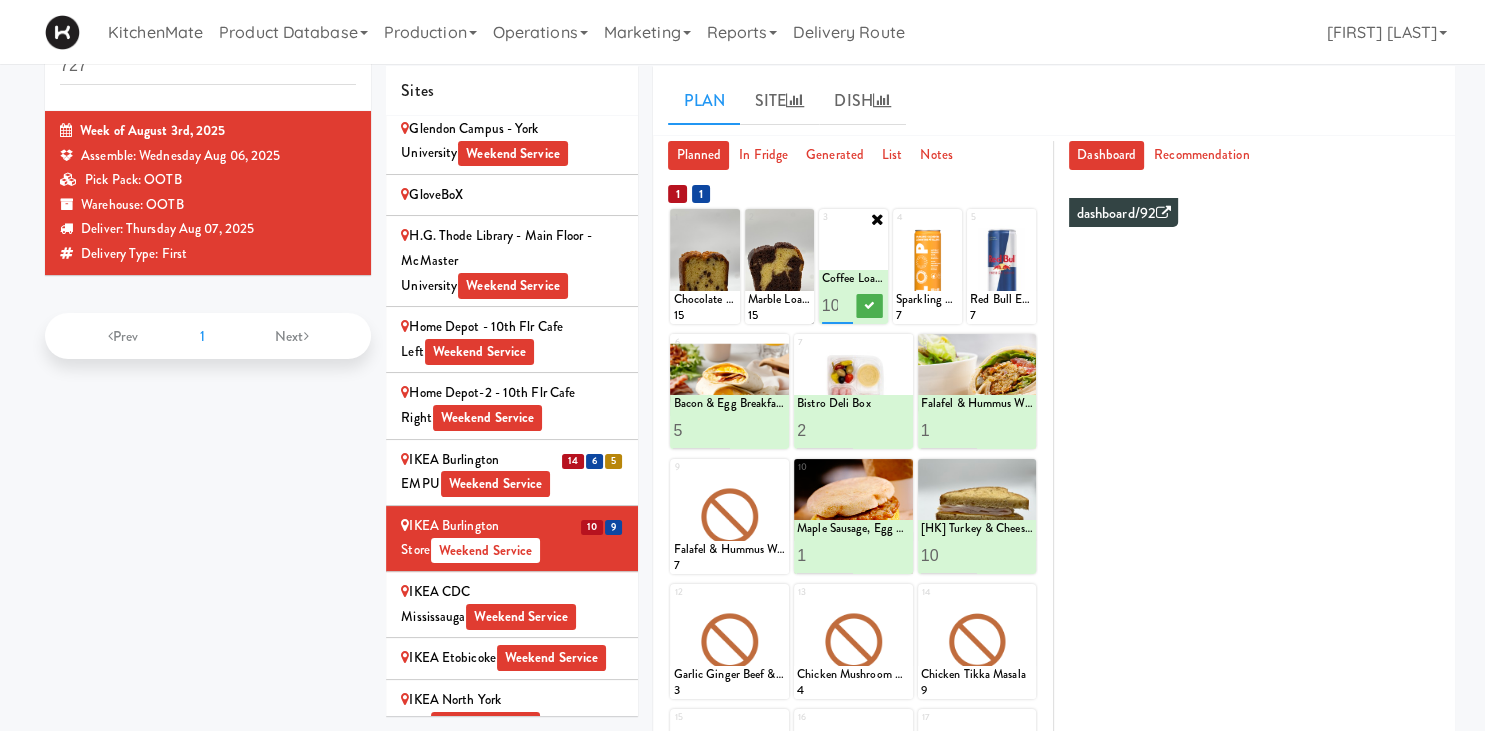 scroll, scrollTop: 0, scrollLeft: 4, axis: horizontal 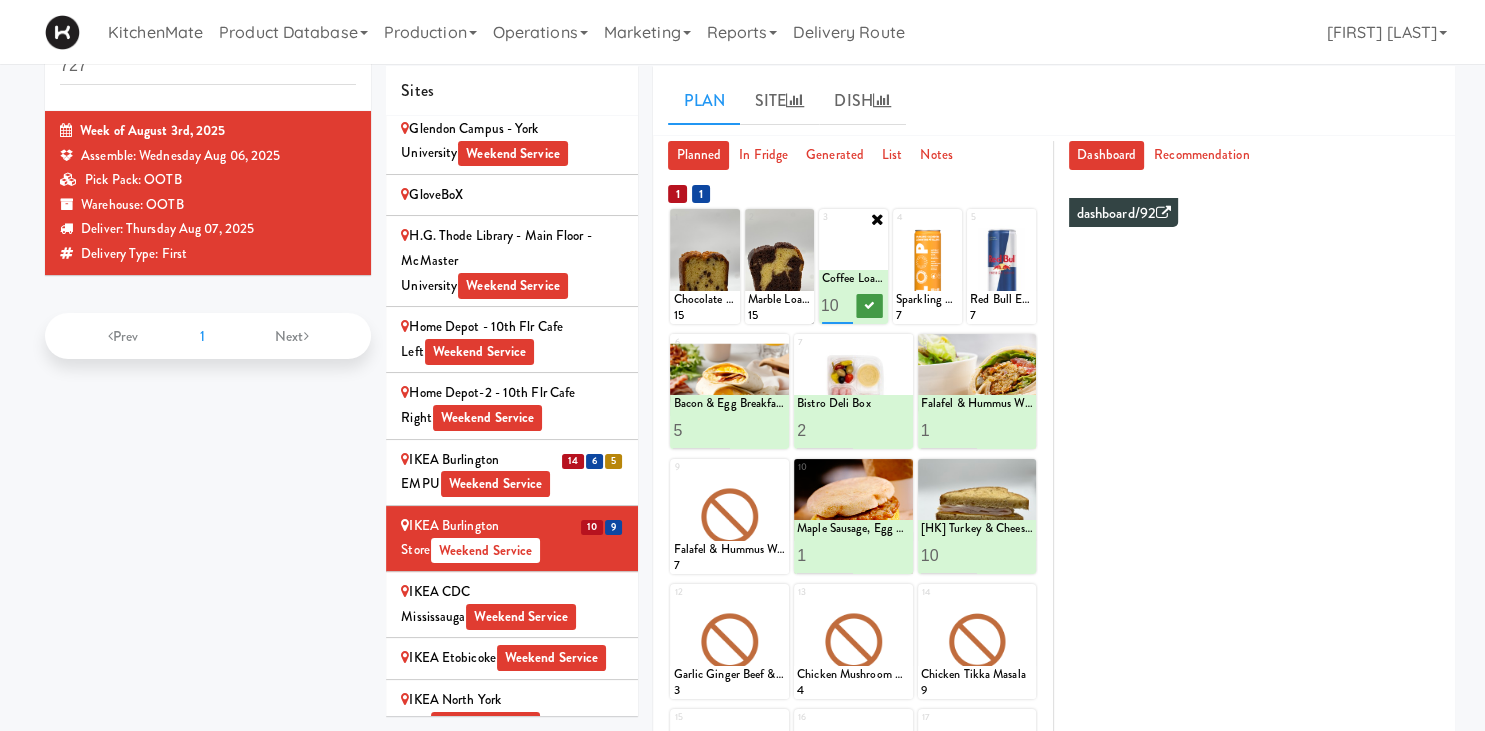 type on "10" 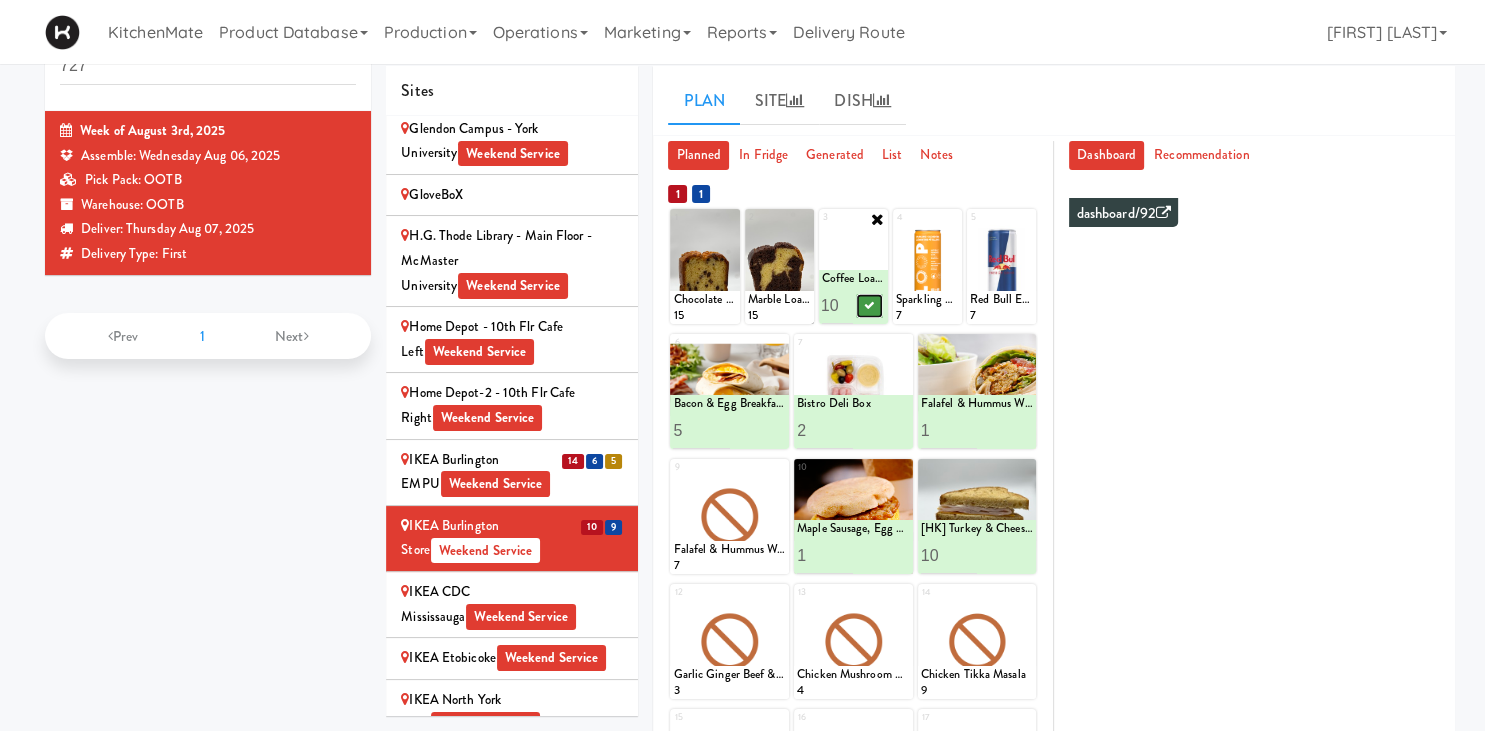 click at bounding box center [870, 305] 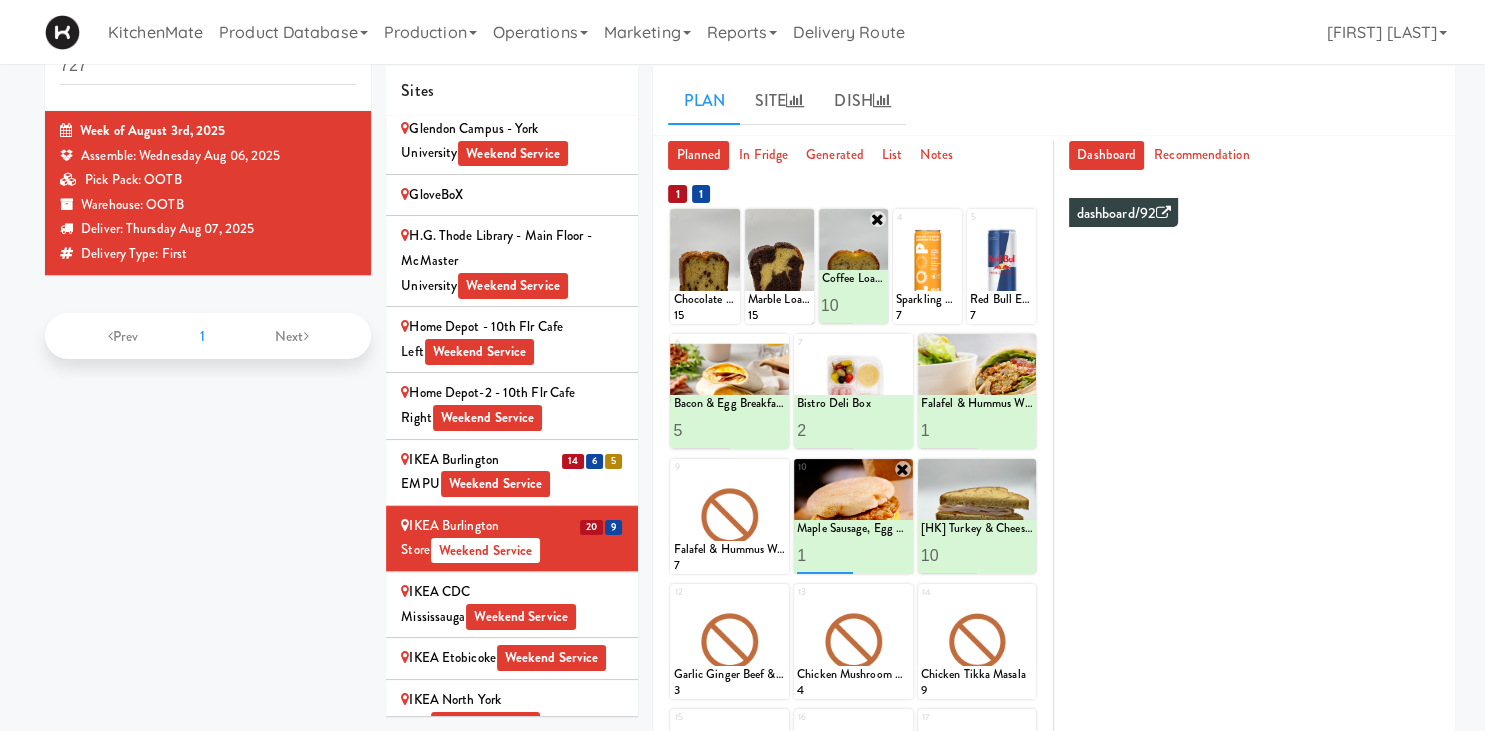 click on "1" at bounding box center [825, 555] 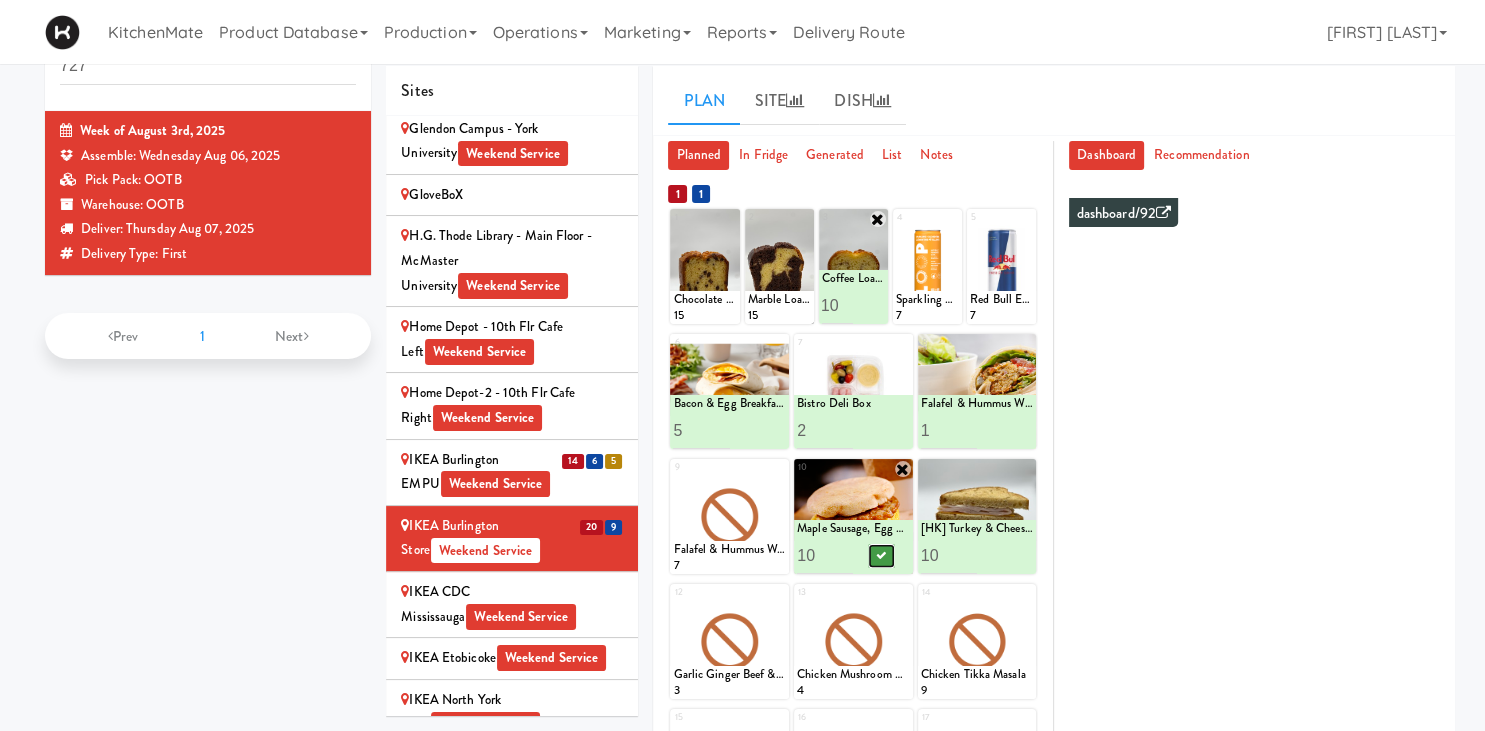 click at bounding box center (881, 555) 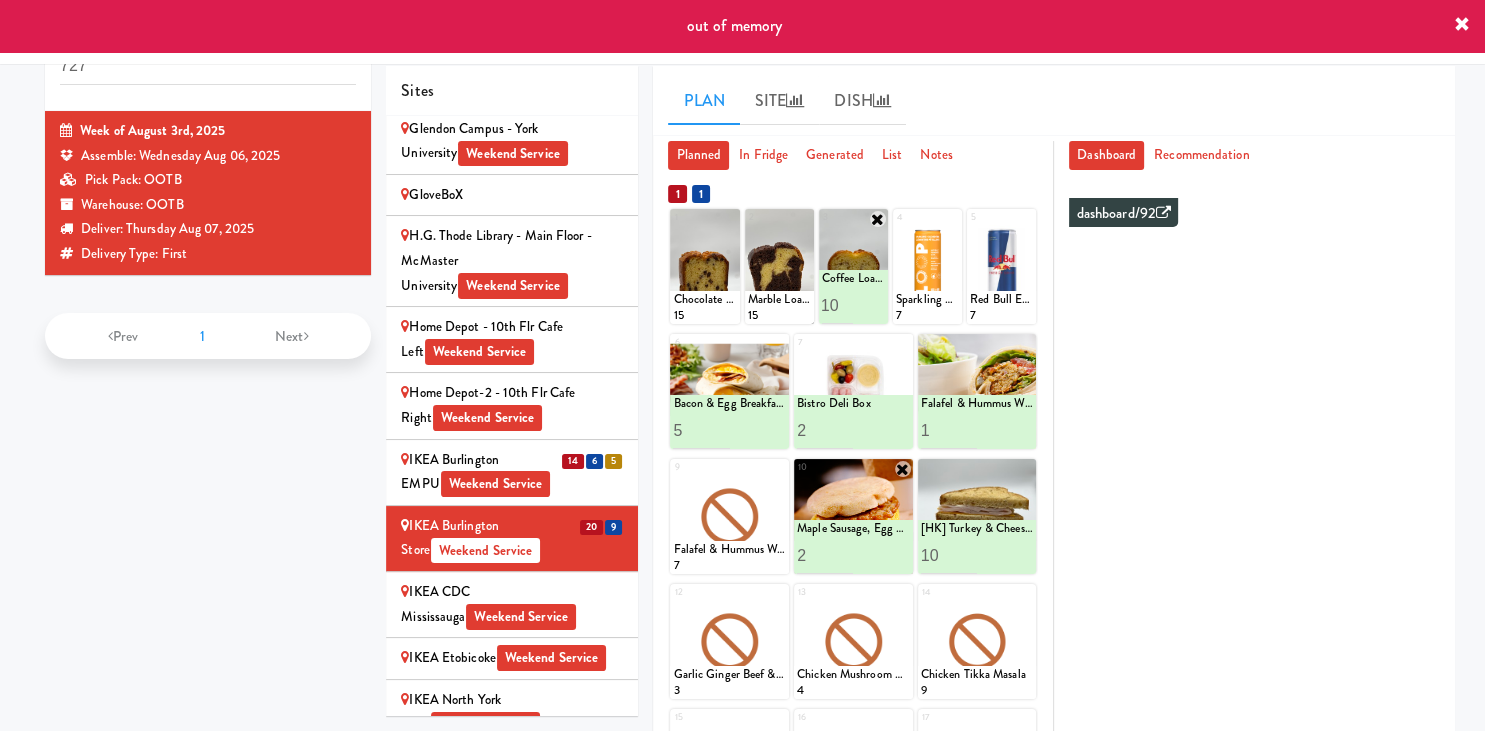click on "2" at bounding box center [825, 555] 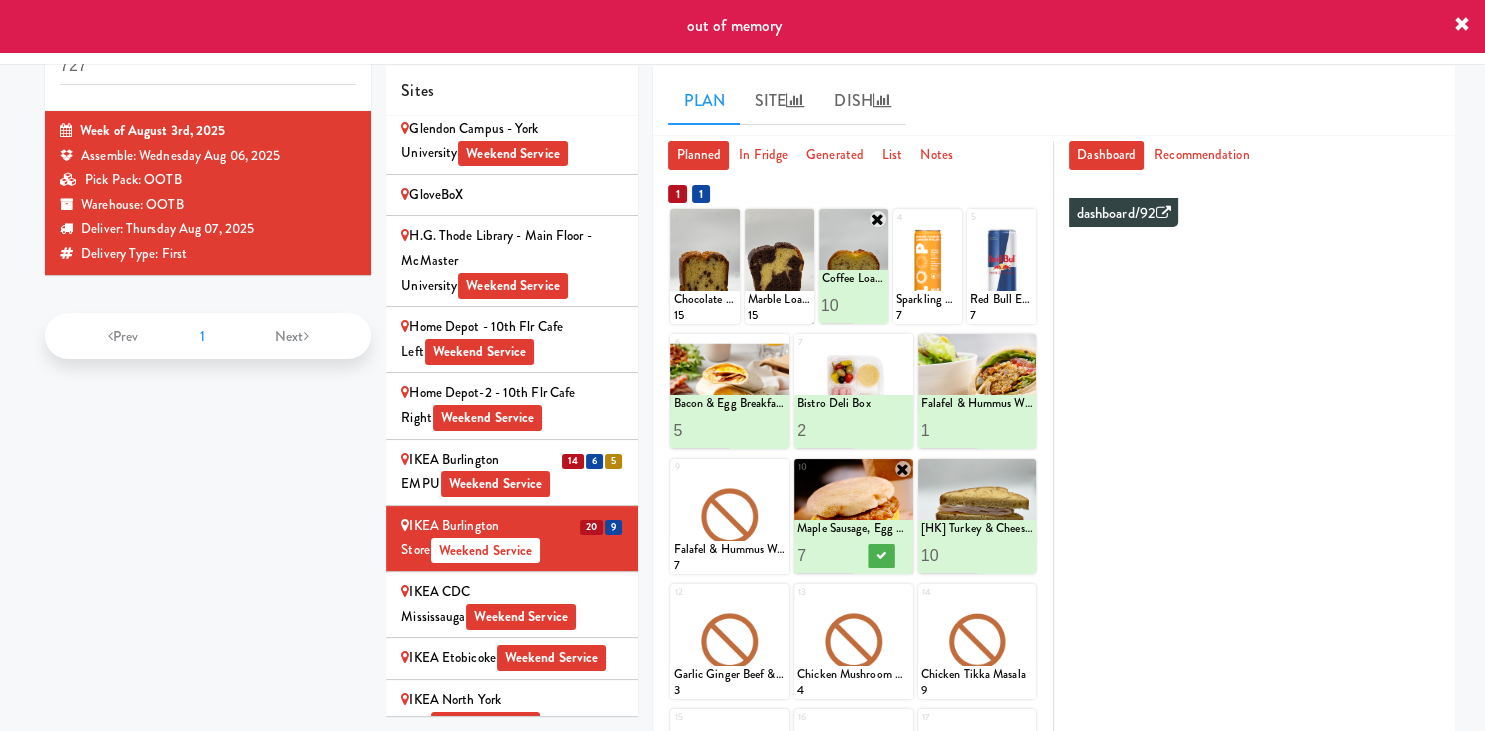 click on "7" at bounding box center [825, 555] 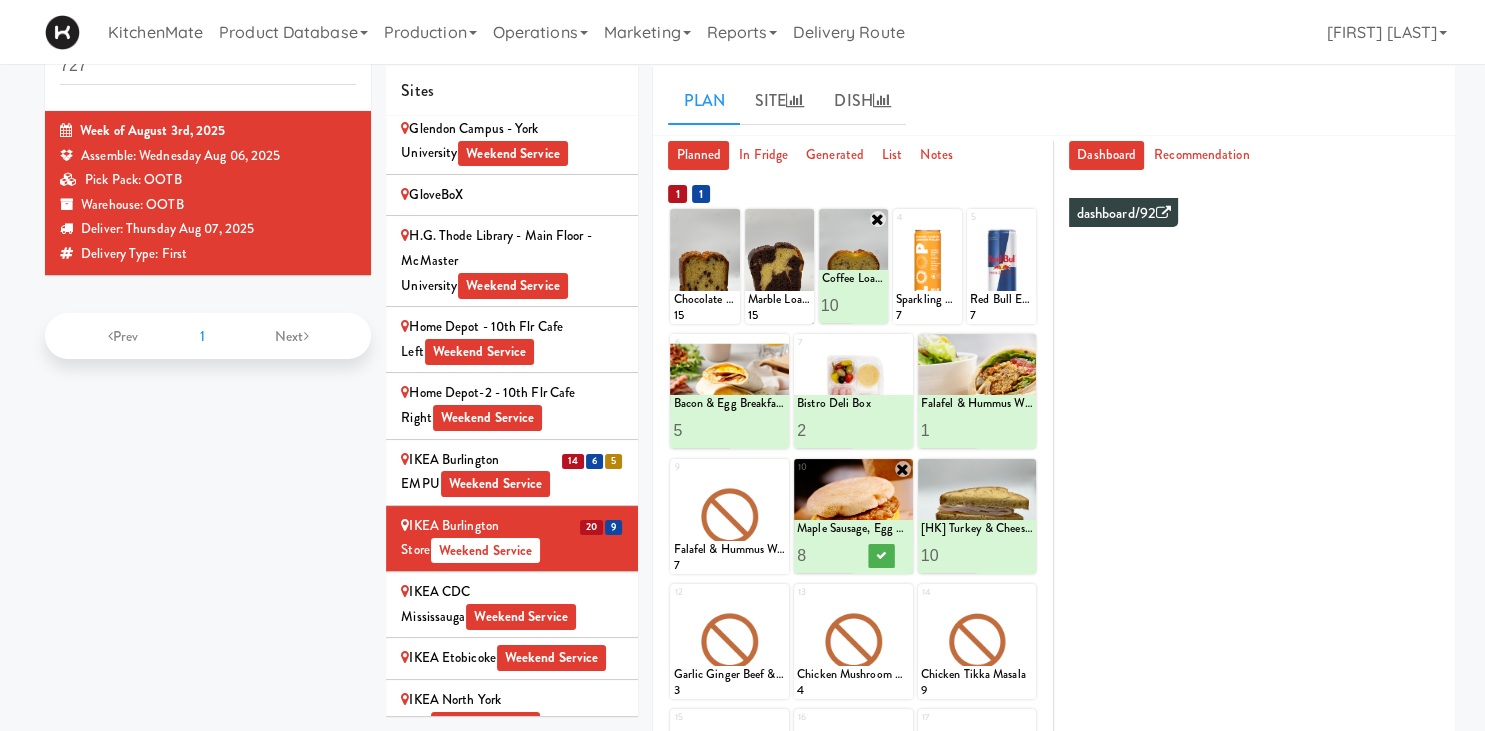 click on "8" at bounding box center (825, 555) 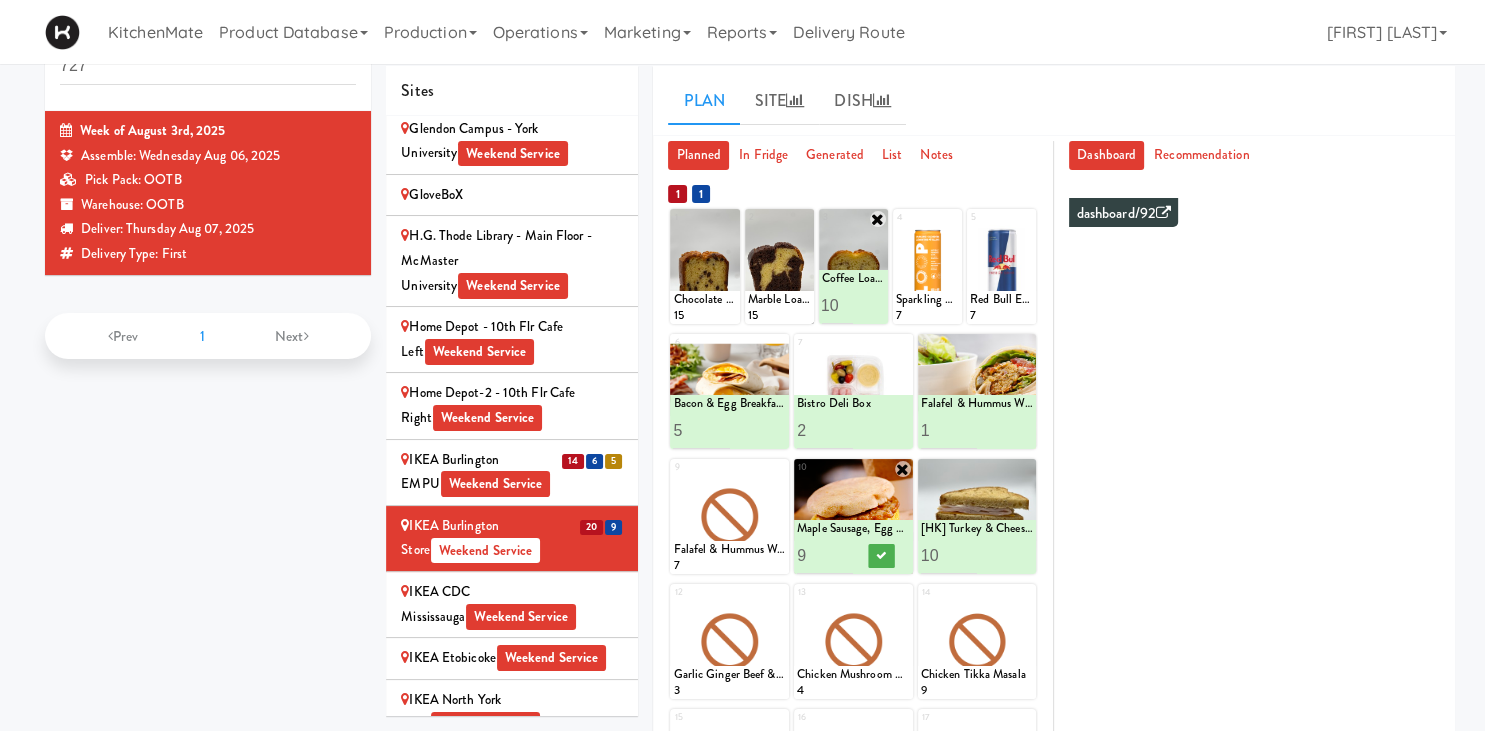 click on "9" at bounding box center [825, 555] 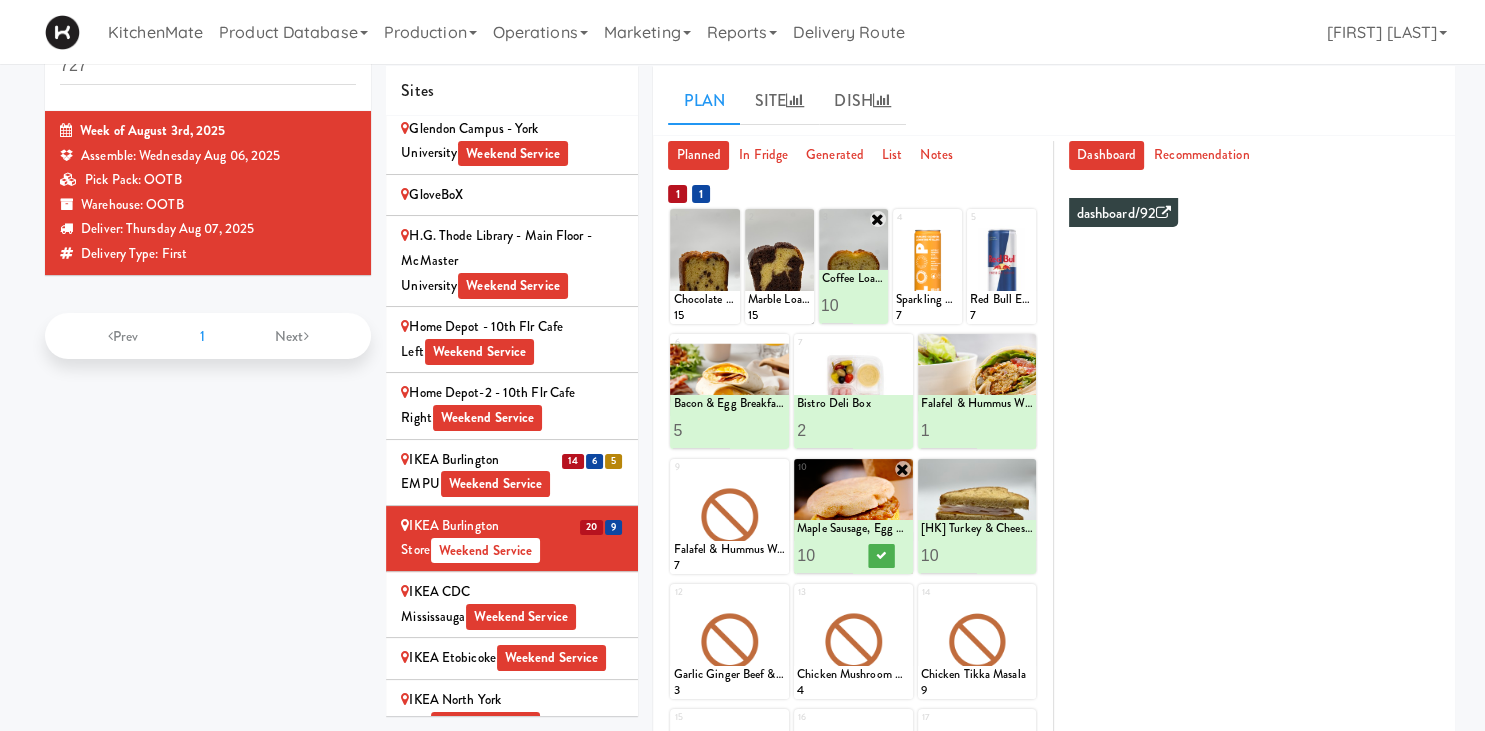 type on "10" 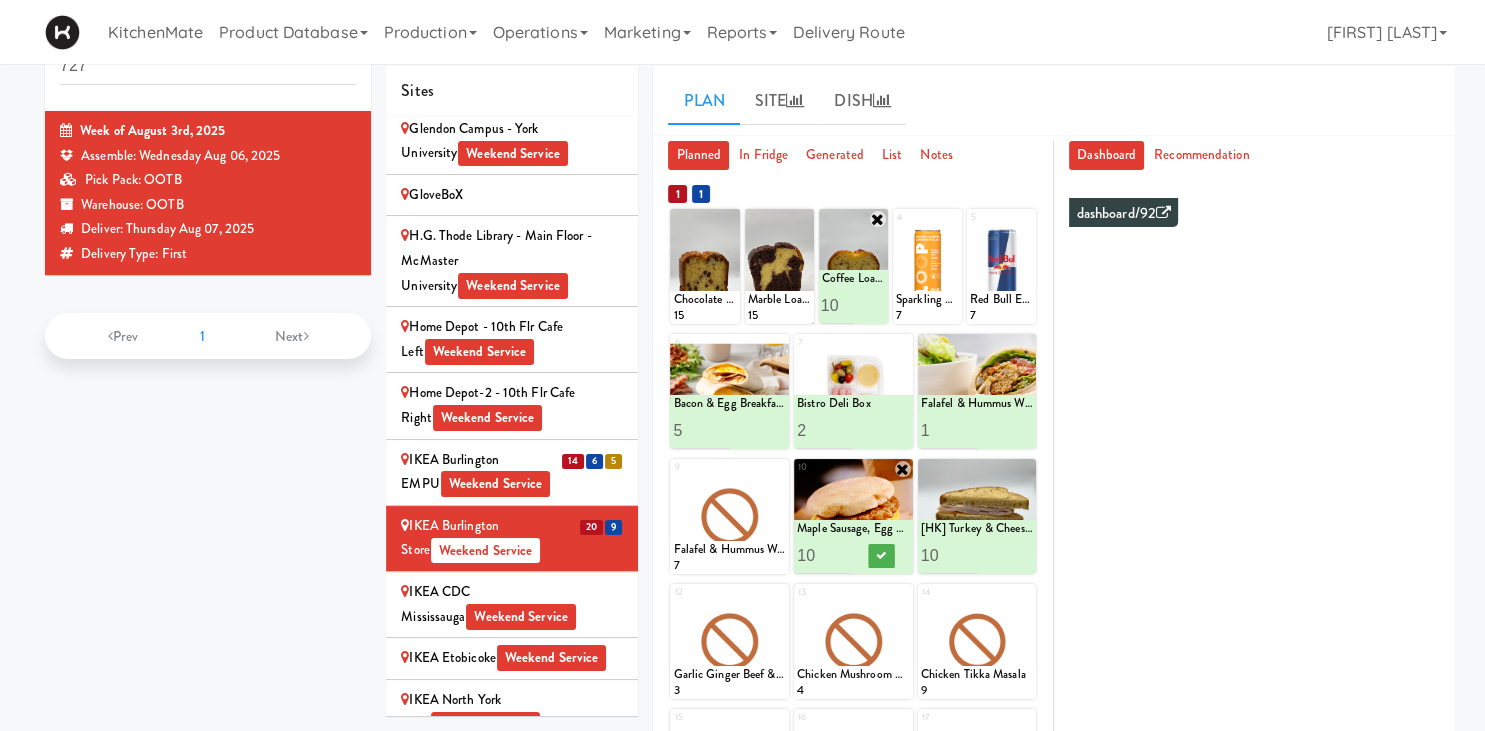 click on "10" at bounding box center (825, 555) 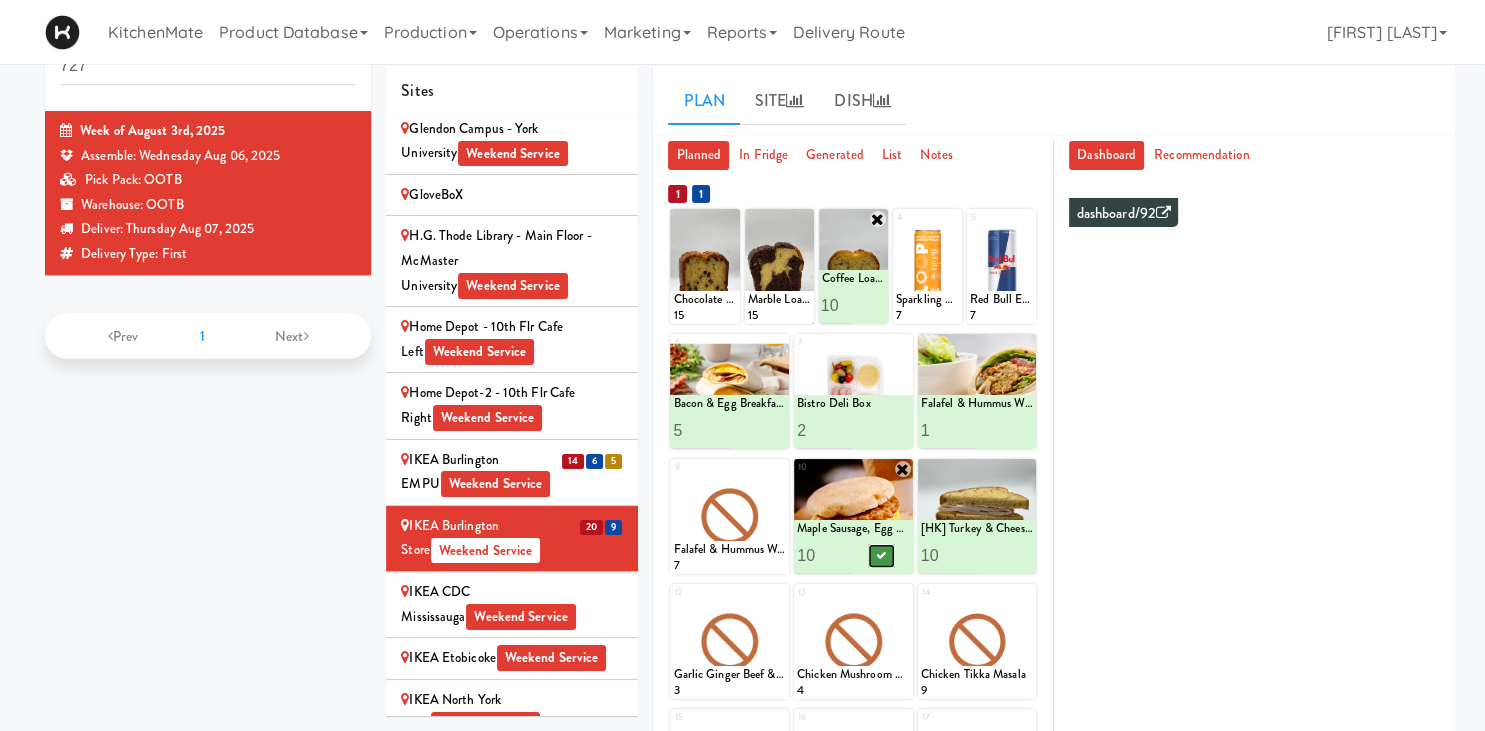 click at bounding box center (881, 556) 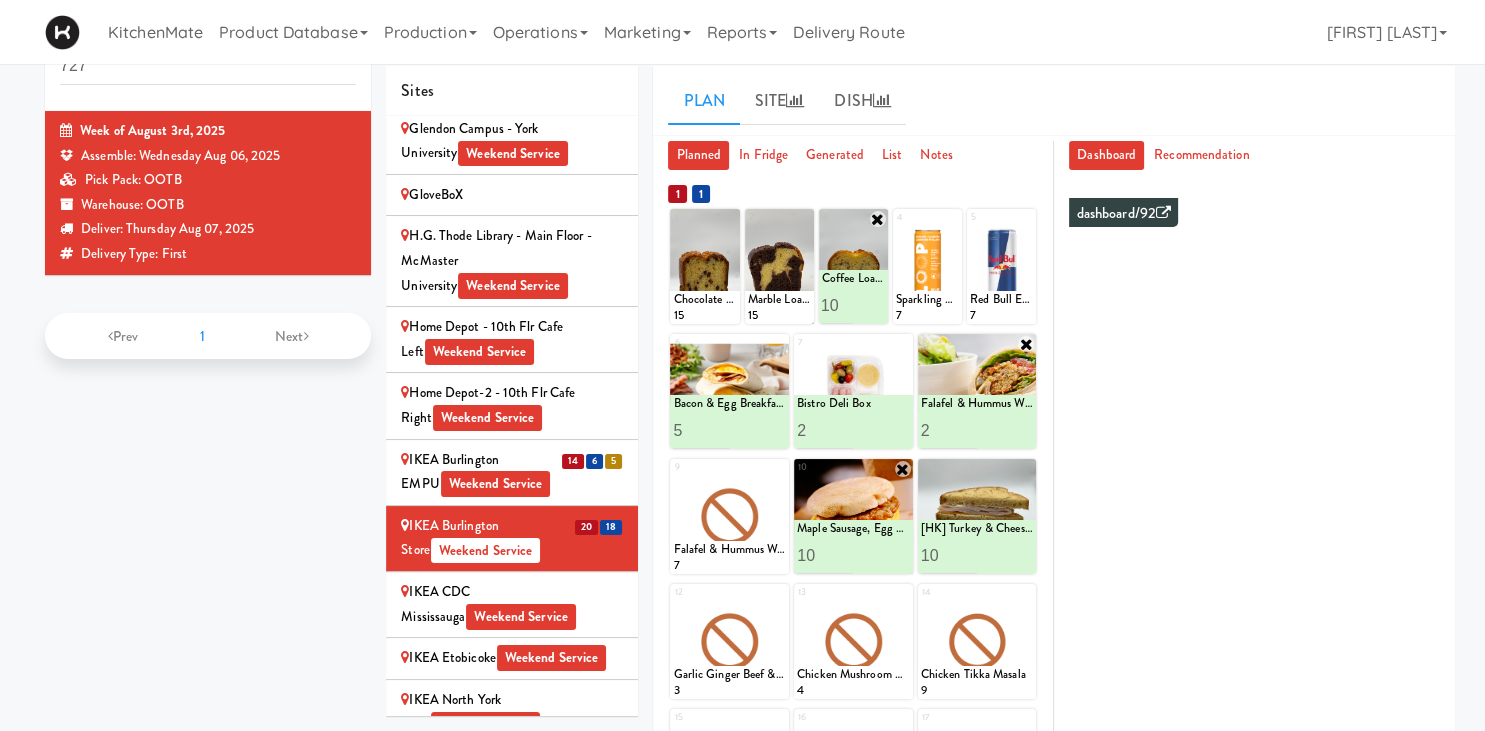click on "2" at bounding box center (949, 430) 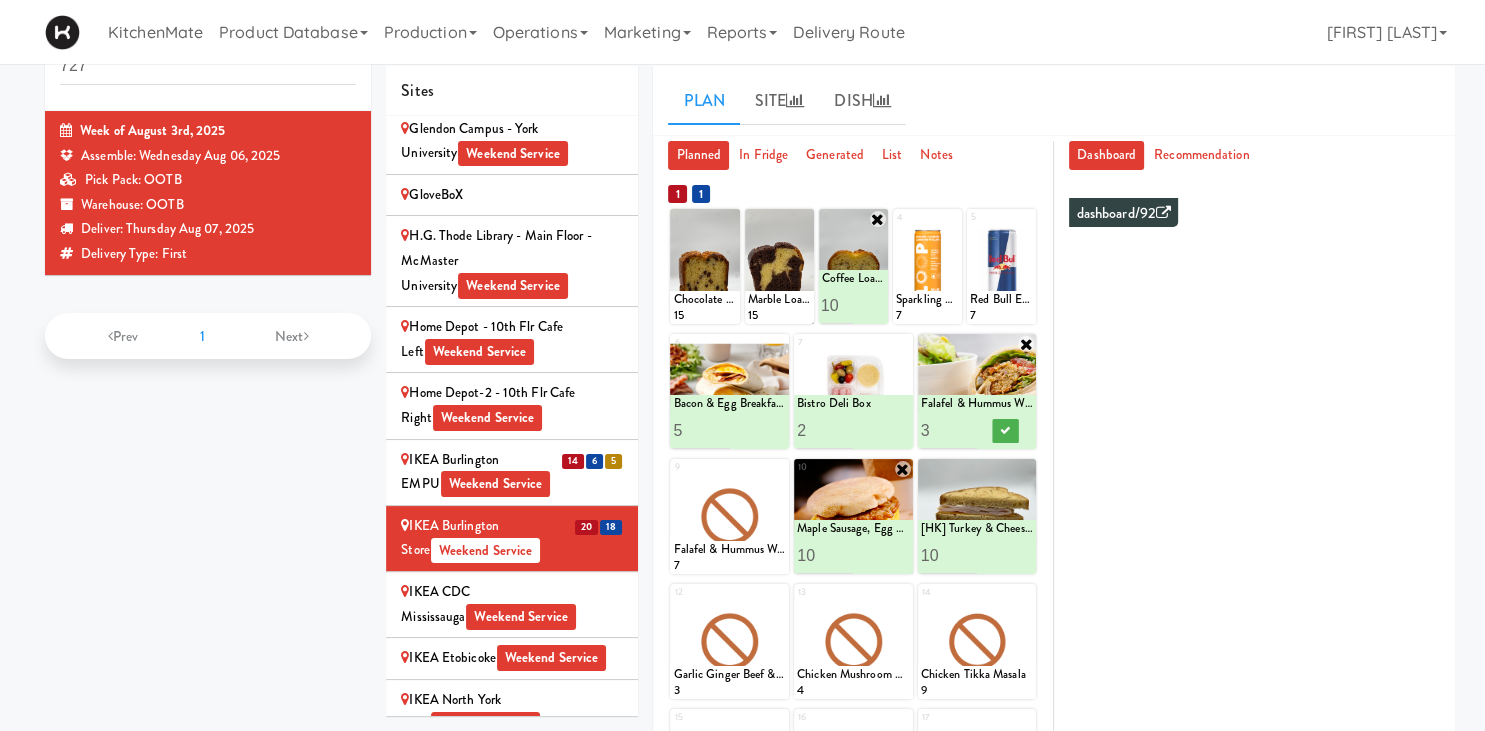 click on "3" at bounding box center (949, 430) 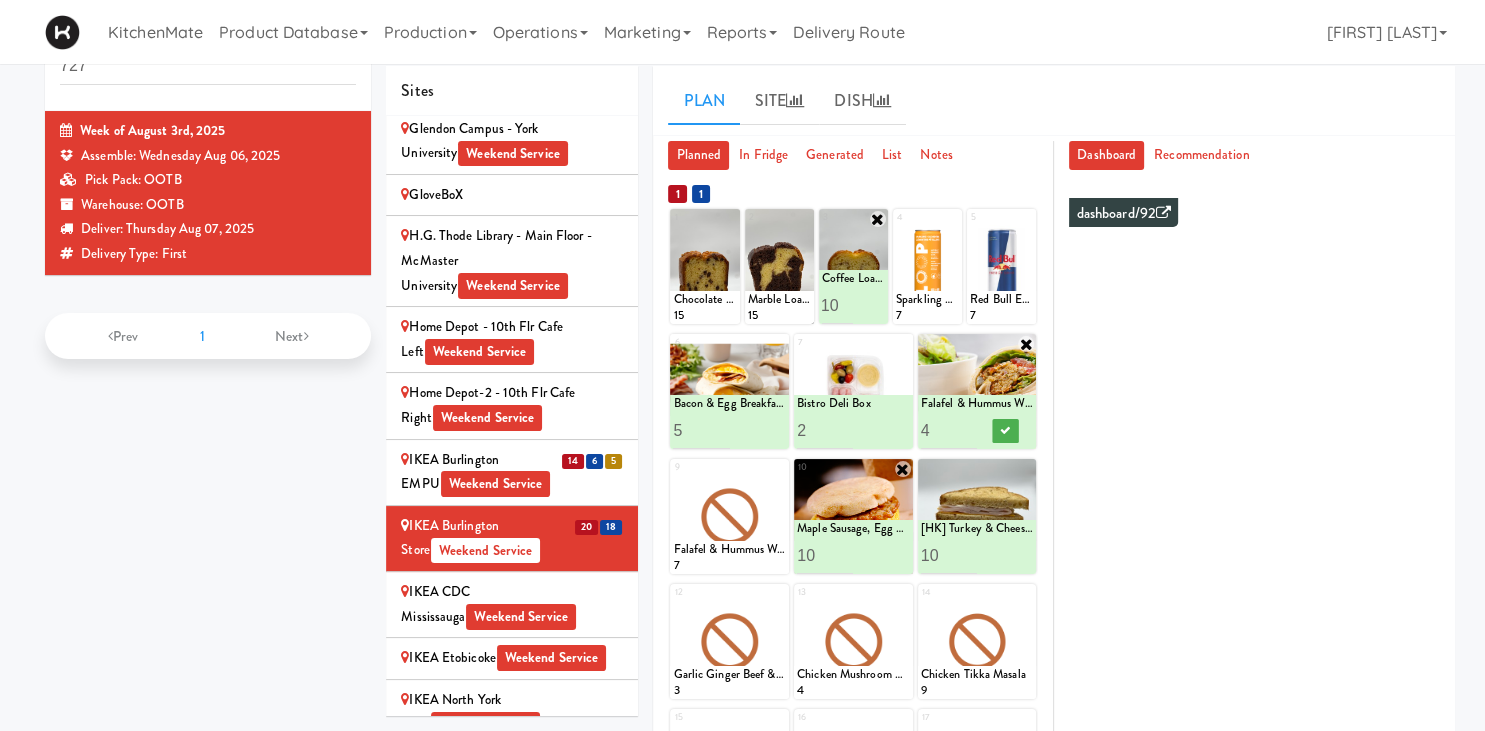 click on "4" at bounding box center (949, 430) 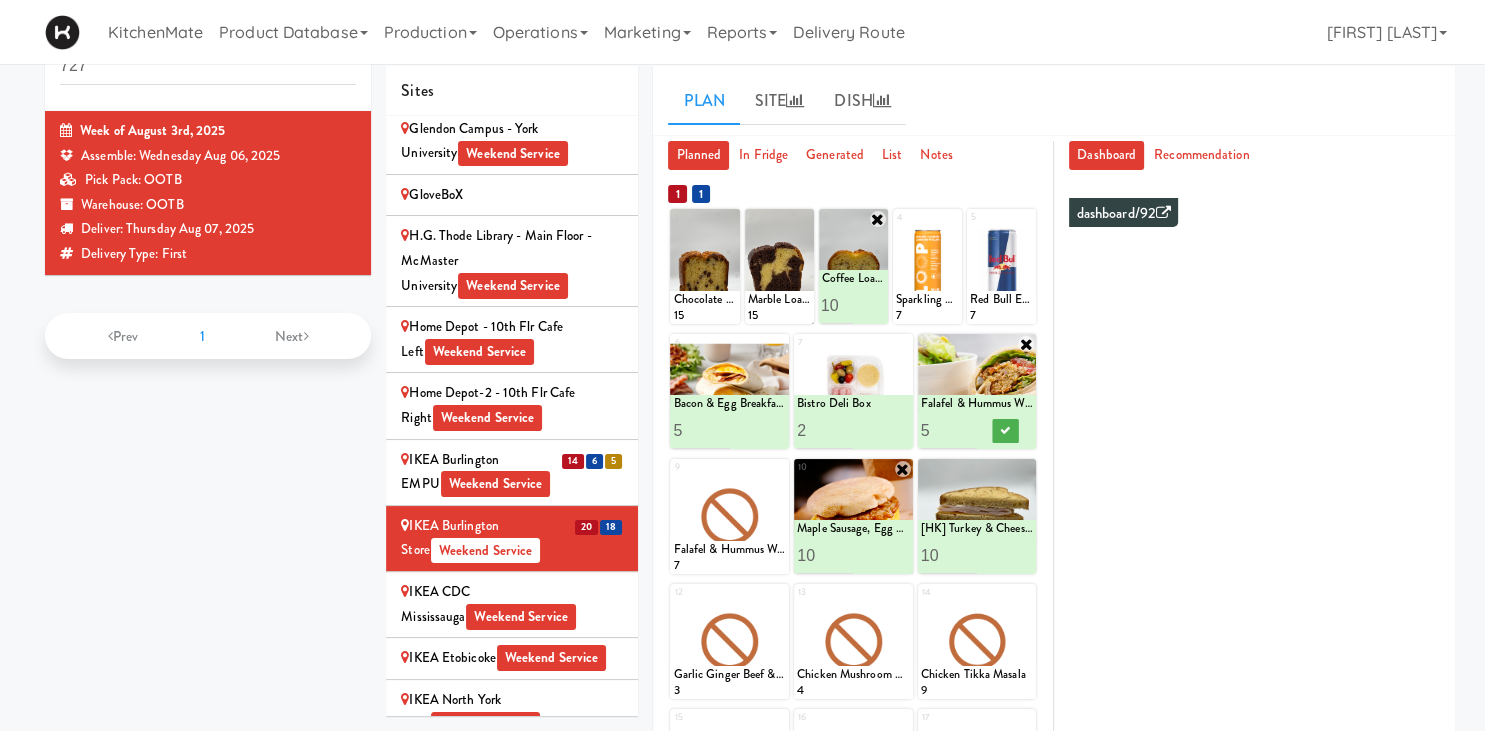 click on "5" at bounding box center (949, 430) 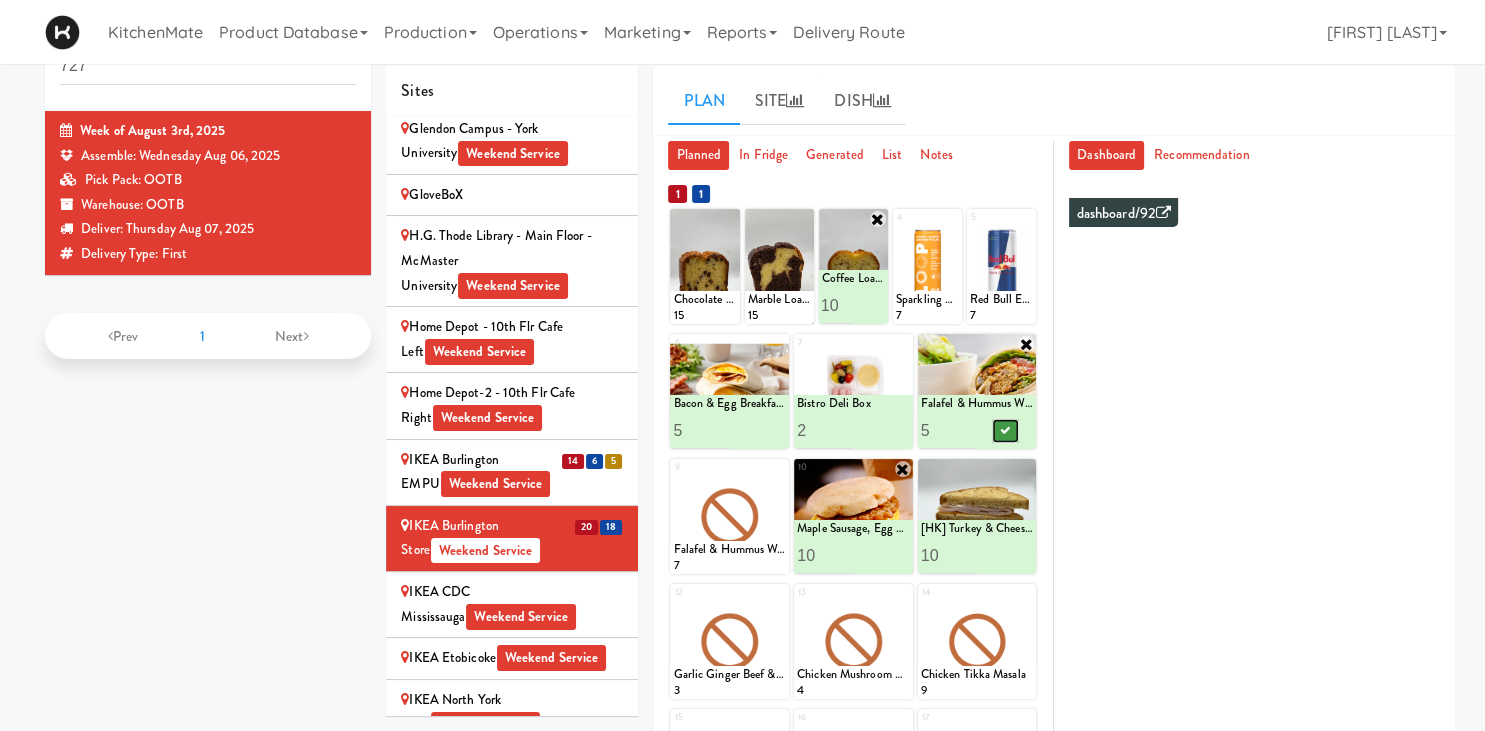 click at bounding box center [1005, 431] 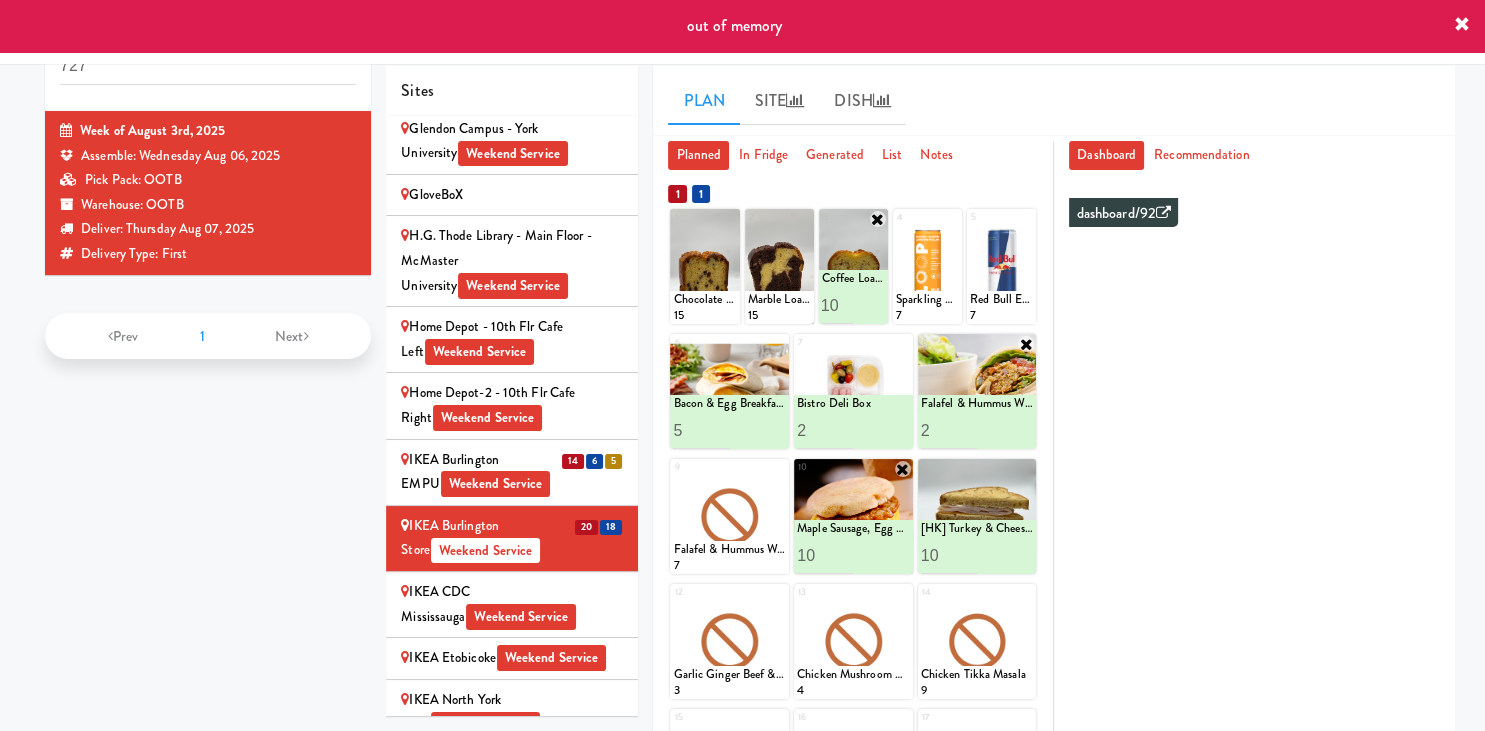 click on "2" at bounding box center (949, 430) 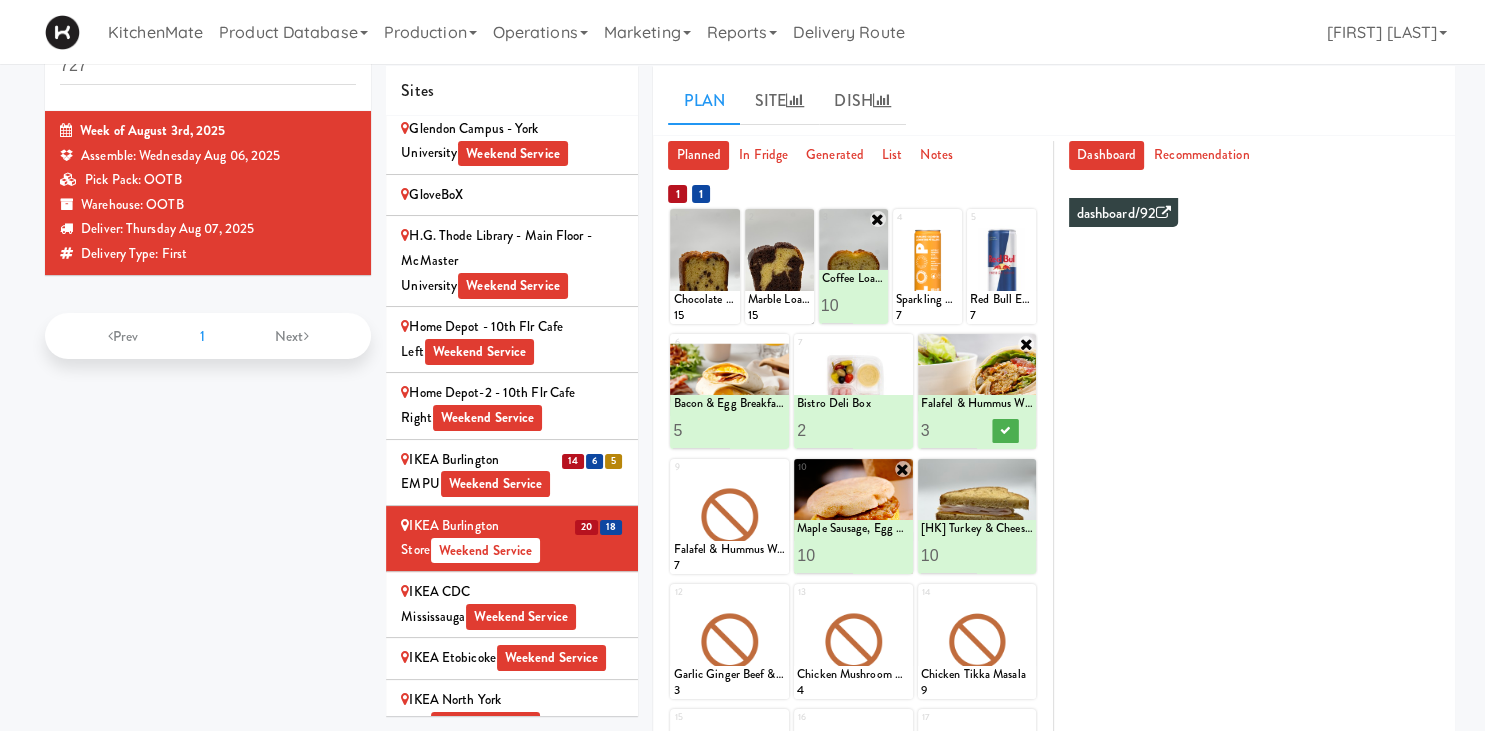 click on "3" at bounding box center [949, 430] 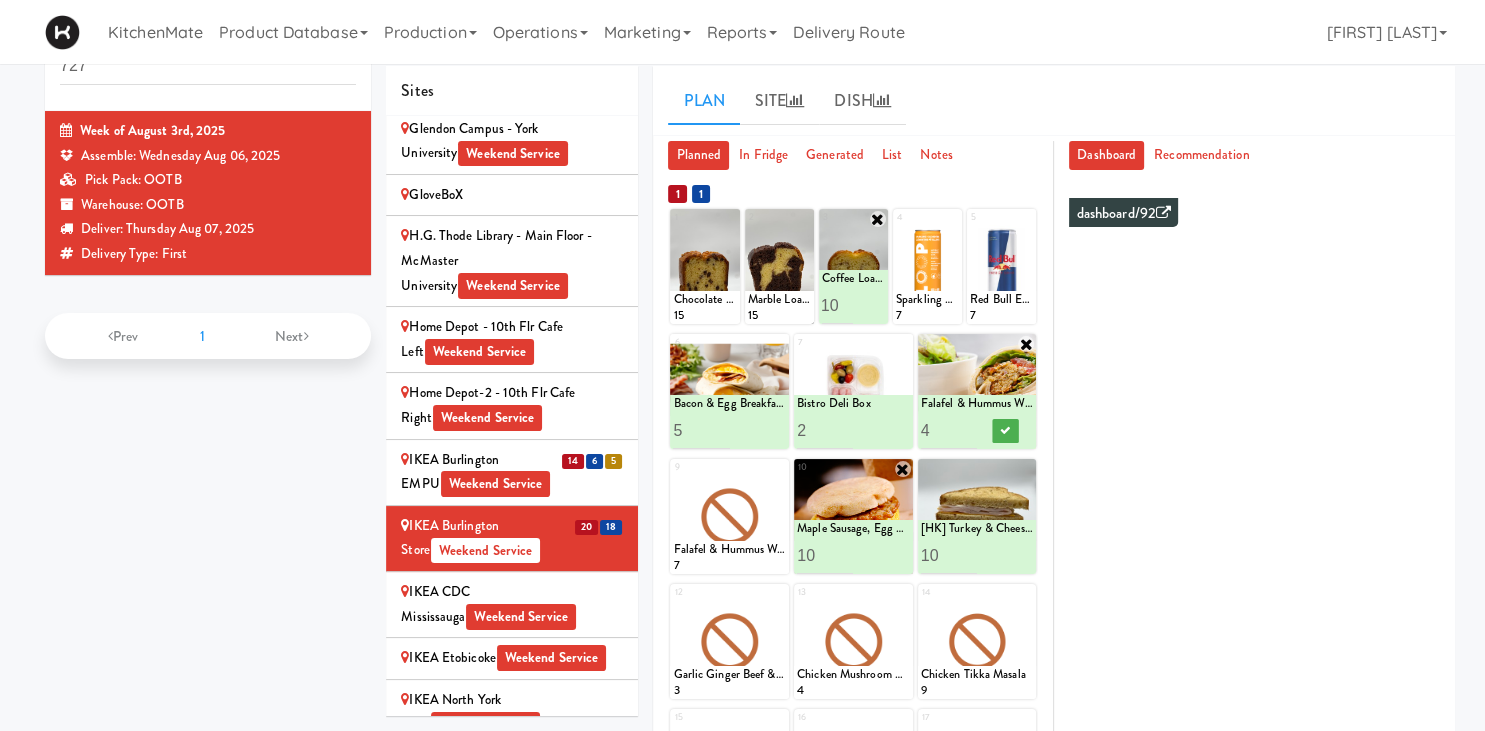 click on "4" at bounding box center (949, 430) 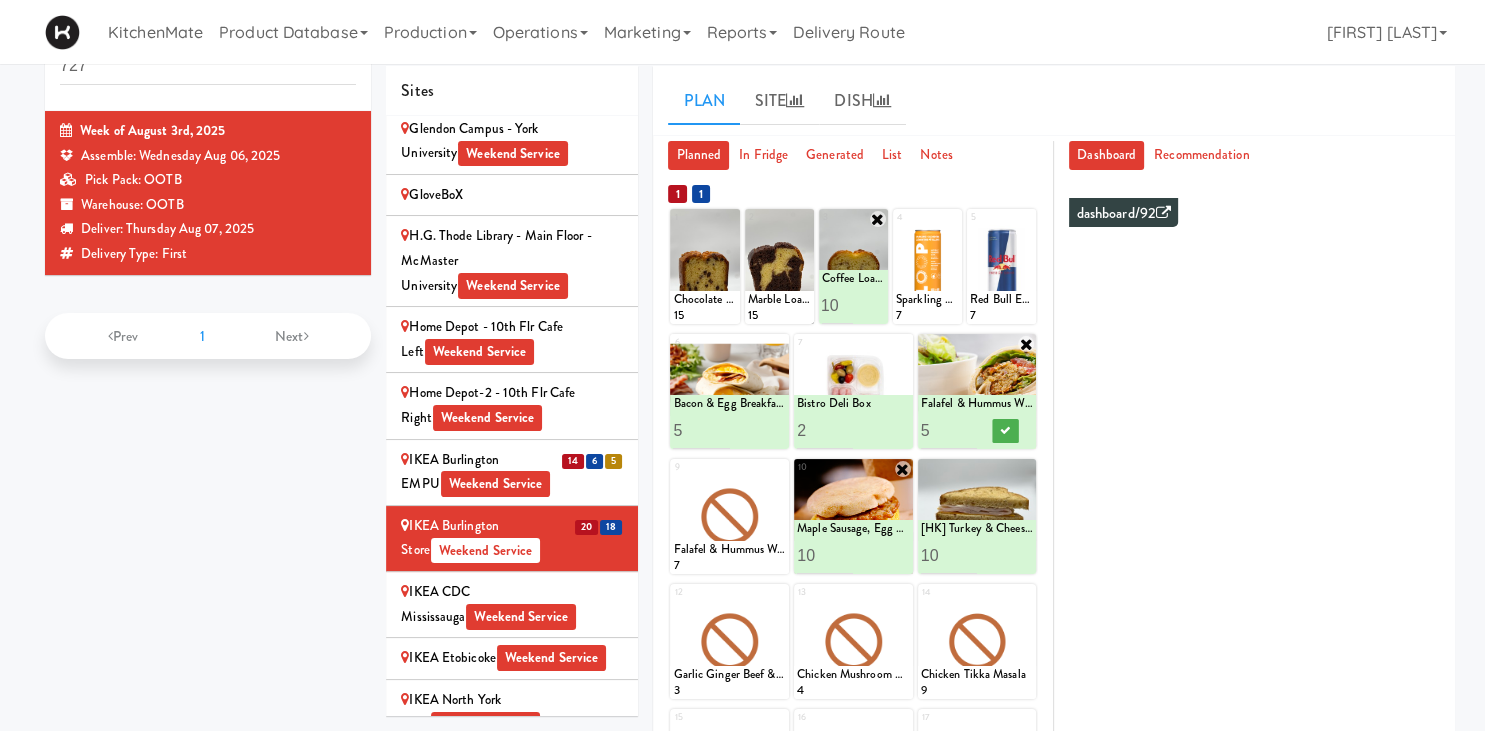 type on "5" 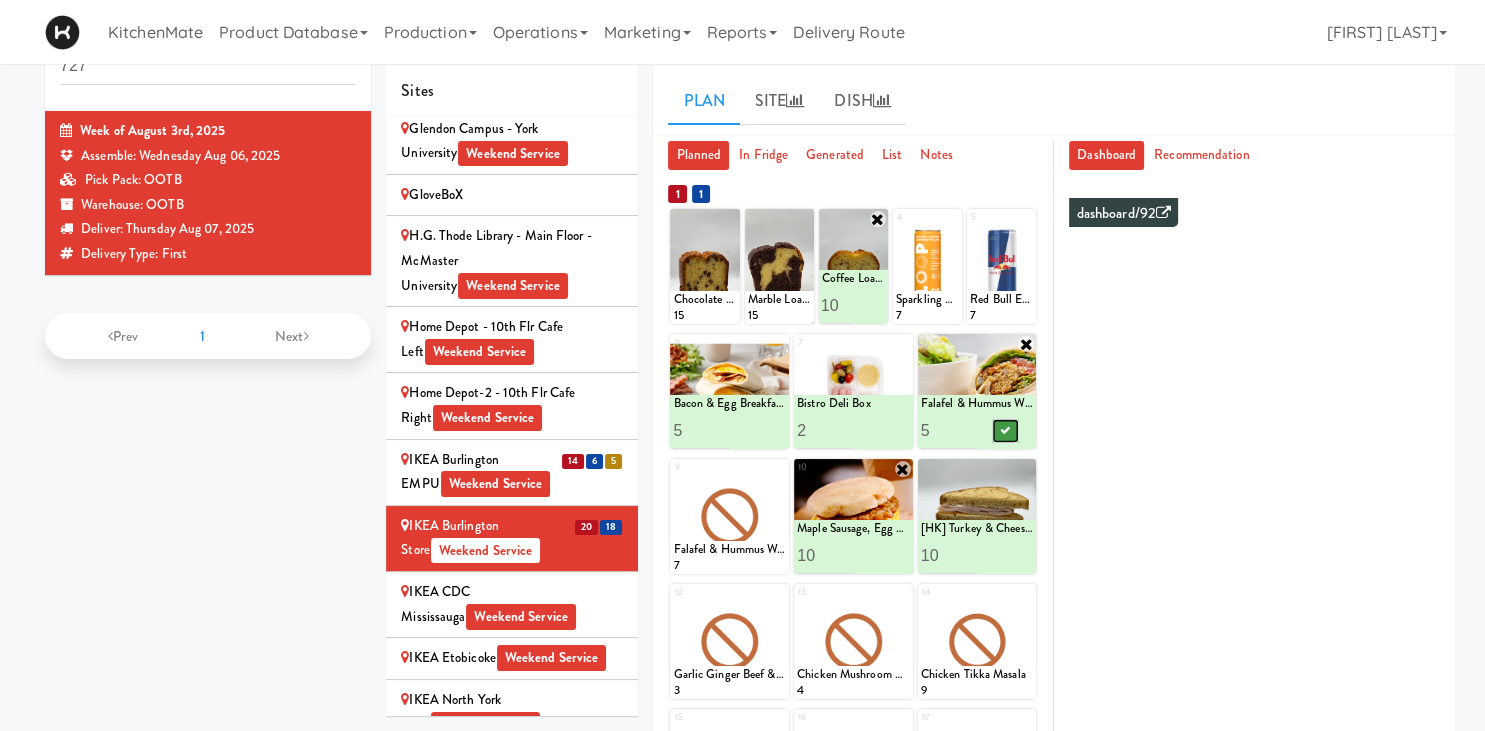 click at bounding box center (1005, 431) 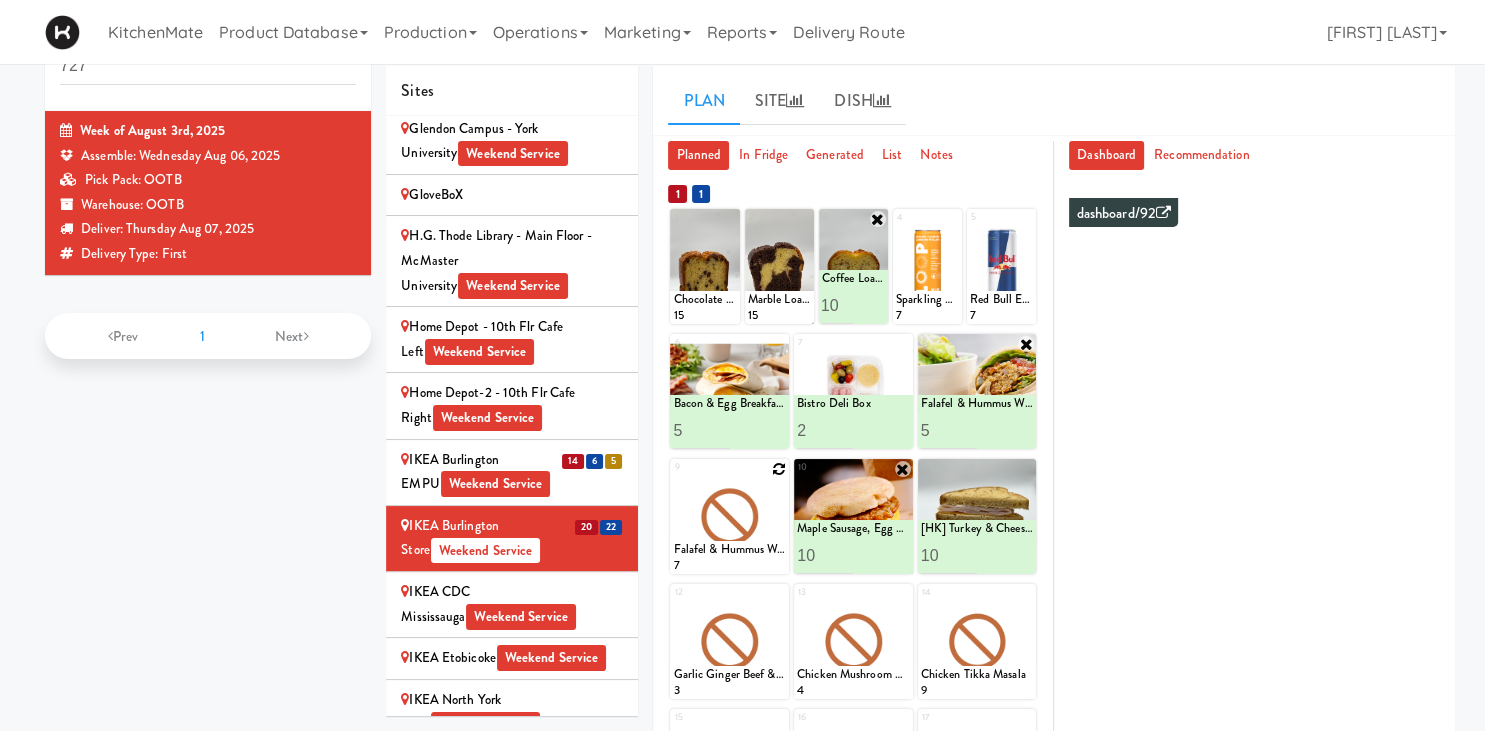 click at bounding box center [779, 469] 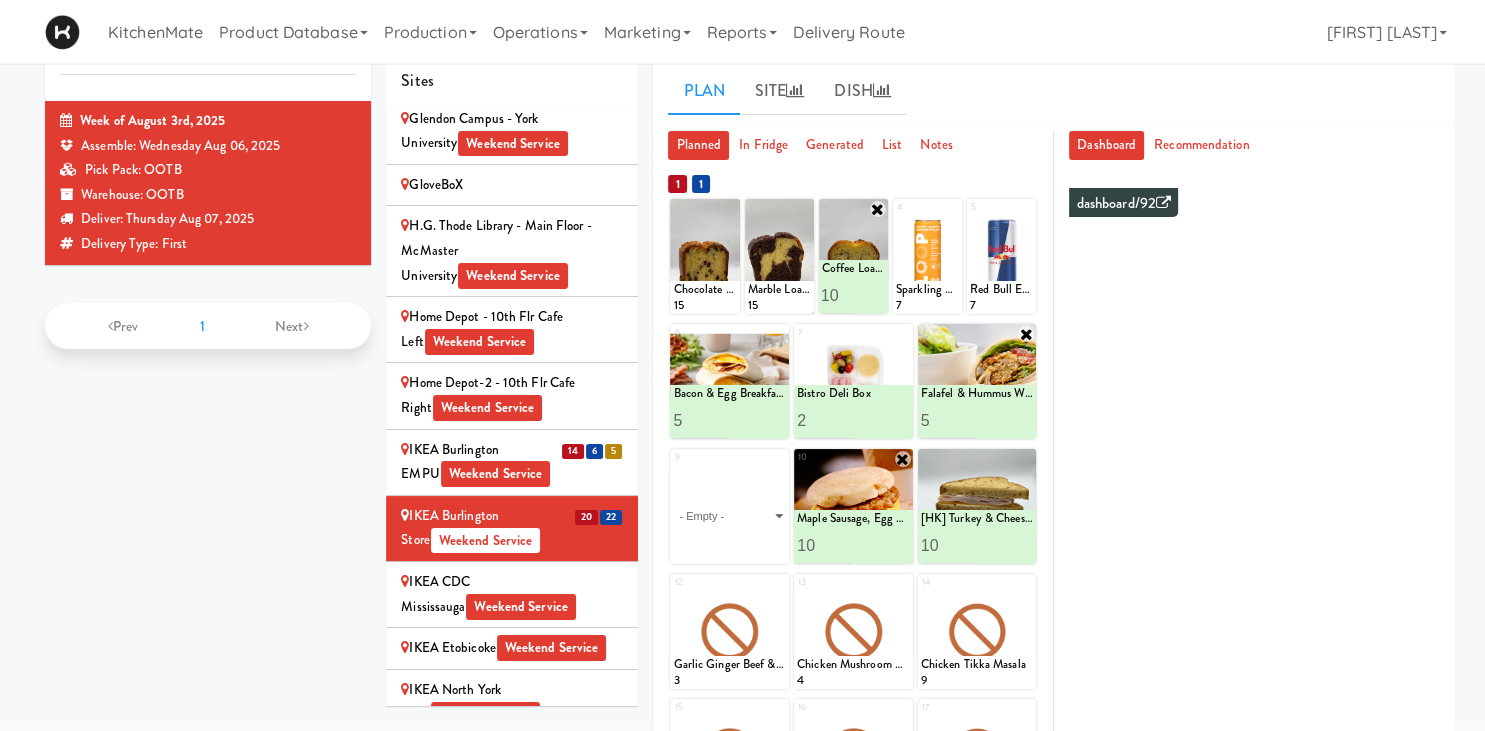 scroll, scrollTop: 68, scrollLeft: 0, axis: vertical 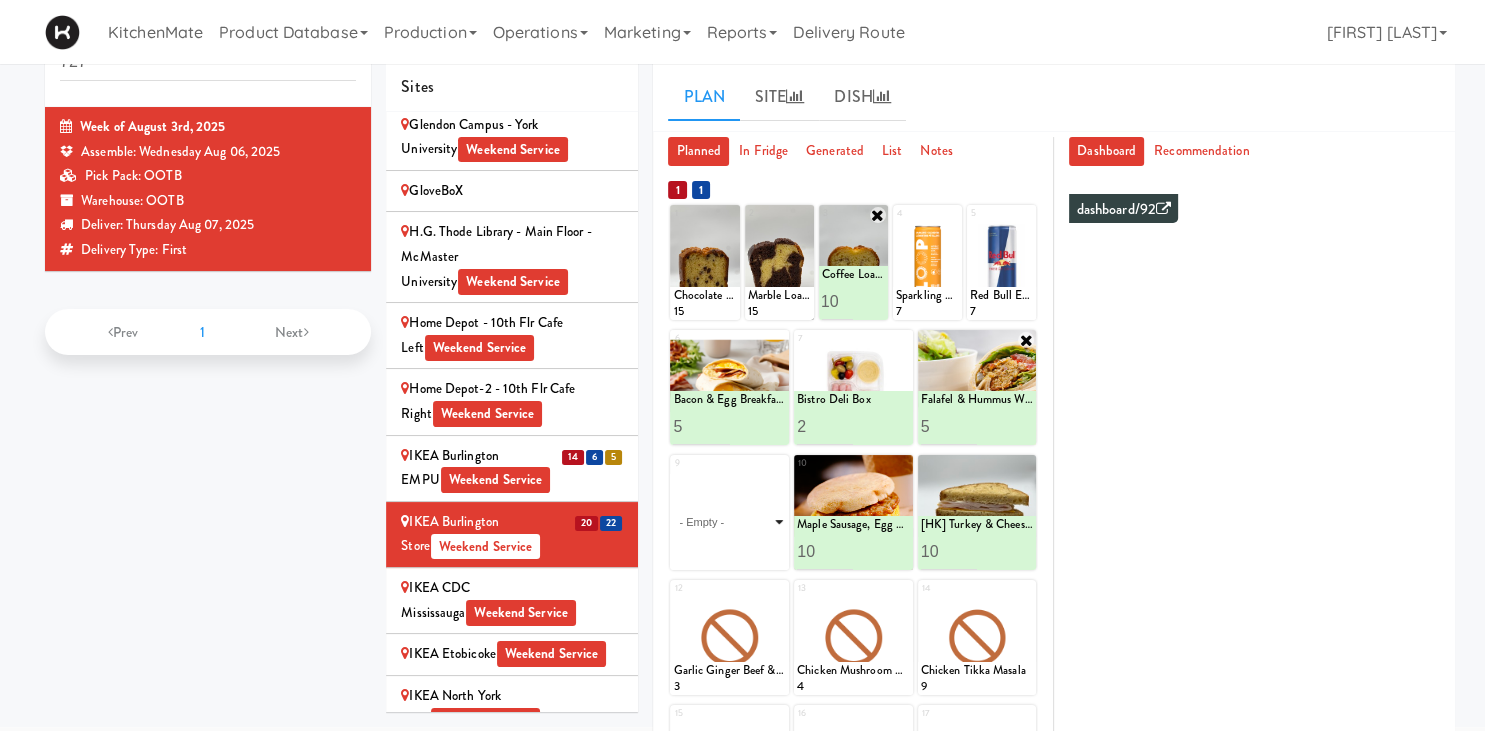 click on "- Empty - Activia Probiotic Peach Mango Smoothie Berry Gatorade Zero Chocolate Milk Tetra Pack Coca Cola Diet Coke Frooti Fuze Iced Tea Grape G2 Gatorade Thirst Quencher Greenhouse Fiery Ginger Shot Lemon Lime Gatorade Zero Monster Energy Zero Ultra Norse Cold Brew Coffee Oasis Apple Juice Orange Celsius Energy Drink Orange Gatorade Zero Red Bull Energy Drink Sanpellengrino Aranciata Sparkling Clementine Probiotic Soda Sparkling Ginger Probiotic Soda Sparkling Grapefruit Probiotic Soda Sugar Free Red Bull Tonica Kombucha Berry Bounce Amazing Chocolate Chunk Cookie Bacon & Egg Breakfast Wrap Bistro Deli Box Blue Diamond Roasted Salted Almonds Blue Diamond Smokehouse Almonds Caramilk Chocolate Chip Loaf Cake Chocolate Loaf Cake Classic Hummus With Crackers Clif Bar Peanut Butter Crunch Clif Builders proteins Bar Chocolate Clif Builders proteins Bar Chocolate Mint Coffee Loaf Cake Falafel & Hummus Wrap Freshii Peanut Butter Energii Bites [HK] Cheddar Cheese Bagel [HK] Chicken Caesar Wrap [HK] Turkey Club Wrap" at bounding box center (729, 522) 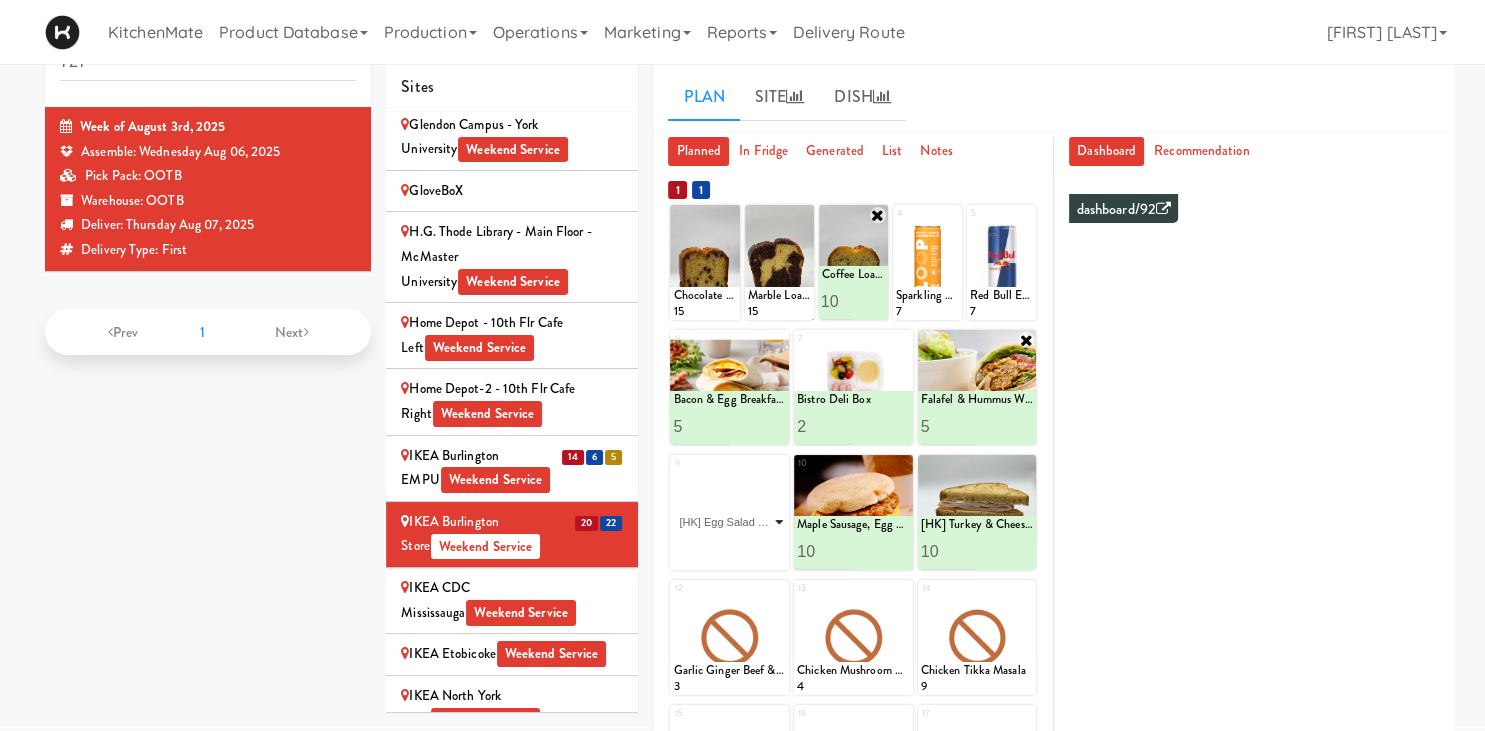 click on "[HK] Egg Salad on Multigrain" at bounding box center [0, 0] 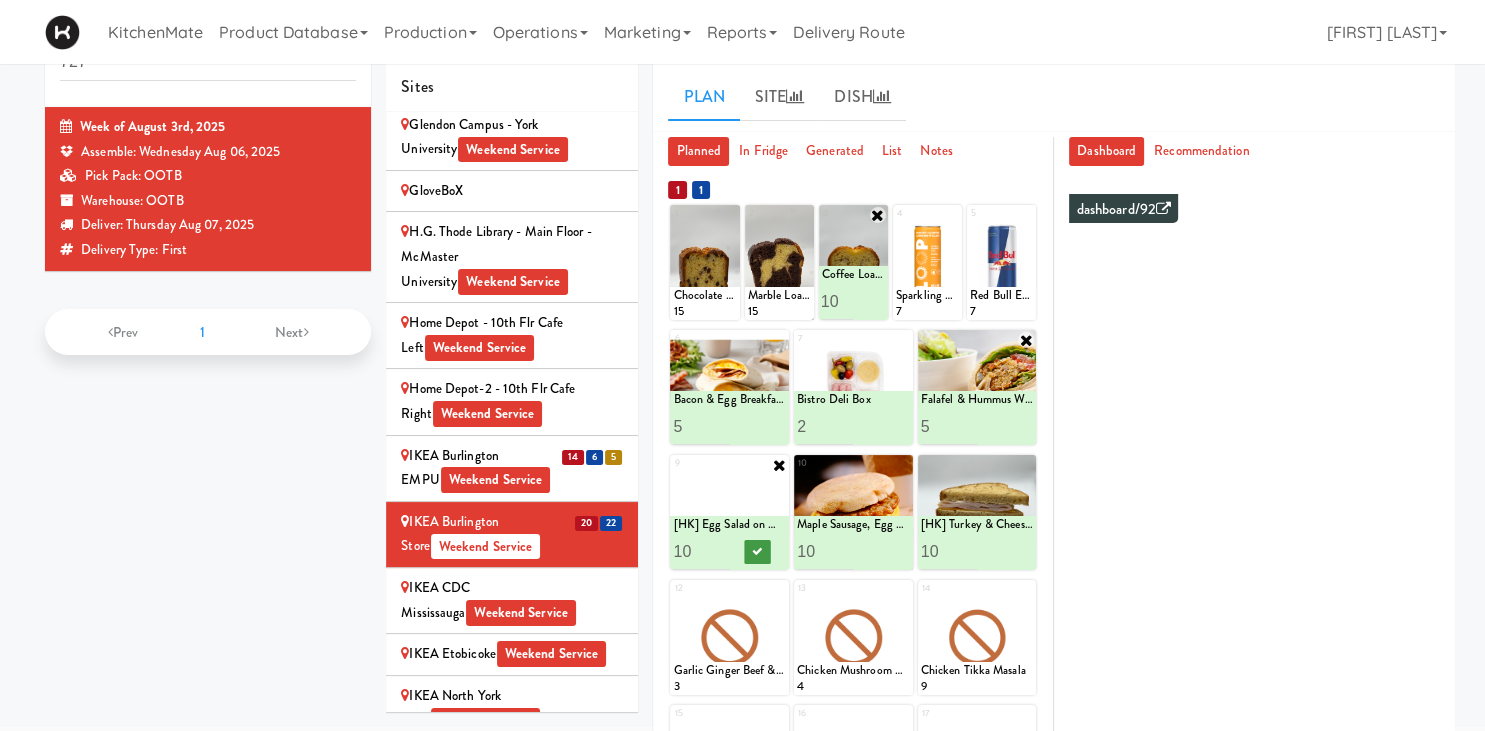 type on "10" 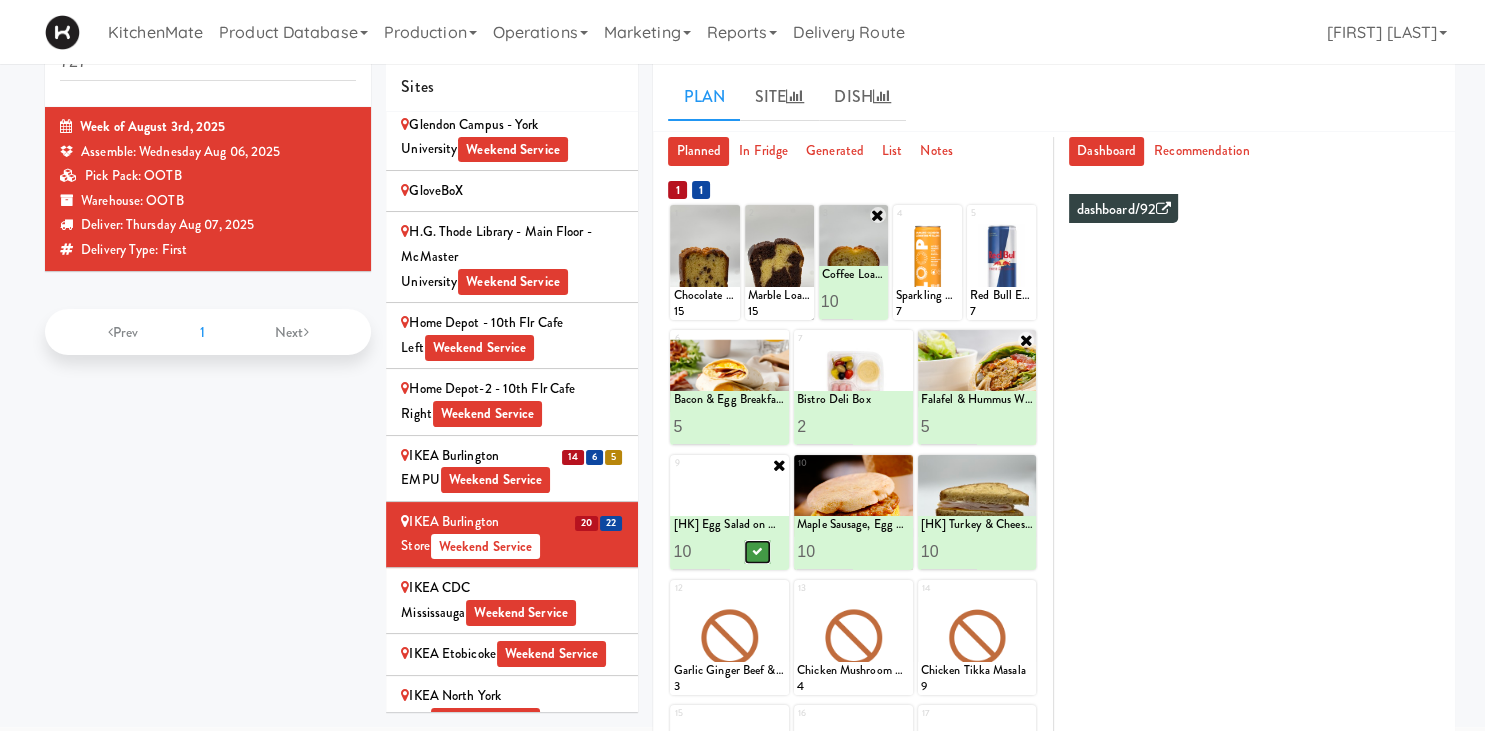 click at bounding box center (758, 551) 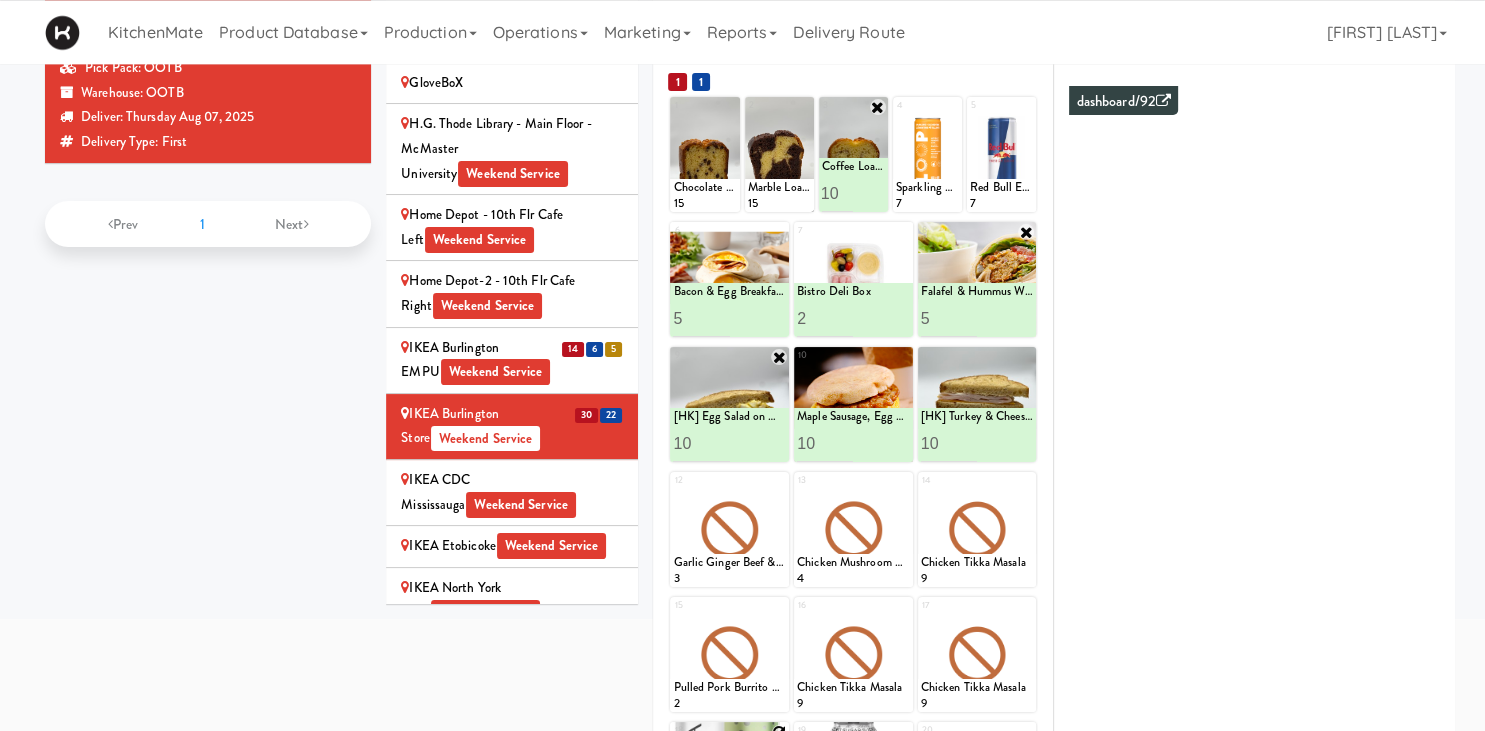 scroll, scrollTop: 174, scrollLeft: 0, axis: vertical 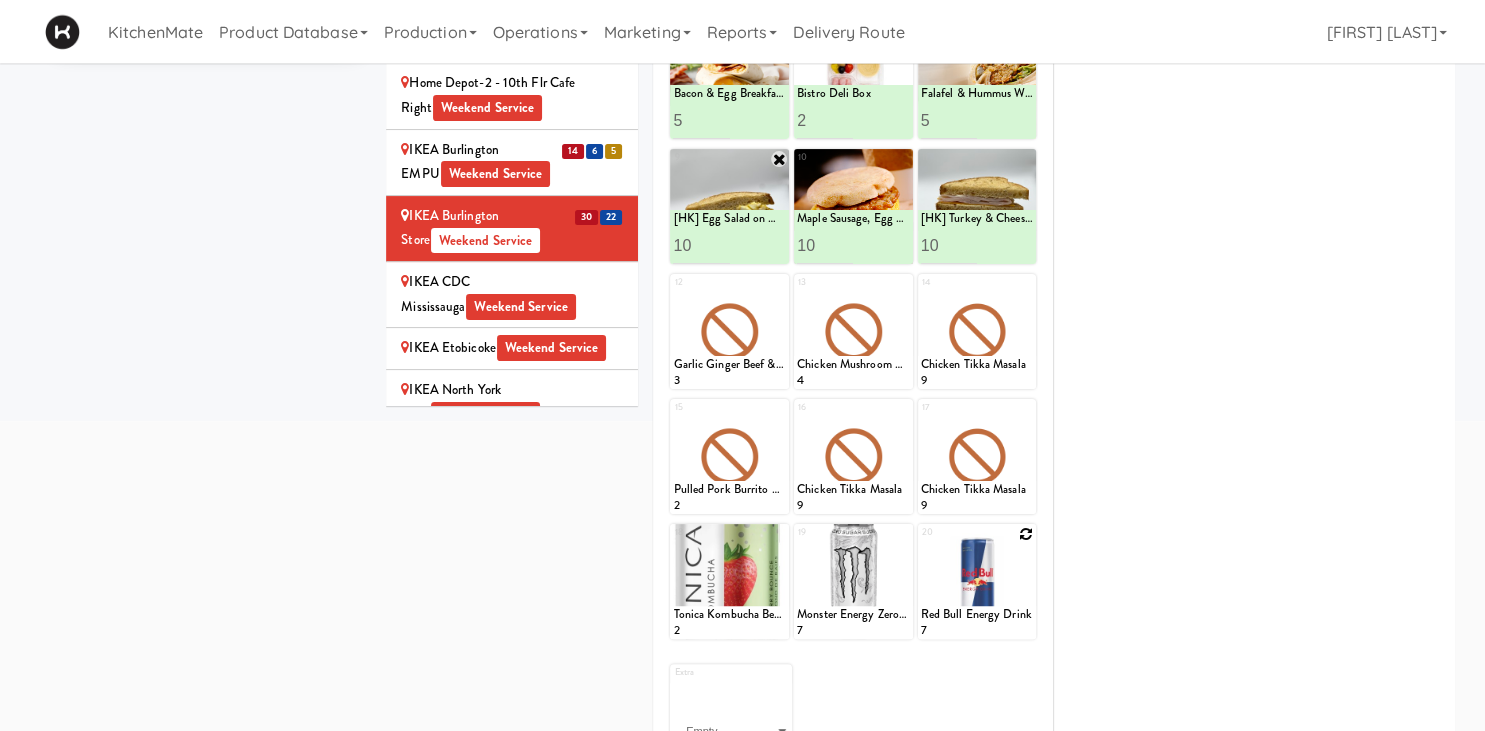click at bounding box center (1026, 534) 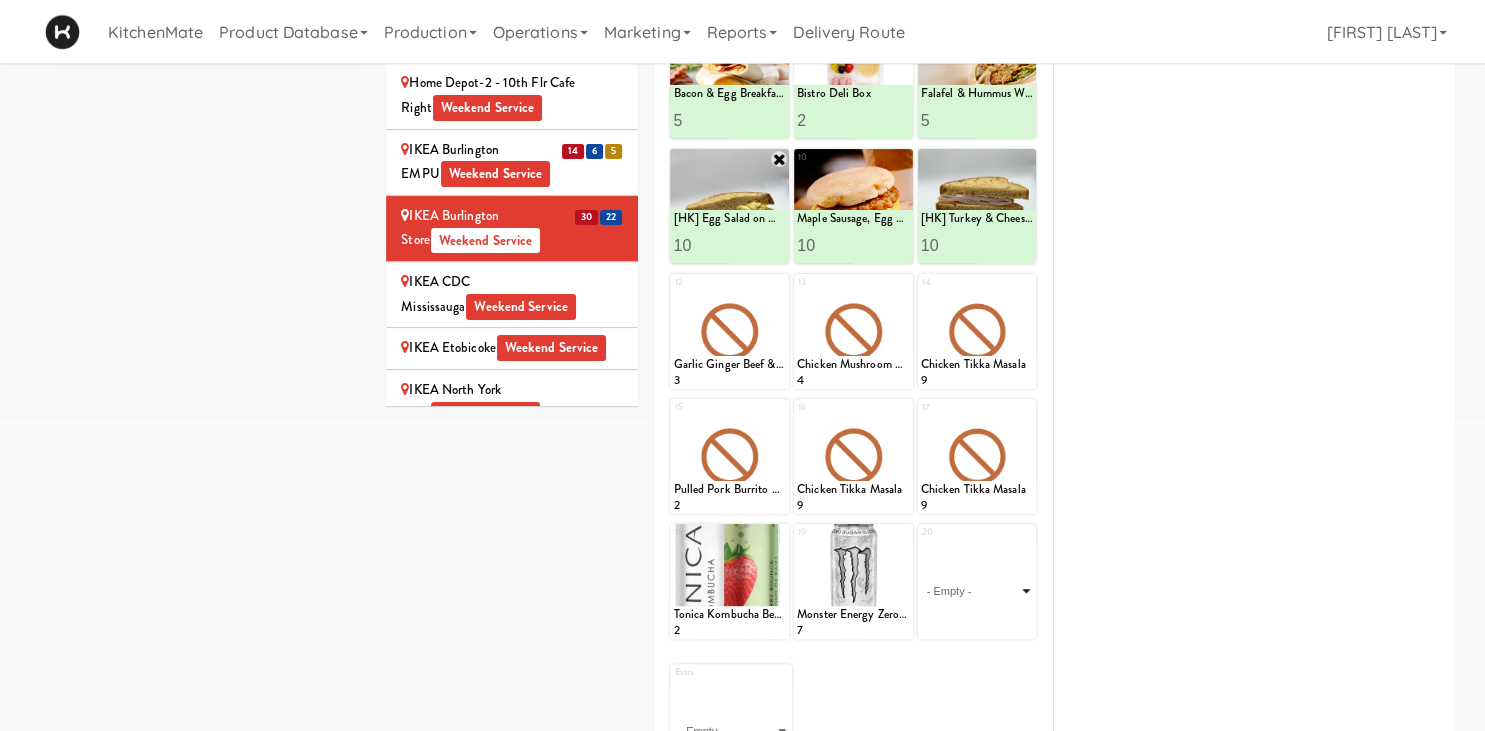 click on "- Empty - Activia Probiotic Peach Mango Smoothie Berry Gatorade Zero Chocolate Milk Tetra Pack Coca Cola Diet Coke Frooti Fuze Iced Tea Grape G2 Gatorade Thirst Quencher Greenhouse Fiery Ginger Shot Lemon Lime Gatorade Zero Monster Energy Zero Ultra Norse Cold Brew Coffee Oasis Apple Juice Orange Celsius Energy Drink Orange Gatorade Zero Red Bull Energy Drink Sanpellengrino Aranciata Sparkling Clementine Probiotic Soda Sparkling Ginger Probiotic Soda Sparkling Grapefruit Probiotic Soda Sugar Free Red Bull Tonica Kombucha Berry Bounce Amazing Chocolate Chunk Cookie Bacon & Egg Breakfast Wrap Bistro Deli Box Blue Diamond Roasted Salted Almonds Blue Diamond Smokehouse Almonds Caramilk Chocolate Chip Loaf Cake Chocolate Loaf Cake Classic Hummus With Crackers Clif Bar Peanut Butter Crunch Clif Builders proteins Bar Chocolate Clif Builders proteins Bar Chocolate Mint Coffee Loaf Cake Falafel & Hummus Wrap Freshii Peanut Butter Energii Bites [HK] Cheddar Cheese Bagel [HK] Chicken Caesar Wrap [HK] Turkey Club Wrap" at bounding box center (977, 591) 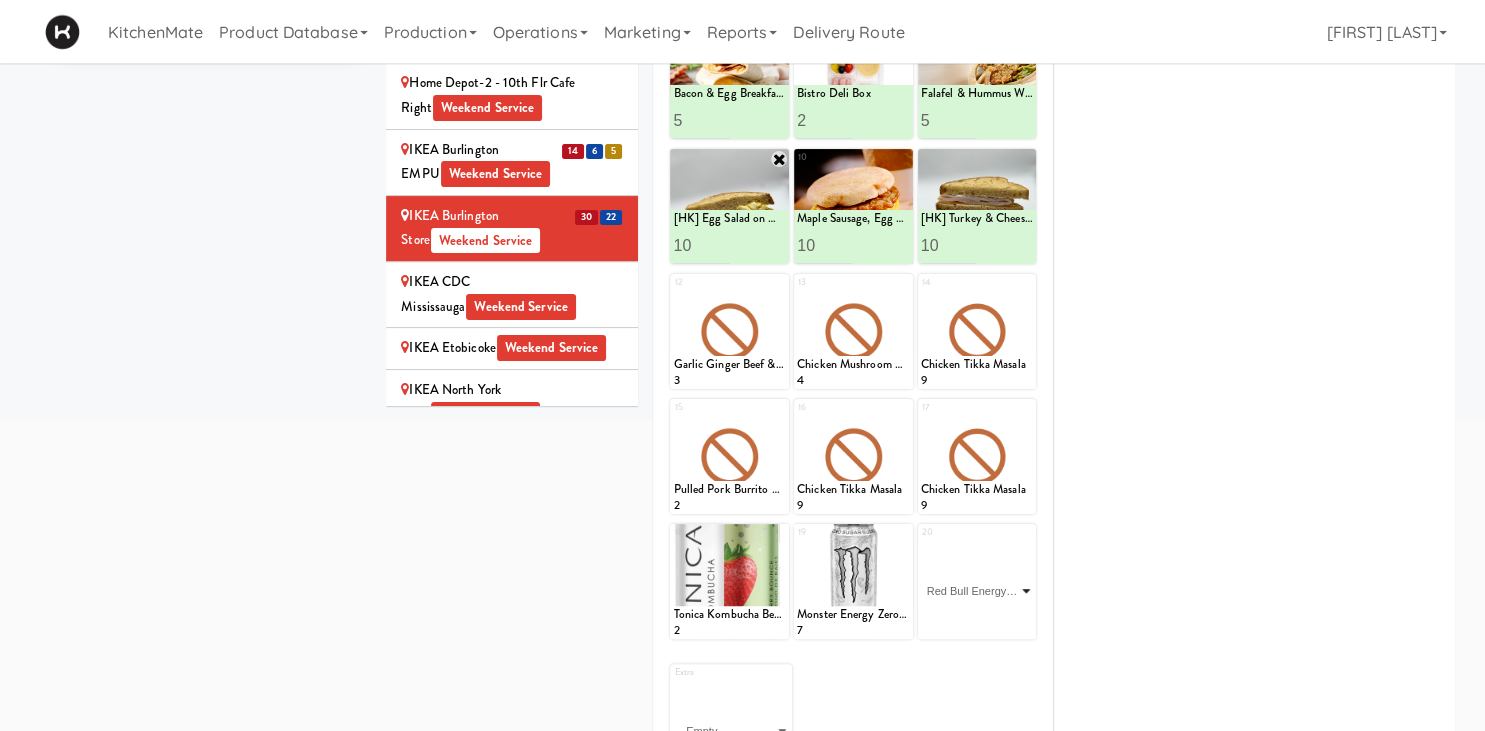 click on "Red Bull Energy Drink" at bounding box center (0, 0) 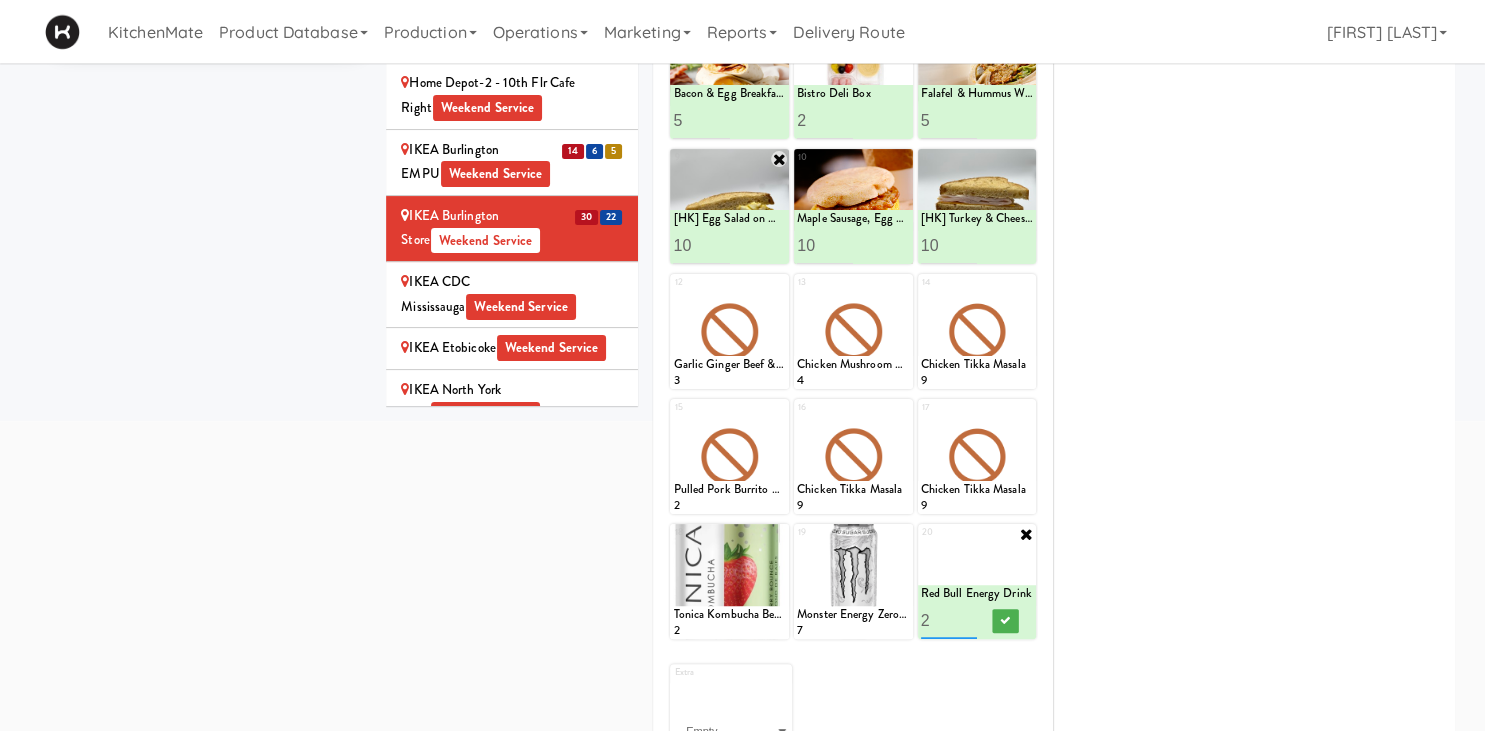 click on "2" at bounding box center (949, 620) 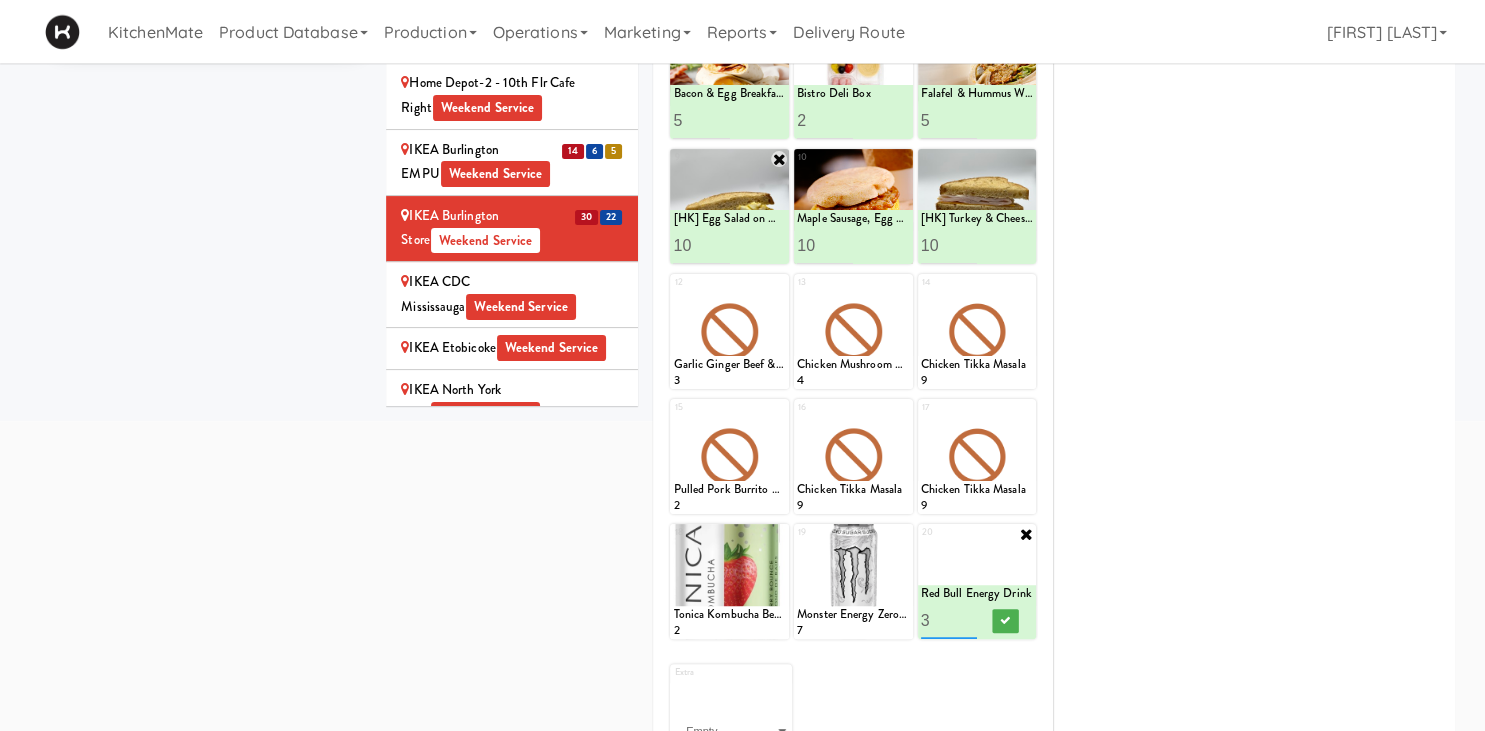 click on "3" at bounding box center [949, 620] 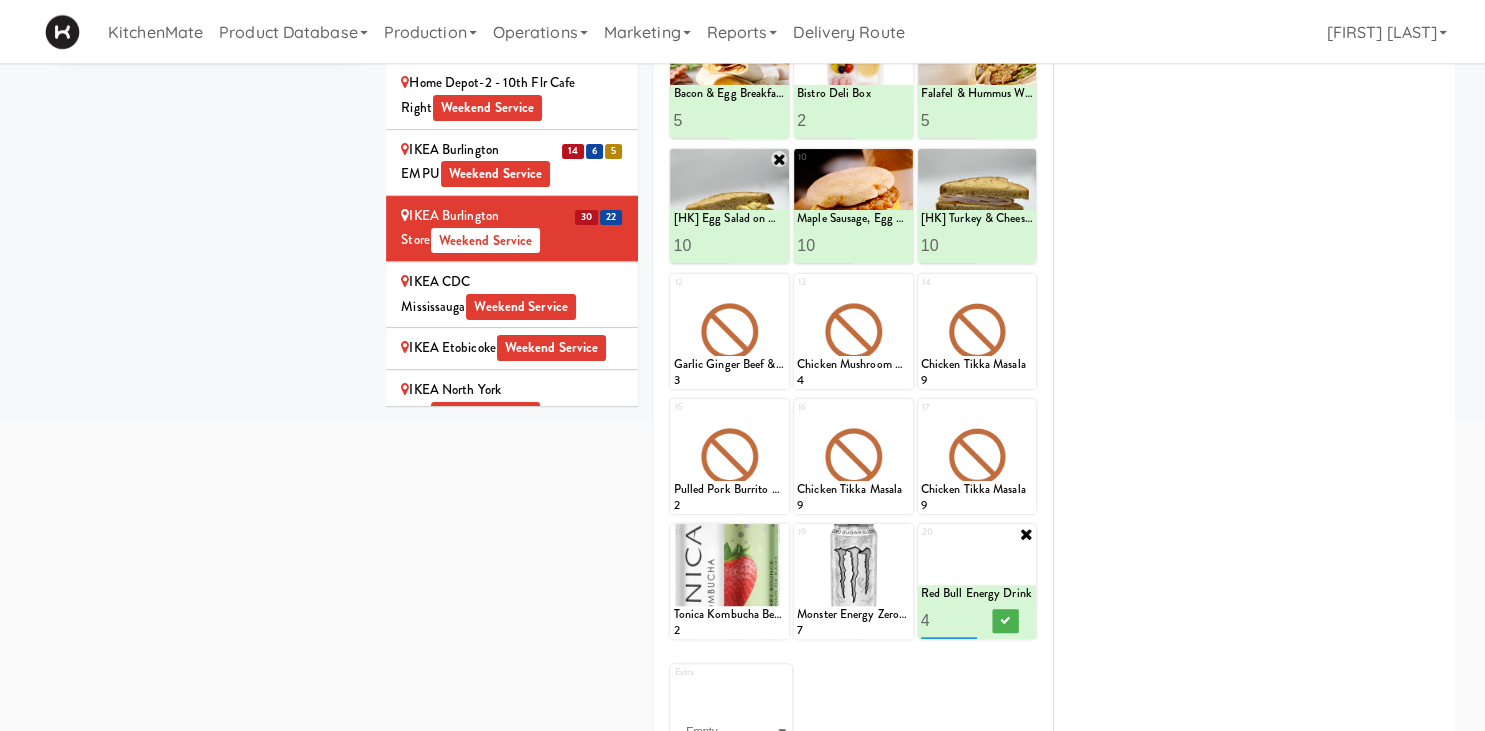 click on "4" at bounding box center (949, 620) 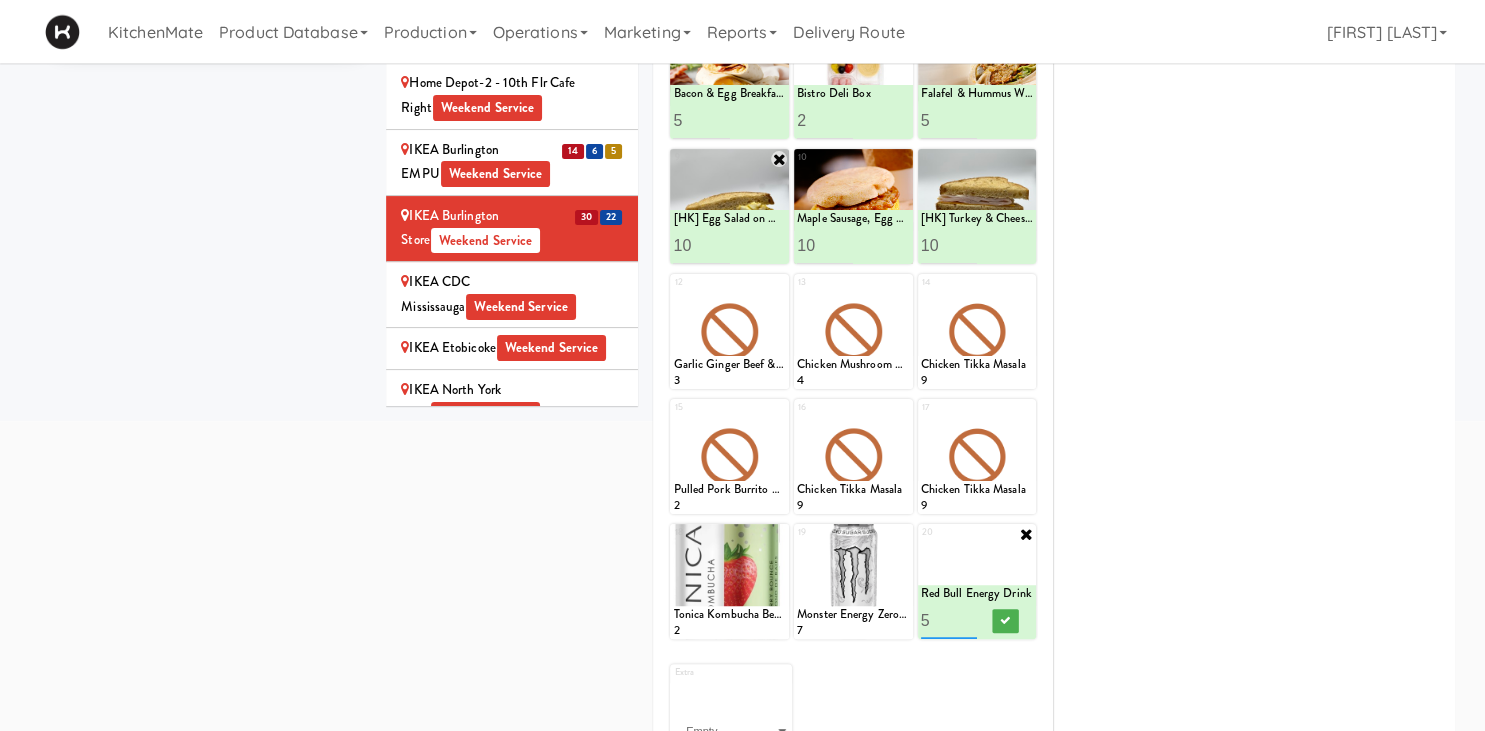 click on "5" at bounding box center [949, 620] 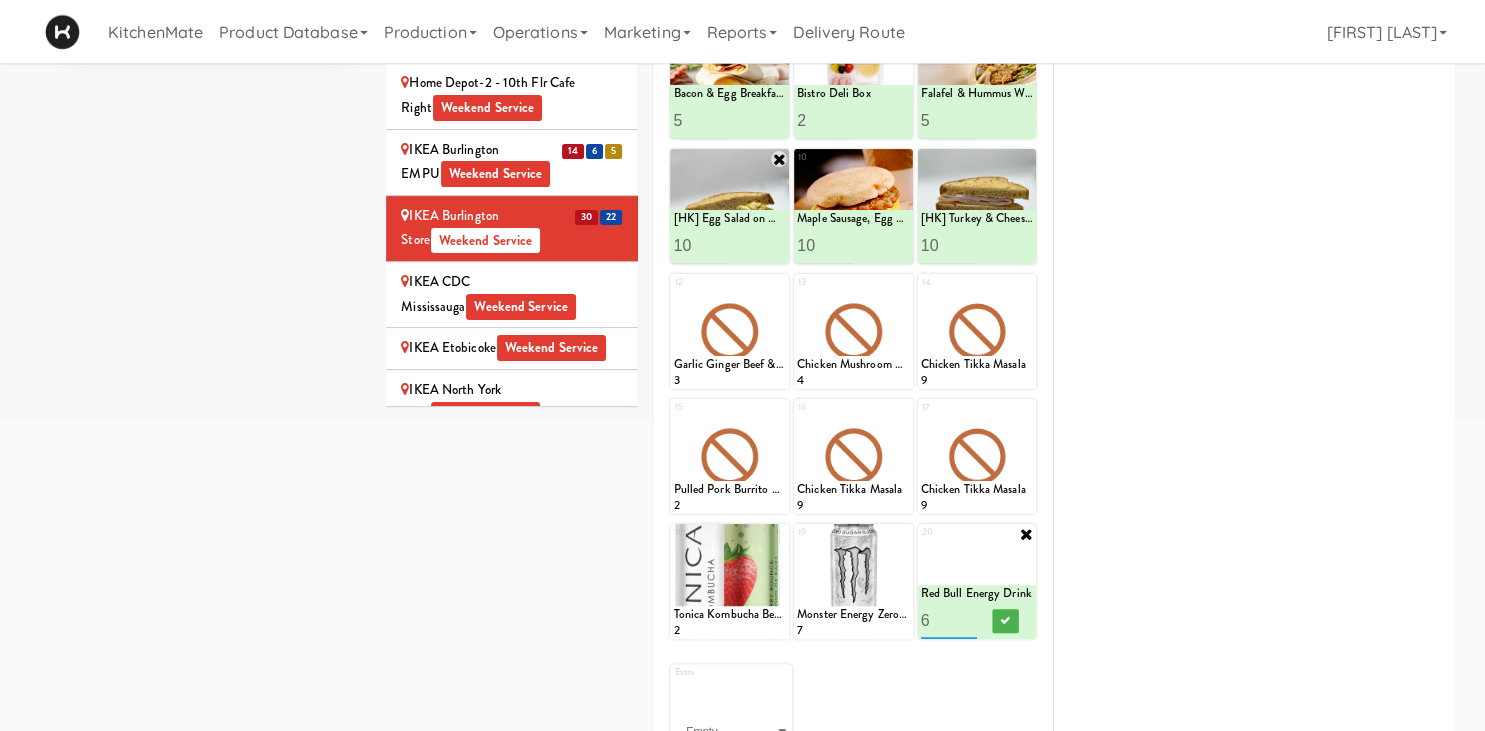 click on "6" at bounding box center (949, 620) 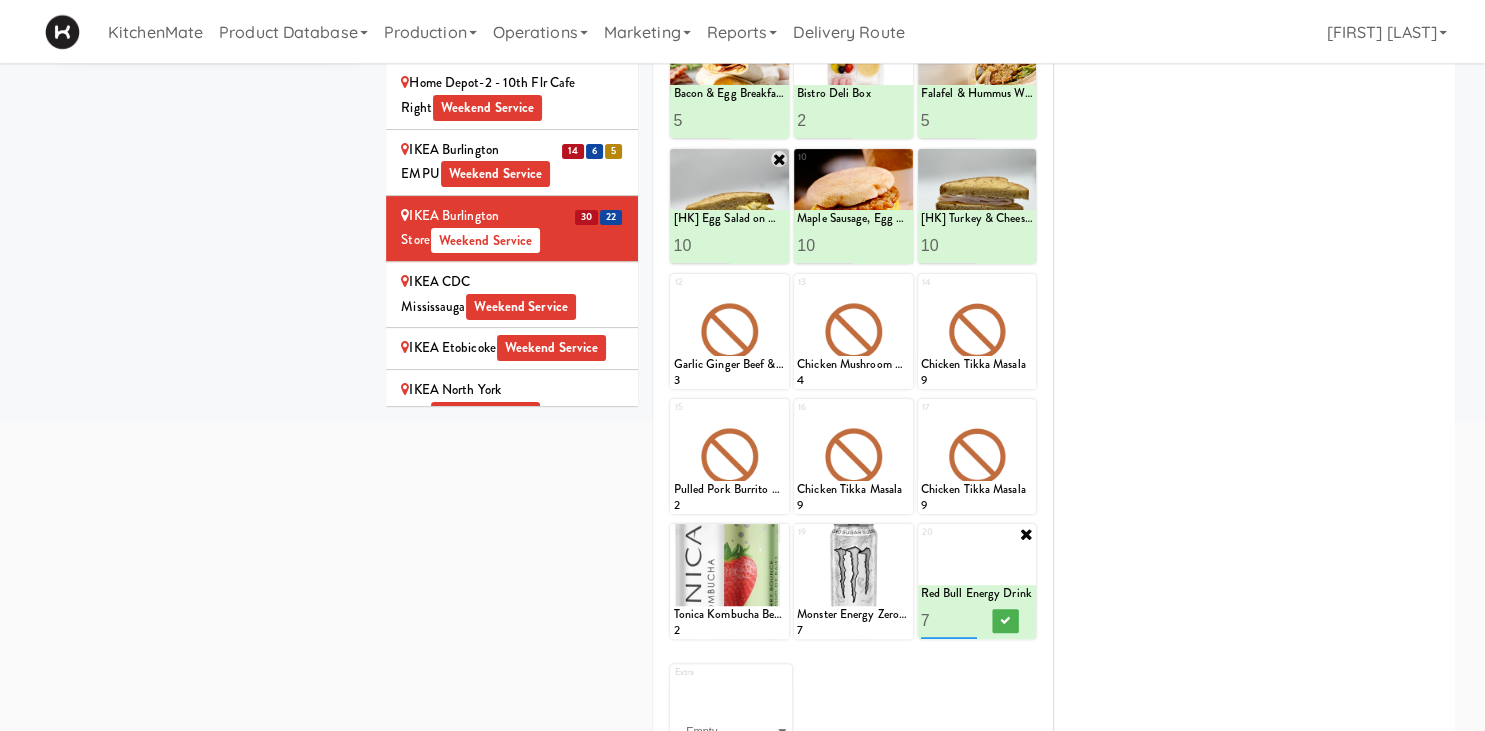type on "7" 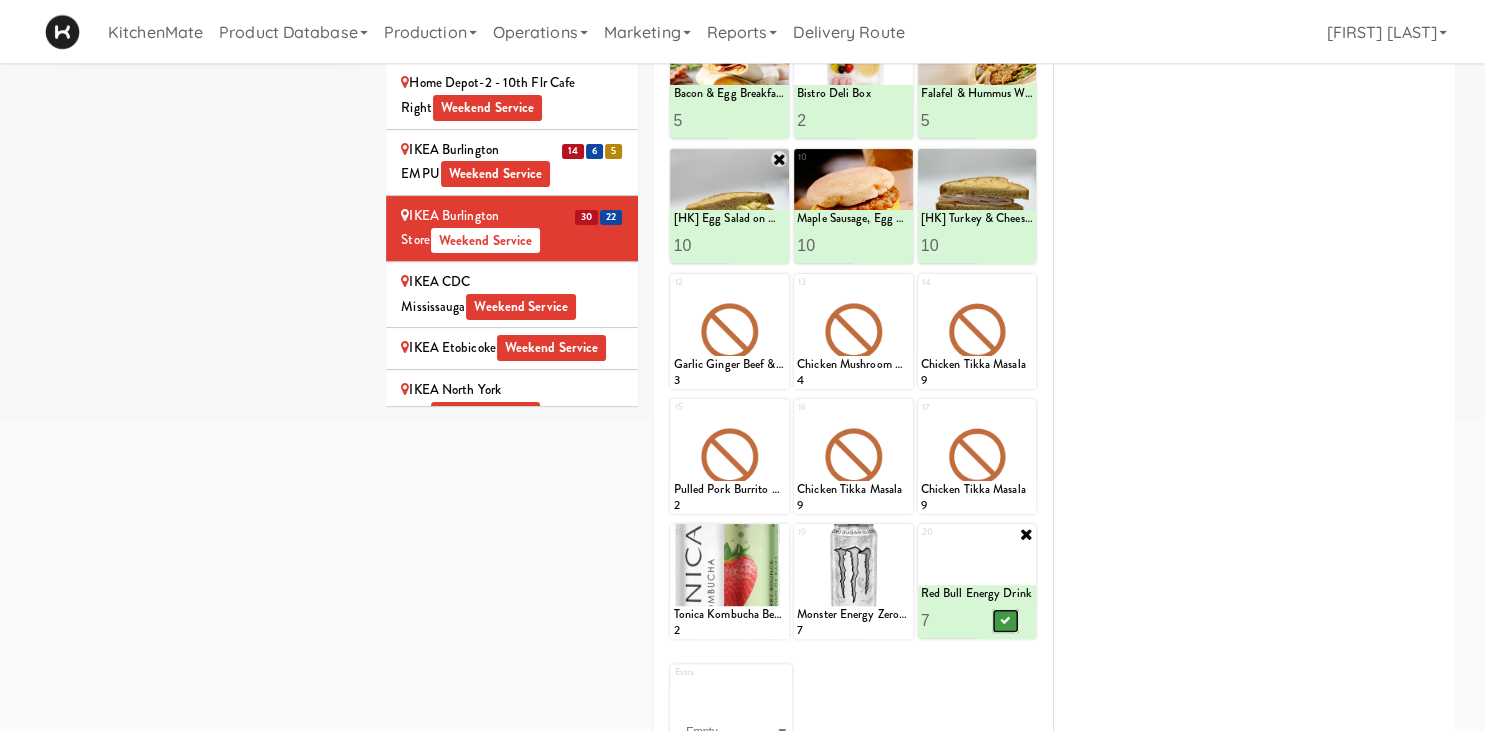 click at bounding box center [1005, 621] 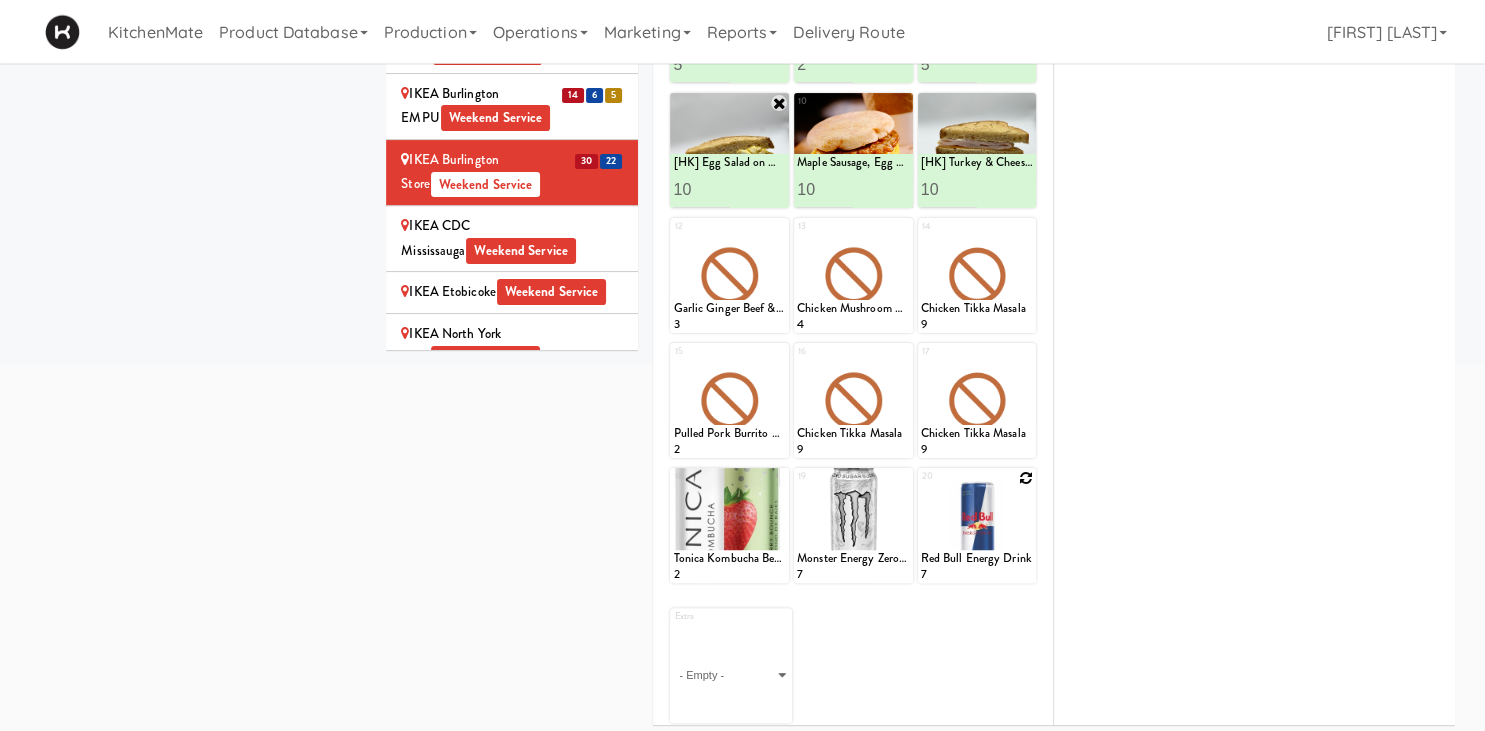 scroll, scrollTop: 432, scrollLeft: 0, axis: vertical 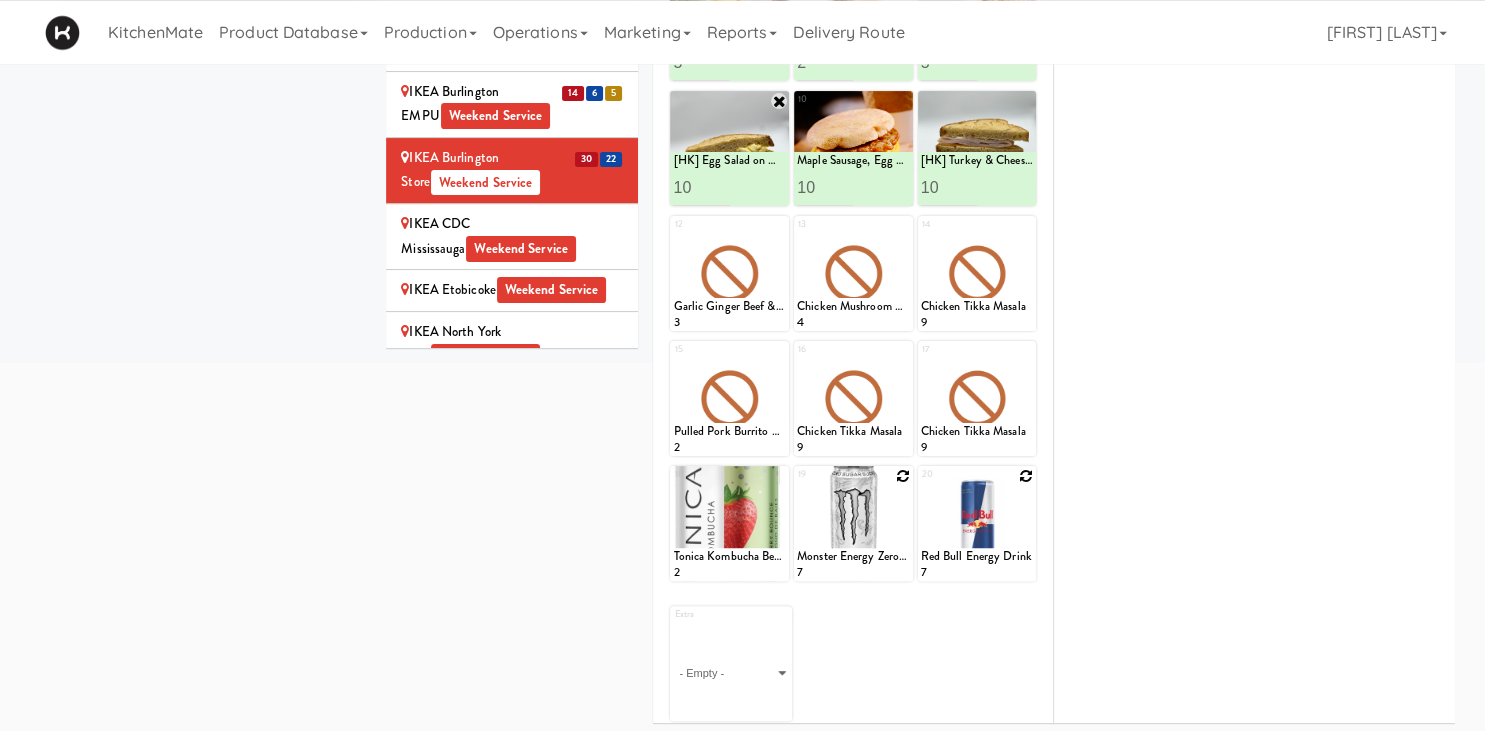 click at bounding box center (903, 476) 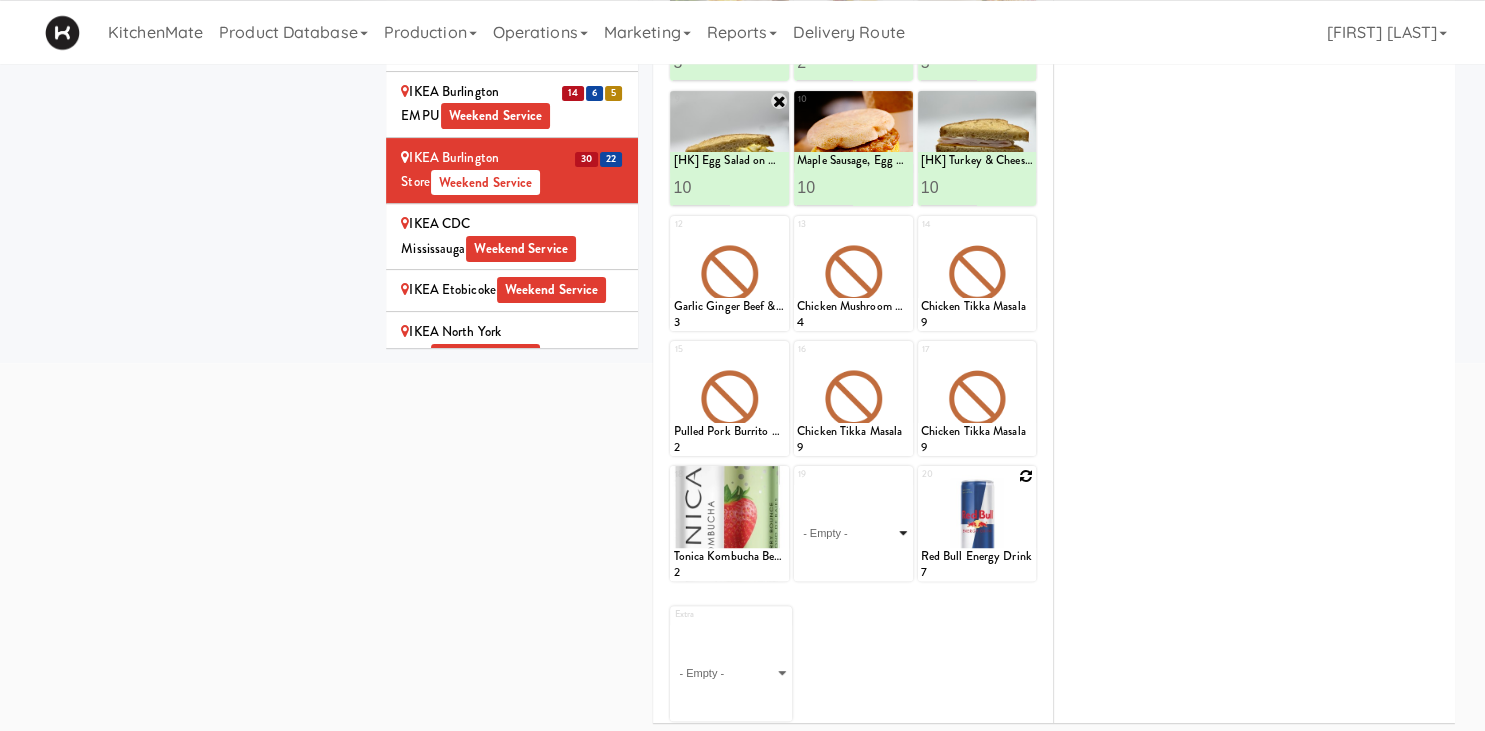 click on "- Empty - Activia Probiotic Peach Mango Smoothie Berry Gatorade Zero Chocolate Milk Tetra Pack Coca Cola Diet Coke Frooti Fuze Iced Tea Grape G2 Gatorade Thirst Quencher Greenhouse Fiery Ginger Shot Lemon Lime Gatorade Zero Monster Energy Zero Ultra Norse Cold Brew Coffee Oasis Apple Juice Orange Celsius Energy Drink Orange Gatorade Zero Red Bull Energy Drink Sanpellengrino Aranciata Sparkling Clementine Probiotic Soda Sparkling Ginger Probiotic Soda Sparkling Grapefruit Probiotic Soda Sugar Free Red Bull Tonica Kombucha Berry Bounce Amazing Chocolate Chunk Cookie Bacon & Egg Breakfast Wrap Bistro Deli Box Blue Diamond Roasted Salted Almonds Blue Diamond Smokehouse Almonds Caramilk Chocolate Chip Loaf Cake Chocolate Loaf Cake Classic Hummus With Crackers Clif Bar Peanut Butter Crunch Clif Builders proteins Bar Chocolate Clif Builders proteins Bar Chocolate Mint Coffee Loaf Cake Falafel & Hummus Wrap Freshii Peanut Butter Energii Bites [HK] Cheddar Cheese Bagel [HK] Chicken Caesar Wrap [HK] Turkey Club Wrap" at bounding box center (853, 533) 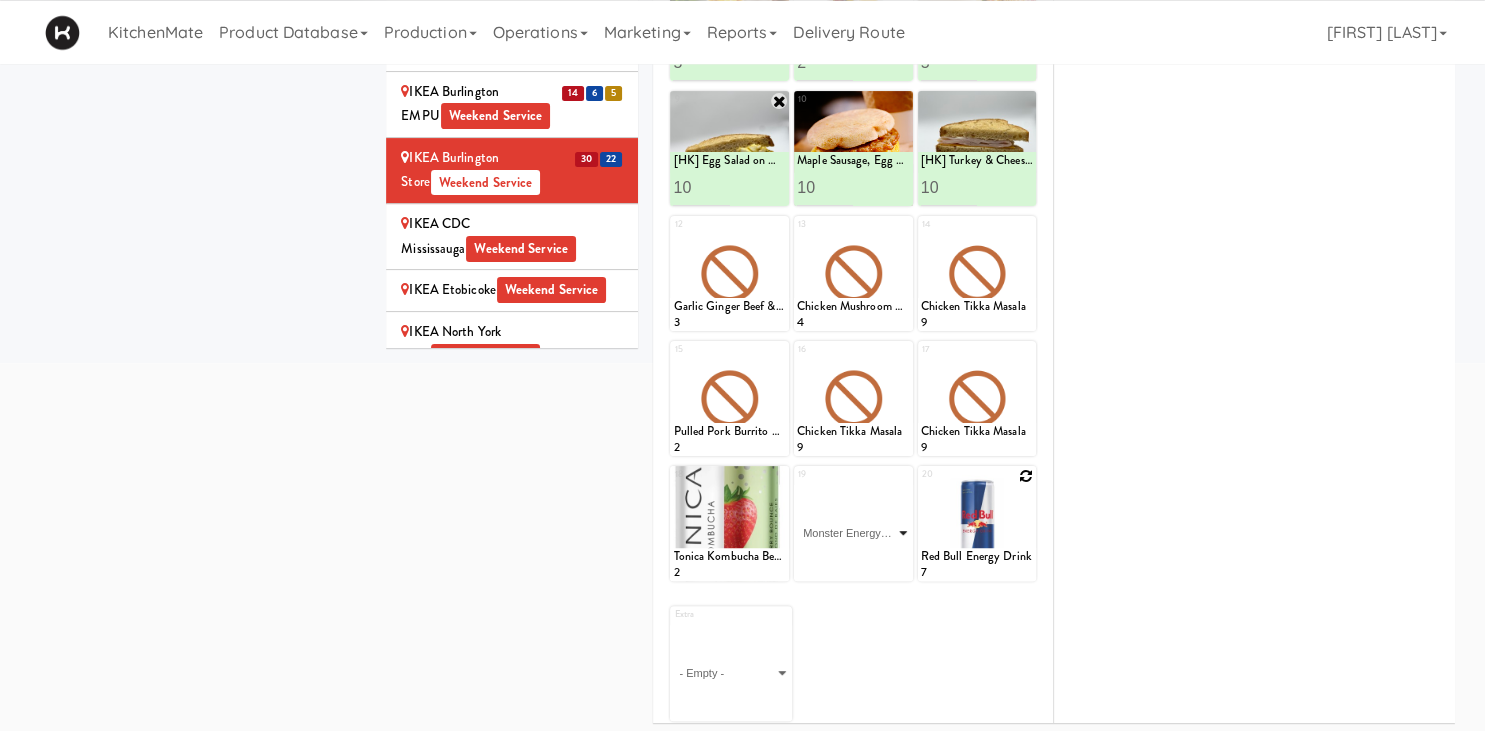 click on "Monster Energy Zero Ultra" at bounding box center (0, 0) 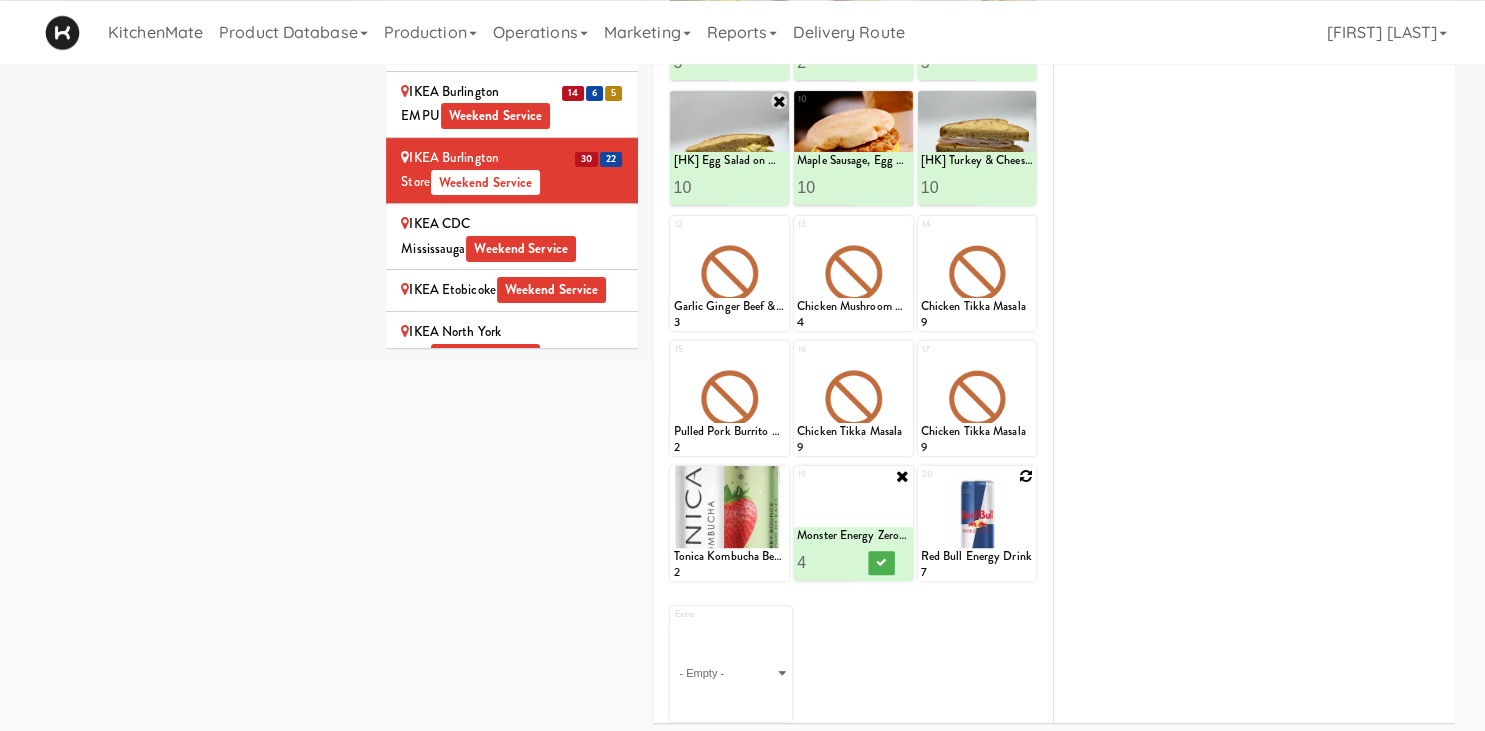 type on "5" 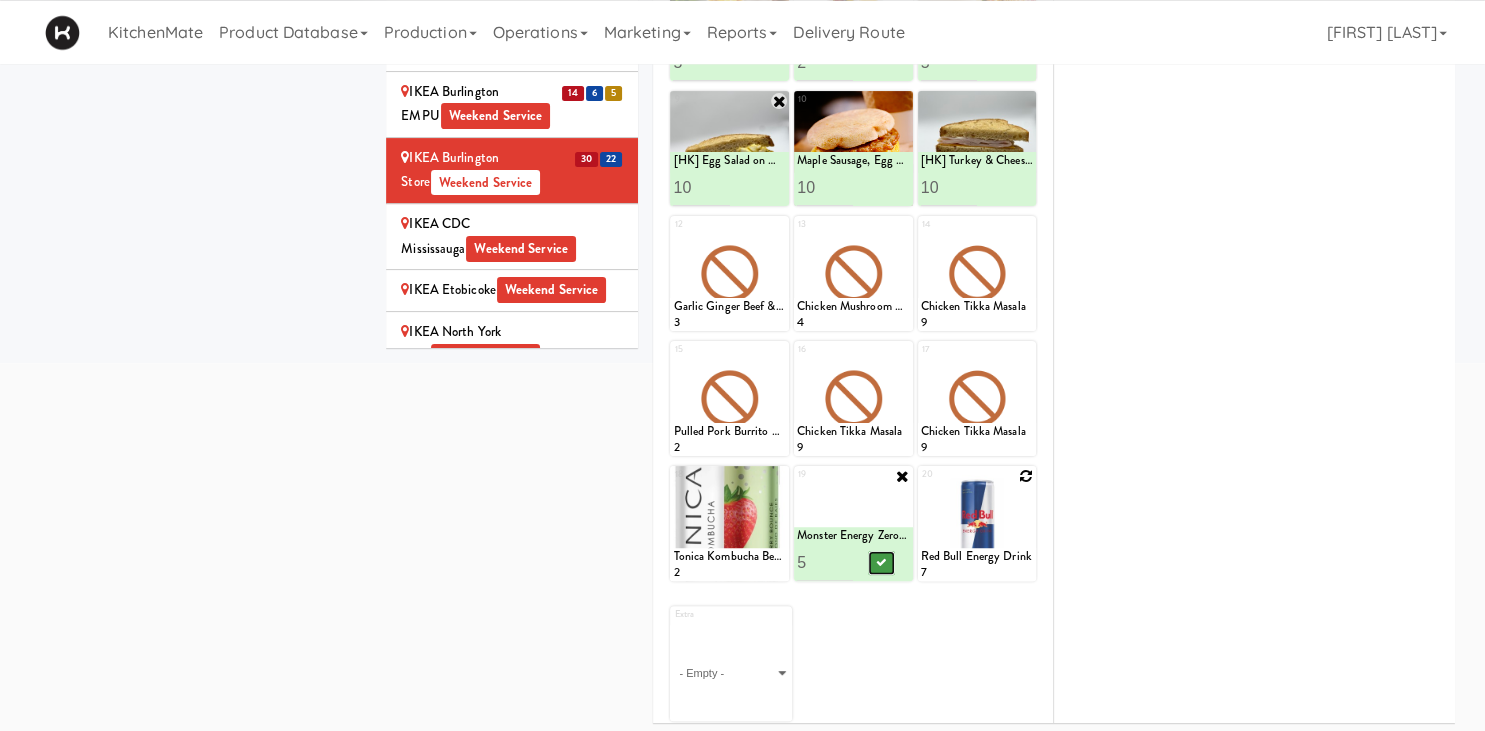 click at bounding box center [881, 562] 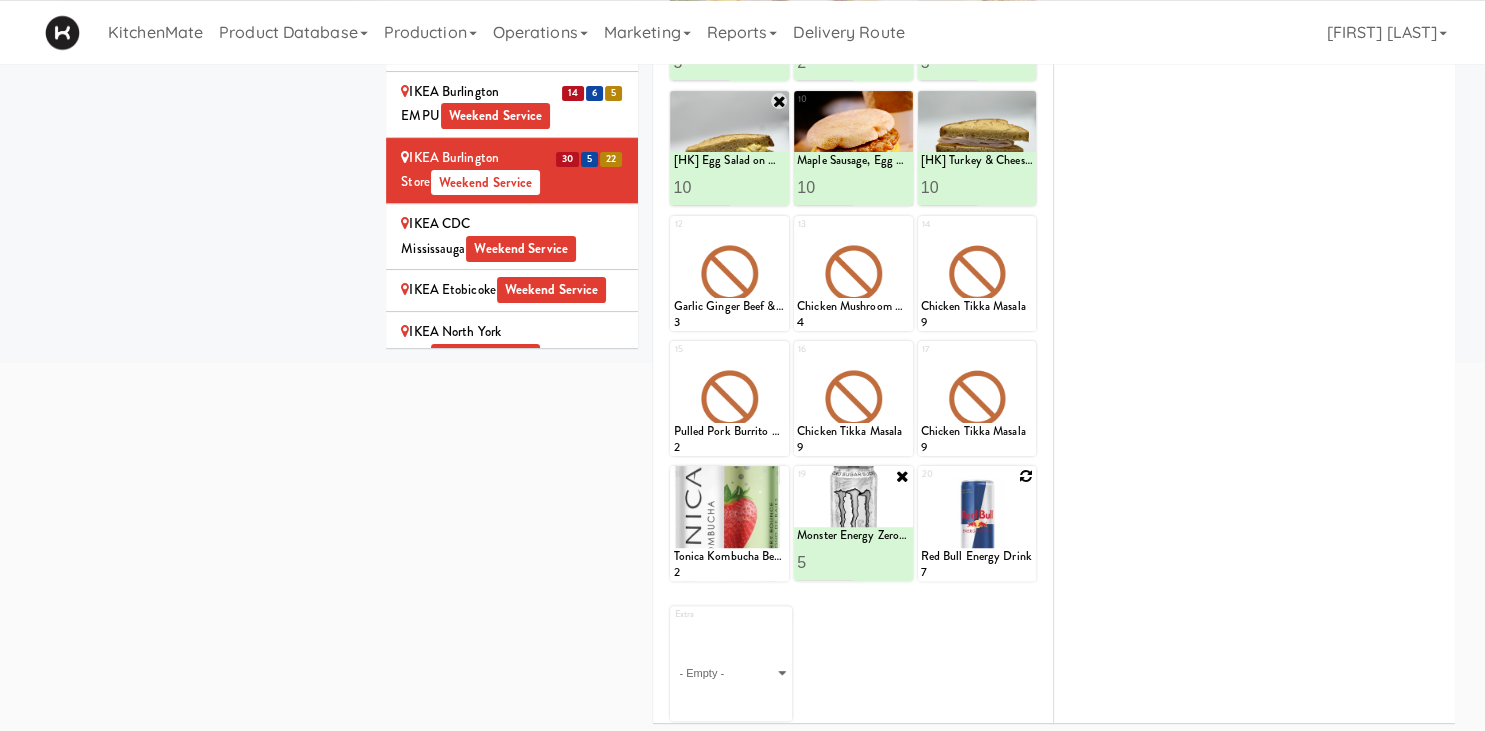 click at bounding box center (1026, 476) 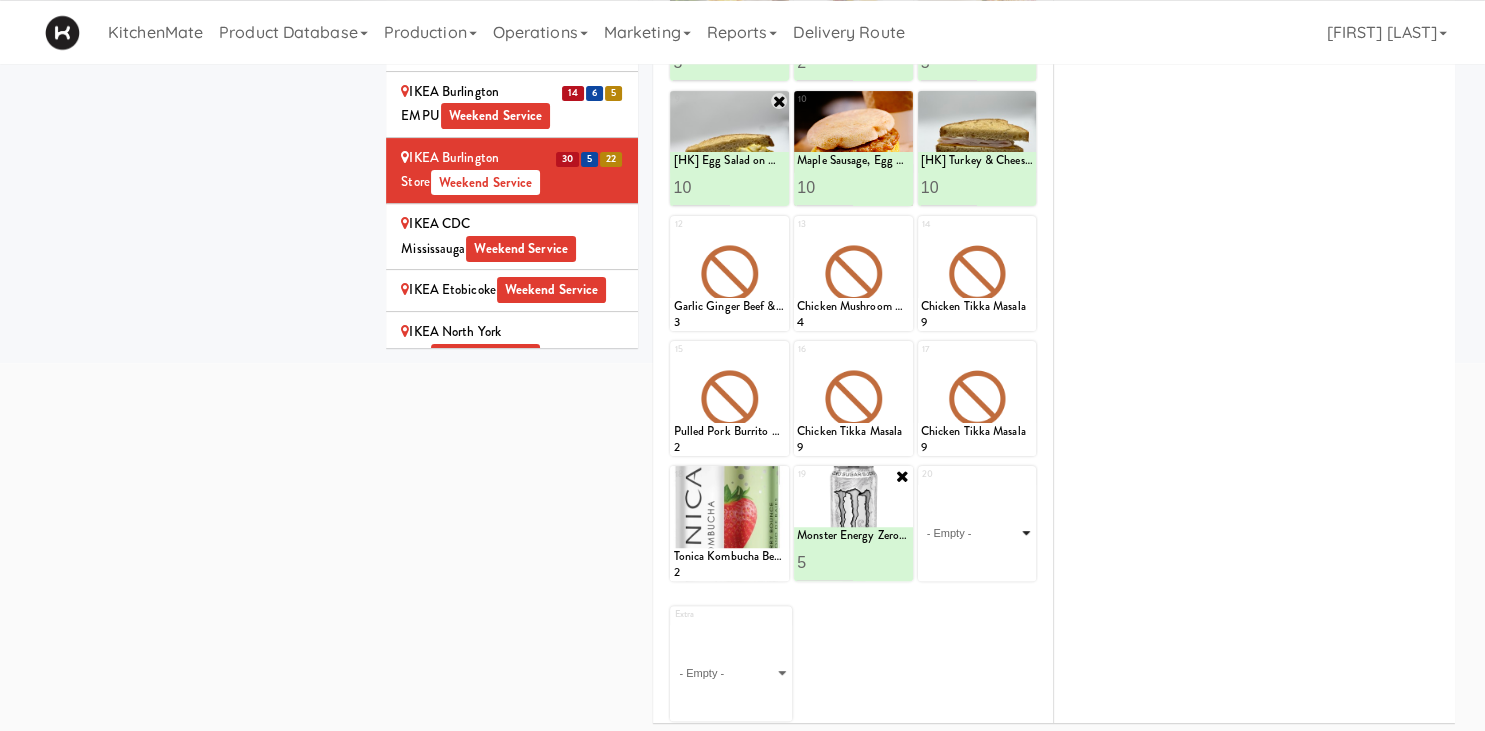 click on "- Empty - Activia Probiotic Peach Mango Smoothie Berry Gatorade Zero Chocolate Milk Tetra Pack Coca Cola Diet Coke Frooti Fuze Iced Tea Grape G2 Gatorade Thirst Quencher Greenhouse Fiery Ginger Shot Lemon Lime Gatorade Zero Monster Energy Zero Ultra Norse Cold Brew Coffee Oasis Apple Juice Orange Celsius Energy Drink Orange Gatorade Zero Red Bull Energy Drink Sanpellengrino Aranciata Sparkling Clementine Probiotic Soda Sparkling Ginger Probiotic Soda Sparkling Grapefruit Probiotic Soda Sugar Free Red Bull Tonica Kombucha Berry Bounce Amazing Chocolate Chunk Cookie Bacon & Egg Breakfast Wrap Bistro Deli Box Blue Diamond Roasted Salted Almonds Blue Diamond Smokehouse Almonds Caramilk Chocolate Chip Loaf Cake Chocolate Loaf Cake Classic Hummus With Crackers Clif Bar Peanut Butter Crunch Clif Builders proteins Bar Chocolate Clif Builders proteins Bar Chocolate Mint Coffee Loaf Cake Falafel & Hummus Wrap Freshii Peanut Butter Energii Bites [HK] Cheddar Cheese Bagel [HK] Chicken Caesar Wrap [HK] Turkey Club Wrap" at bounding box center [977, 533] 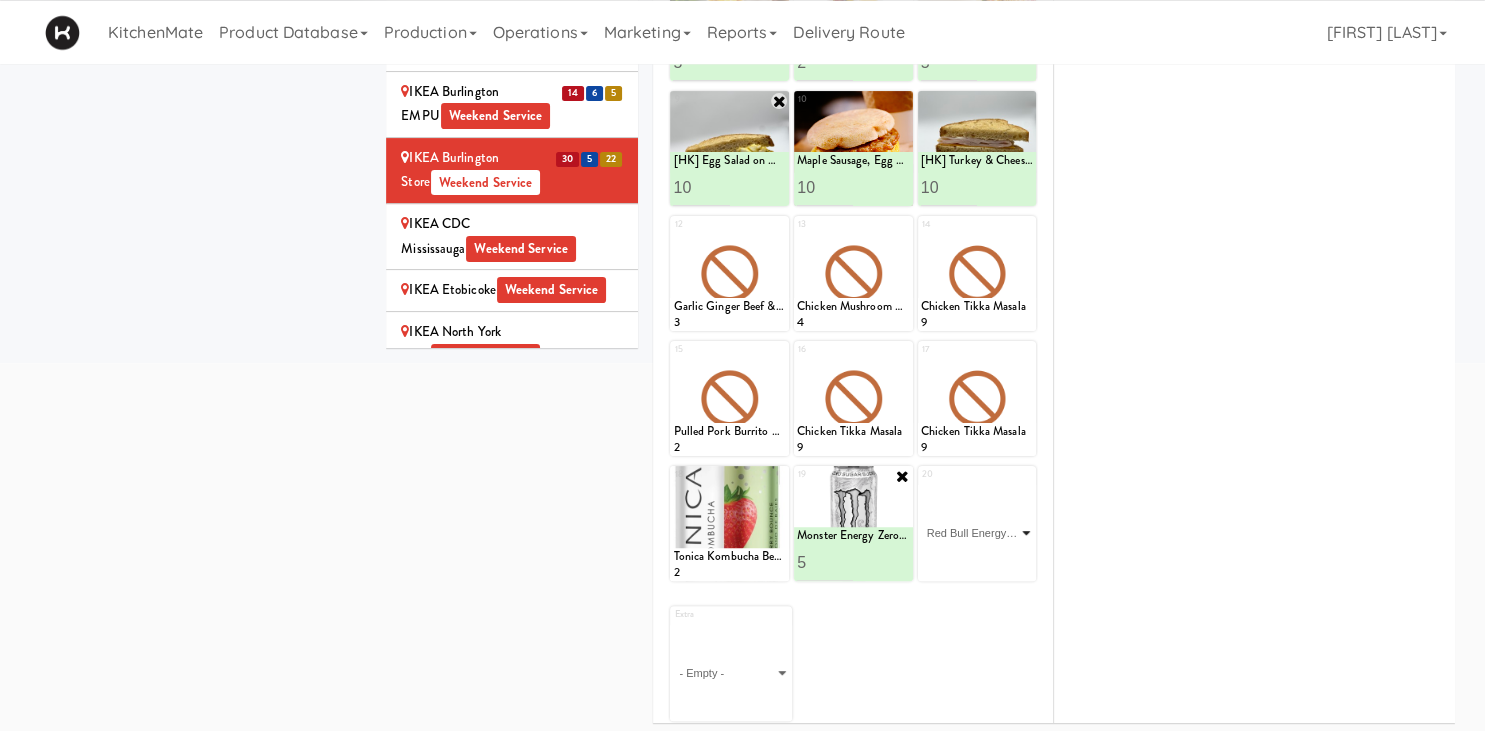 click on "Red Bull Energy Drink" at bounding box center (0, 0) 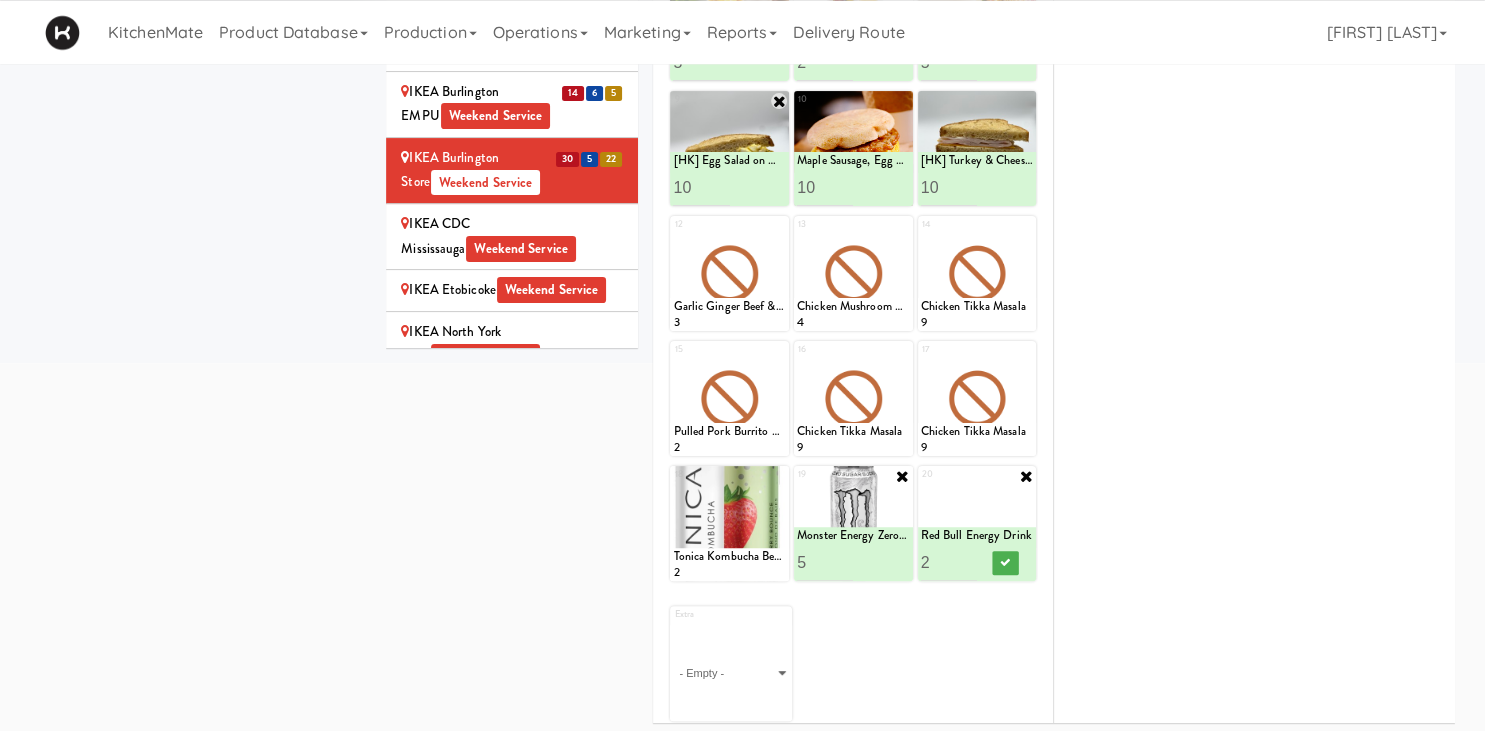 click on "2" at bounding box center (949, 562) 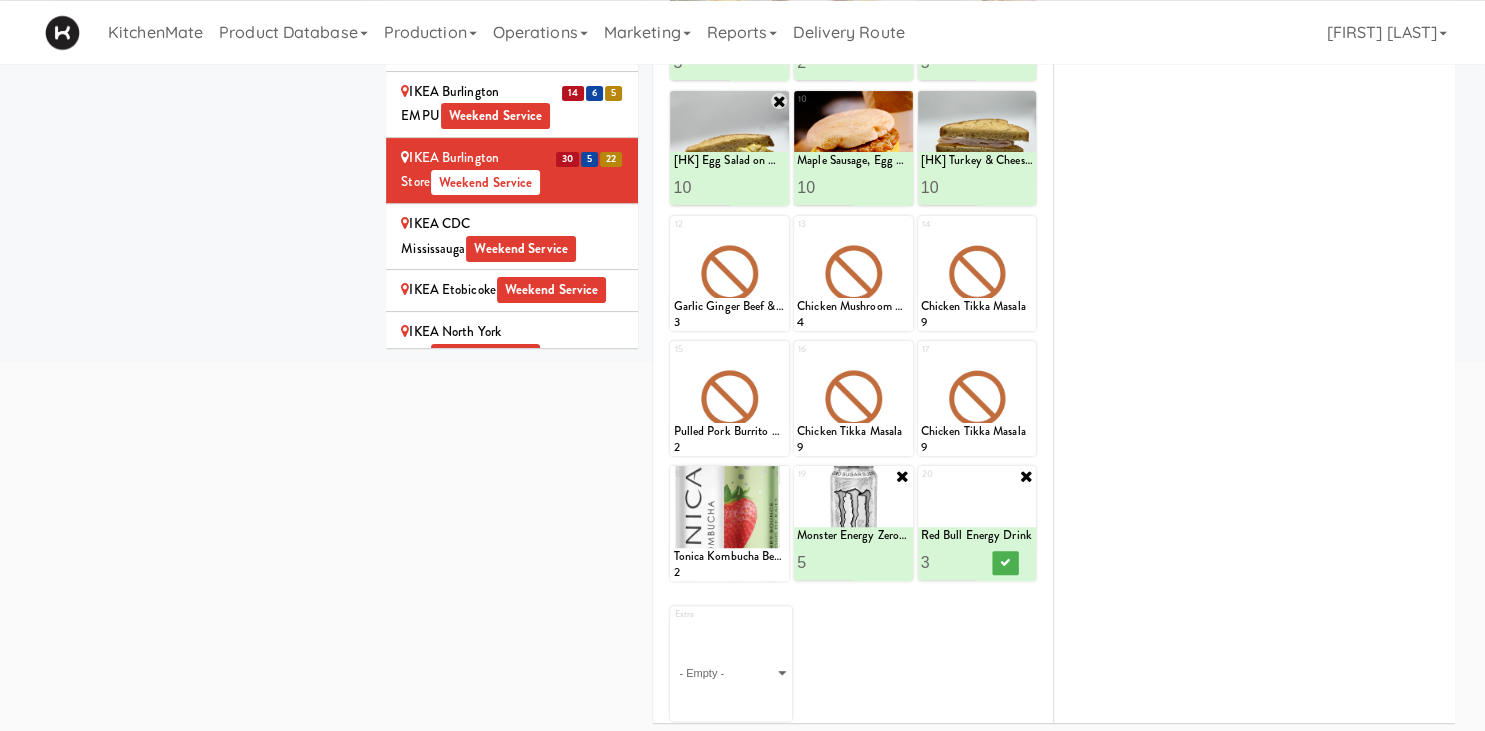 click on "3" at bounding box center [949, 562] 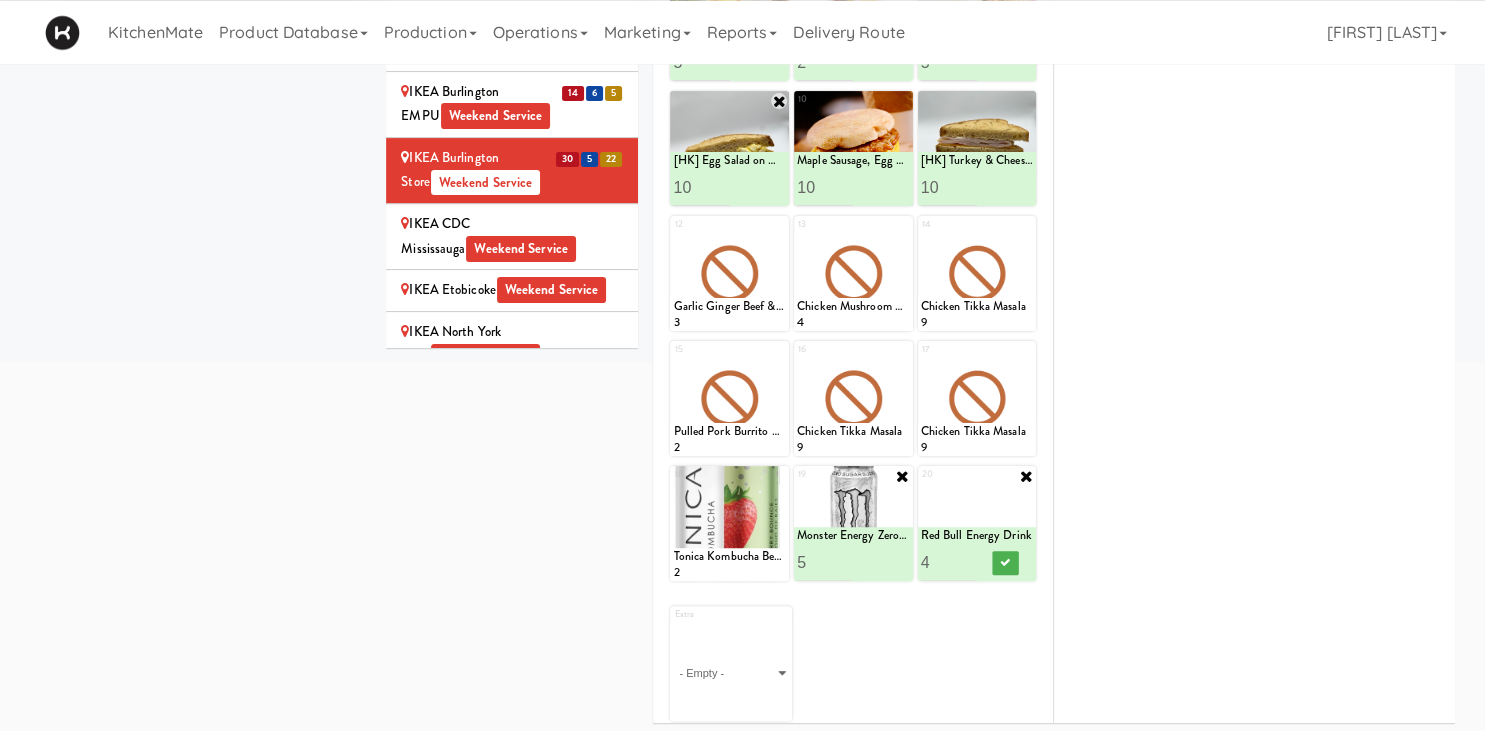type on "4" 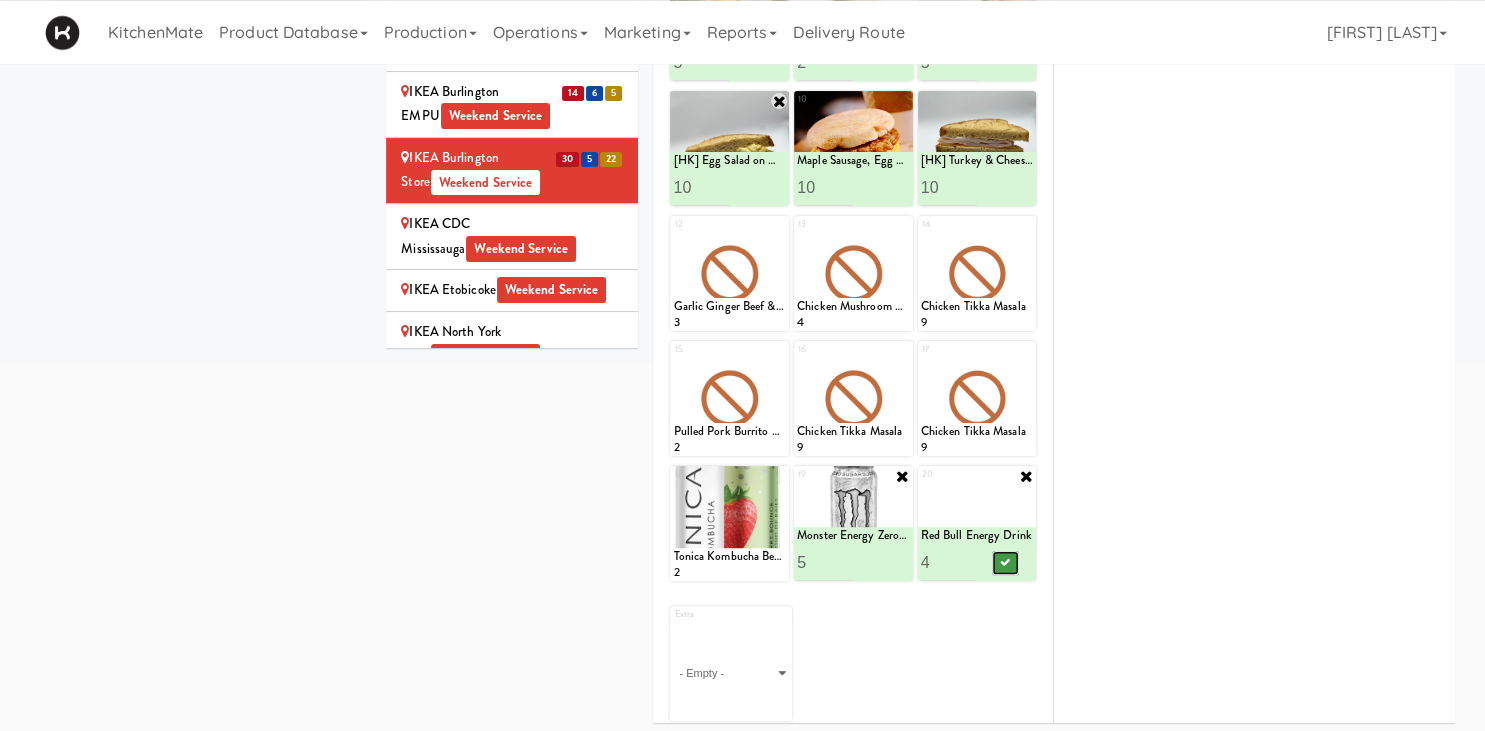 click at bounding box center (1005, 562) 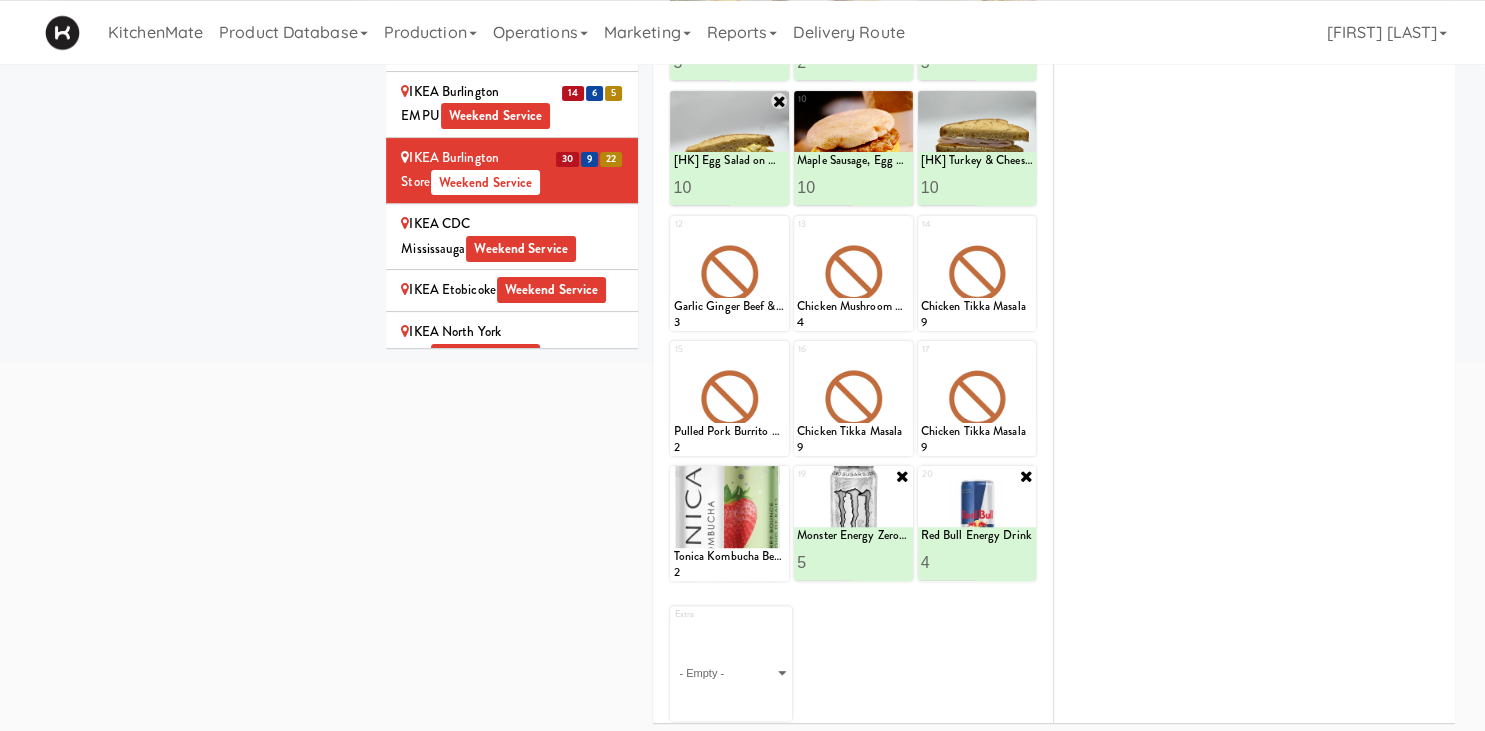 click on "IKEA CDC Mississauga  Weekend Service" at bounding box center [512, 236] 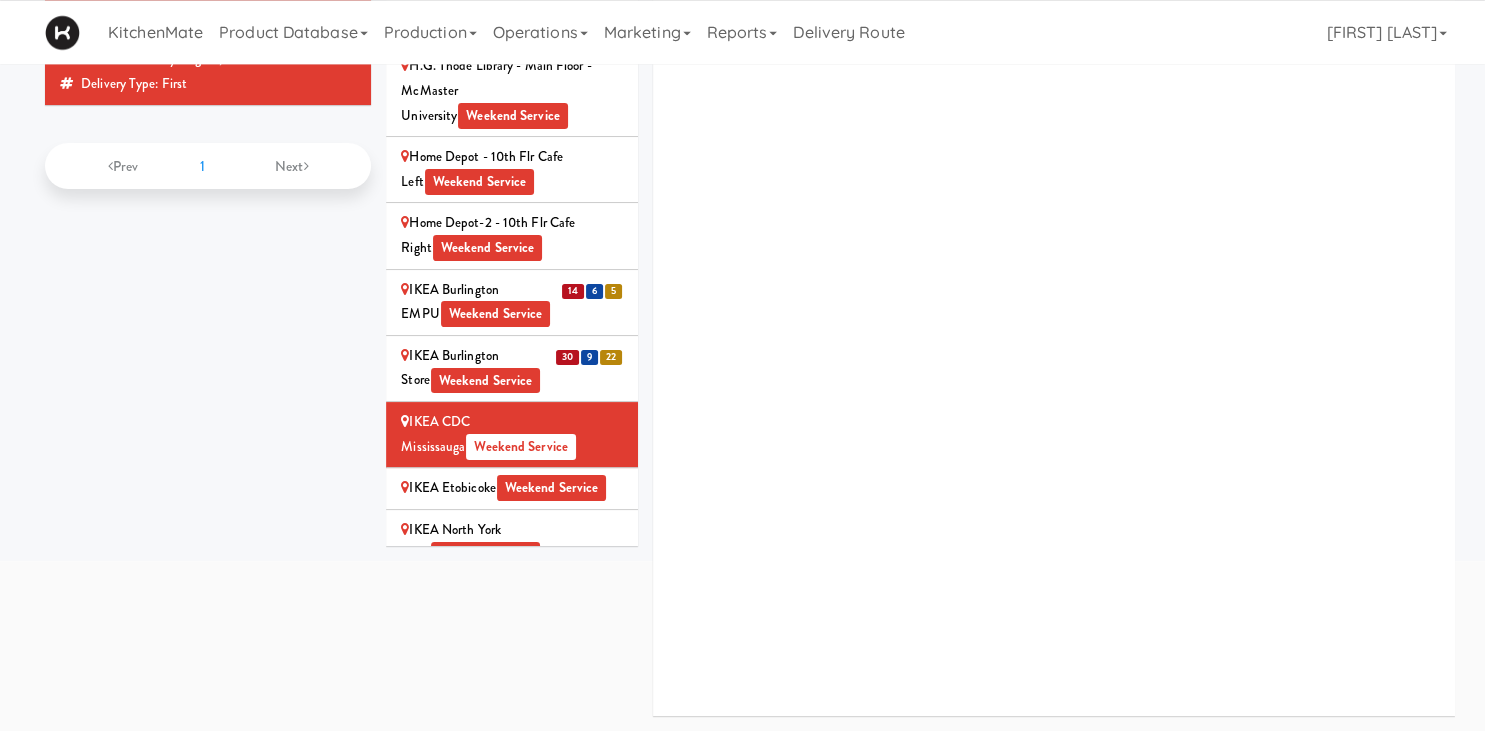 scroll, scrollTop: 233, scrollLeft: 0, axis: vertical 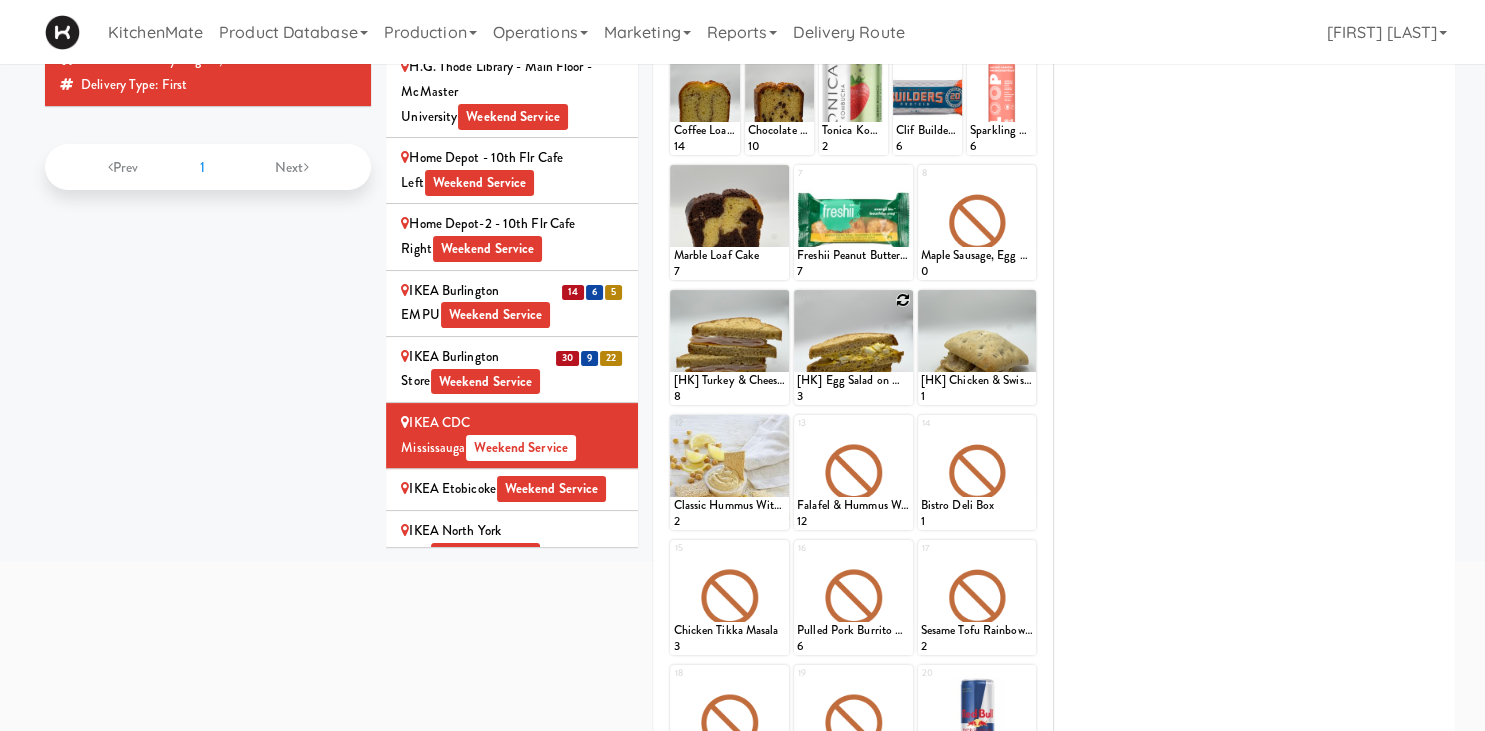 click at bounding box center (903, 300) 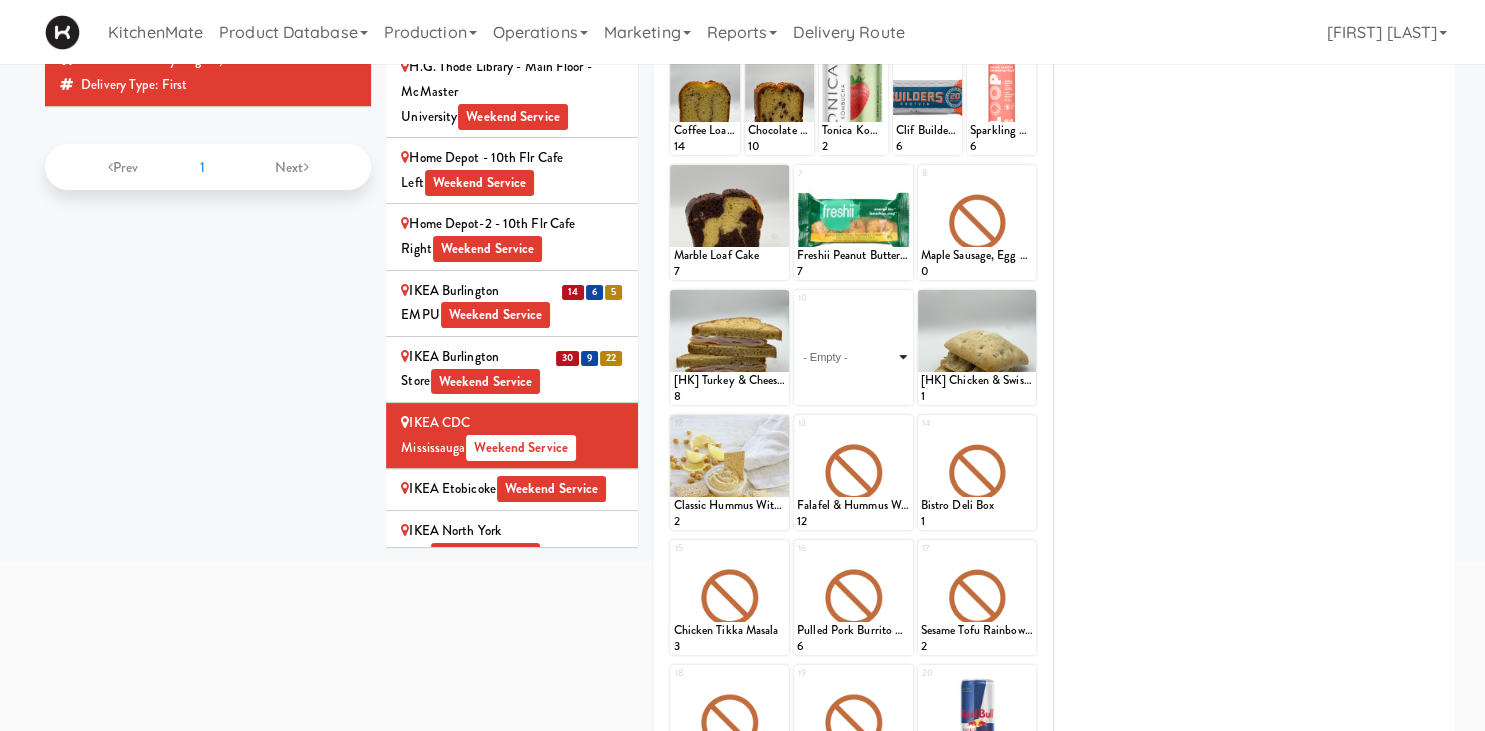 click on "- Empty - Activia Probiotic Peach Mango Smoothie Berry Gatorade Zero Chocolate Milk Tetra Pack Coca Cola Diet Coke Frooti Fuze Iced Tea Grape G2 Gatorade Thirst Quencher Greenhouse Fiery Ginger Shot Lemon Lime Gatorade Zero Monster Energy Zero Ultra Norse Cold Brew Coffee Oasis Apple Juice Orange Celsius Energy Drink Orange Gatorade Zero Red Bull Energy Drink Sanpellengrino Aranciata Sparkling Clementine Probiotic Soda Sparkling Ginger Probiotic Soda Sparkling Grapefruit Probiotic Soda Sugar Free Red Bull Tonica Kombucha Berry Bounce Amazing Chocolate Chunk Cookie Bacon & Egg Breakfast Wrap Bistro Deli Box Blue Diamond Roasted Salted Almonds Blue Diamond Smokehouse Almonds Caramilk Chocolate Chip Loaf Cake Chocolate Loaf Cake Classic Hummus With Crackers Clif Bar Peanut Butter Crunch Clif Builders proteins Bar Chocolate Clif Builders proteins Bar Chocolate Mint Coffee Loaf Cake Falafel & Hummus Wrap Freshii Peanut Butter Energii Bites [HK] Cheddar Cheese Bagel [HK] Chicken Caesar Wrap [HK] Turkey Club Wrap" at bounding box center (853, 357) 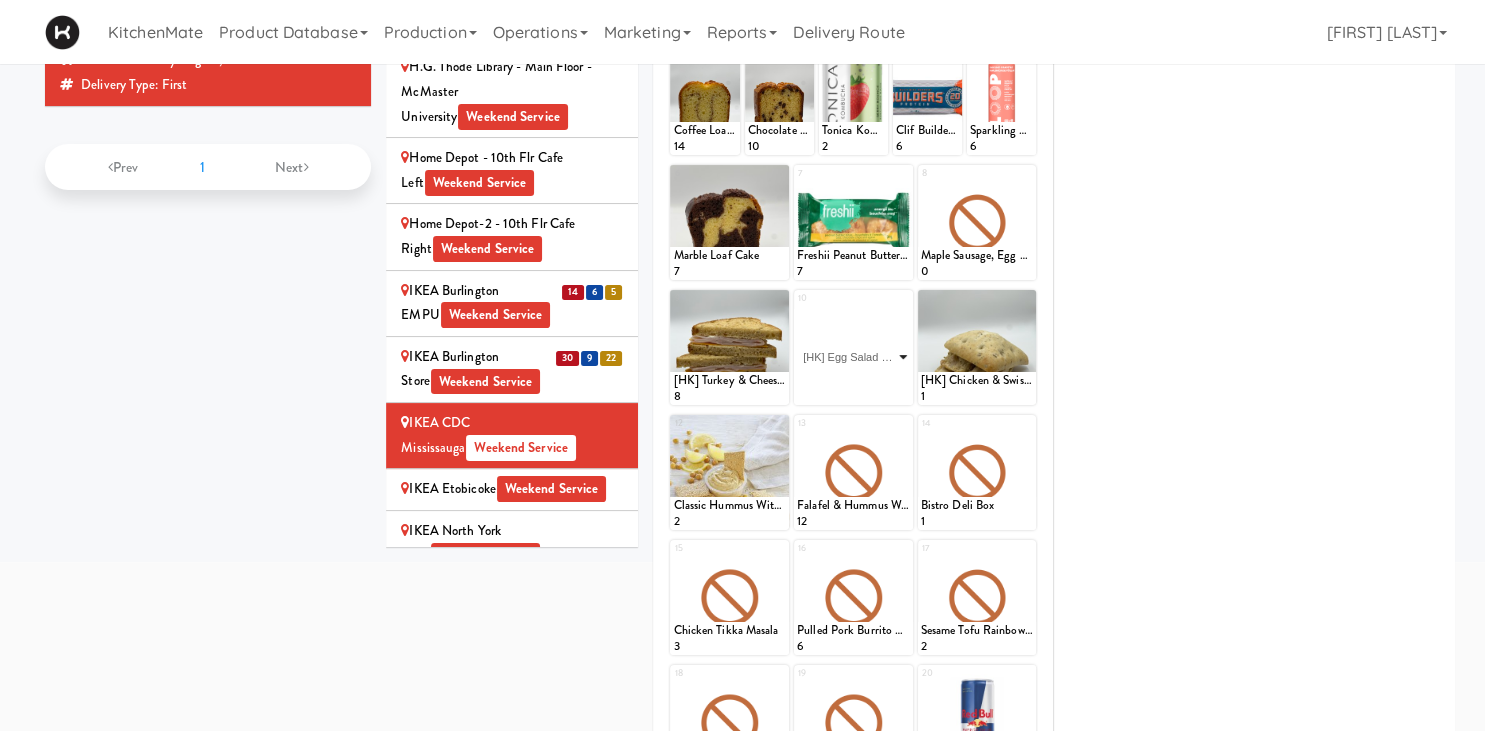 click on "[HK] Egg Salad on Multigrain" at bounding box center [0, 0] 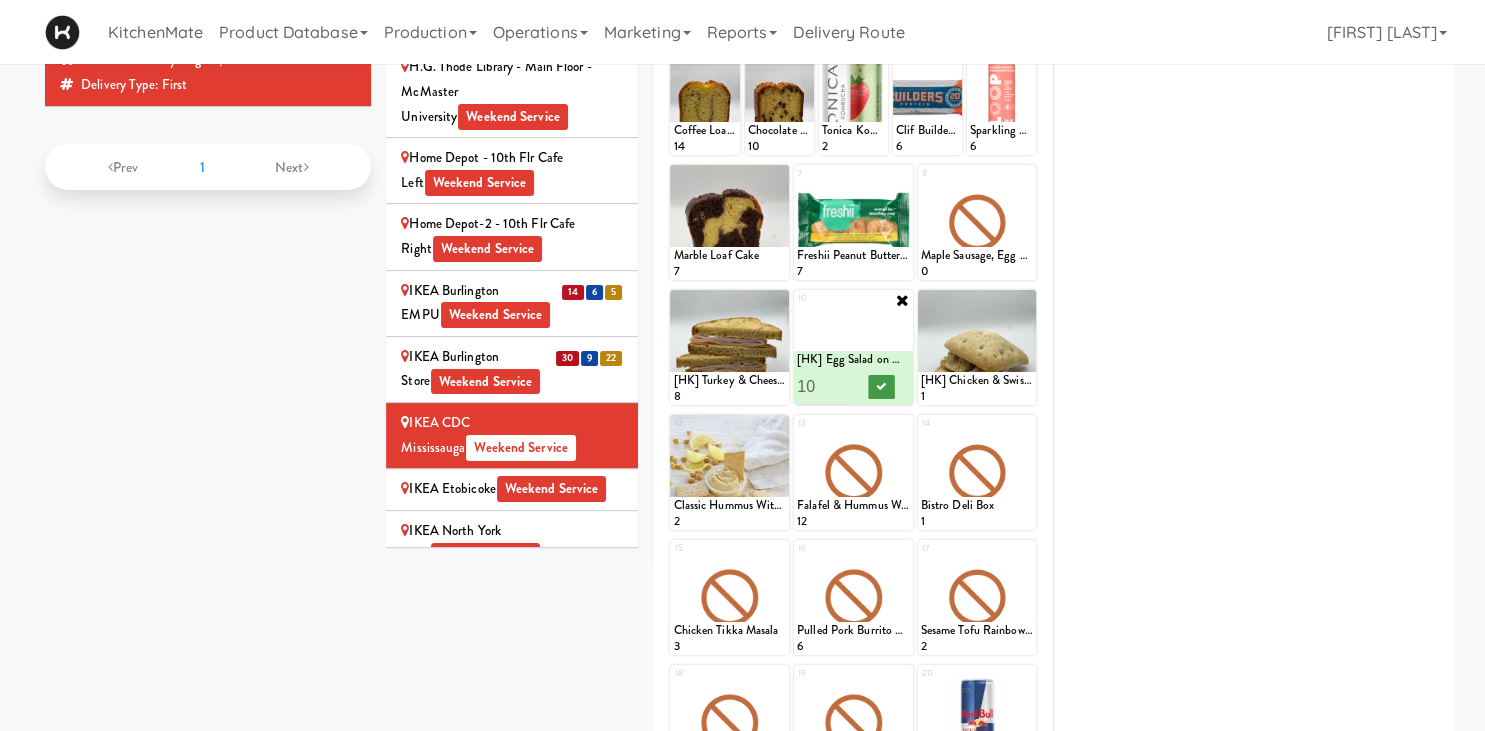 type on "10" 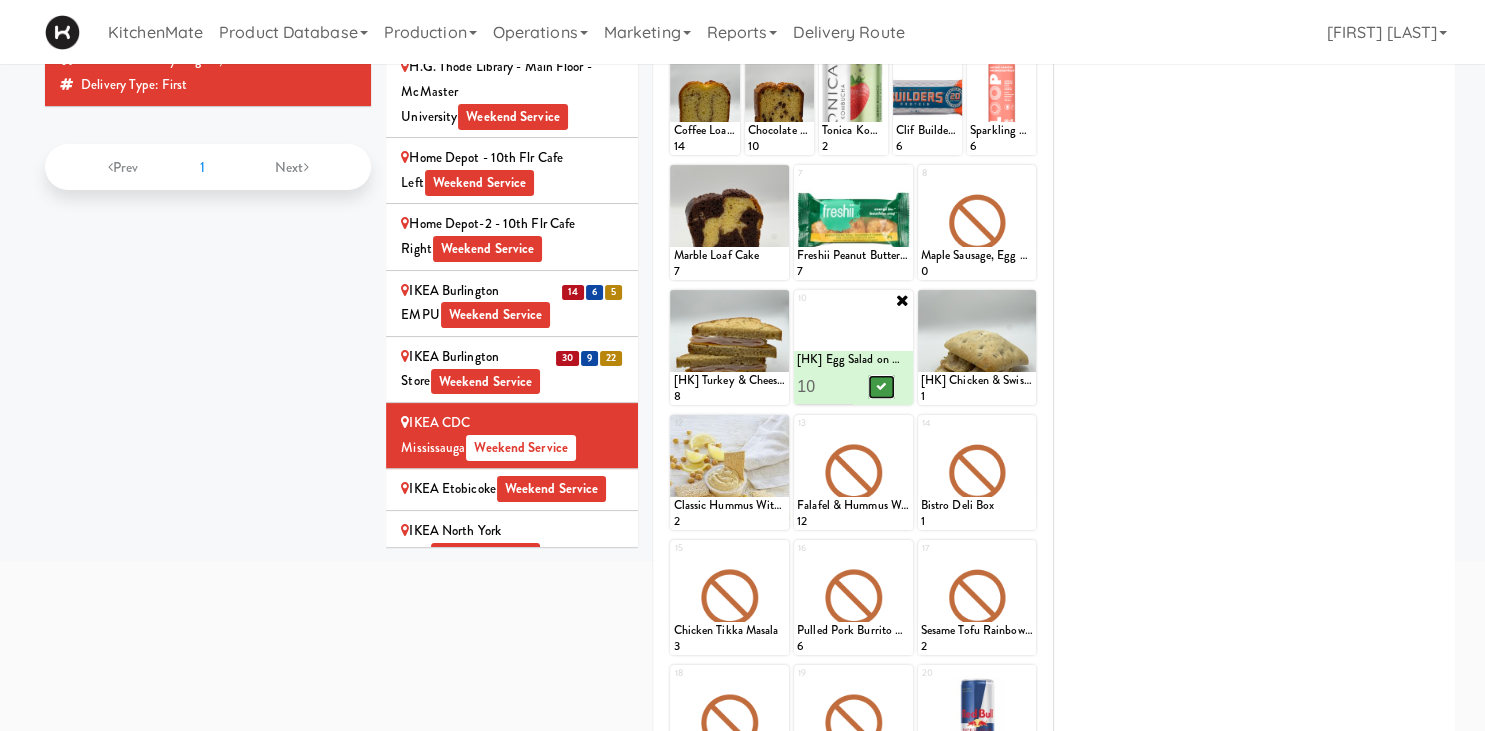 click at bounding box center (881, 386) 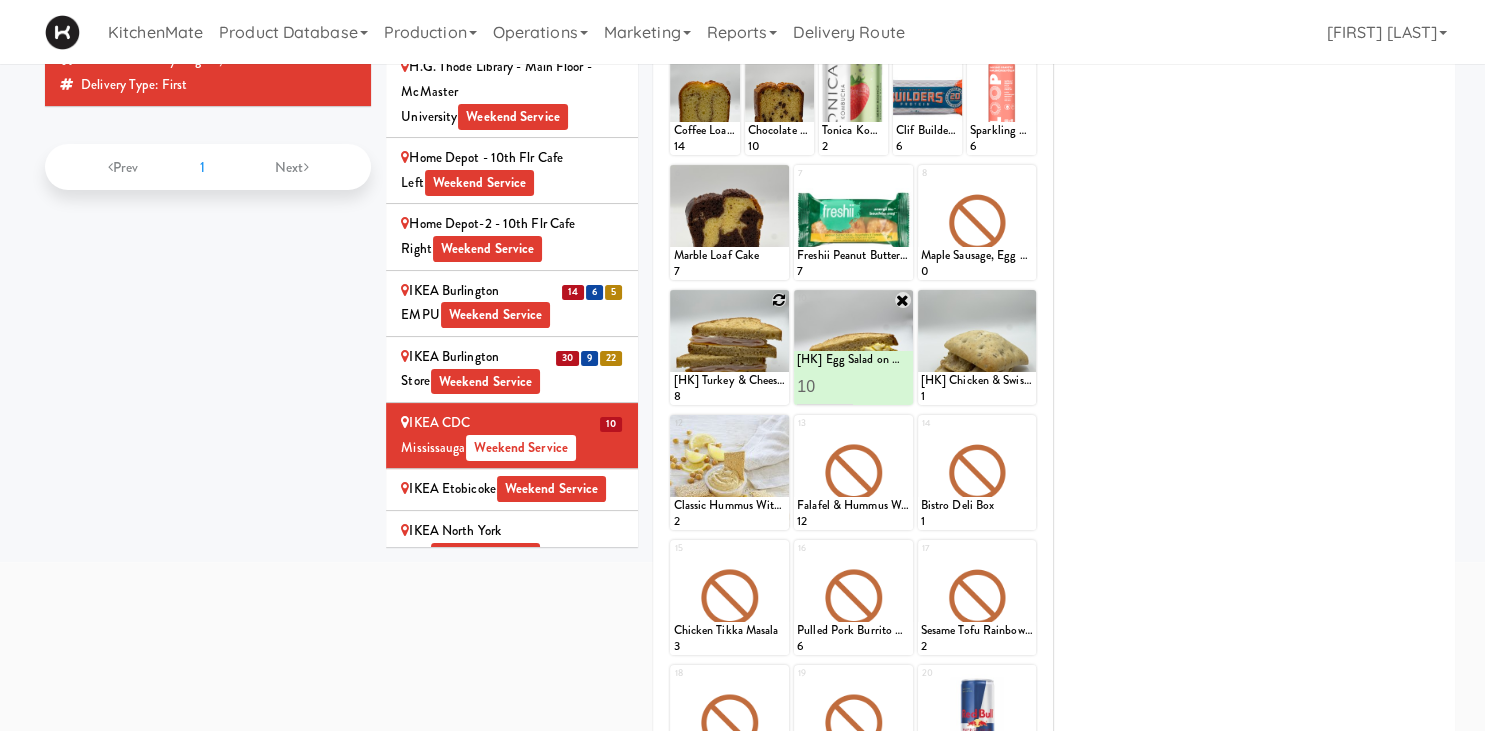 click at bounding box center (779, 300) 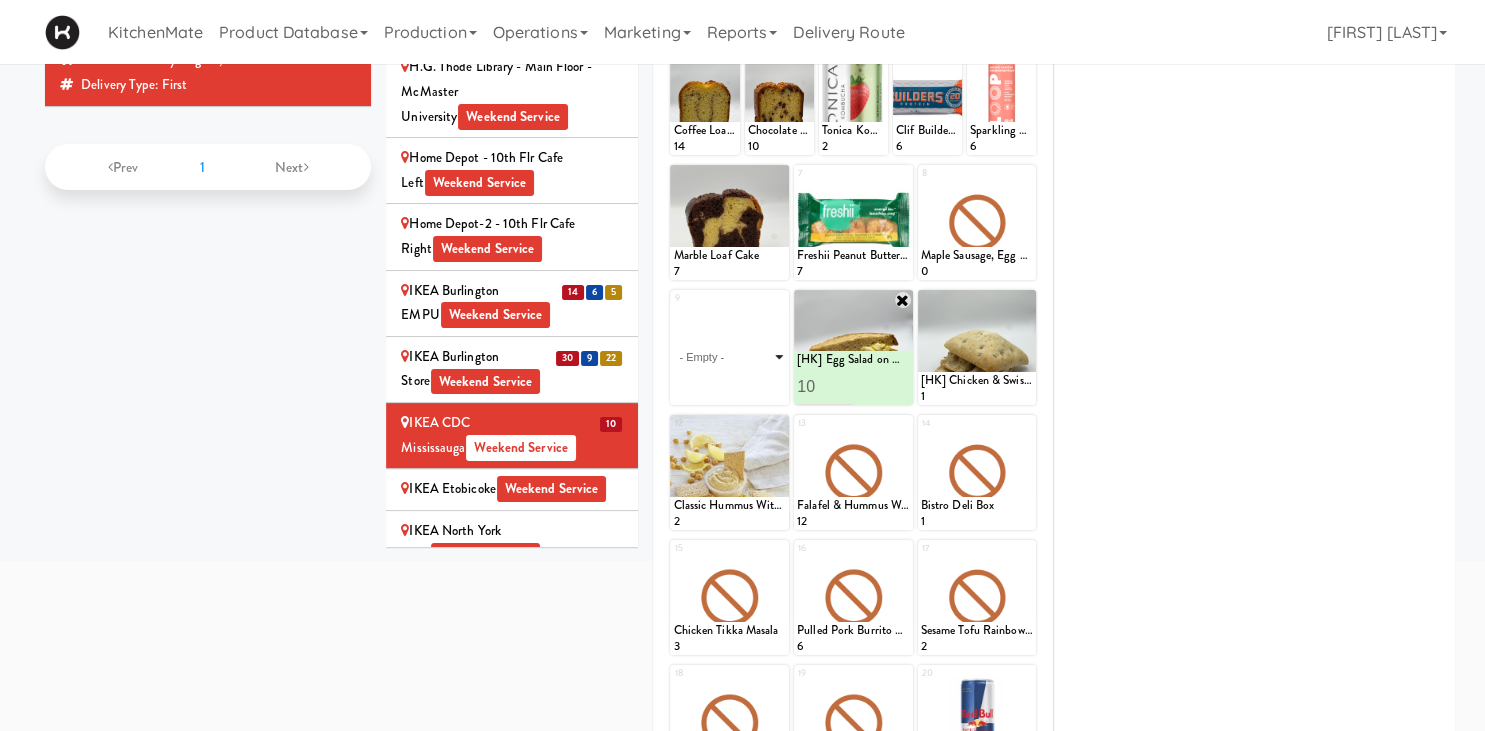click on "- Empty - Activia Probiotic Peach Mango Smoothie Berry Gatorade Zero Chocolate Milk Tetra Pack Coca Cola Diet Coke Frooti Fuze Iced Tea Grape G2 Gatorade Thirst Quencher Greenhouse Fiery Ginger Shot Lemon Lime Gatorade Zero Monster Energy Zero Ultra Norse Cold Brew Coffee Oasis Apple Juice Orange Celsius Energy Drink Orange Gatorade Zero Red Bull Energy Drink Sanpellengrino Aranciata Sparkling Clementine Probiotic Soda Sparkling Ginger Probiotic Soda Sparkling Grapefruit Probiotic Soda Sugar Free Red Bull Tonica Kombucha Berry Bounce Amazing Chocolate Chunk Cookie Bacon & Egg Breakfast Wrap Bistro Deli Box Blue Diamond Roasted Salted Almonds Blue Diamond Smokehouse Almonds Caramilk Chocolate Chip Loaf Cake Chocolate Loaf Cake Classic Hummus With Crackers Clif Bar Peanut Butter Crunch Clif Builders proteins Bar Chocolate Clif Builders proteins Bar Chocolate Mint Coffee Loaf Cake Falafel & Hummus Wrap Freshii Peanut Butter Energii Bites [HK] Cheddar Cheese Bagel [HK] Chicken Caesar Wrap [HK] Turkey Club Wrap" at bounding box center (729, 357) 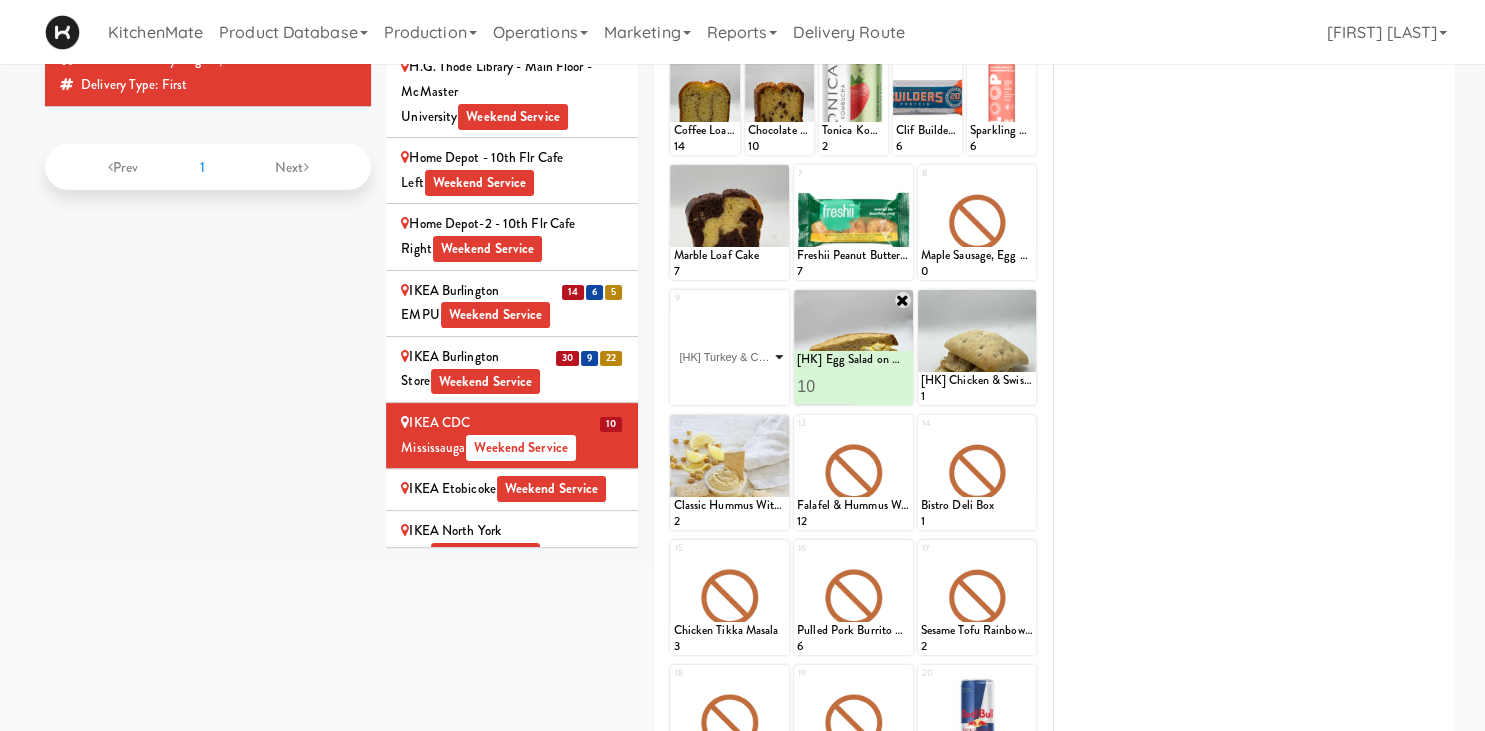 click on "[HK] Turkey & Cheese Multigrain" at bounding box center [0, 0] 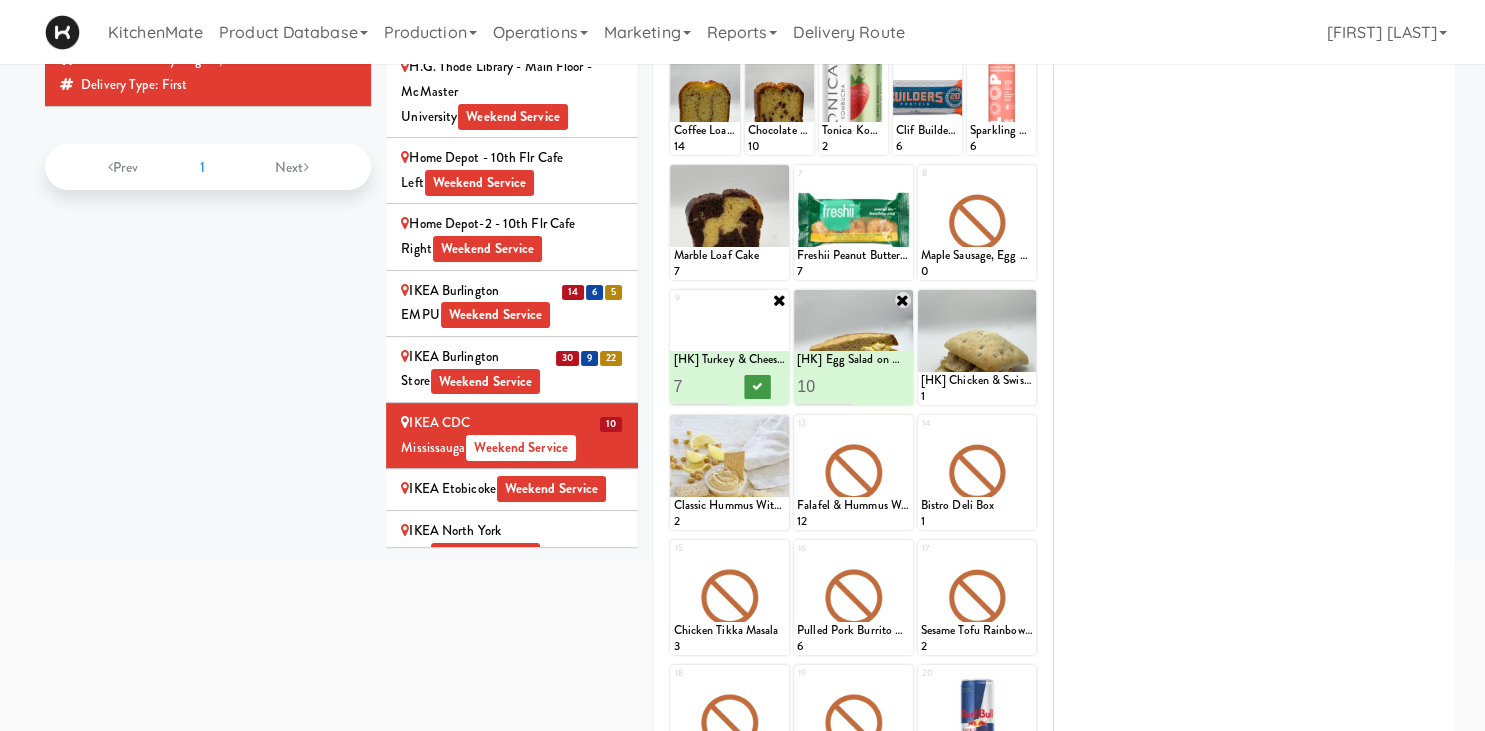 type on "7" 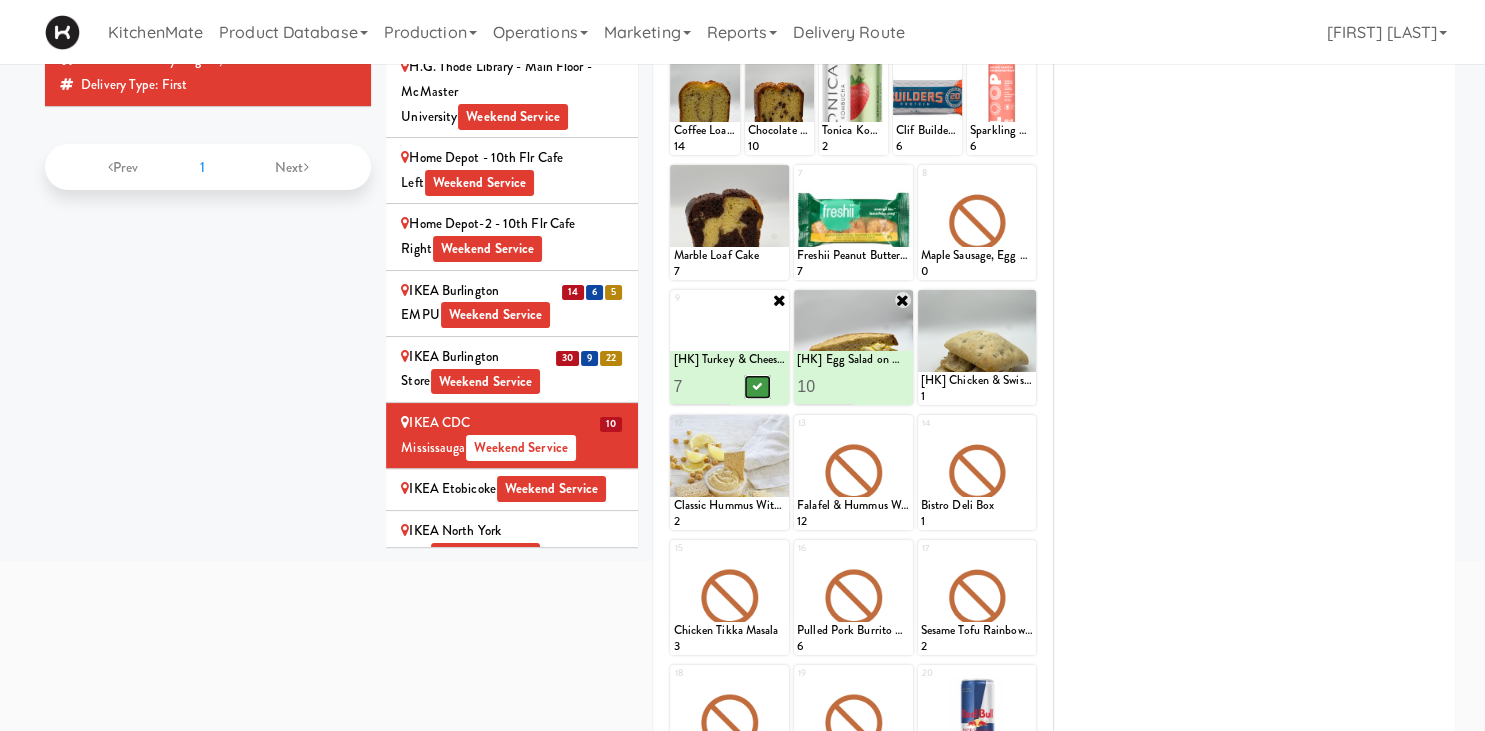 click at bounding box center (758, 386) 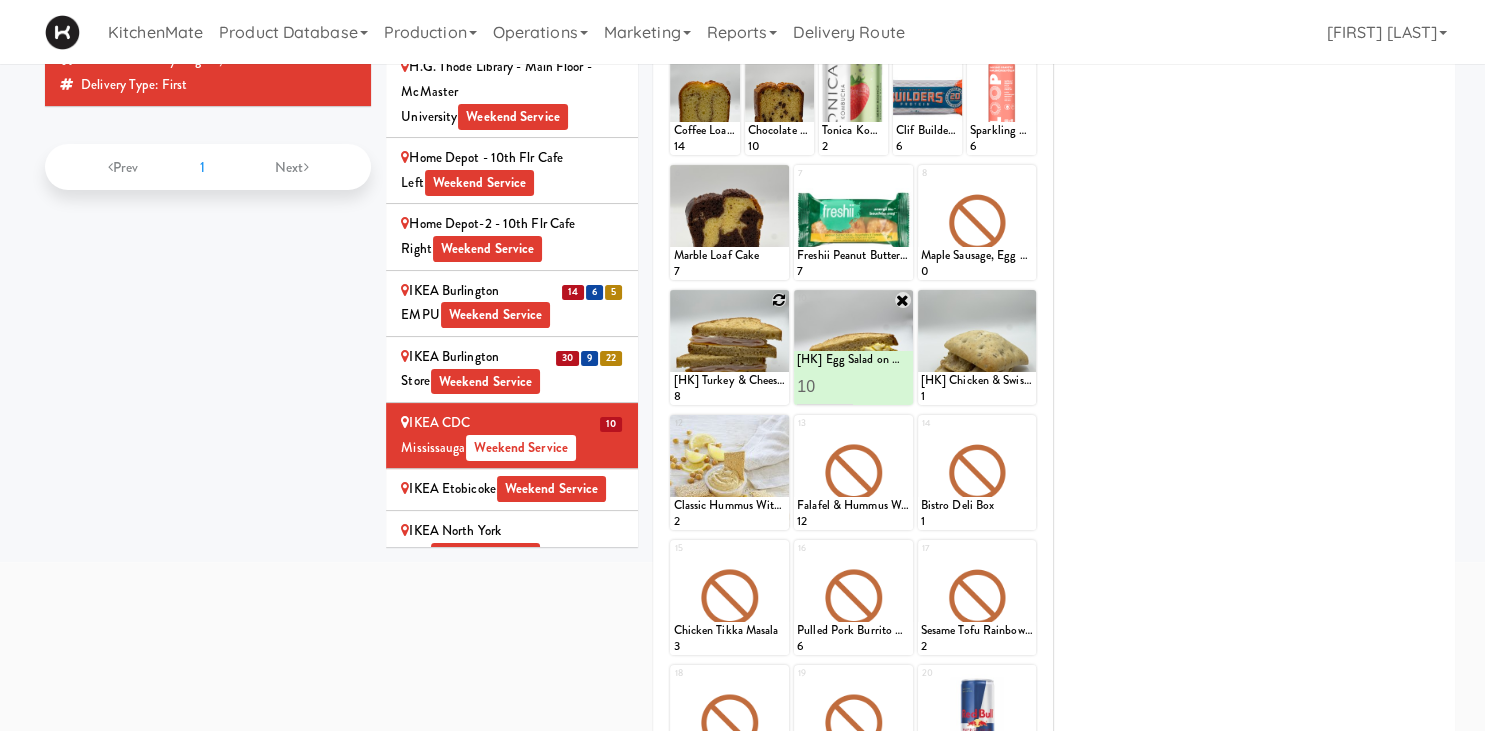 click at bounding box center [779, 300] 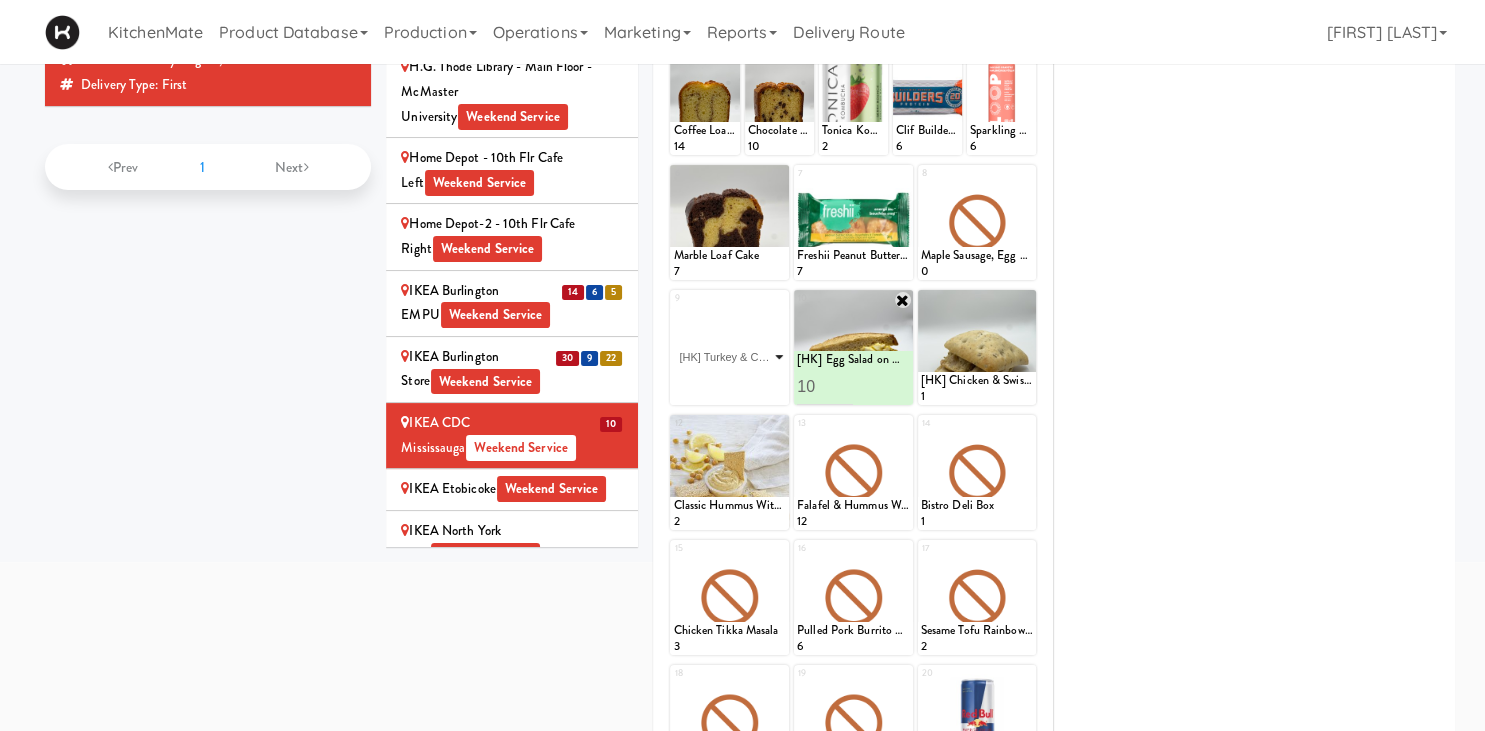 click on "[HK] Turkey & Cheese Multigrain" at bounding box center (0, 0) 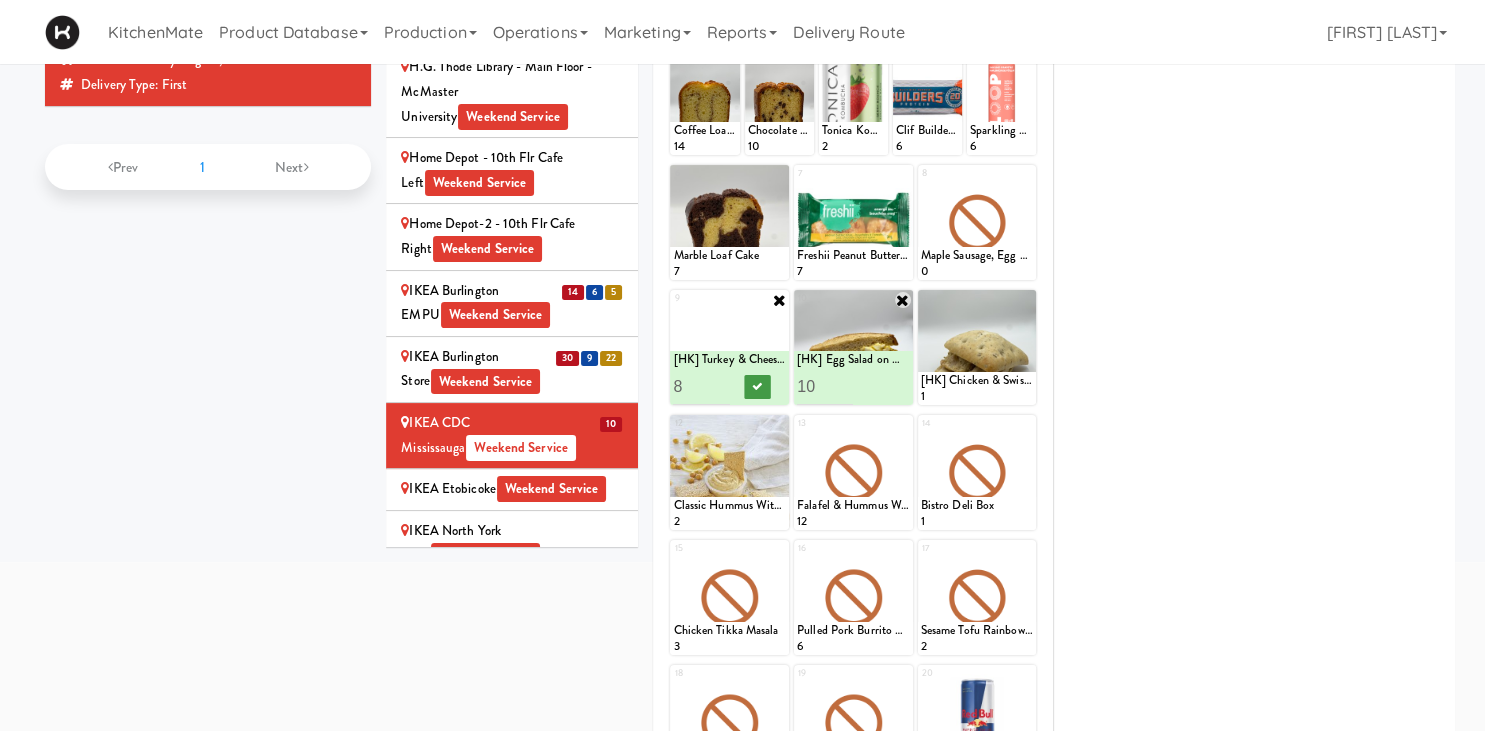 type on "8" 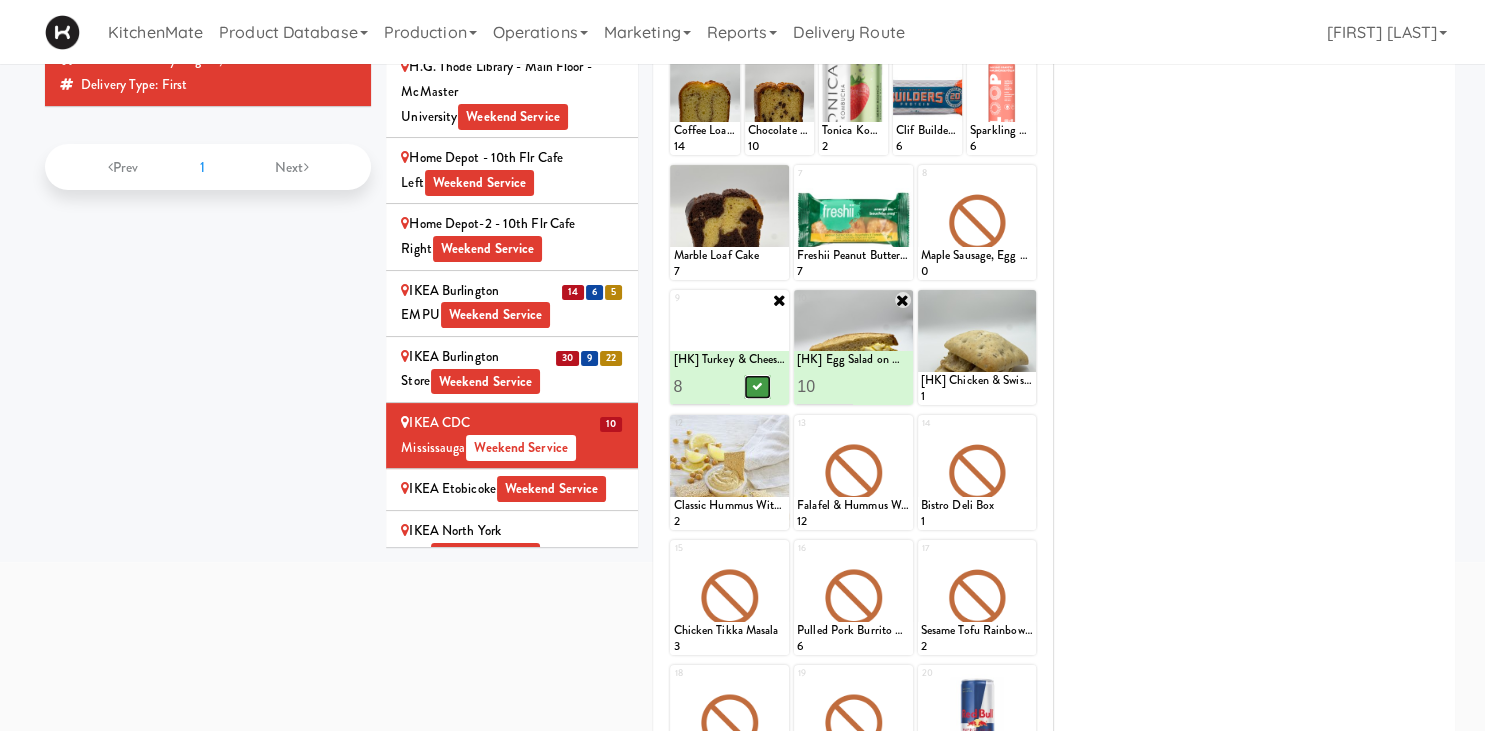click at bounding box center [758, 386] 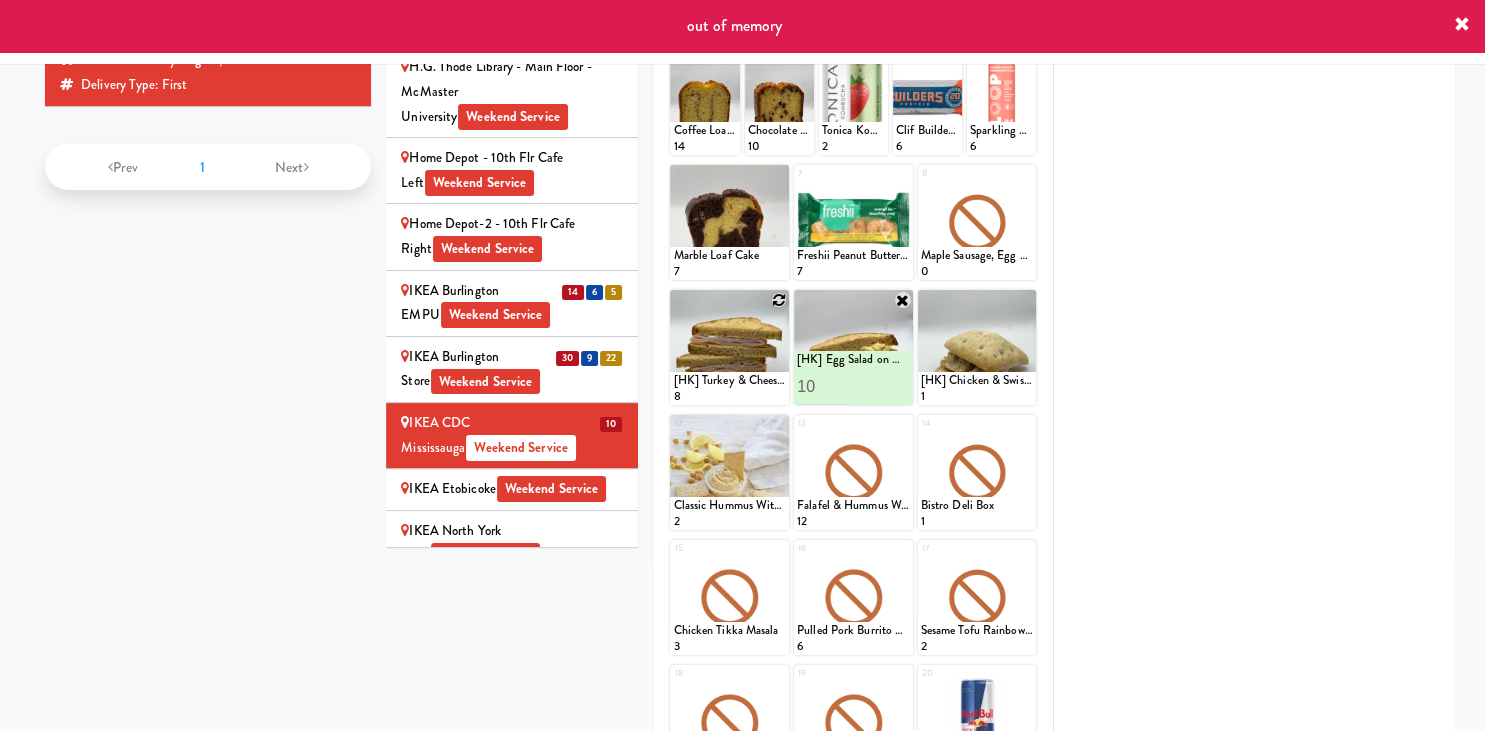 click at bounding box center [729, 347] 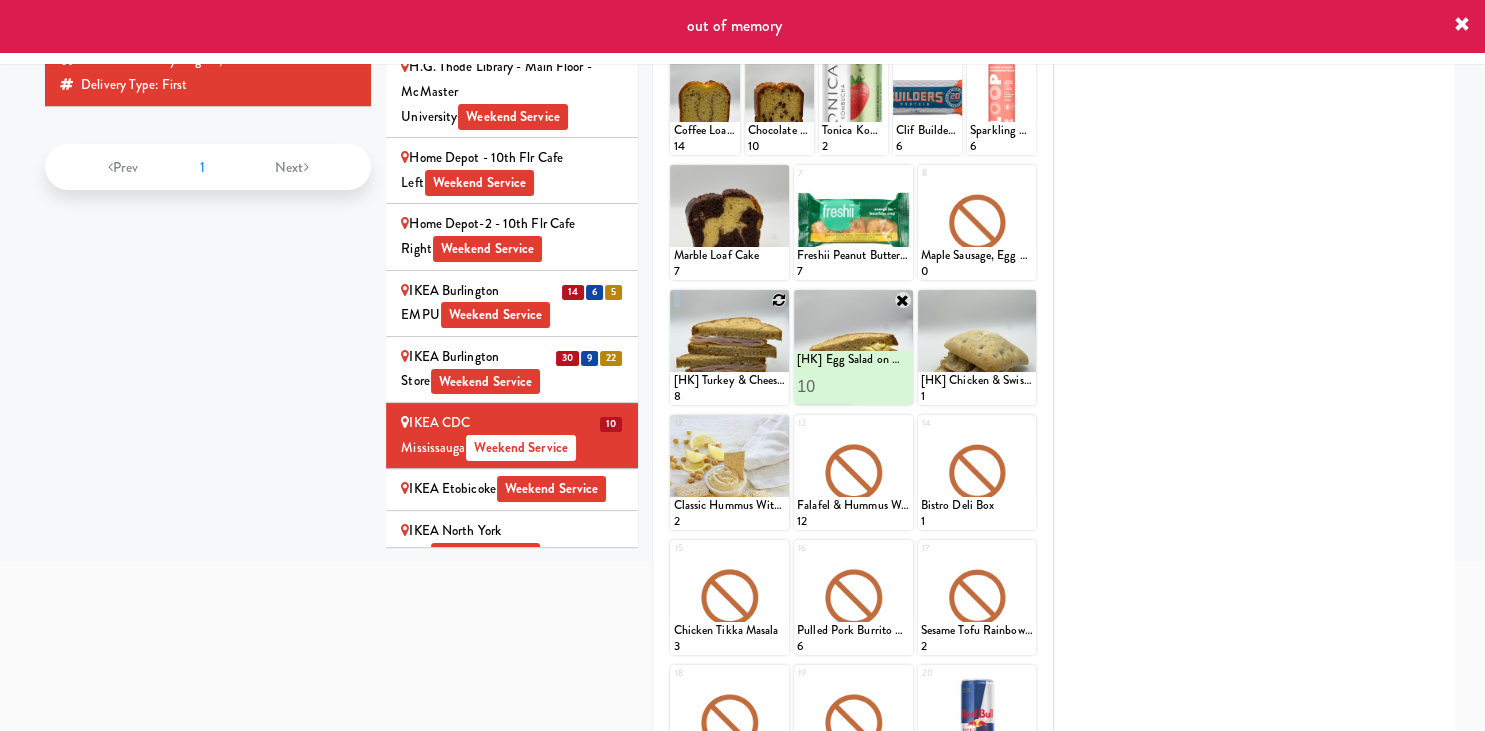 click at bounding box center (729, 347) 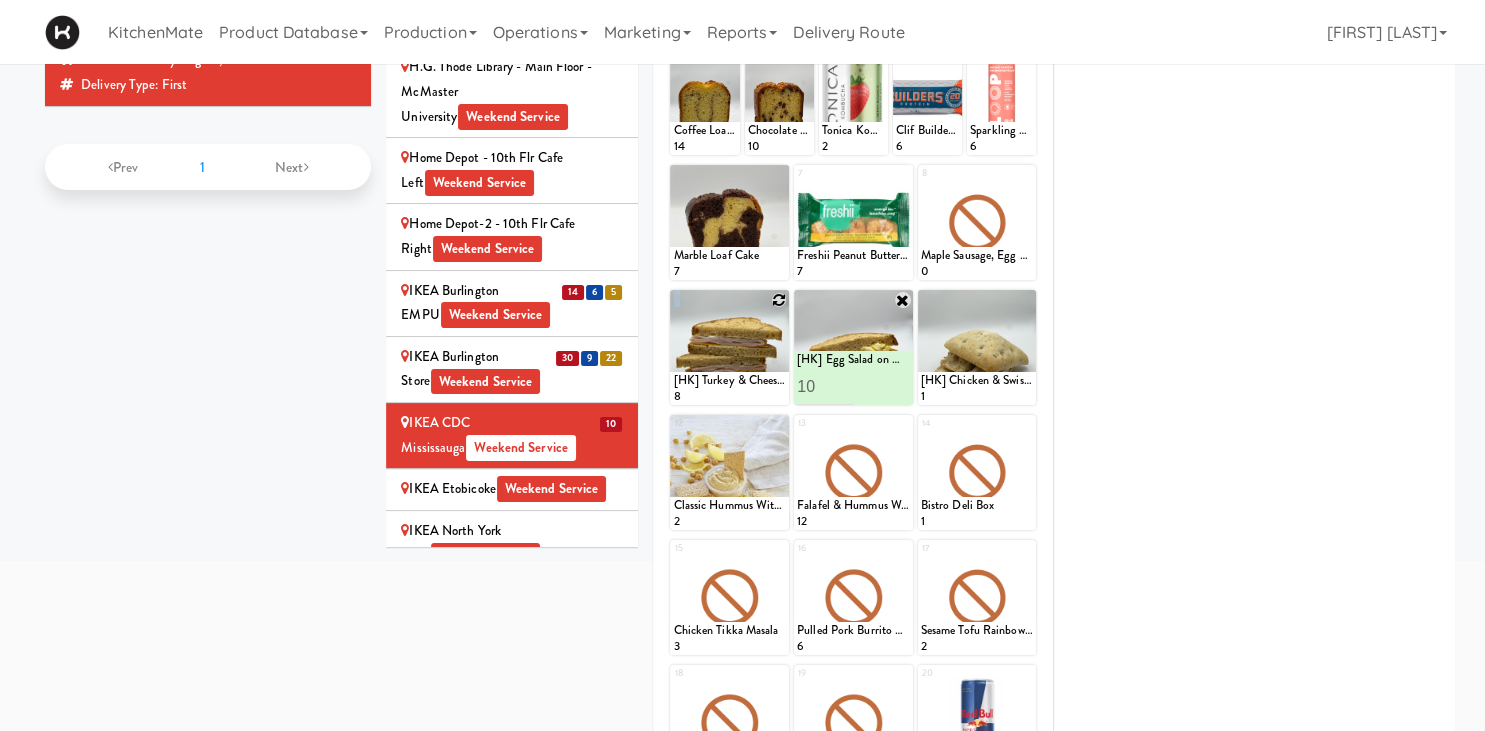 click at bounding box center [779, 300] 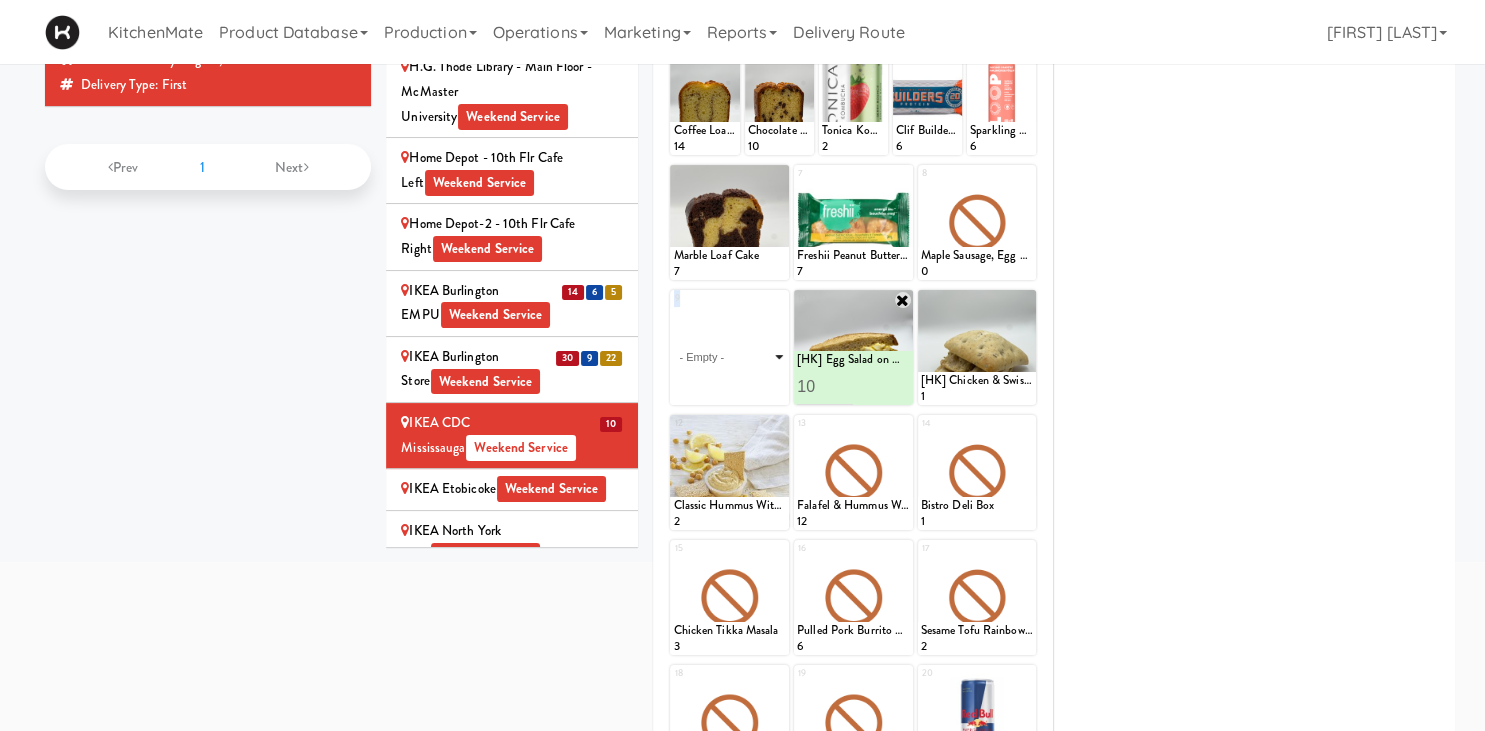 click on "- Empty - Activia Probiotic Peach Mango Smoothie Berry Gatorade Zero Chocolate Milk Tetra Pack Coca Cola Diet Coke Frooti Fuze Iced Tea Grape G2 Gatorade Thirst Quencher Greenhouse Fiery Ginger Shot Lemon Lime Gatorade Zero Monster Energy Zero Ultra Norse Cold Brew Coffee Oasis Apple Juice Orange Celsius Energy Drink Orange Gatorade Zero Red Bull Energy Drink Sanpellengrino Aranciata Sparkling Clementine Probiotic Soda Sparkling Ginger Probiotic Soda Sparkling Grapefruit Probiotic Soda Sugar Free Red Bull Tonica Kombucha Berry Bounce Amazing Chocolate Chunk Cookie Bacon & Egg Breakfast Wrap Bistro Deli Box Blue Diamond Roasted Salted Almonds Blue Diamond Smokehouse Almonds Caramilk Chocolate Chip Loaf Cake Chocolate Loaf Cake Classic Hummus With Crackers Clif Bar Peanut Butter Crunch Clif Builders proteins Bar Chocolate Clif Builders proteins Bar Chocolate Mint Coffee Loaf Cake Falafel & Hummus Wrap Freshii Peanut Butter Energii Bites [HK] Cheddar Cheese Bagel [HK] Chicken Caesar Wrap [HK] Turkey Club Wrap" at bounding box center (729, 357) 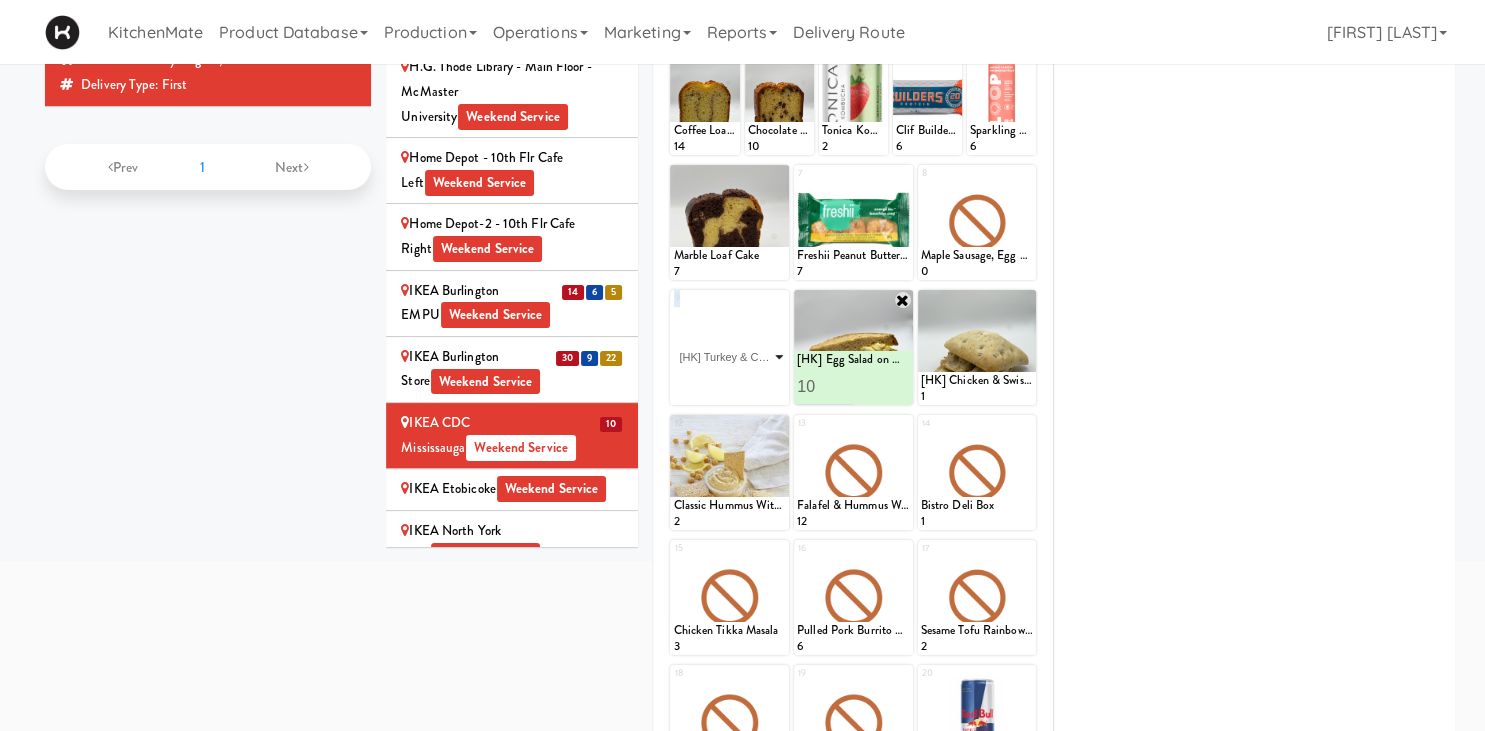 click on "[HK] Turkey & Cheese Multigrain" at bounding box center [0, 0] 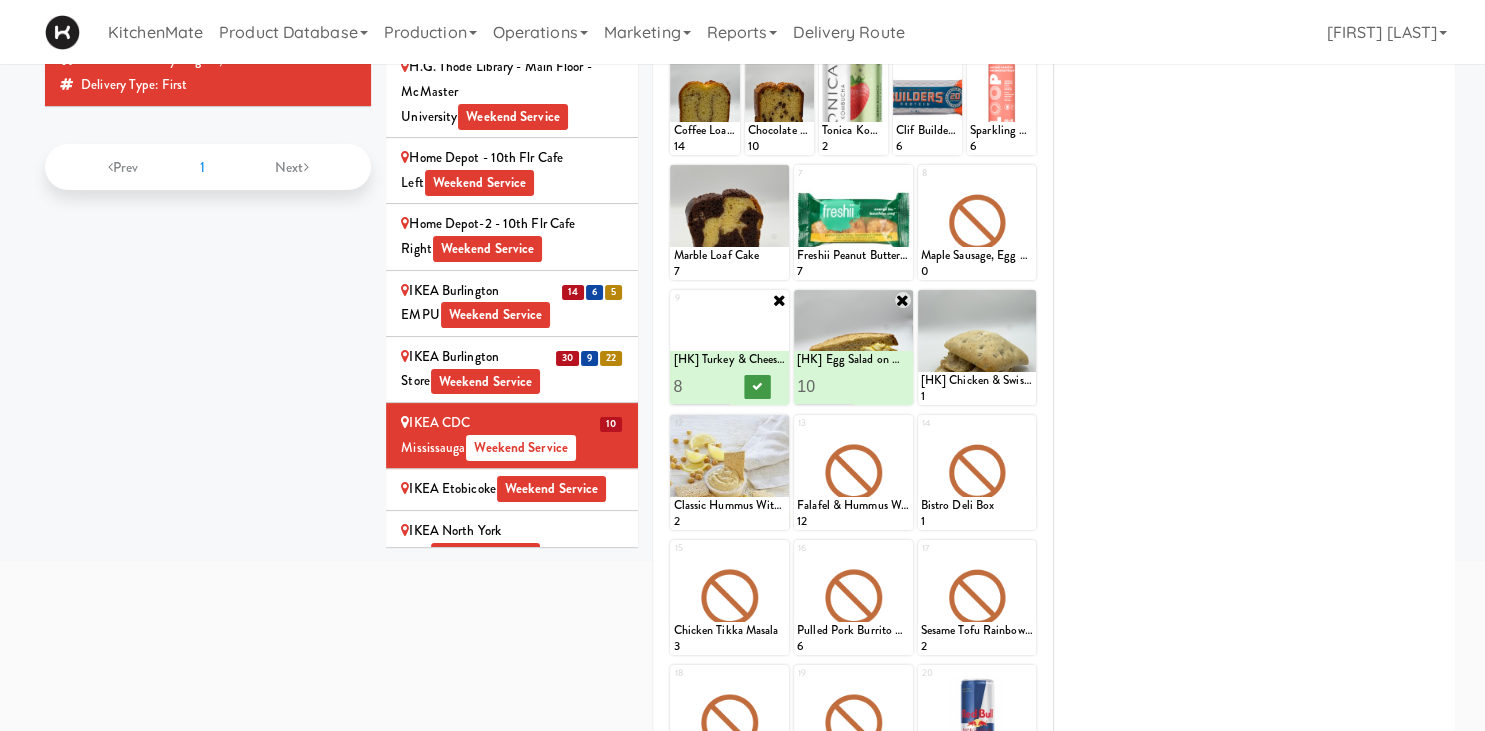 type on "8" 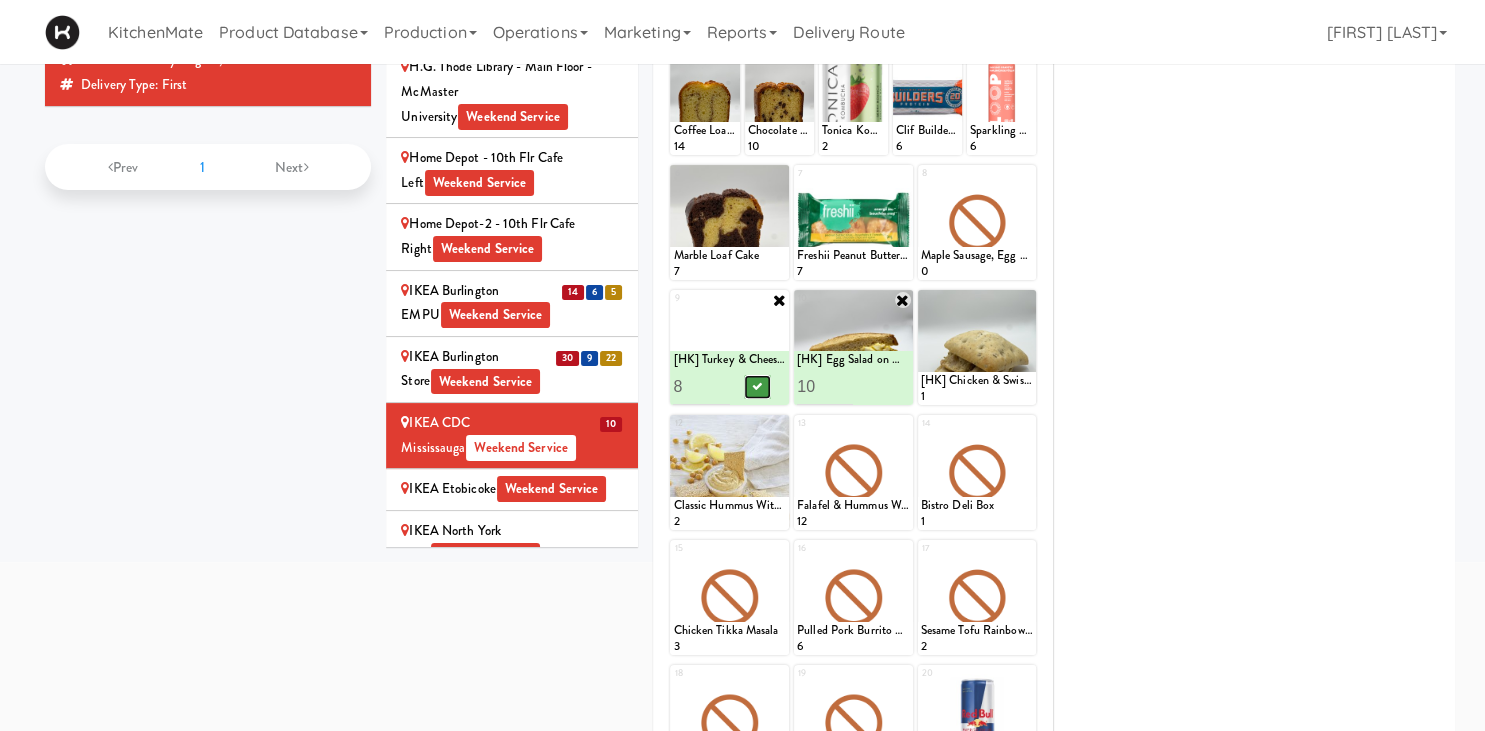click at bounding box center [758, 387] 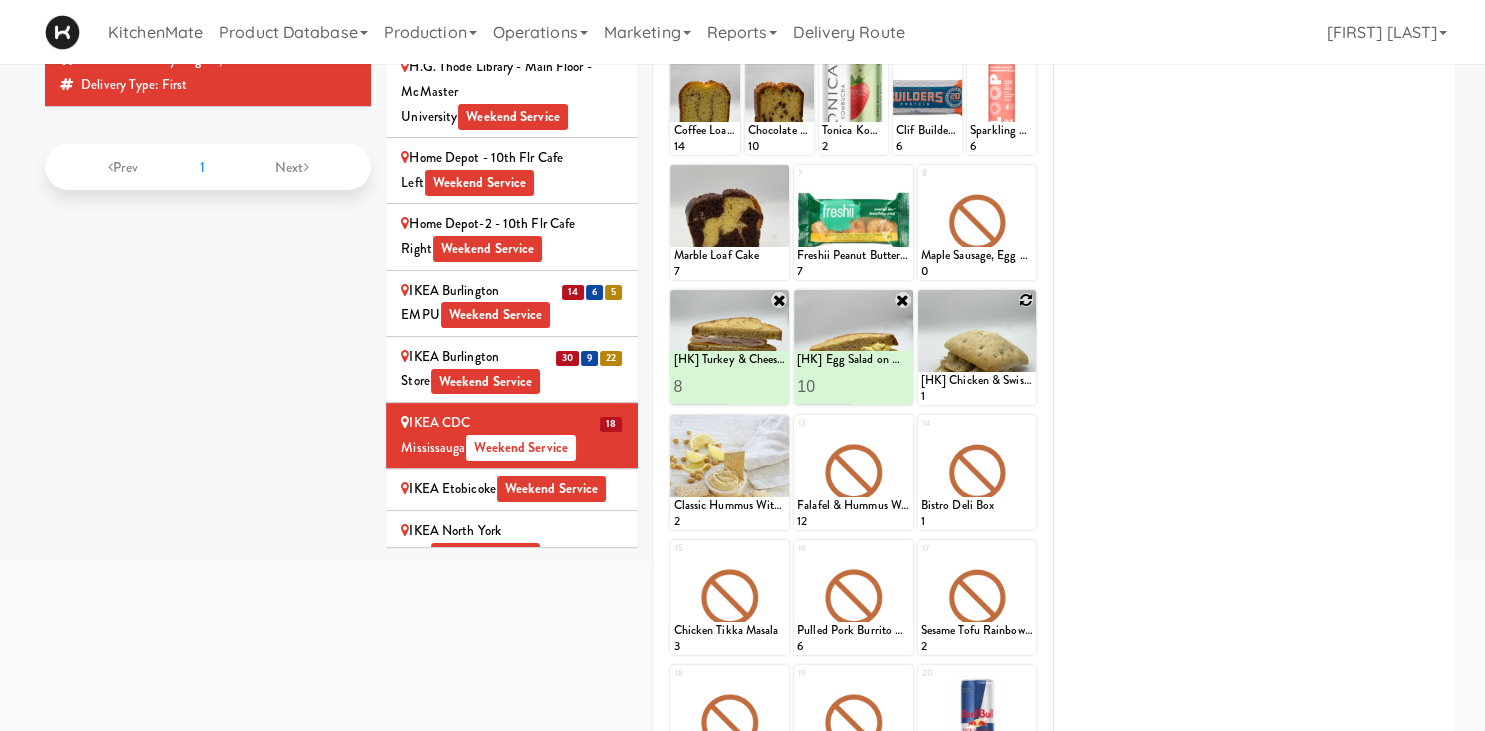 click at bounding box center [1026, 300] 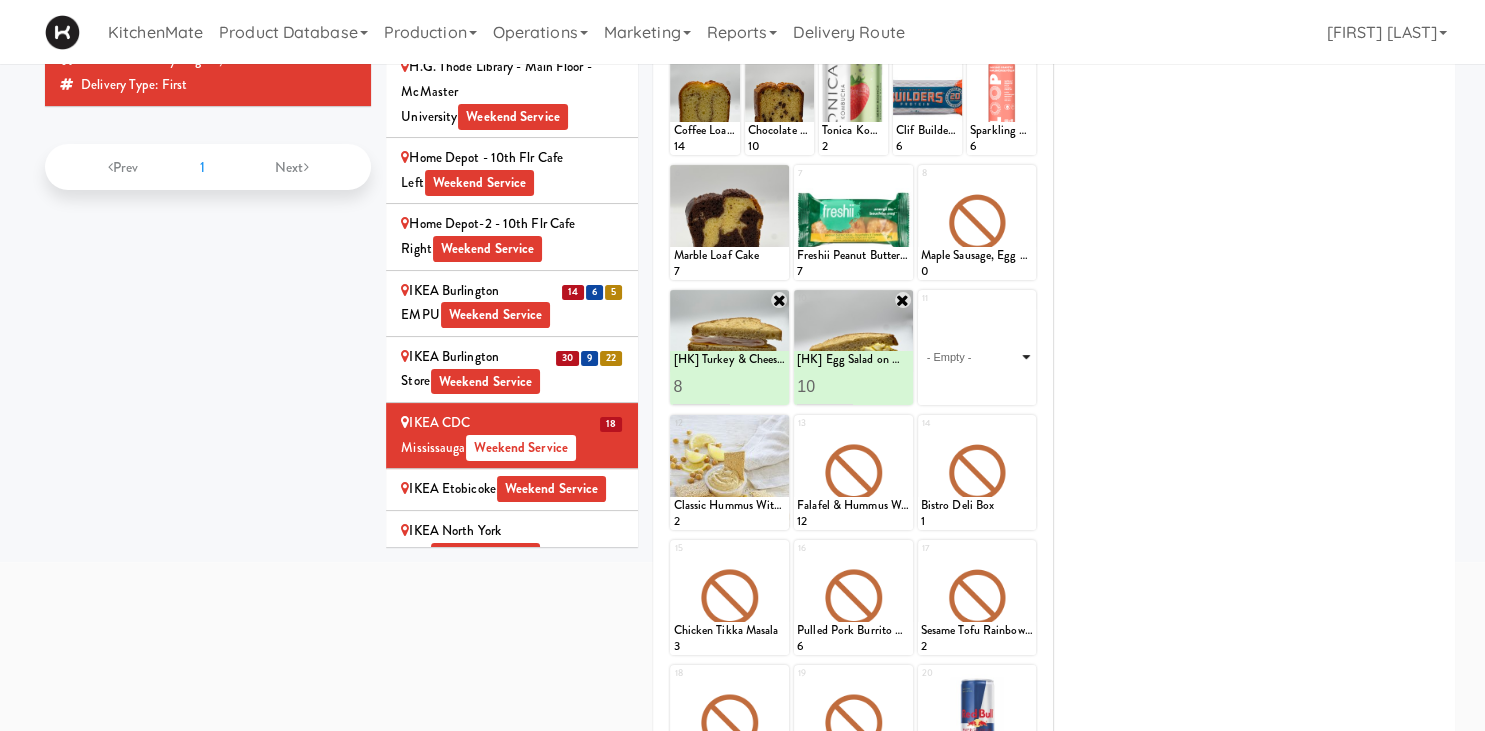 click on "- Empty - Activia Probiotic Peach Mango Smoothie Berry Gatorade Zero Chocolate Milk Tetra Pack Coca Cola Diet Coke Frooti Fuze Iced Tea Grape G2 Gatorade Thirst Quencher Greenhouse Fiery Ginger Shot Lemon Lime Gatorade Zero Monster Energy Zero Ultra Norse Cold Brew Coffee Oasis Apple Juice Orange Celsius Energy Drink Orange Gatorade Zero Red Bull Energy Drink Sanpellengrino Aranciata Sparkling Clementine Probiotic Soda Sparkling Ginger Probiotic Soda Sparkling Grapefruit Probiotic Soda Sugar Free Red Bull Tonica Kombucha Berry Bounce Amazing Chocolate Chunk Cookie Bacon & Egg Breakfast Wrap Bistro Deli Box Blue Diamond Roasted Salted Almonds Blue Diamond Smokehouse Almonds Caramilk Chocolate Chip Loaf Cake Chocolate Loaf Cake Classic Hummus With Crackers Clif Bar Peanut Butter Crunch Clif Builders proteins Bar Chocolate Clif Builders proteins Bar Chocolate Mint Coffee Loaf Cake Falafel & Hummus Wrap Freshii Peanut Butter Energii Bites [HK] Cheddar Cheese Bagel [HK] Chicken Caesar Wrap [HK] Turkey Club Wrap" at bounding box center [977, 357] 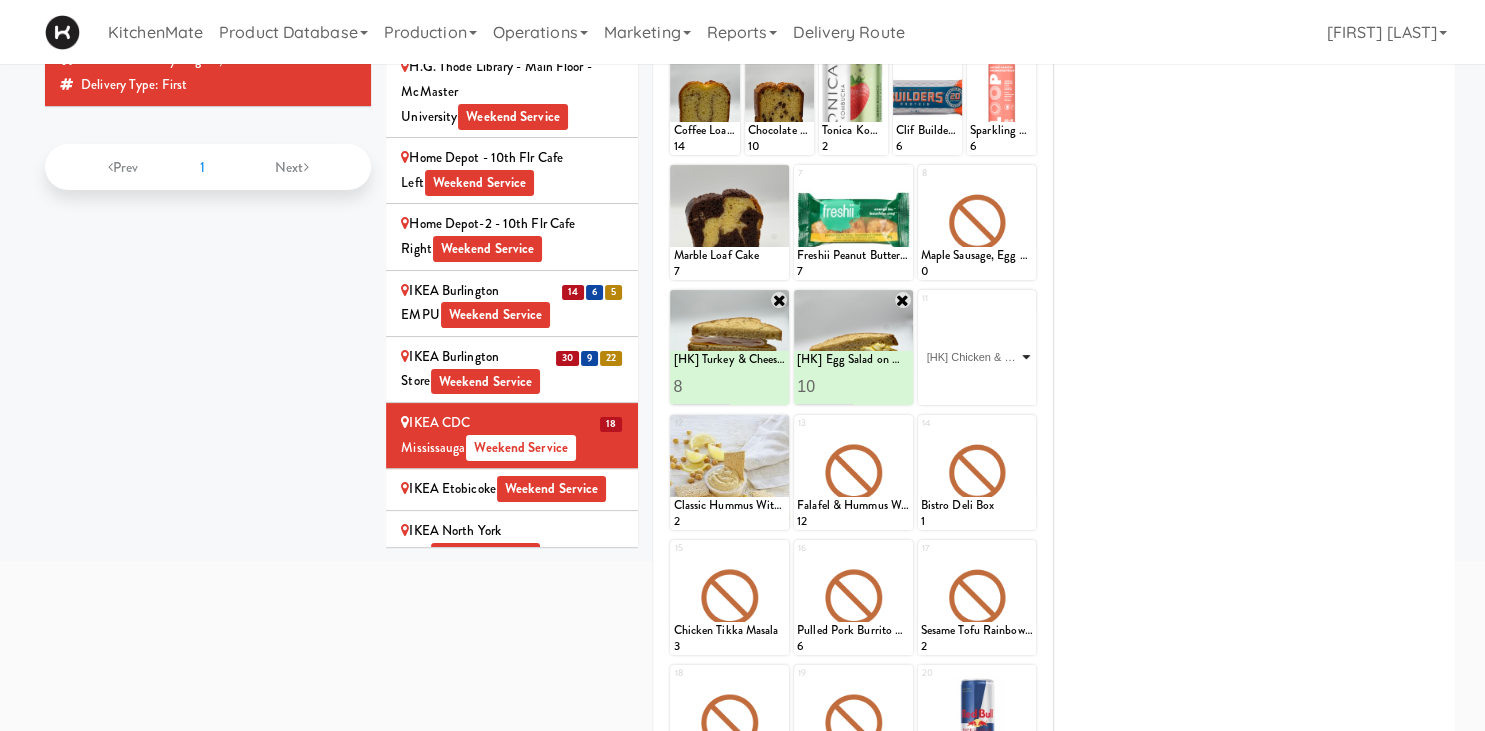 click on "[HK] Chicken & Swiss Cheese On Focaccia" at bounding box center [0, 0] 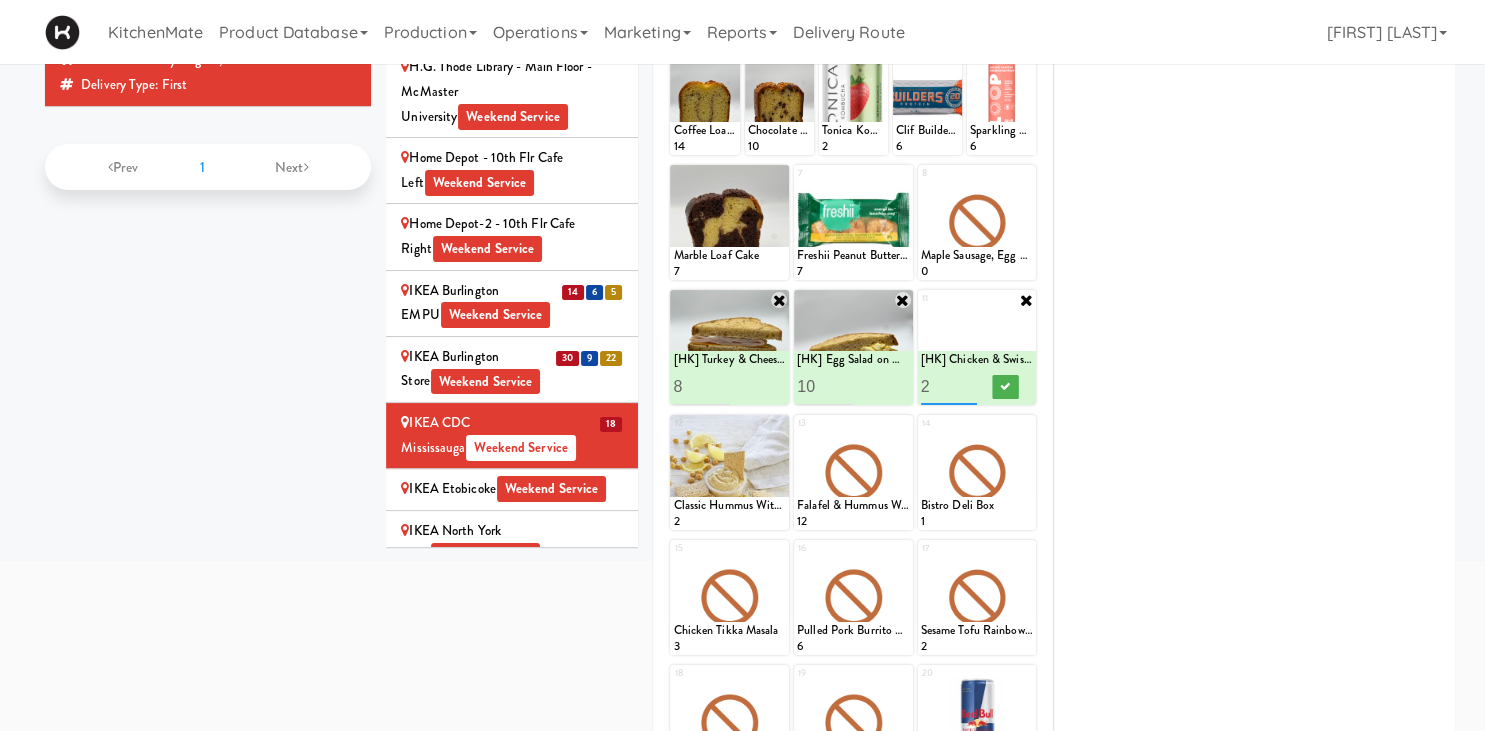 click on "2" at bounding box center (949, 386) 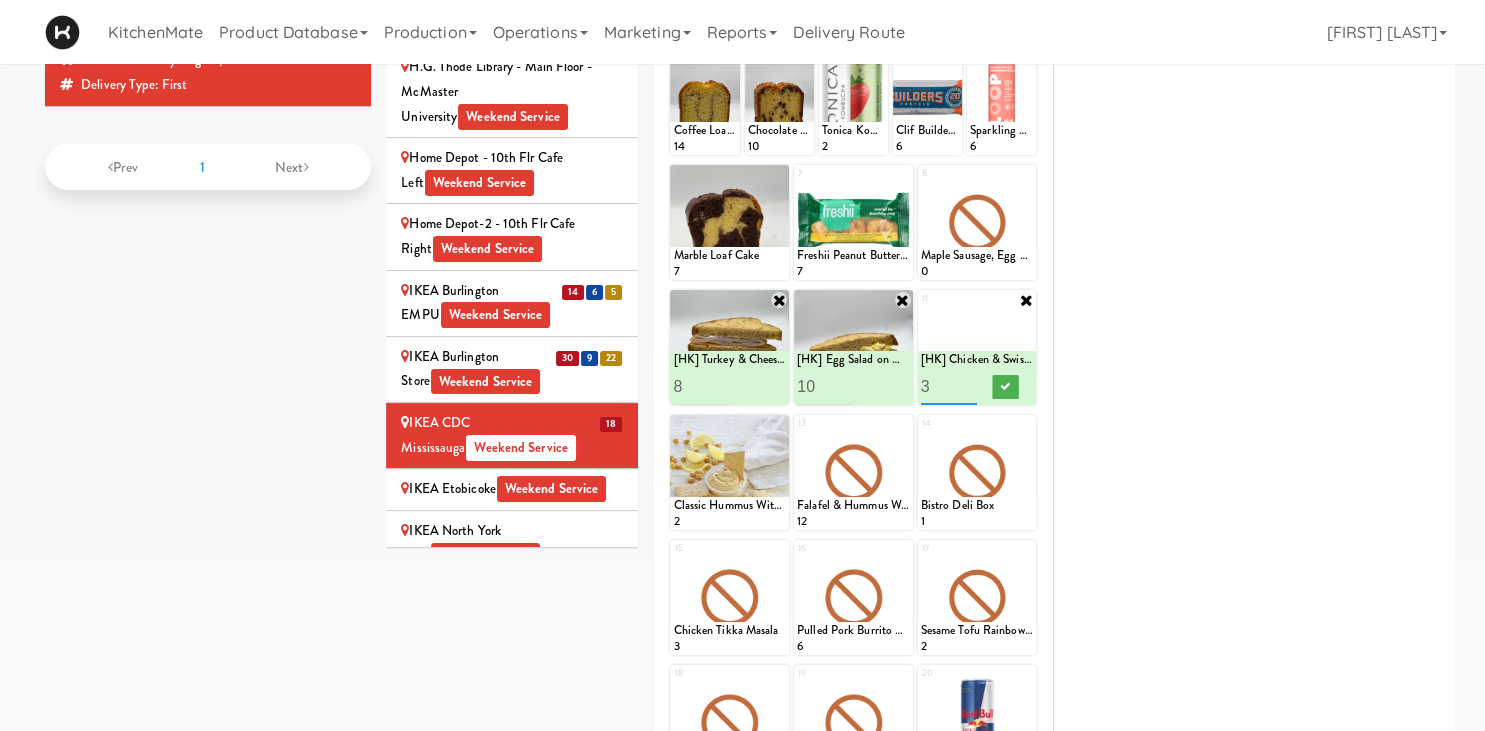 click on "3" at bounding box center (949, 386) 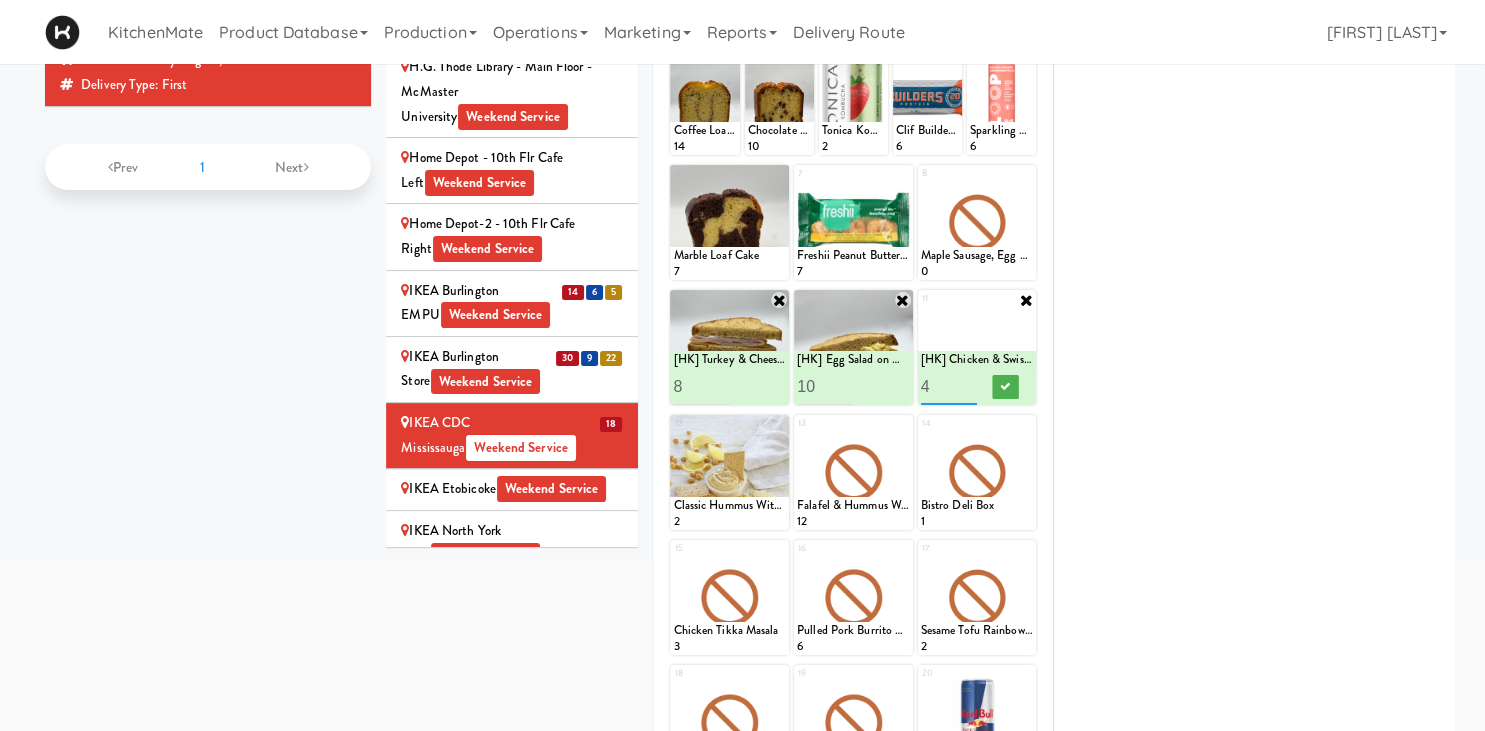 click on "4" at bounding box center [949, 386] 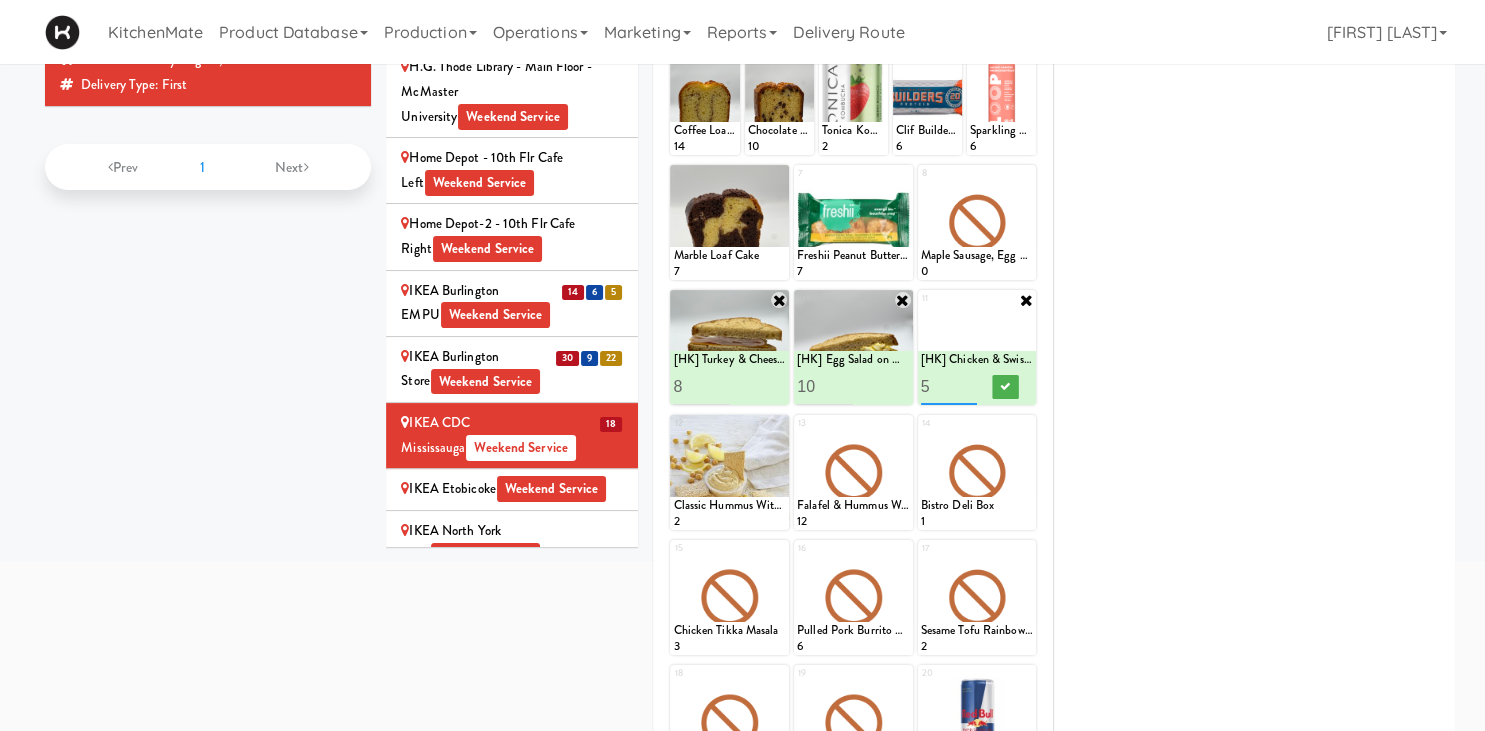type on "5" 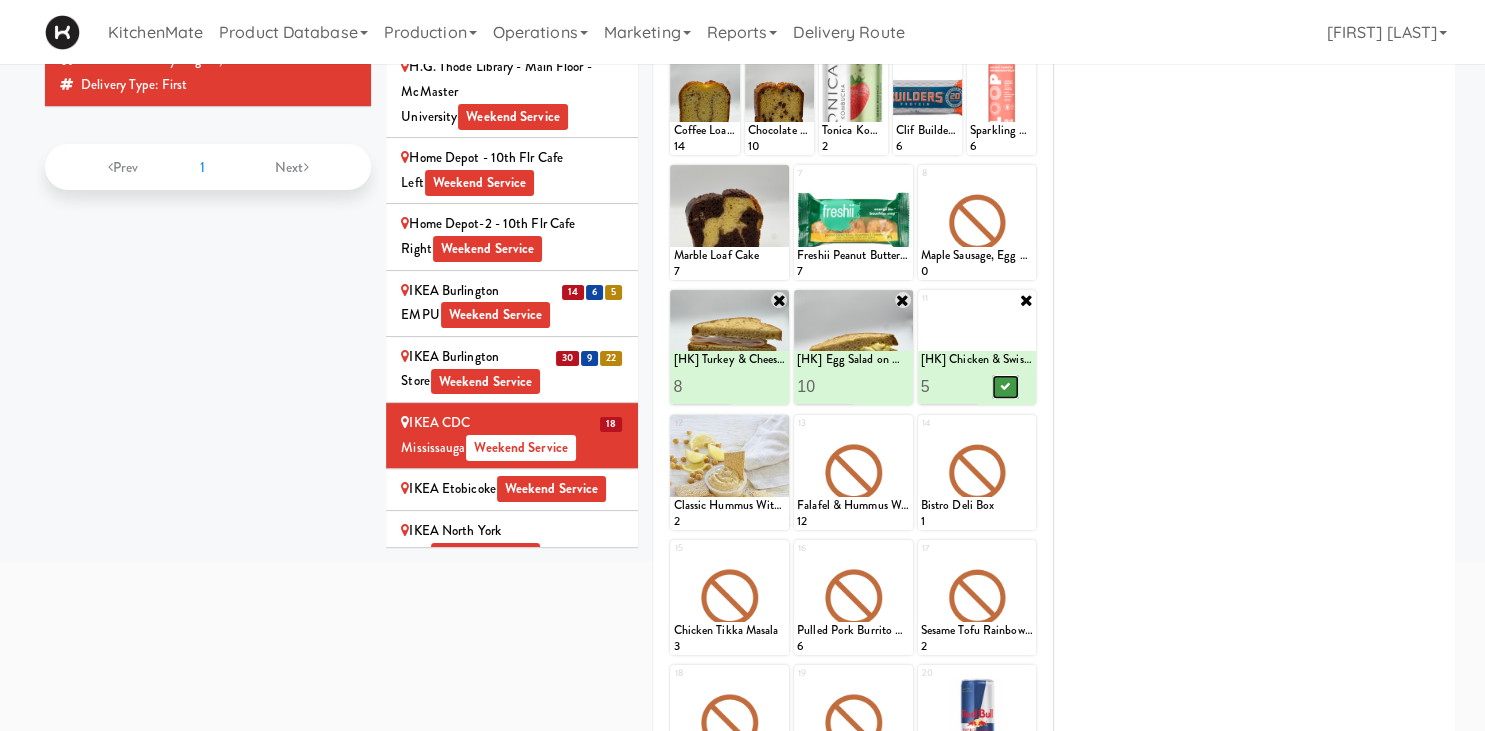 click at bounding box center (1005, 386) 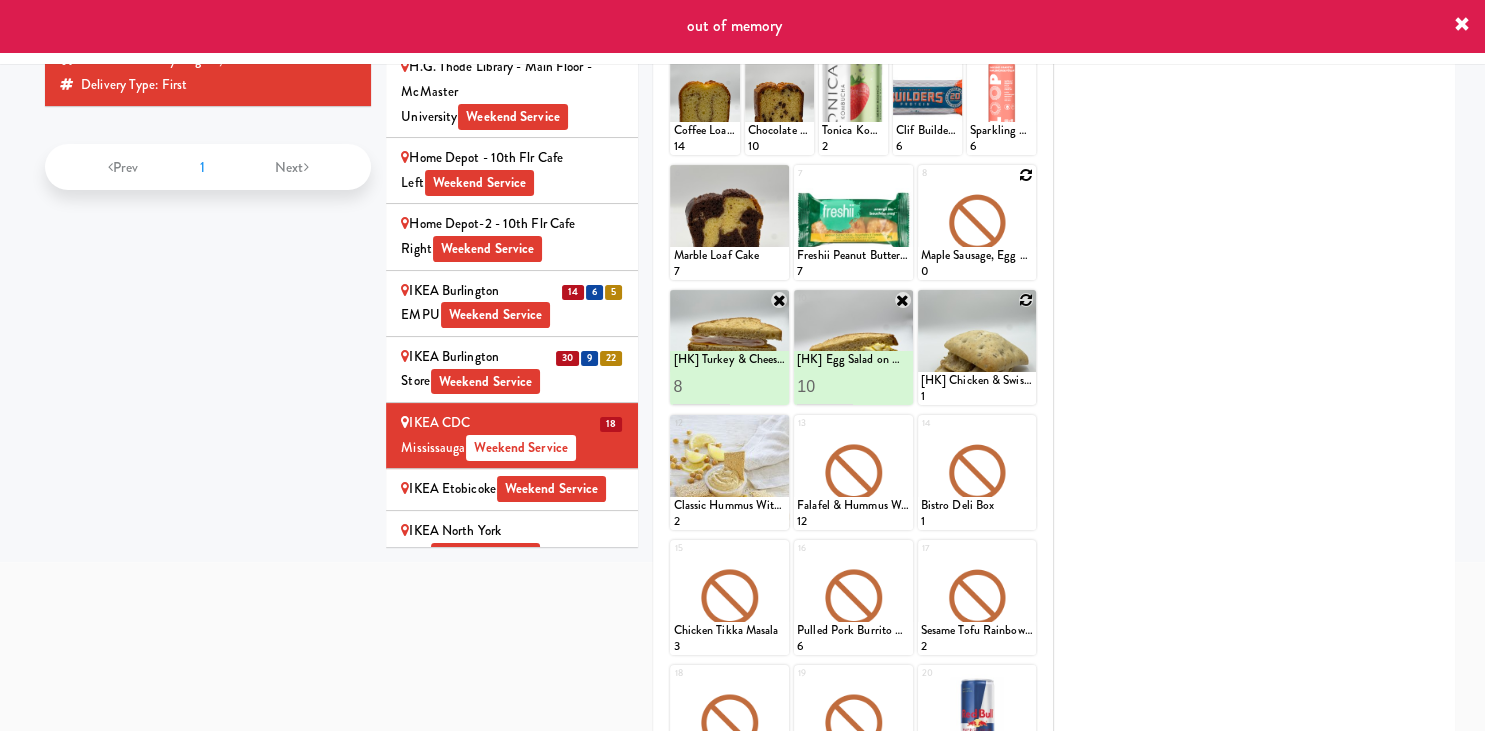 click at bounding box center (1026, 175) 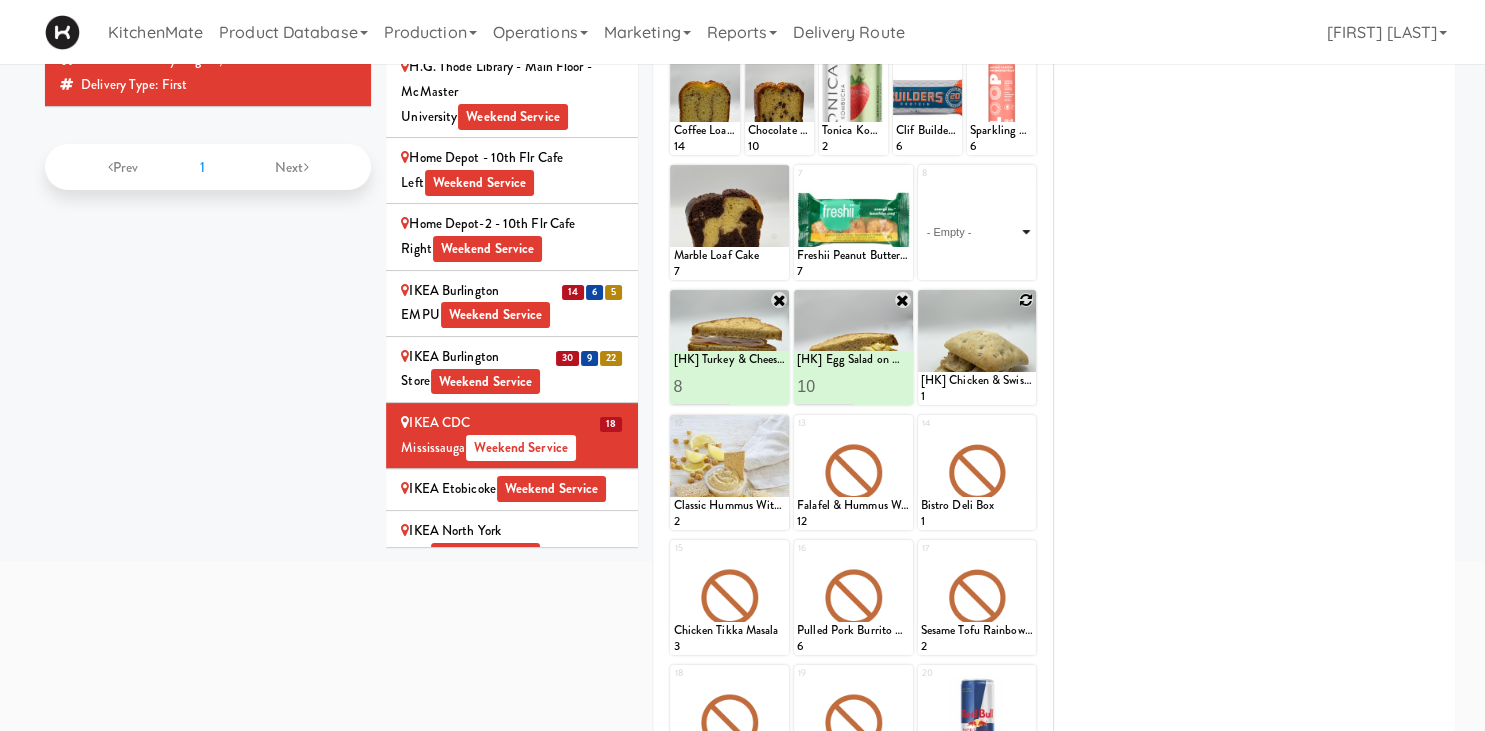 click on "- Empty - Activia Probiotic Peach Mango Smoothie Berry Gatorade Zero Chocolate Milk Tetra Pack Coca Cola Diet Coke Frooti Fuze Iced Tea Grape G2 Gatorade Thirst Quencher Greenhouse Fiery Ginger Shot Lemon Lime Gatorade Zero Monster Energy Zero Ultra Norse Cold Brew Coffee Oasis Apple Juice Orange Celsius Energy Drink Orange Gatorade Zero Red Bull Energy Drink Sanpellengrino Aranciata Sparkling Clementine Probiotic Soda Sparkling Ginger Probiotic Soda Sparkling Grapefruit Probiotic Soda Sugar Free Red Bull Tonica Kombucha Berry Bounce Amazing Chocolate Chunk Cookie Bacon & Egg Breakfast Wrap Bistro Deli Box Blue Diamond Roasted Salted Almonds Blue Diamond Smokehouse Almonds Caramilk Chocolate Chip Loaf Cake Chocolate Loaf Cake Classic Hummus With Crackers Clif Bar Peanut Butter Crunch Clif Builders proteins Bar Chocolate Clif Builders proteins Bar Chocolate Mint Coffee Loaf Cake Falafel & Hummus Wrap Freshii Peanut Butter Energii Bites [HK] Cheddar Cheese Bagel [HK] Chicken Caesar Wrap [HK] Turkey Club Wrap" at bounding box center [977, 232] 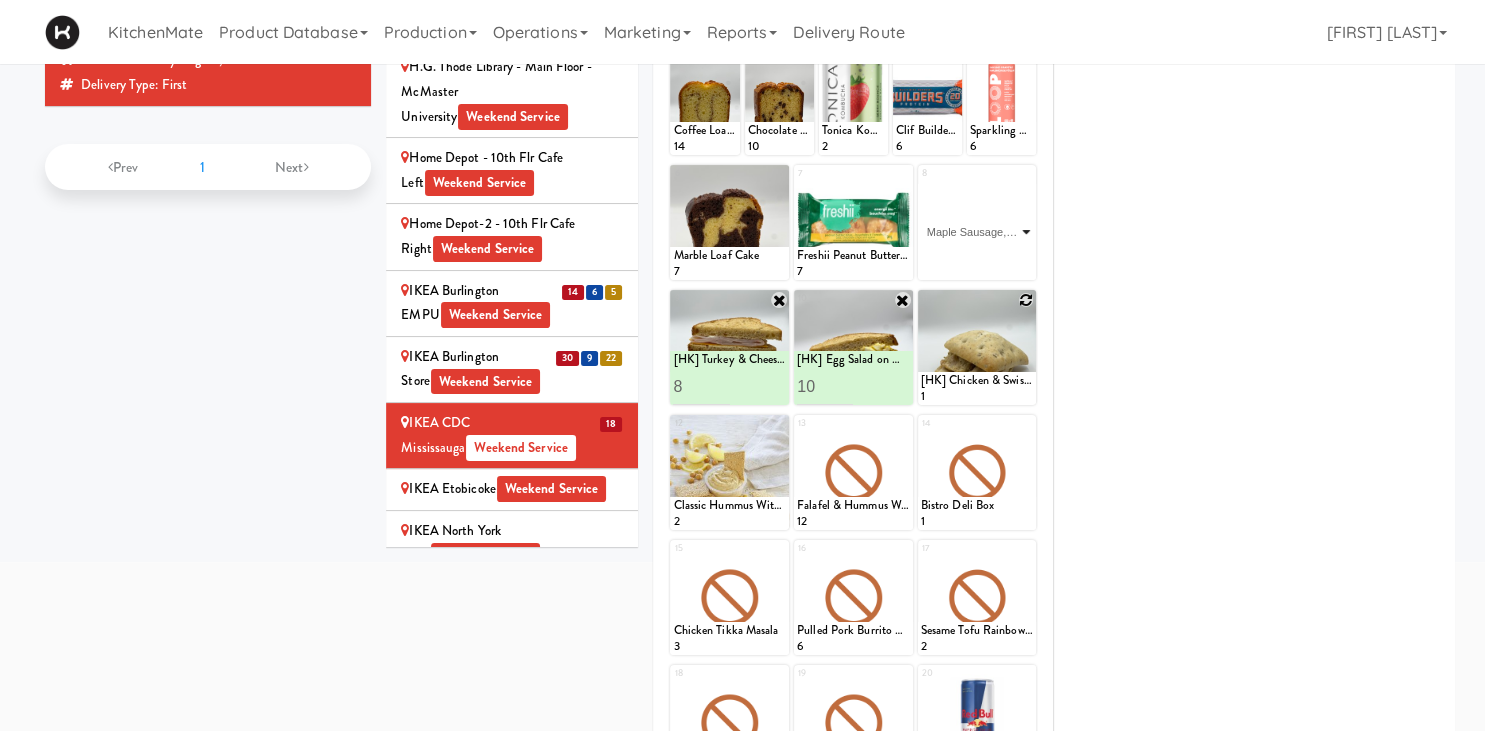 click on "Maple Sausage, Egg & Cheddar Sandwich" at bounding box center (0, 0) 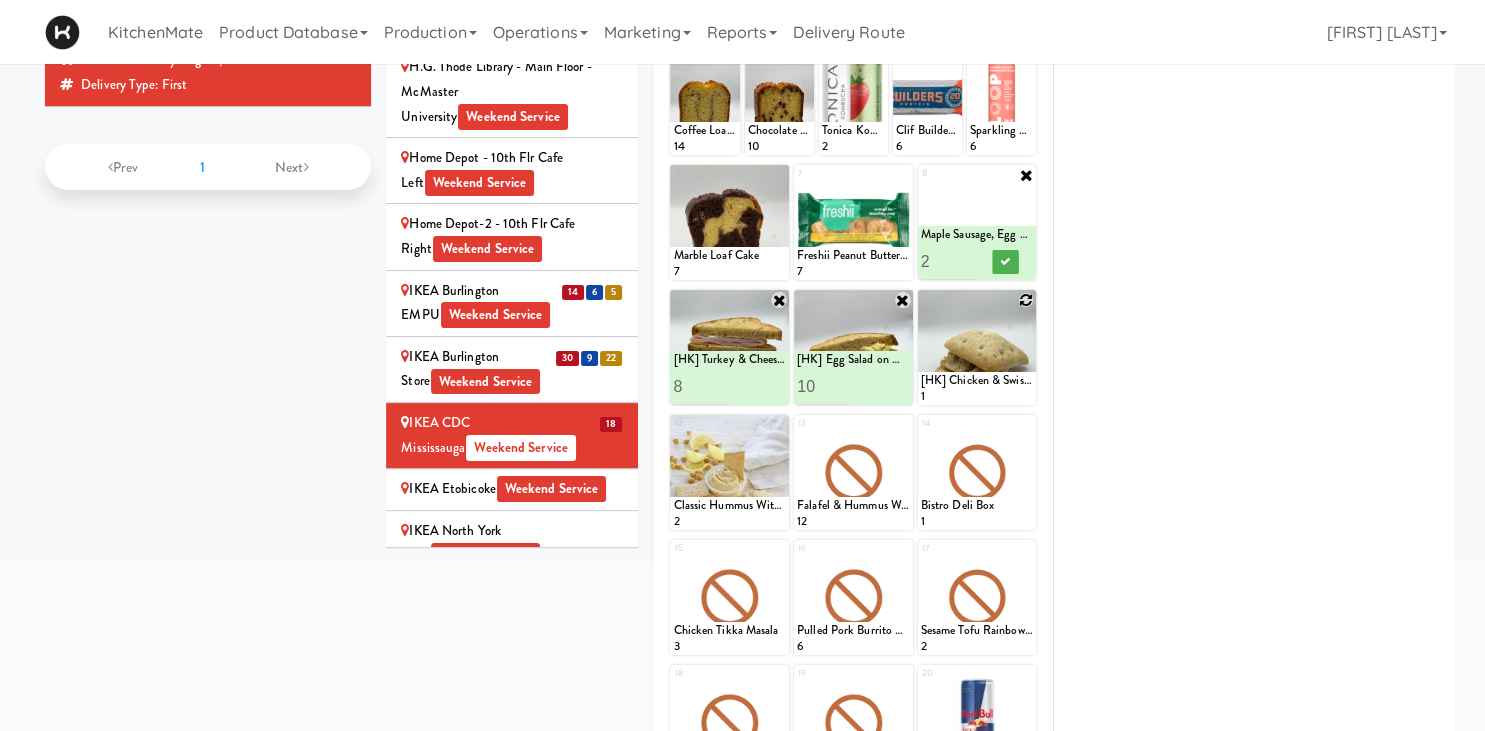 click on "2" at bounding box center (949, 261) 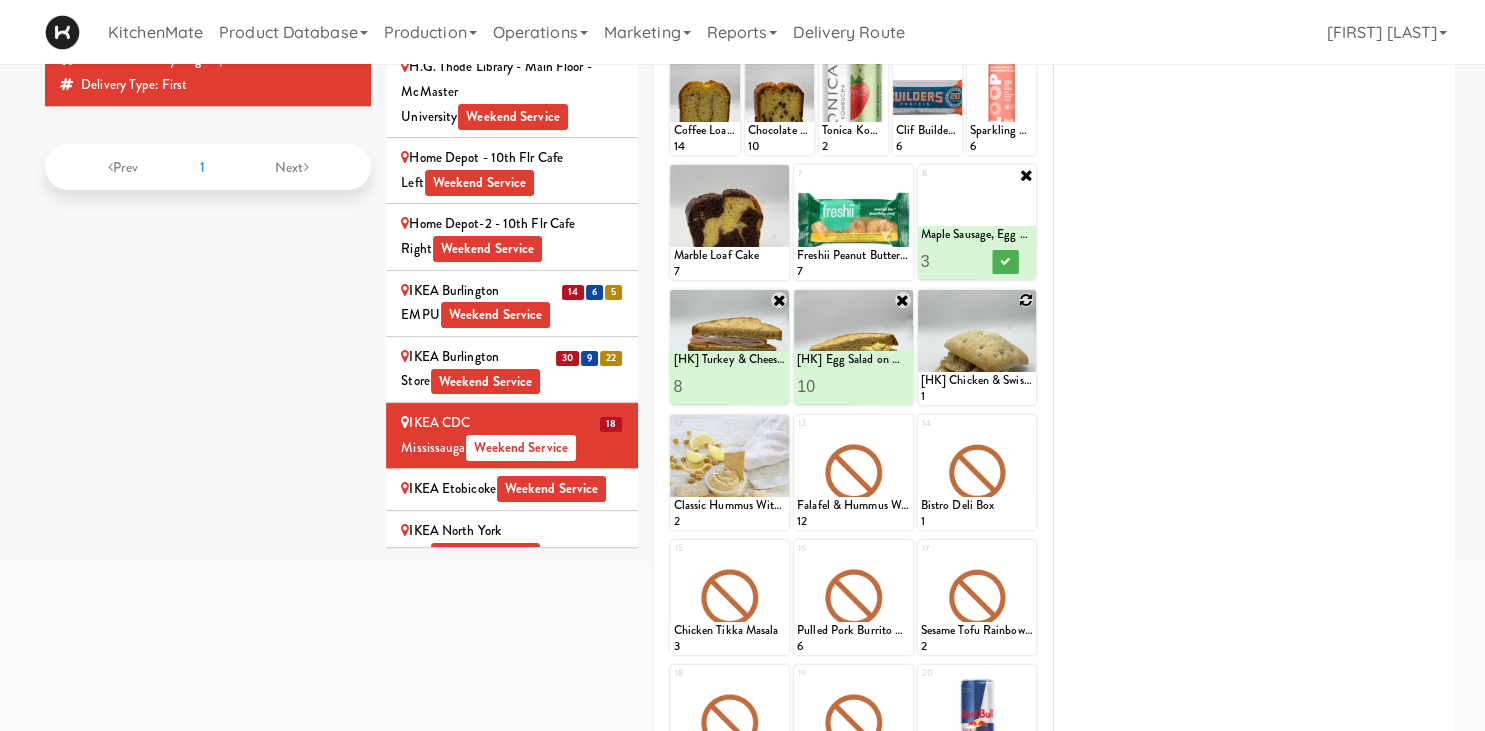 click on "3" at bounding box center (949, 261) 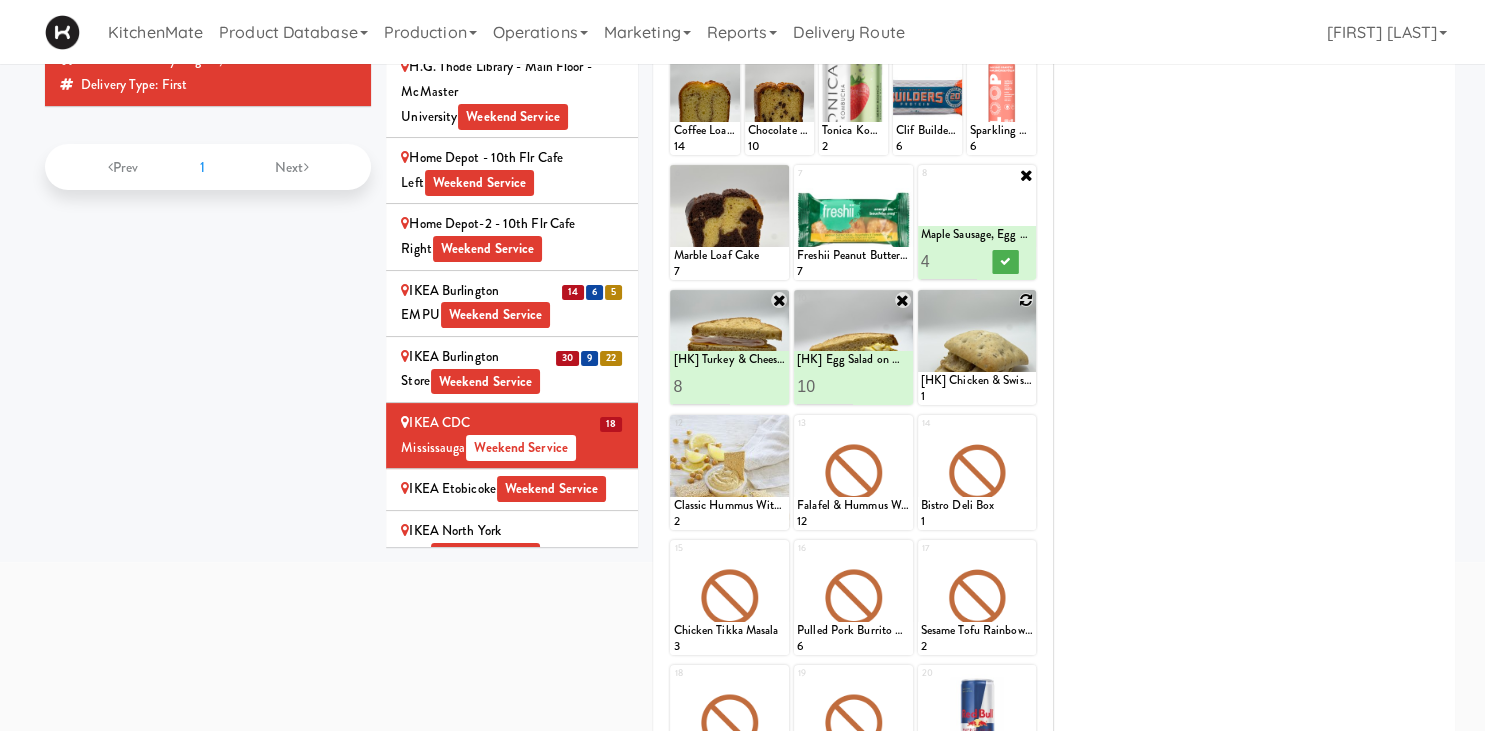 click on "4" at bounding box center [949, 261] 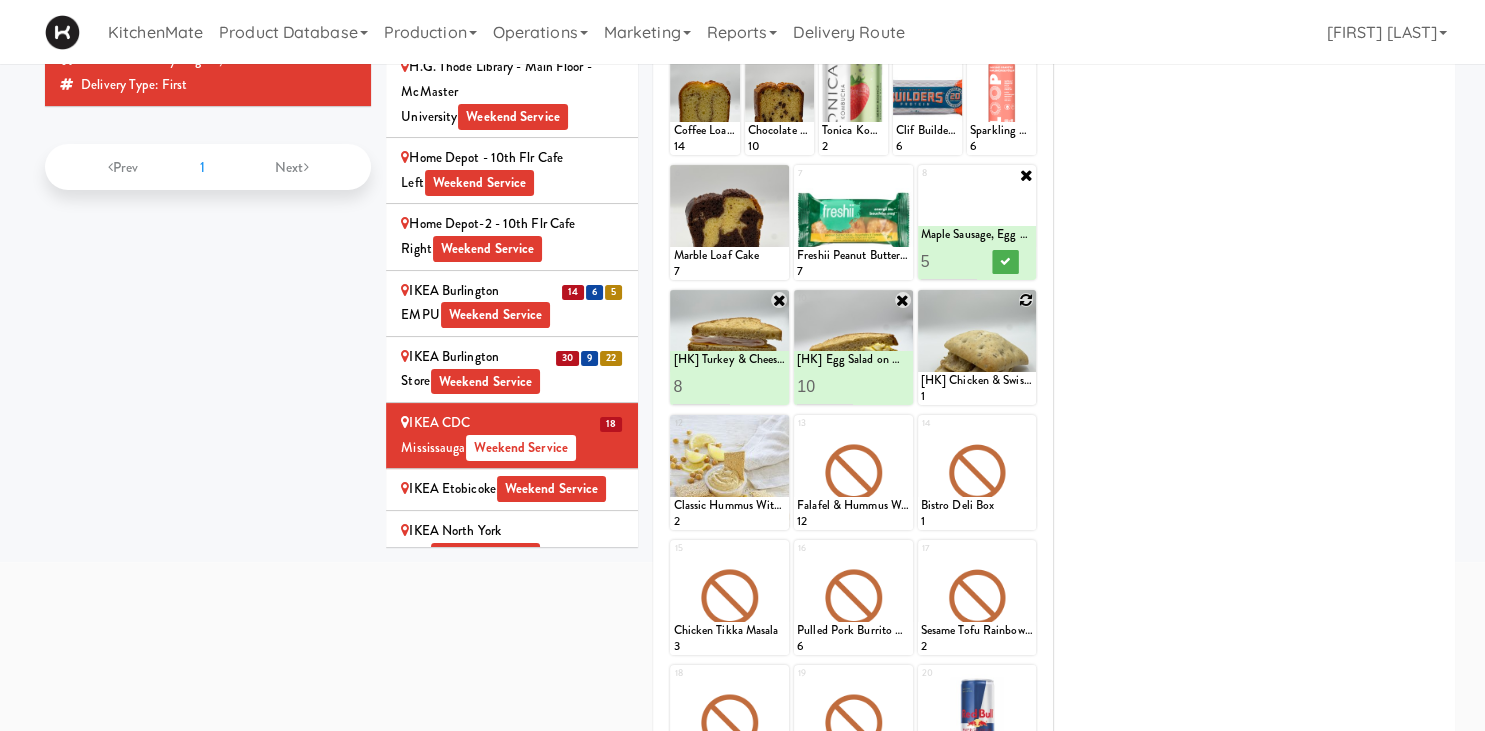 click on "5" at bounding box center [949, 261] 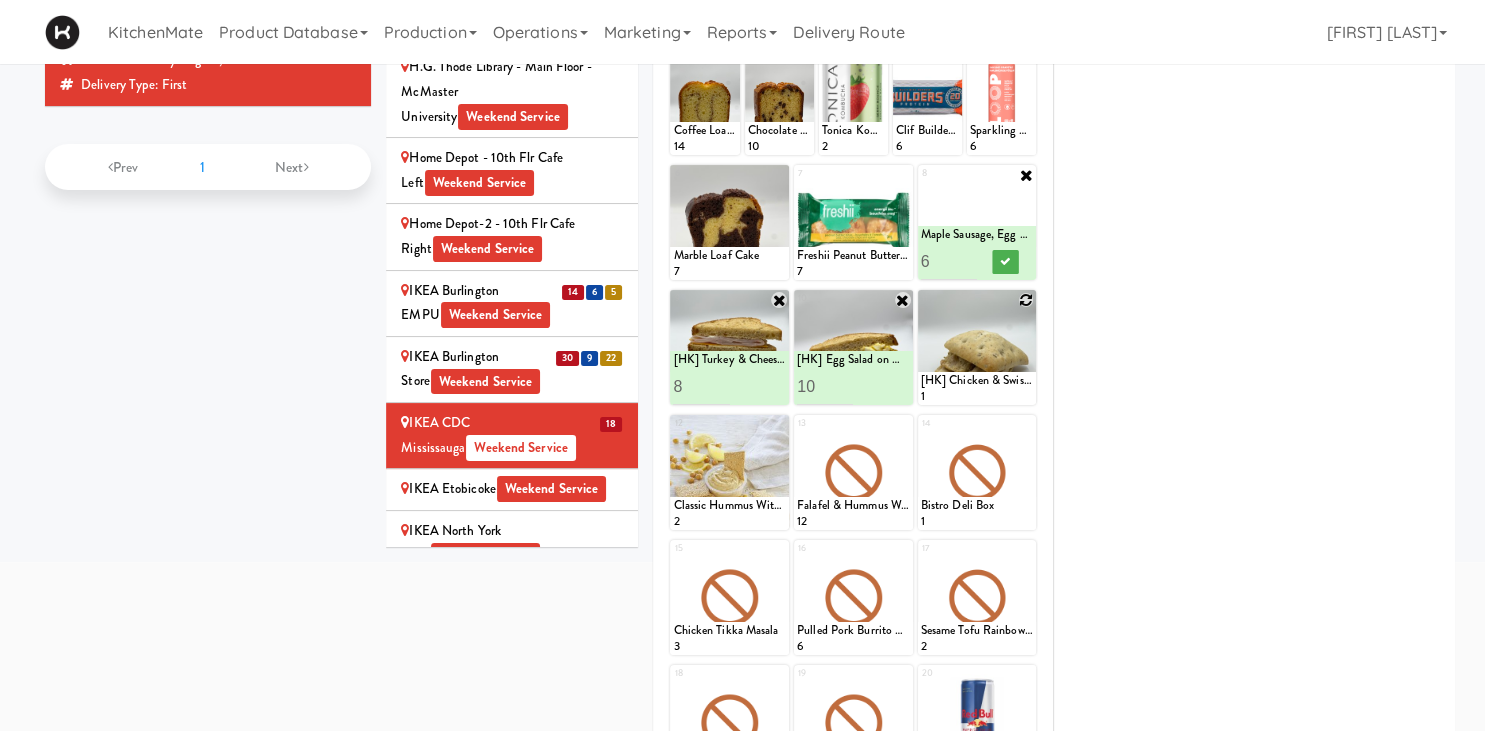 click on "6" at bounding box center [949, 261] 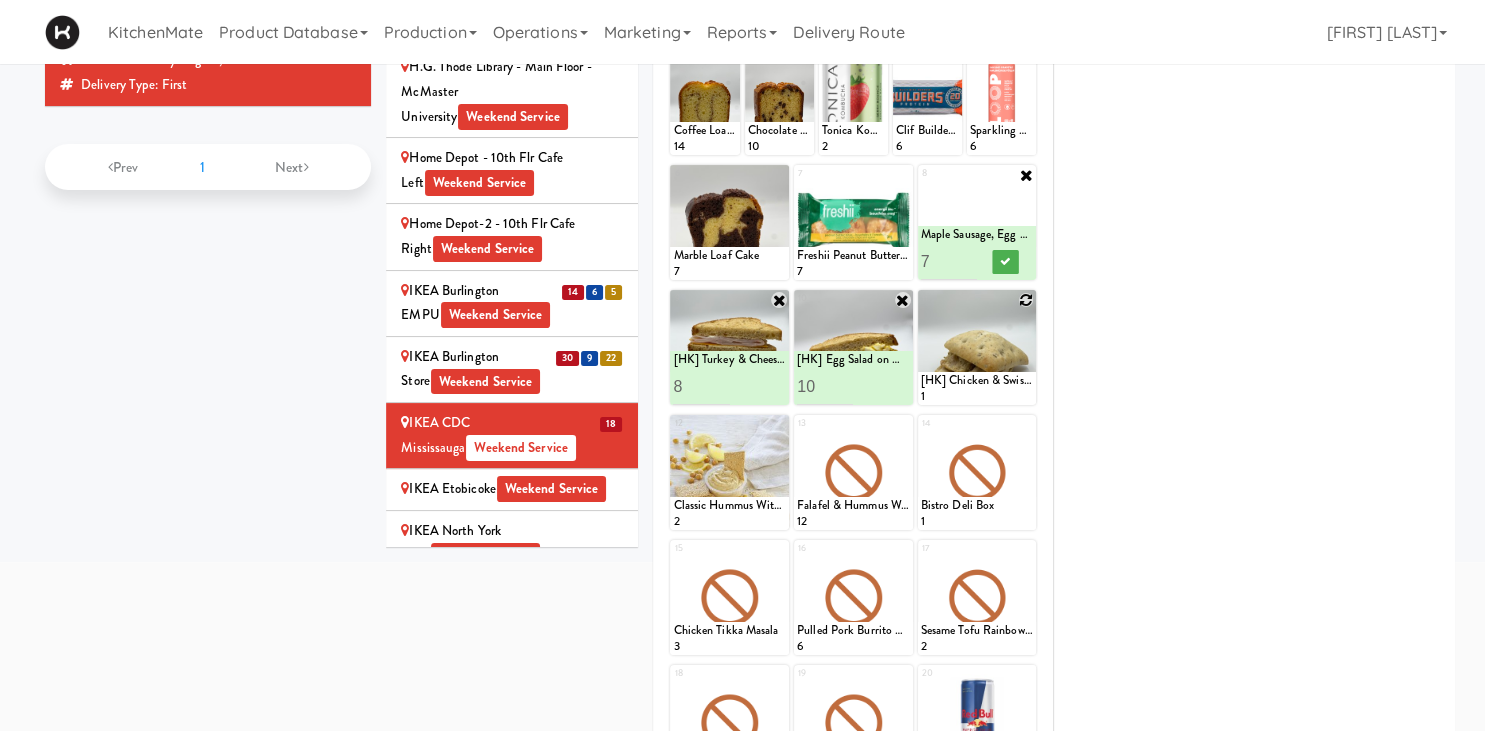 click on "7" at bounding box center (949, 261) 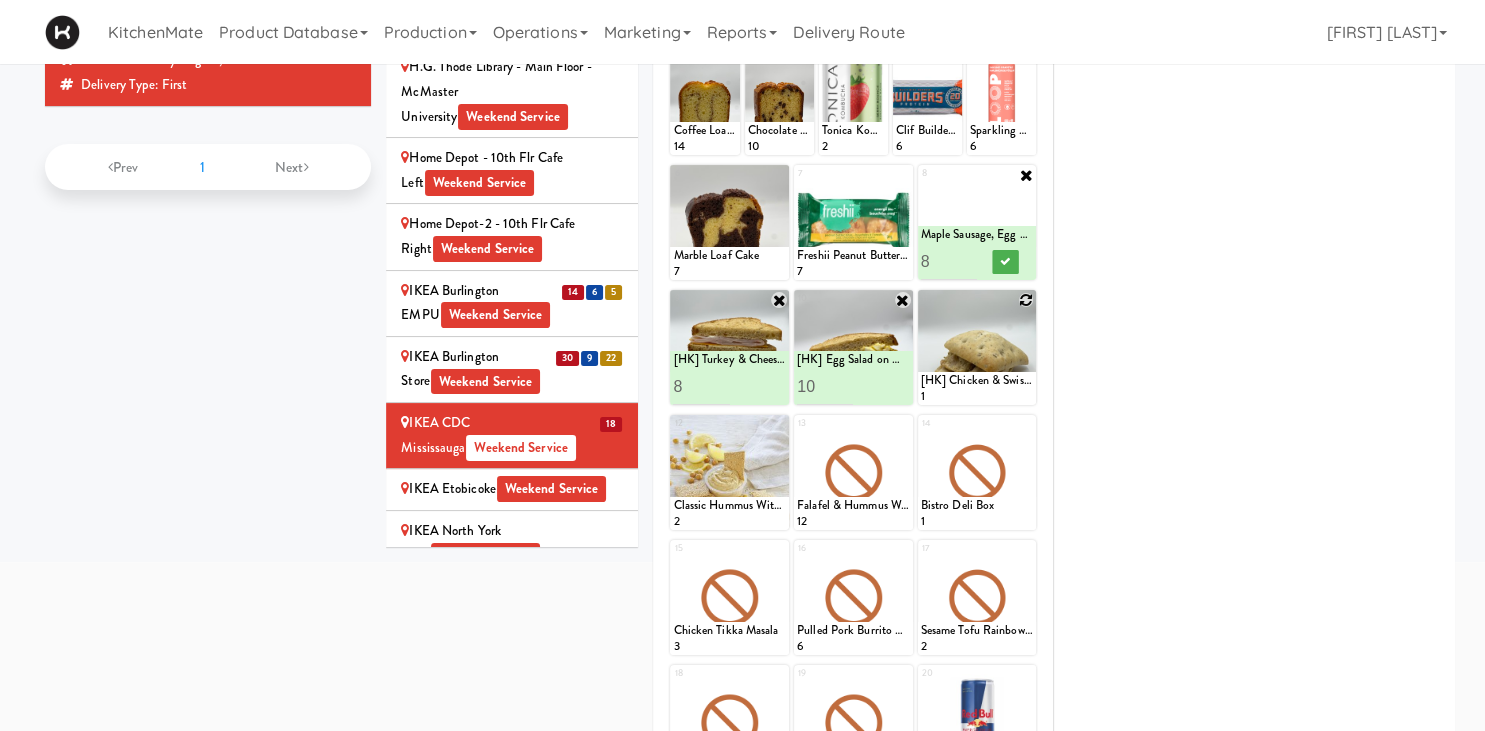 click on "8" at bounding box center (949, 261) 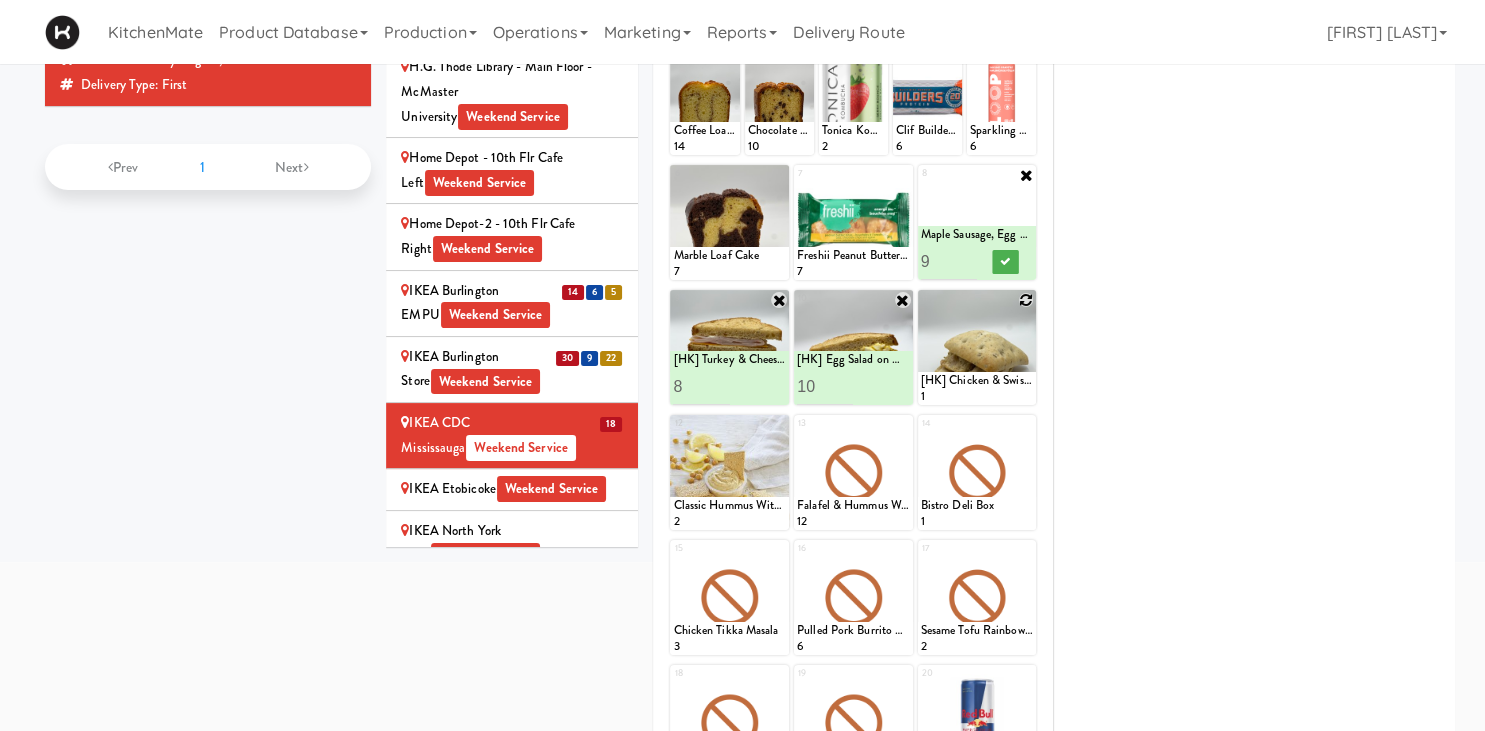 click on "9" at bounding box center [949, 261] 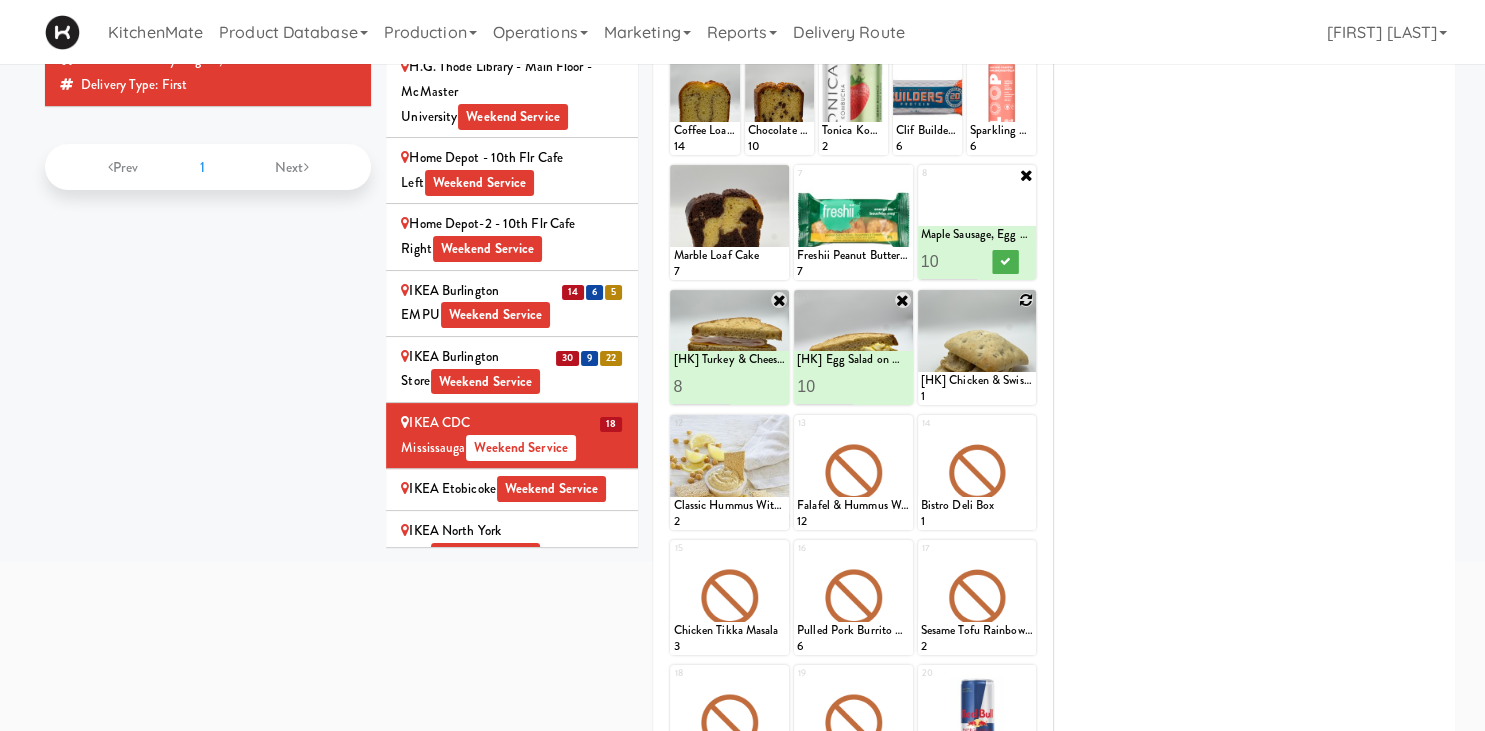 click on "10" at bounding box center [949, 261] 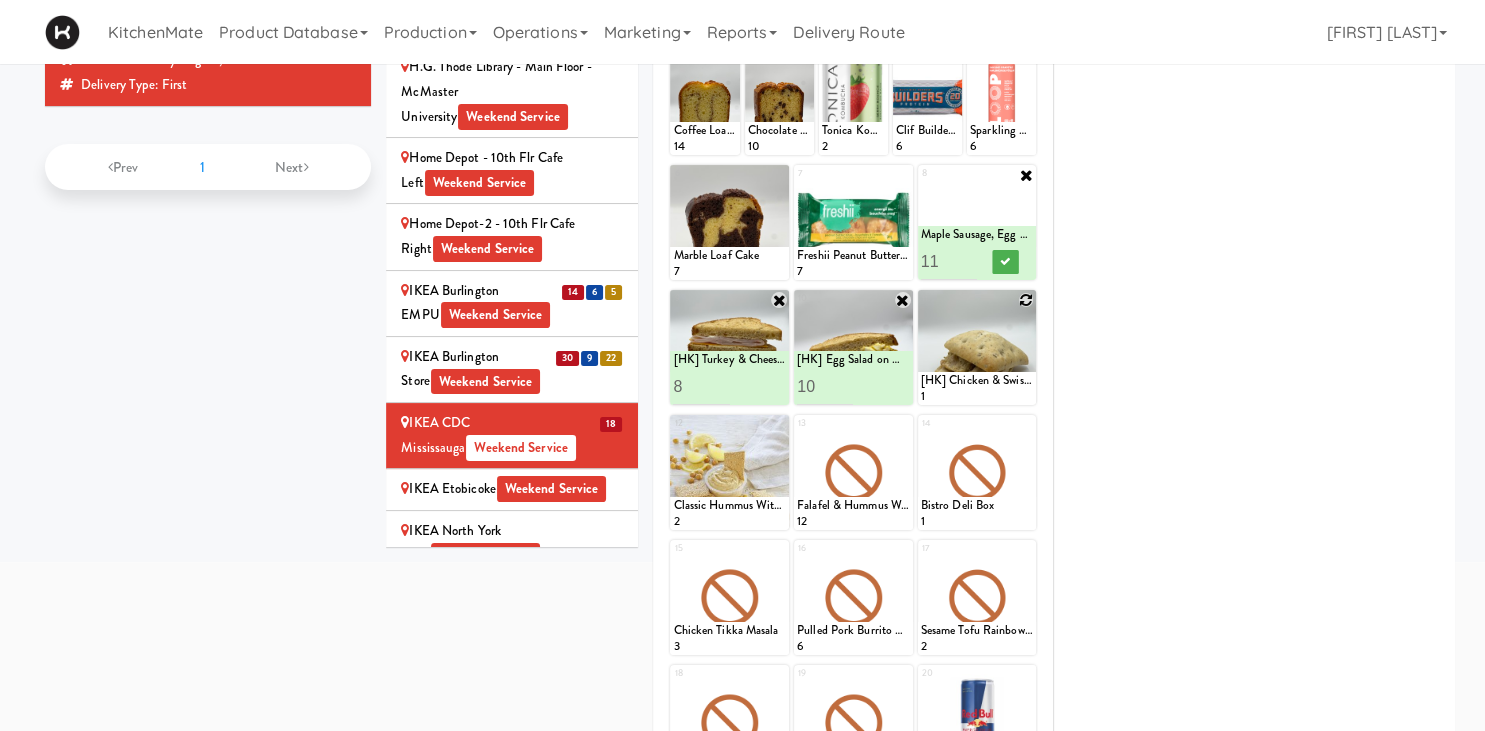 click on "11" at bounding box center (949, 261) 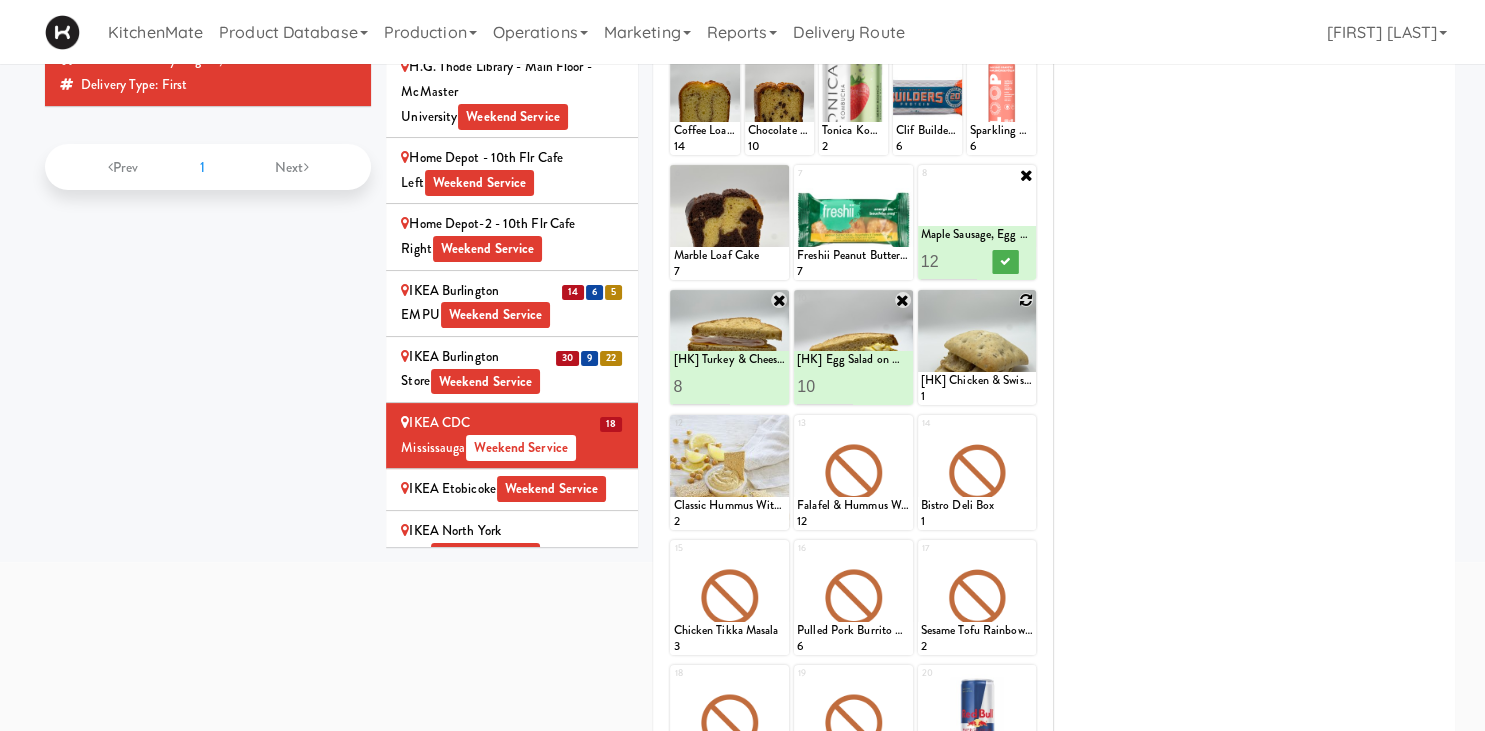 type on "12" 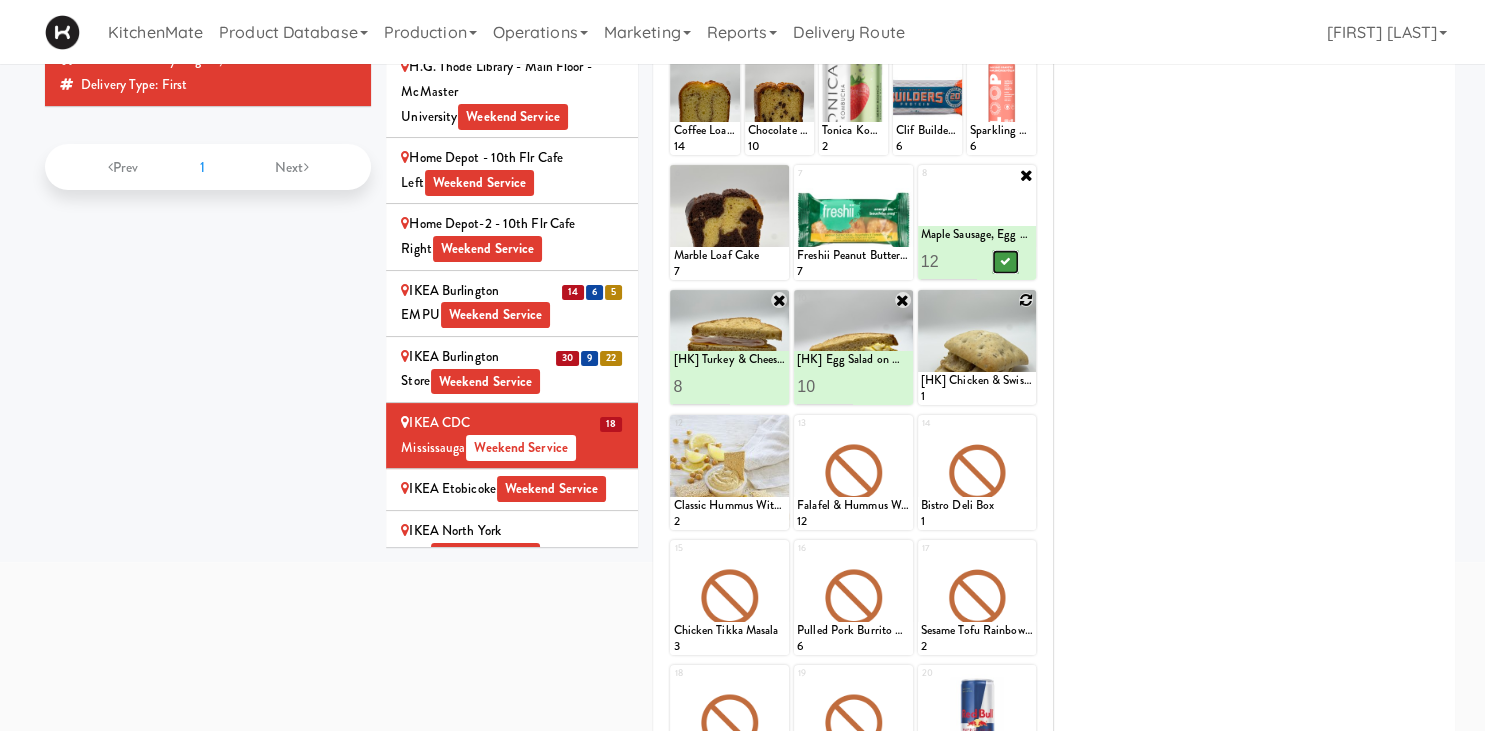 click at bounding box center (1005, 261) 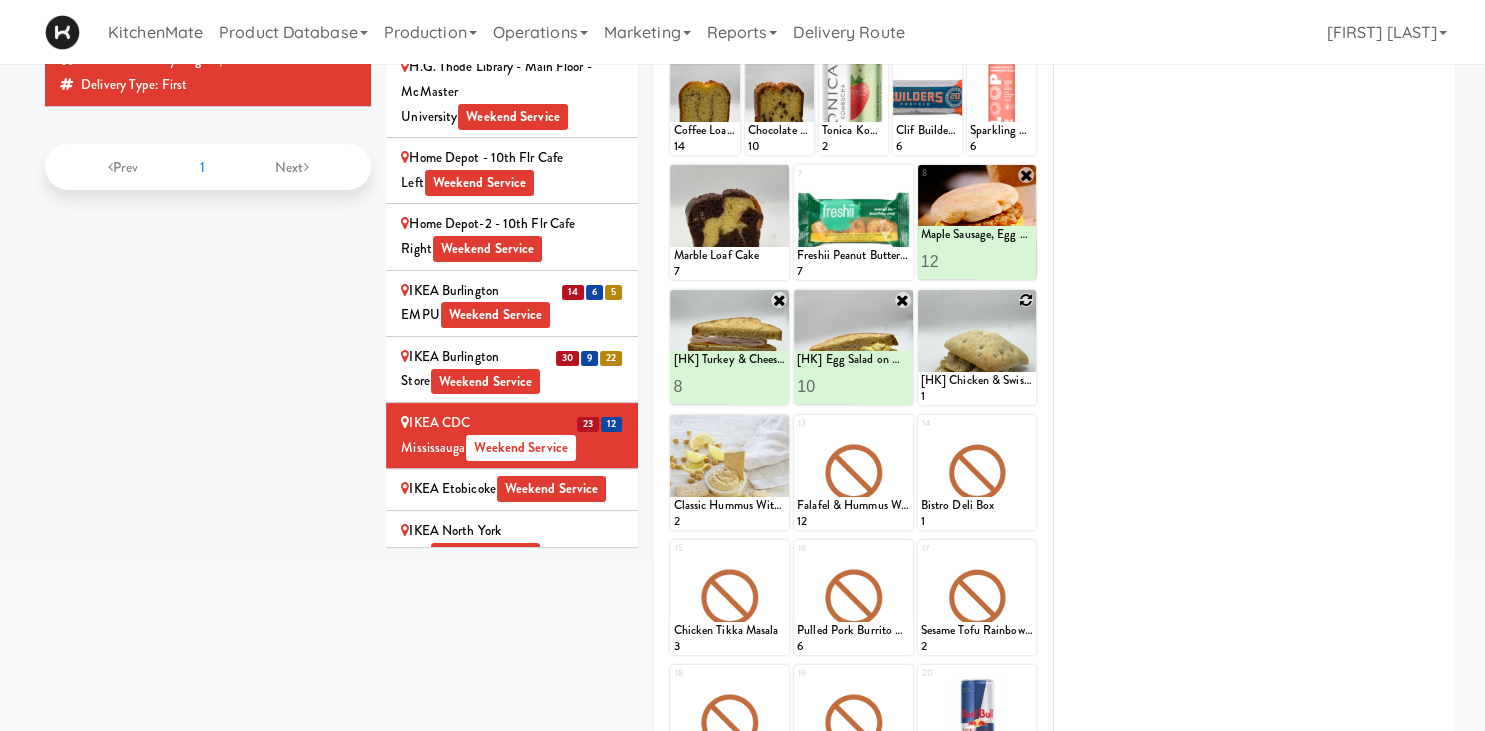 click at bounding box center (1026, 300) 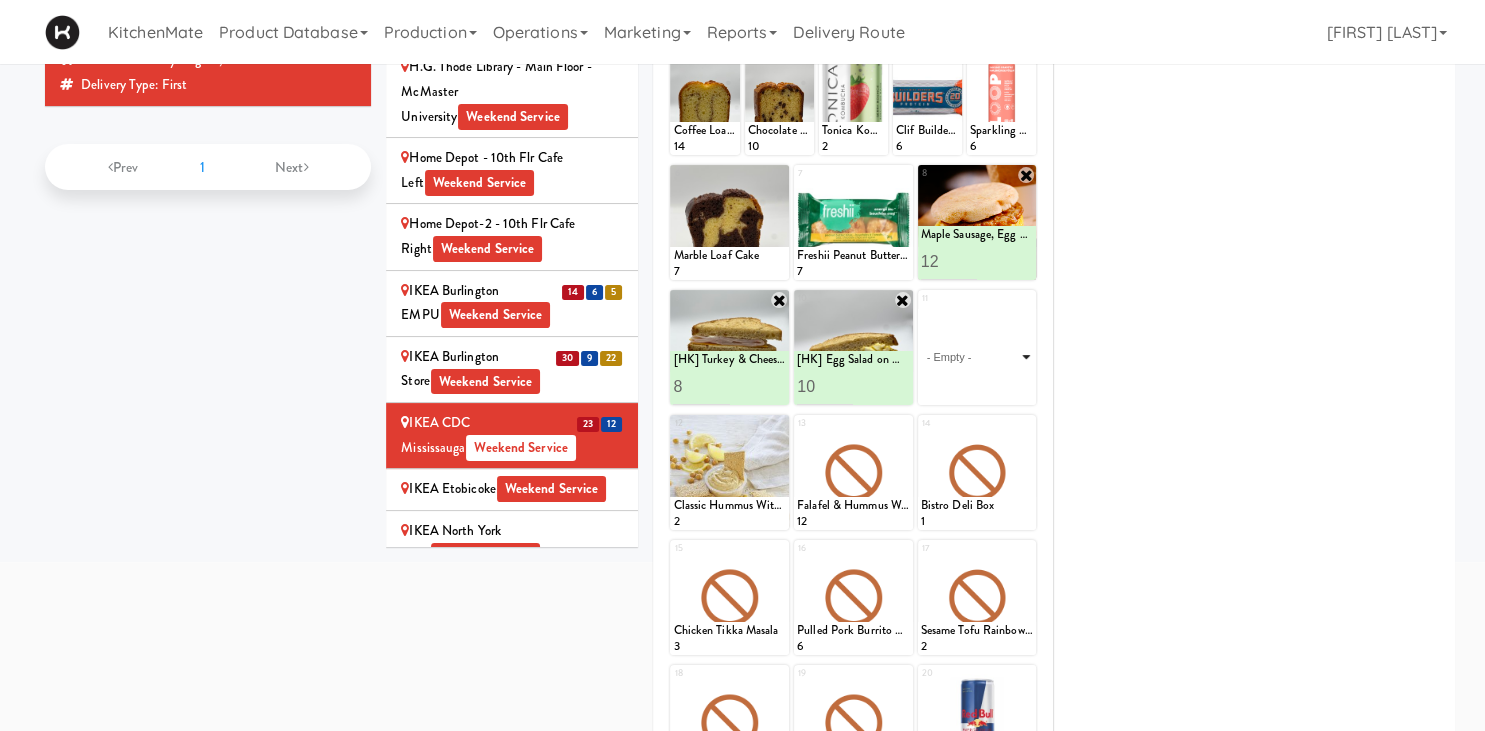 click on "- Empty - Activia Probiotic Peach Mango Smoothie Berry Gatorade Zero Chocolate Milk Tetra Pack Coca Cola Diet Coke Frooti Fuze Iced Tea Grape G2 Gatorade Thirst Quencher Greenhouse Fiery Ginger Shot Lemon Lime Gatorade Zero Monster Energy Zero Ultra Norse Cold Brew Coffee Oasis Apple Juice Orange Celsius Energy Drink Orange Gatorade Zero Red Bull Energy Drink Sanpellengrino Aranciata Sparkling Clementine Probiotic Soda Sparkling Ginger Probiotic Soda Sparkling Grapefruit Probiotic Soda Sugar Free Red Bull Tonica Kombucha Berry Bounce Amazing Chocolate Chunk Cookie Bacon & Egg Breakfast Wrap Bistro Deli Box Blue Diamond Roasted Salted Almonds Blue Diamond Smokehouse Almonds Caramilk Chocolate Chip Loaf Cake Chocolate Loaf Cake Classic Hummus With Crackers Clif Bar Peanut Butter Crunch Clif Builders proteins Bar Chocolate Clif Builders proteins Bar Chocolate Mint Coffee Loaf Cake Falafel & Hummus Wrap Freshii Peanut Butter Energii Bites [HK] Cheddar Cheese Bagel [HK] Chicken Caesar Wrap [HK] Turkey Club Wrap" at bounding box center [977, 357] 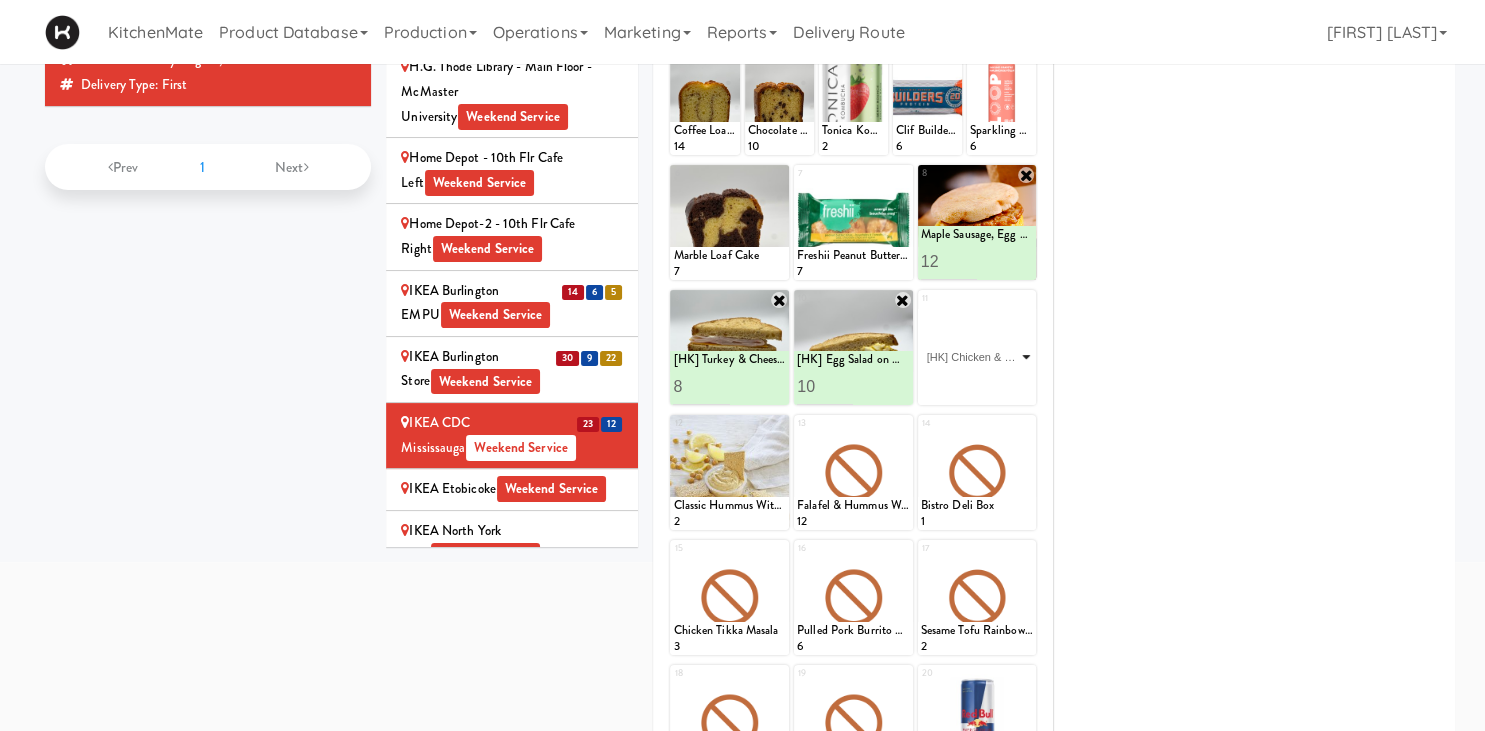 click on "[HK] Chicken & Swiss Cheese On Focaccia" at bounding box center [0, 0] 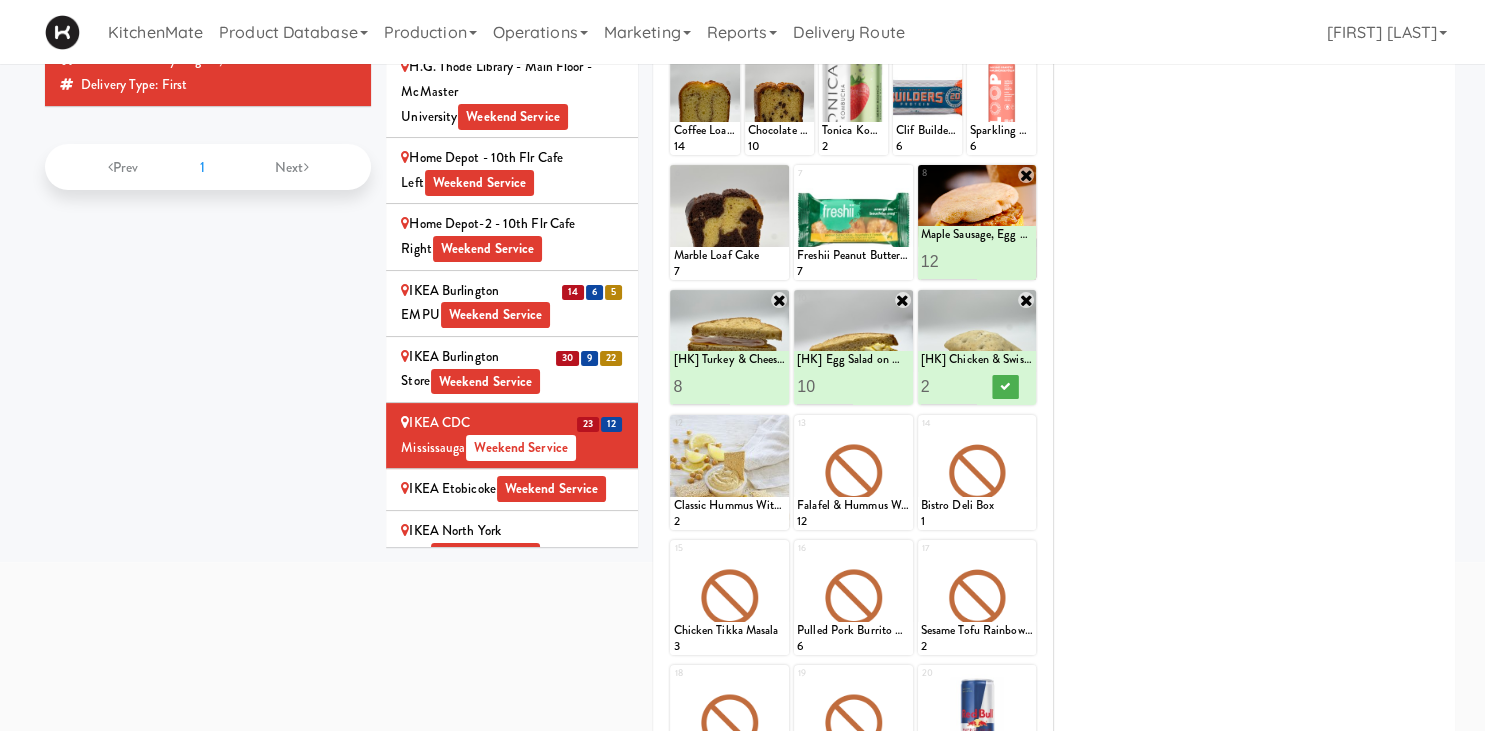 click on "2" at bounding box center [949, 386] 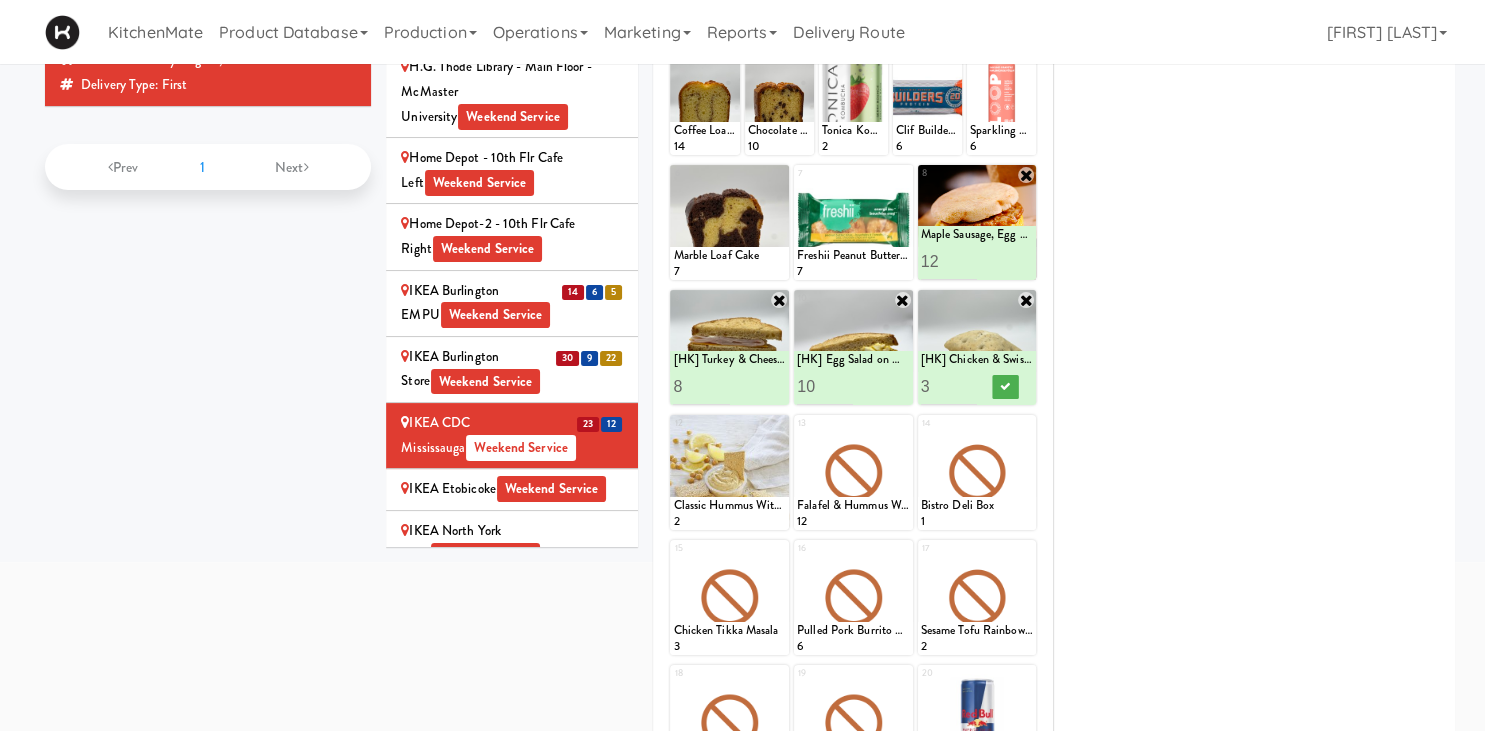 click on "3" at bounding box center (949, 386) 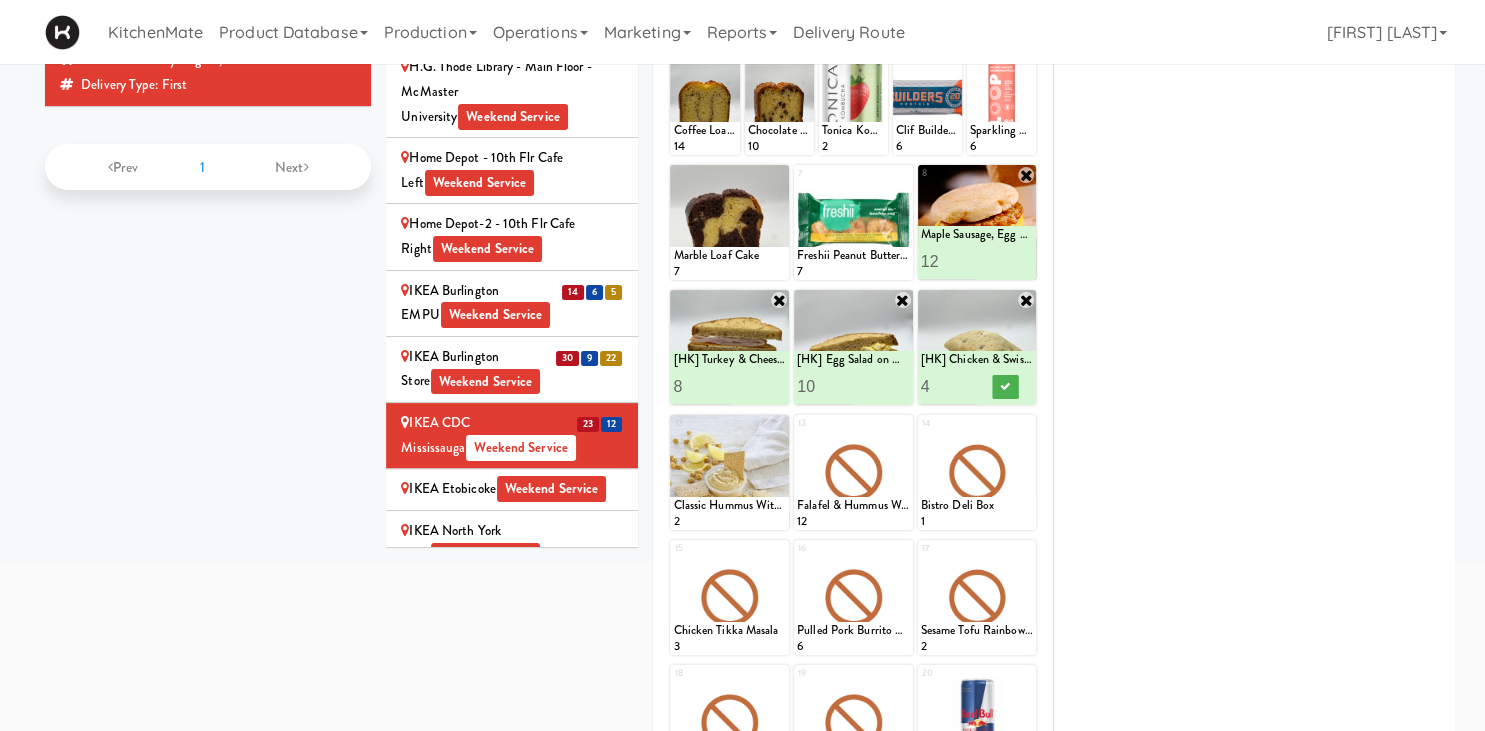 click on "4" at bounding box center [949, 386] 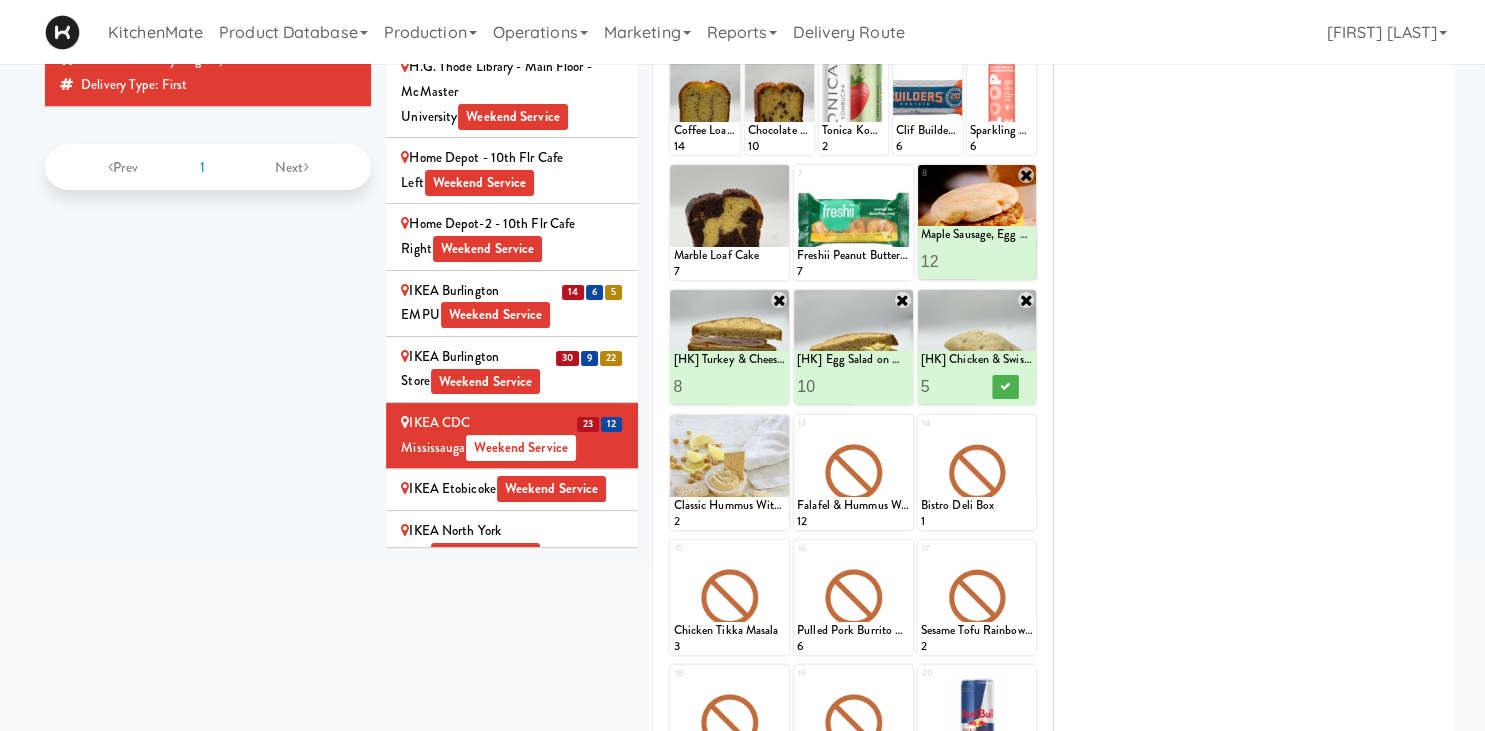 type on "5" 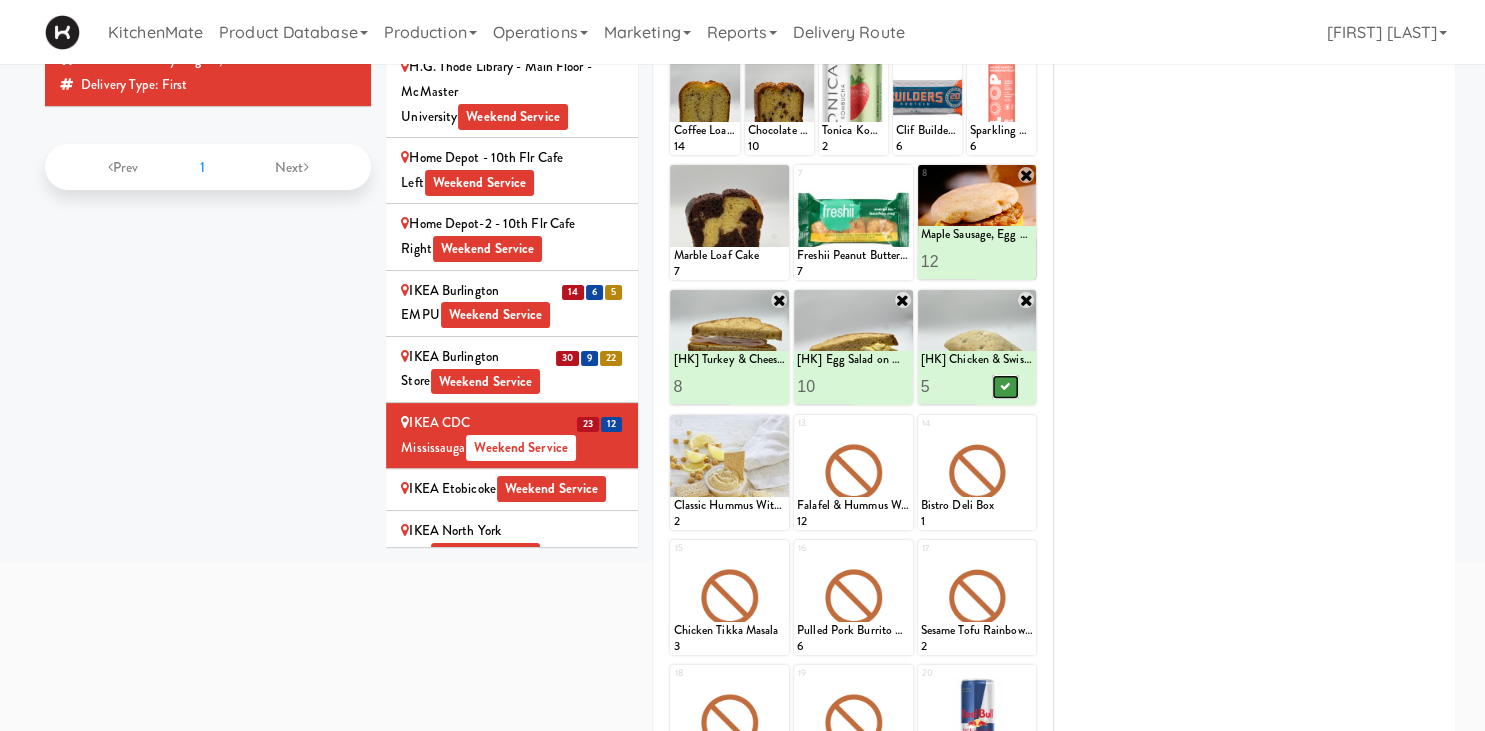 click at bounding box center [1005, 386] 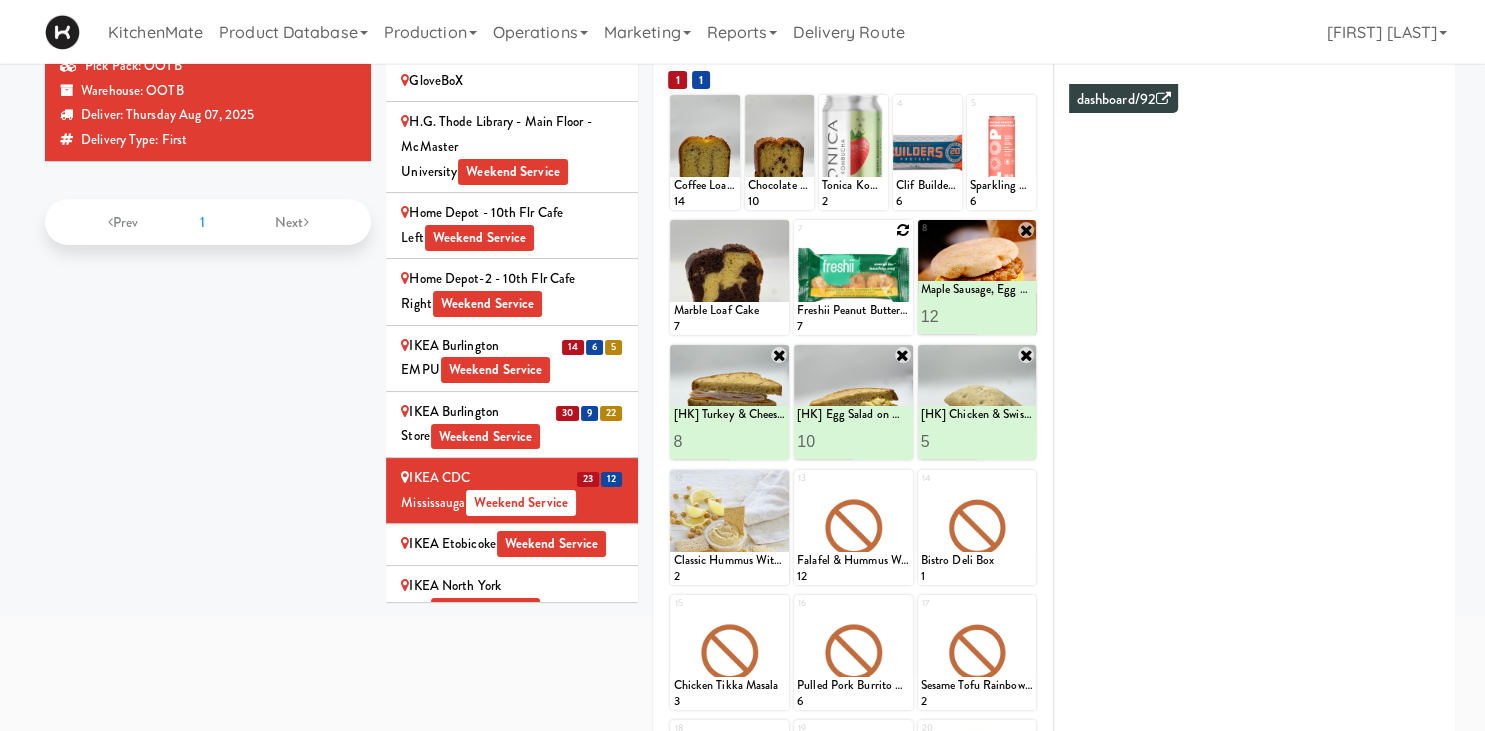 scroll, scrollTop: 138, scrollLeft: 0, axis: vertical 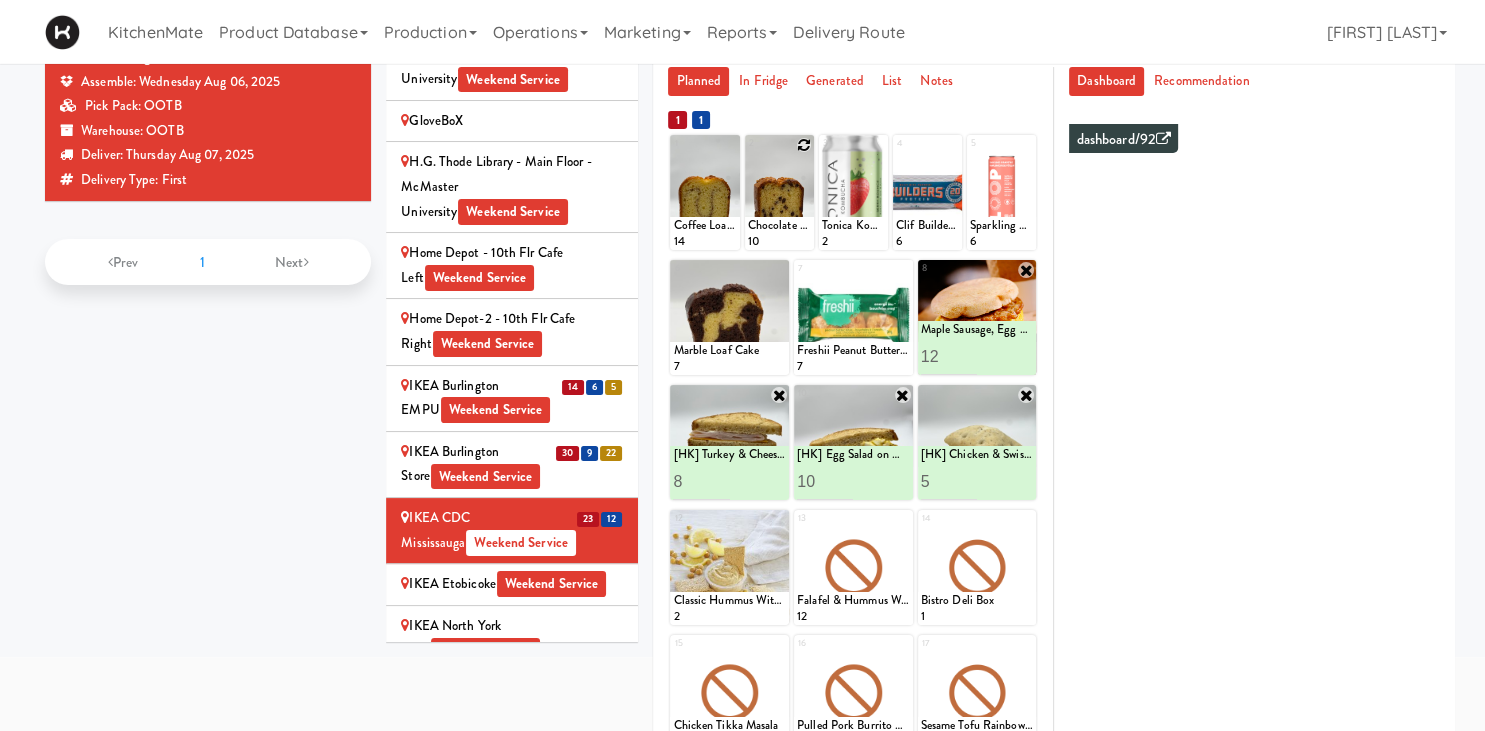 click at bounding box center (804, 145) 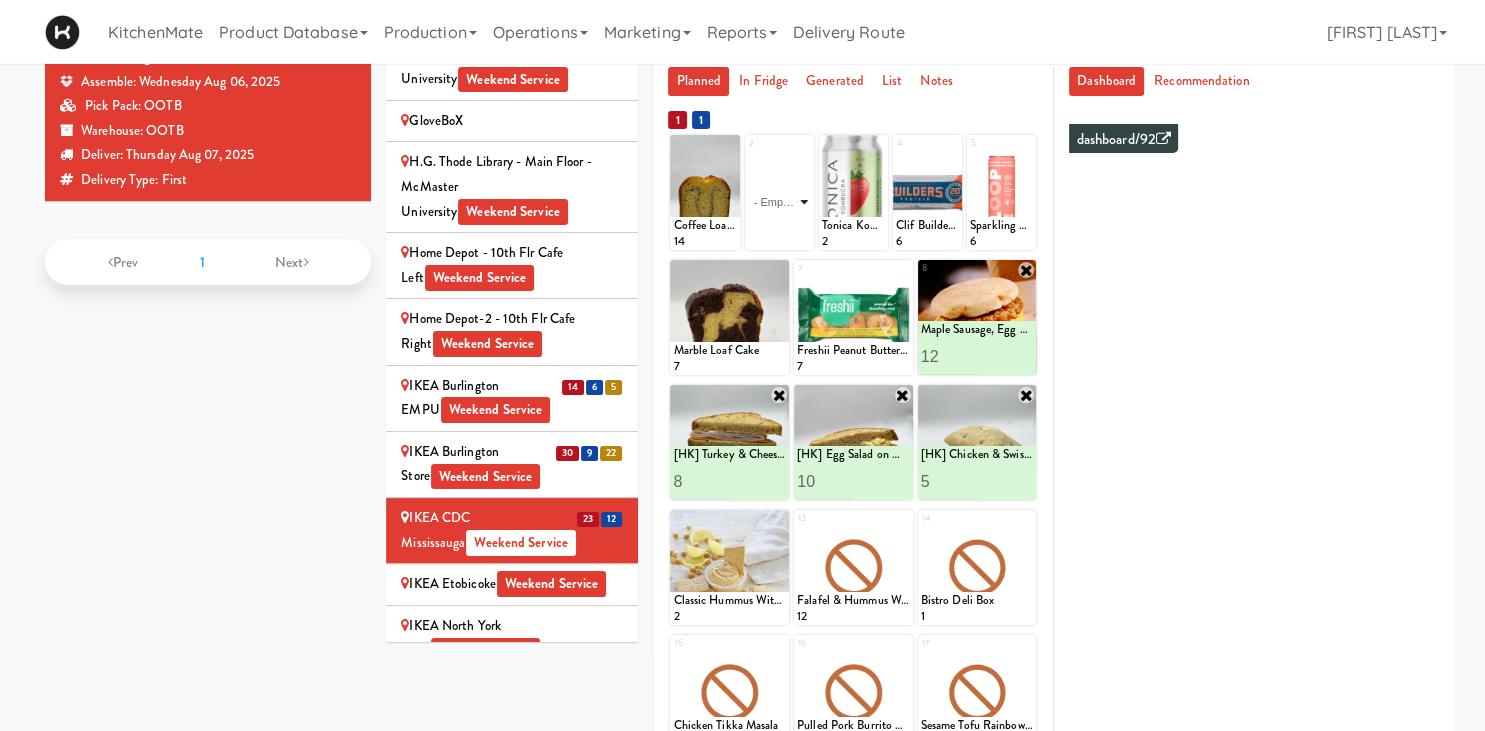 click on "- Empty - Activia Probiotic Peach Mango Smoothie Berry Gatorade Zero Chocolate Milk Tetra Pack Coca Cola Diet Coke Frooti Fuze Iced Tea Grape G2 Gatorade Thirst Quencher Greenhouse Fiery Ginger Shot Lemon Lime Gatorade Zero Monster Energy Zero Ultra Norse Cold Brew Coffee Oasis Apple Juice Orange Celsius Energy Drink Orange Gatorade Zero Red Bull Energy Drink Sanpellengrino Aranciata Sparkling Clementine Probiotic Soda Sparkling Ginger Probiotic Soda Sparkling Grapefruit Probiotic Soda Sugar Free Red Bull Tonica Kombucha Berry Bounce Amazing Chocolate Chunk Cookie Bacon & Egg Breakfast Wrap Bistro Deli Box Blue Diamond Roasted Salted Almonds Blue Diamond Smokehouse Almonds Caramilk Chocolate Chip Loaf Cake Chocolate Loaf Cake Classic Hummus With Crackers Clif Bar Peanut Butter Crunch Clif Builders proteins Bar Chocolate Clif Builders proteins Bar Chocolate Mint Coffee Loaf Cake Falafel & Hummus Wrap Freshii Peanut Butter Energii Bites [HK] Cheddar Cheese Bagel [HK] Chicken Caesar Wrap [HK] Turkey Club Wrap" at bounding box center (779, 202) 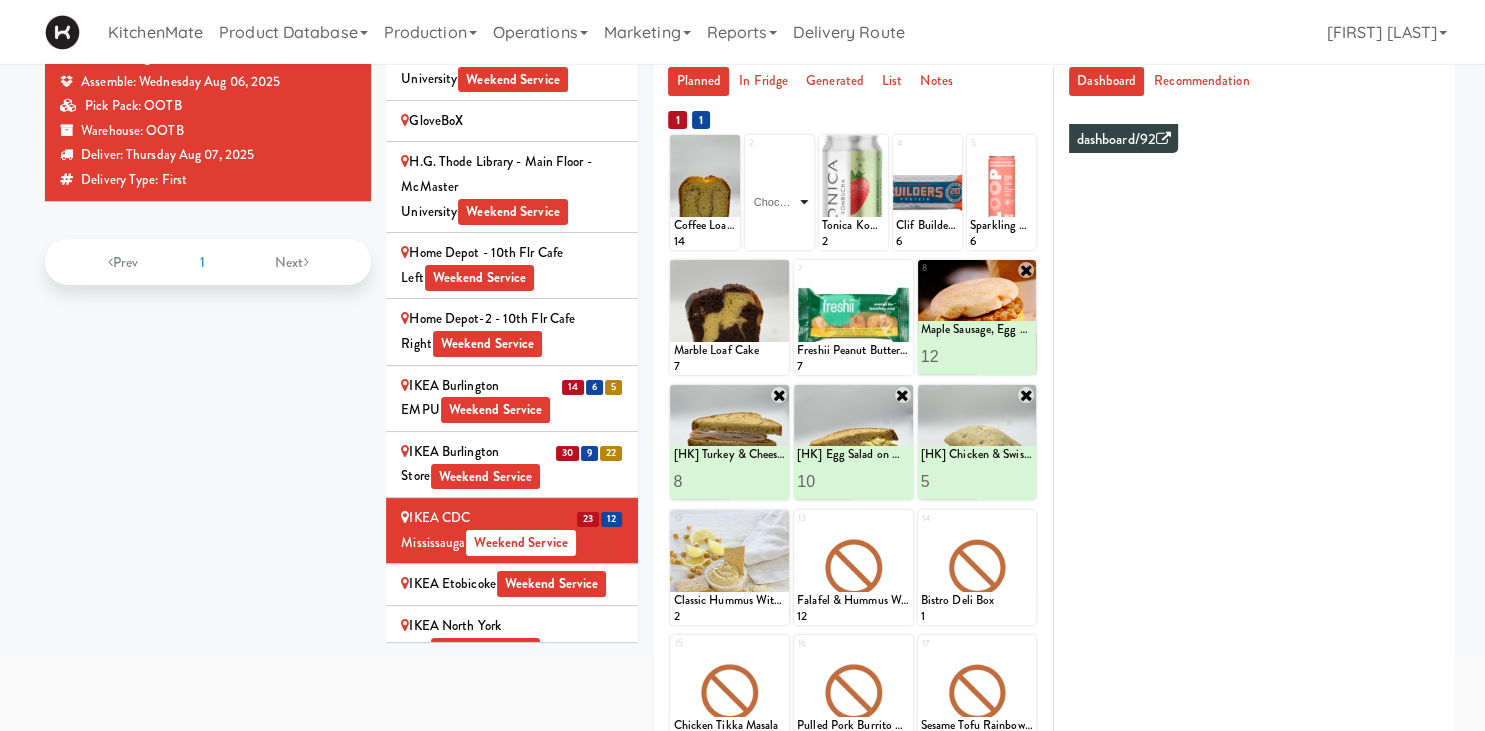 click on "Chocolate Chip Loaf Cake" at bounding box center [0, 0] 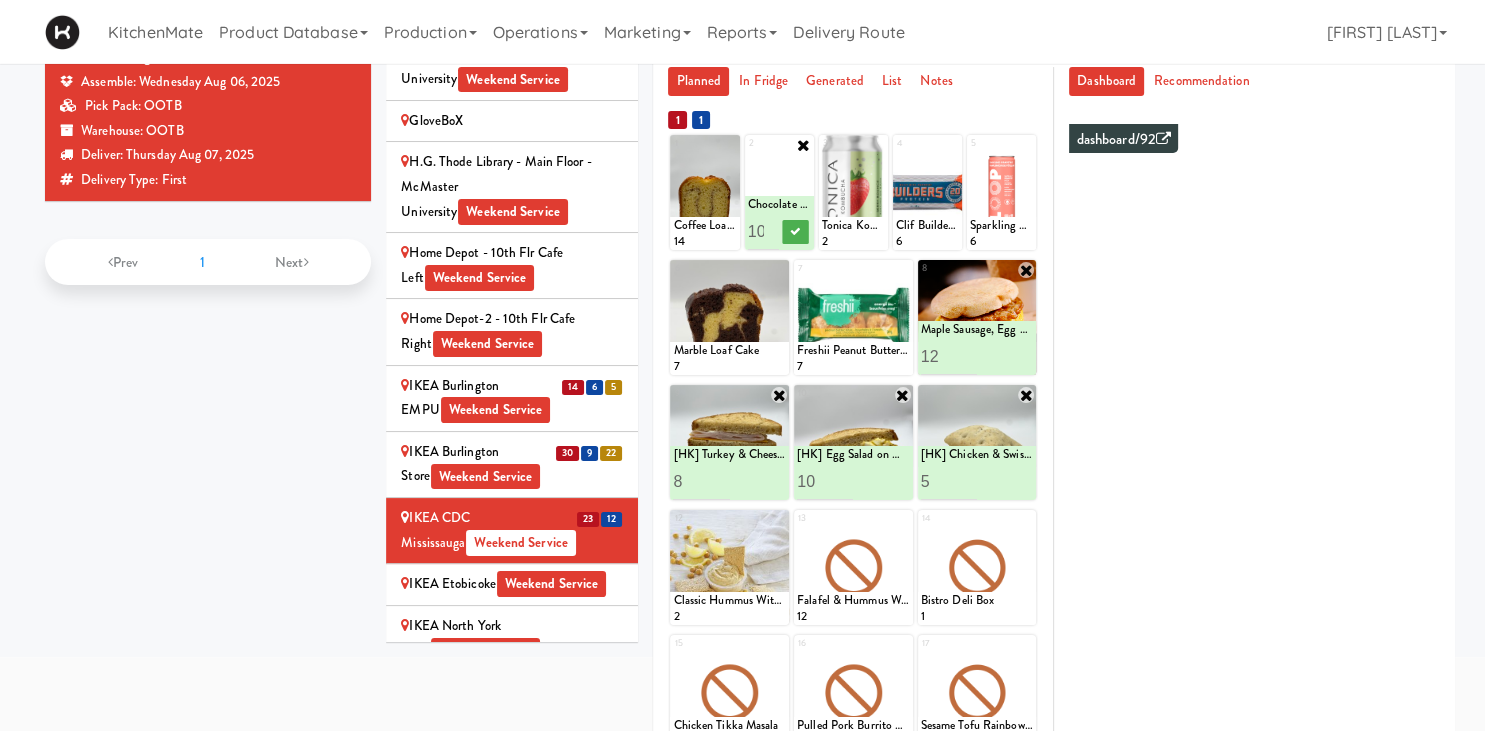 scroll, scrollTop: 0, scrollLeft: 4, axis: horizontal 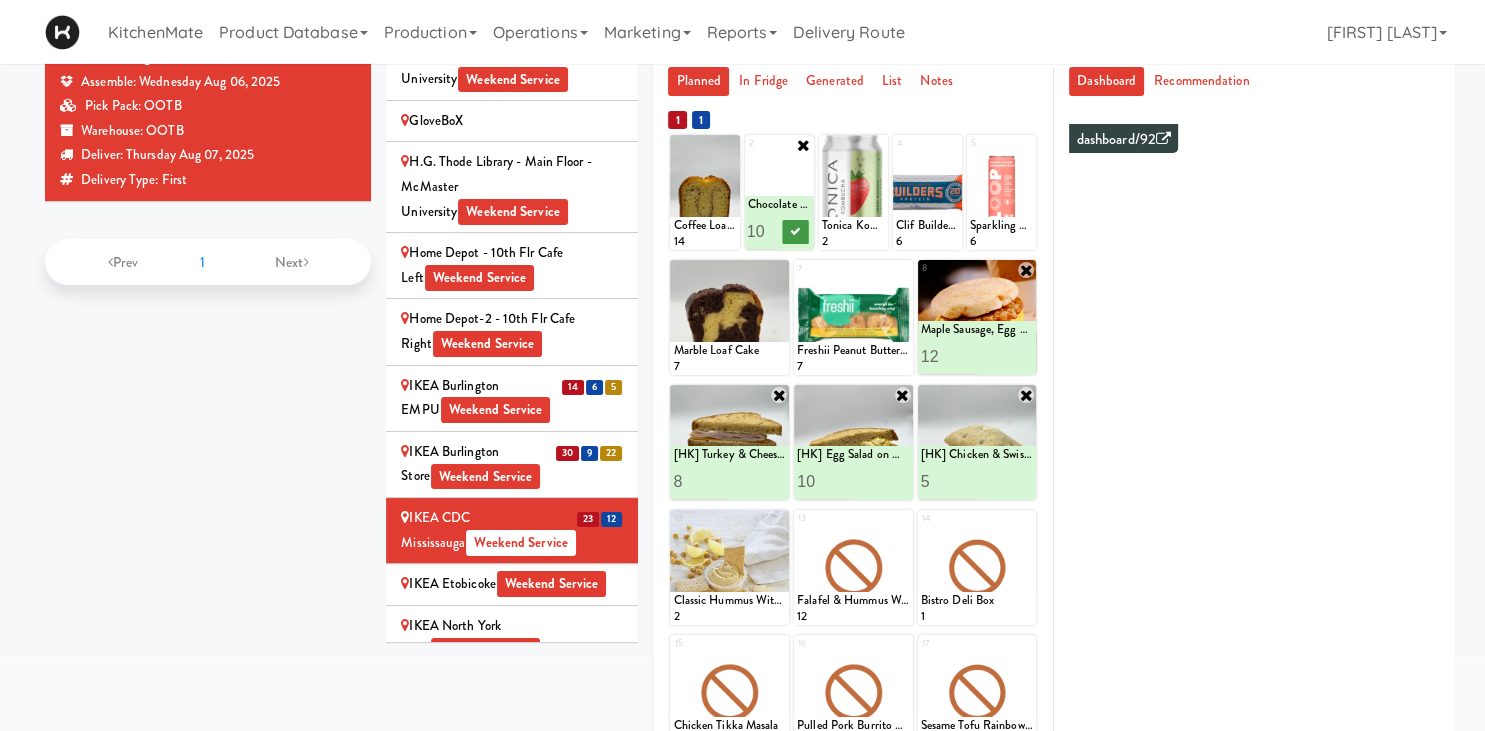 type on "10" 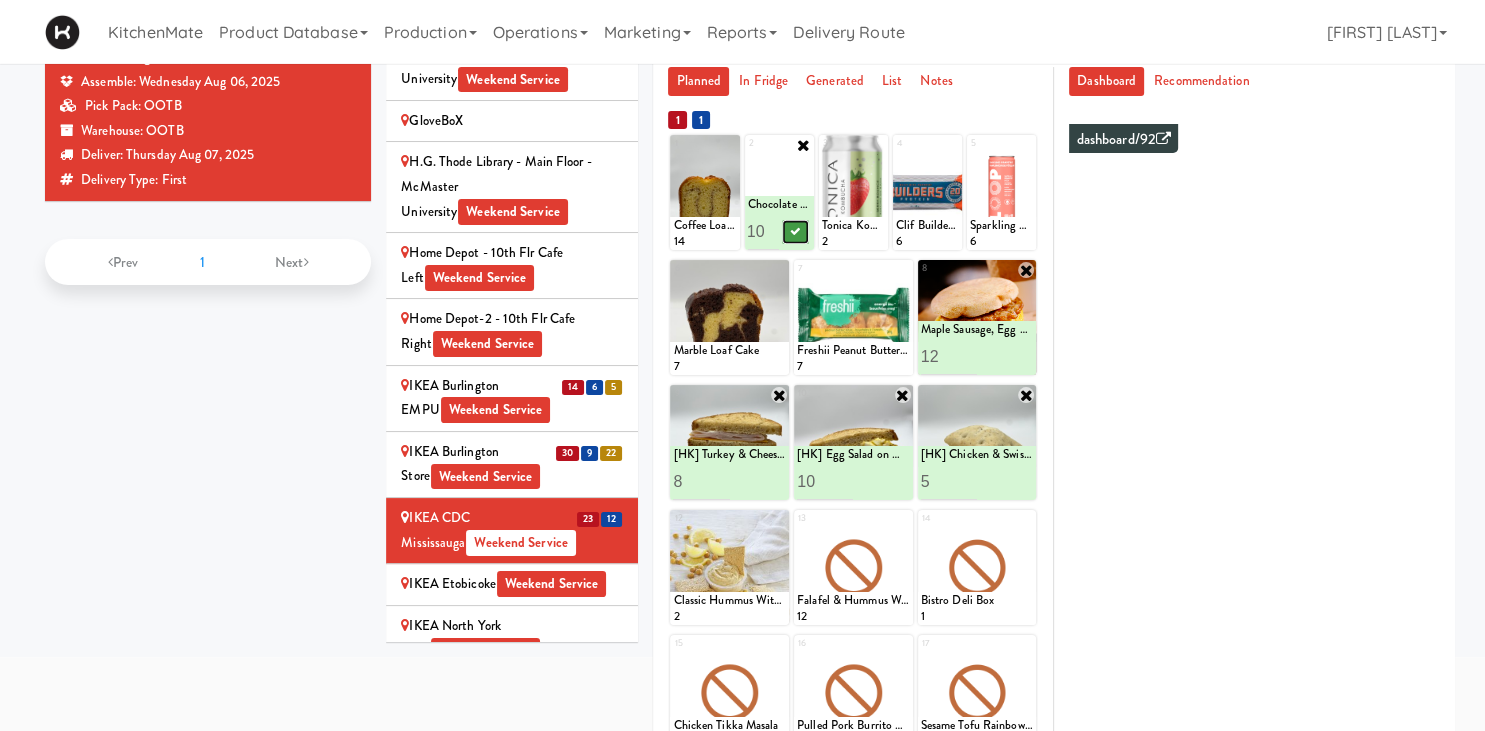 click at bounding box center (795, 232) 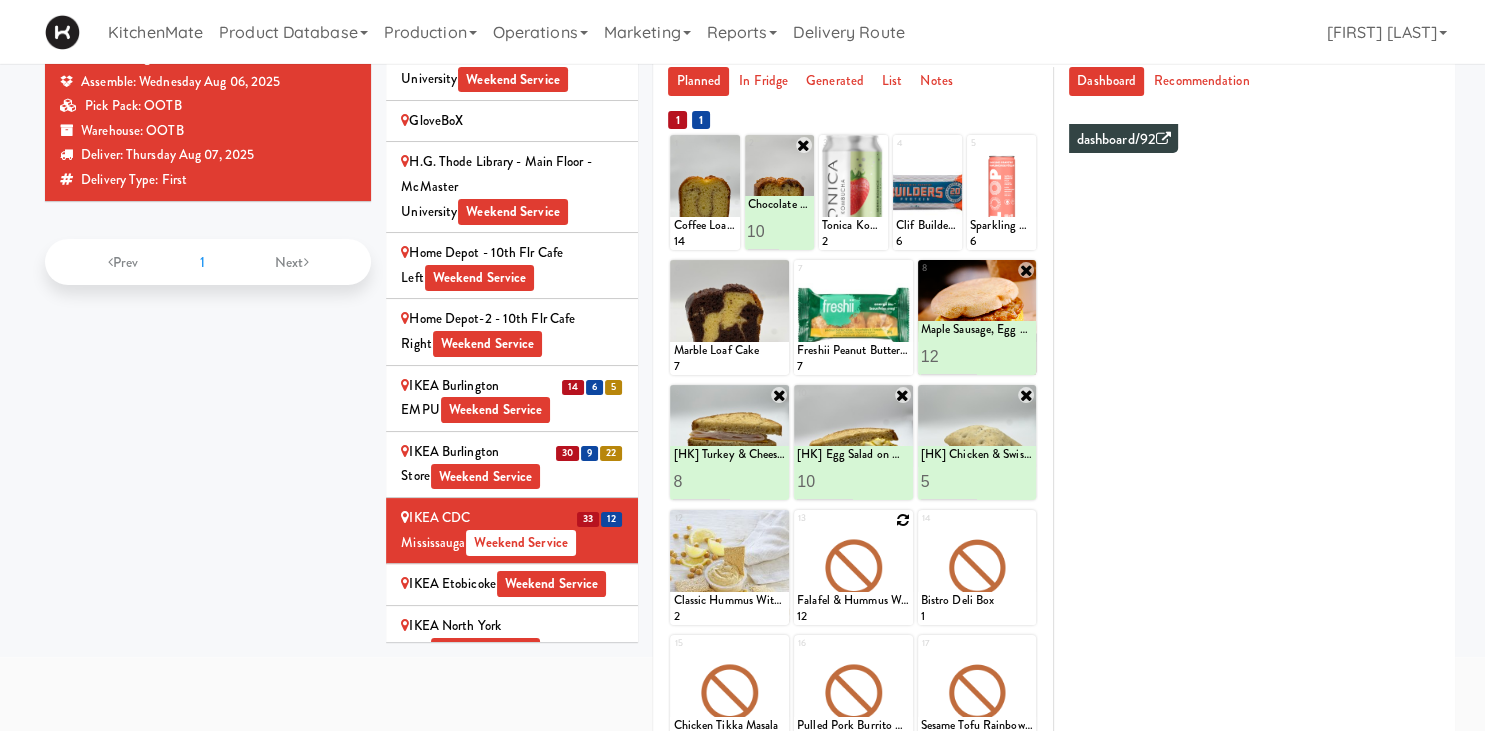 click at bounding box center (853, 567) 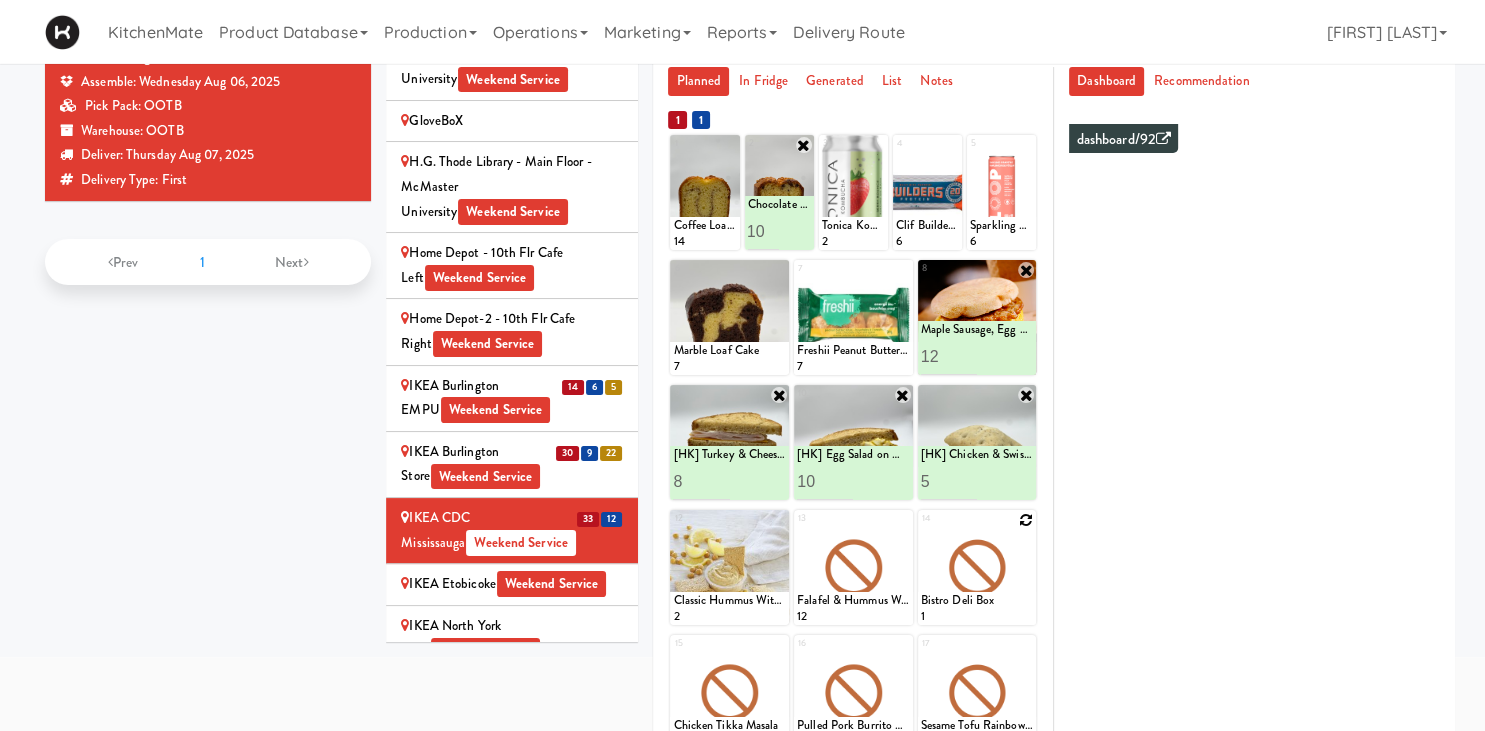 click at bounding box center [977, 567] 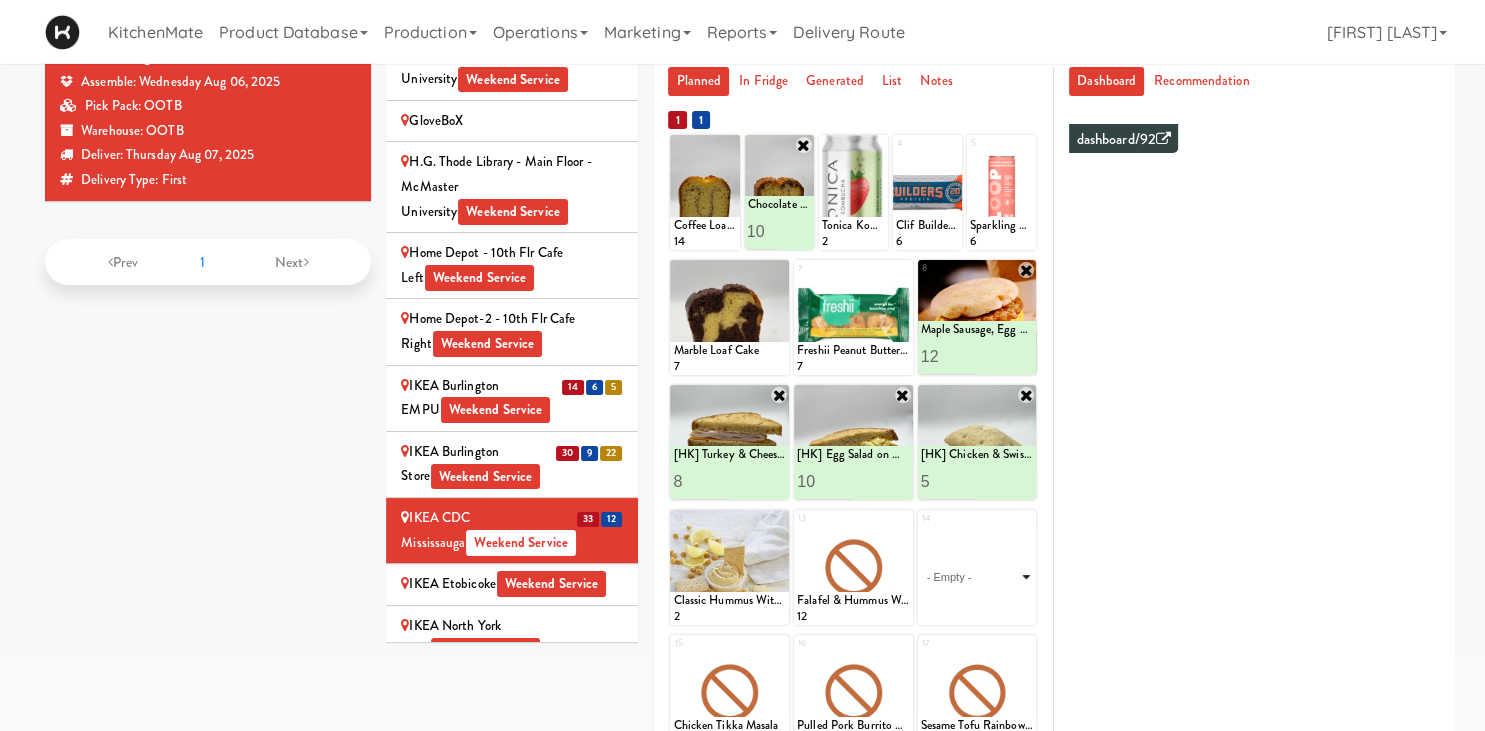 click on "- Empty - Activia Probiotic Peach Mango Smoothie Berry Gatorade Zero Chocolate Milk Tetra Pack Coca Cola Diet Coke Frooti Fuze Iced Tea Grape G2 Gatorade Thirst Quencher Greenhouse Fiery Ginger Shot Lemon Lime Gatorade Zero Monster Energy Zero Ultra Norse Cold Brew Coffee Oasis Apple Juice Orange Celsius Energy Drink Orange Gatorade Zero Red Bull Energy Drink Sanpellengrino Aranciata Sparkling Clementine Probiotic Soda Sparkling Ginger Probiotic Soda Sparkling Grapefruit Probiotic Soda Sugar Free Red Bull Tonica Kombucha Berry Bounce Amazing Chocolate Chunk Cookie Bacon & Egg Breakfast Wrap Bistro Deli Box Blue Diamond Roasted Salted Almonds Blue Diamond Smokehouse Almonds Caramilk Chocolate Chip Loaf Cake Chocolate Loaf Cake Classic Hummus With Crackers Clif Bar Peanut Butter Crunch Clif Builders proteins Bar Chocolate Clif Builders proteins Bar Chocolate Mint Coffee Loaf Cake Falafel & Hummus Wrap Freshii Peanut Butter Energii Bites [HK] Cheddar Cheese Bagel [HK] Chicken Caesar Wrap [HK] Turkey Club Wrap" at bounding box center (977, 577) 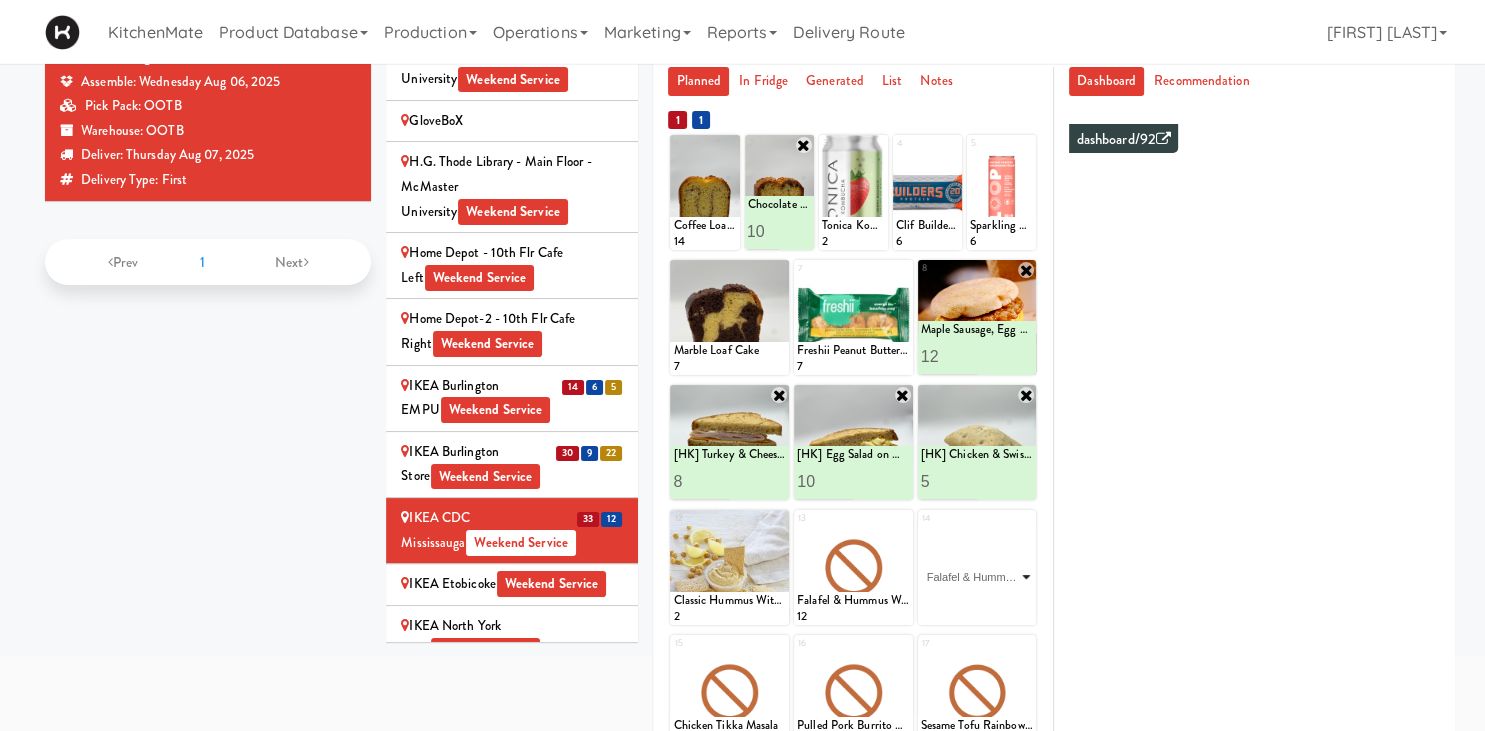 click on "Falafel & Hummus Wrap" at bounding box center [0, 0] 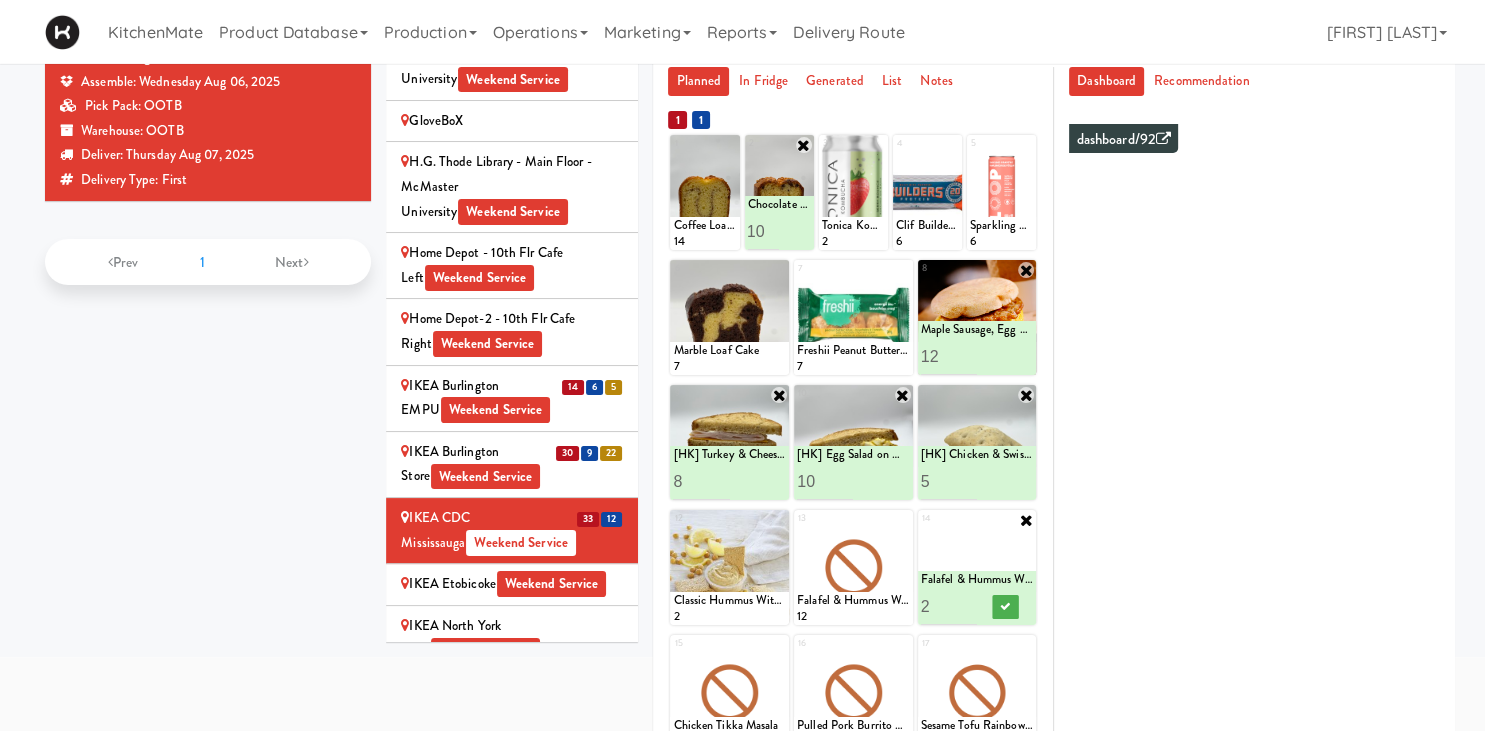 click on "2" at bounding box center [949, 606] 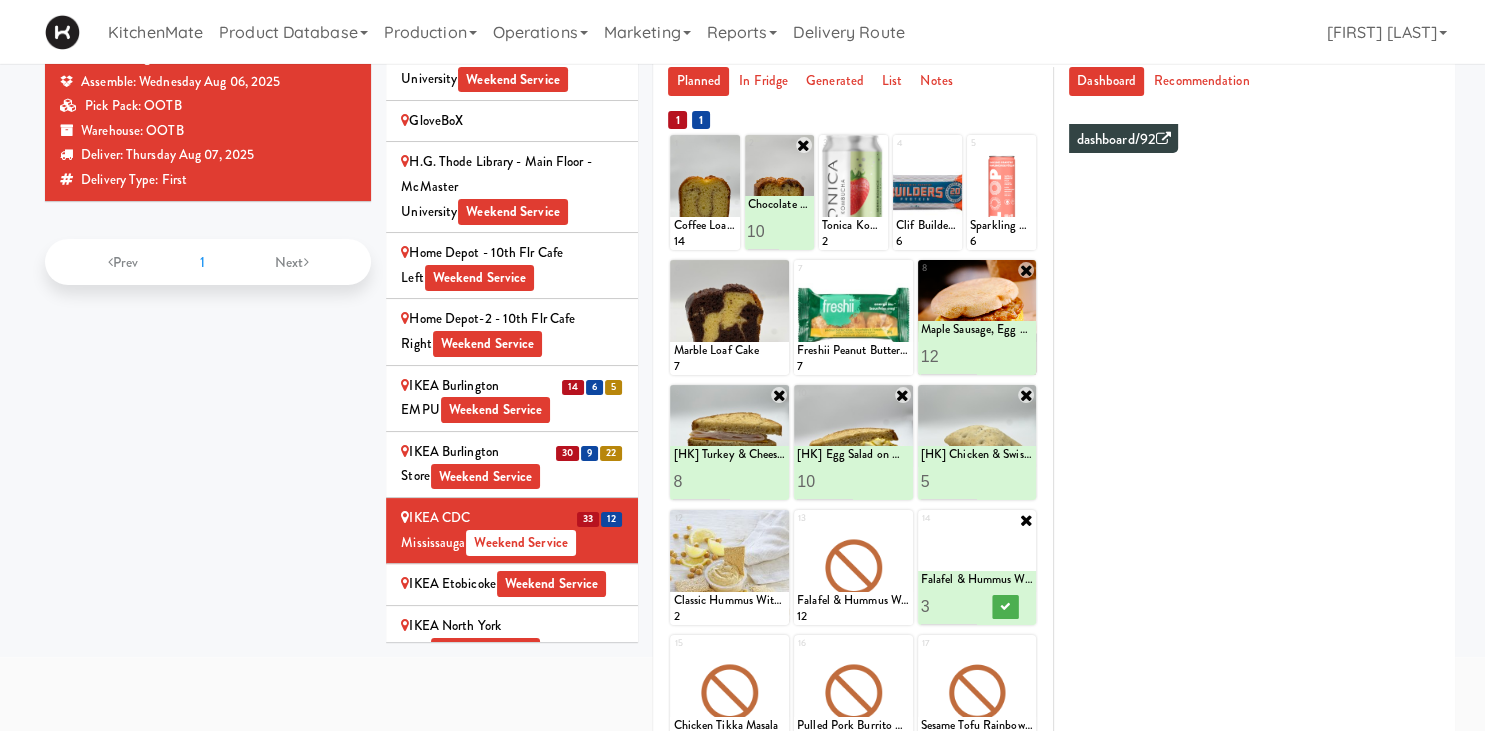 click on "3" at bounding box center (949, 606) 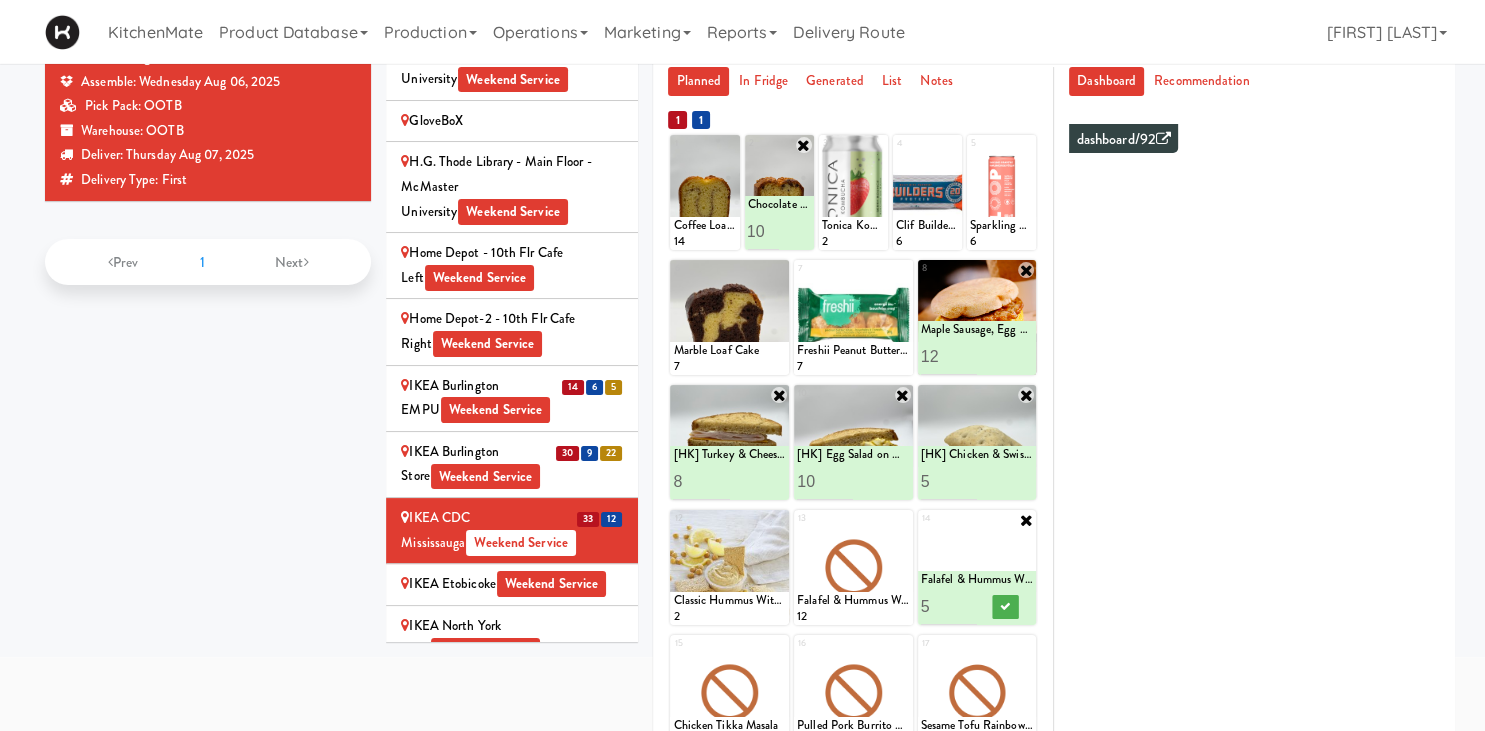 click on "5" at bounding box center [949, 606] 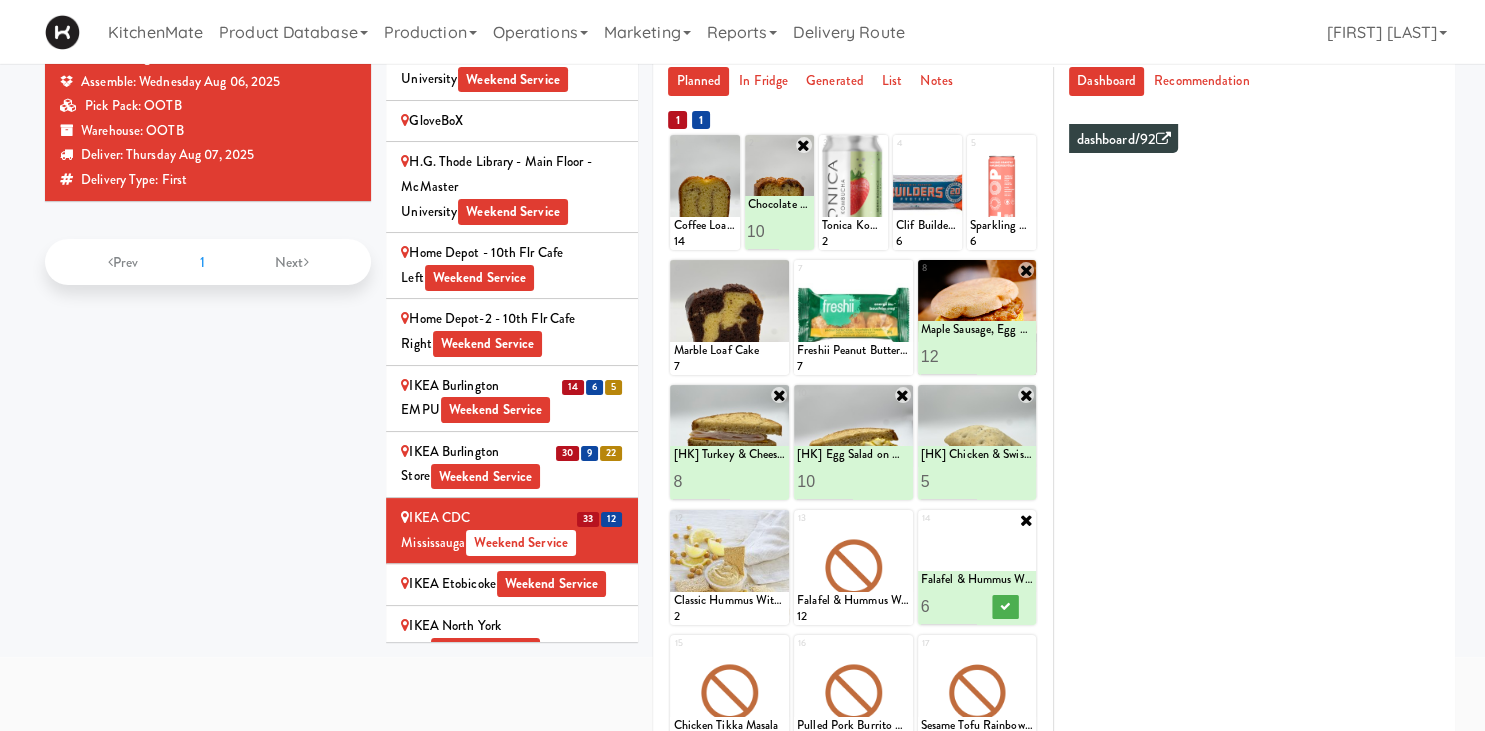 click on "6" at bounding box center [949, 606] 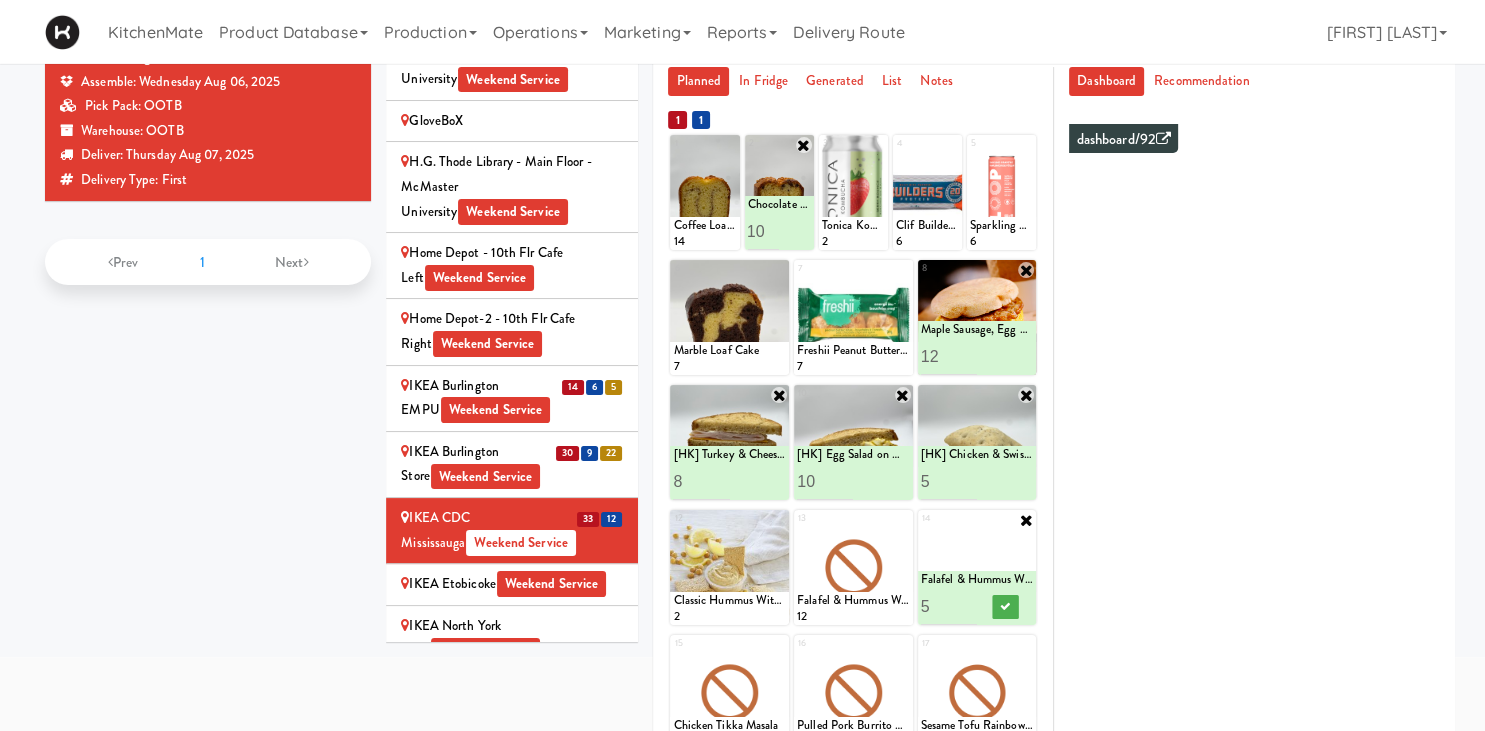 type on "5" 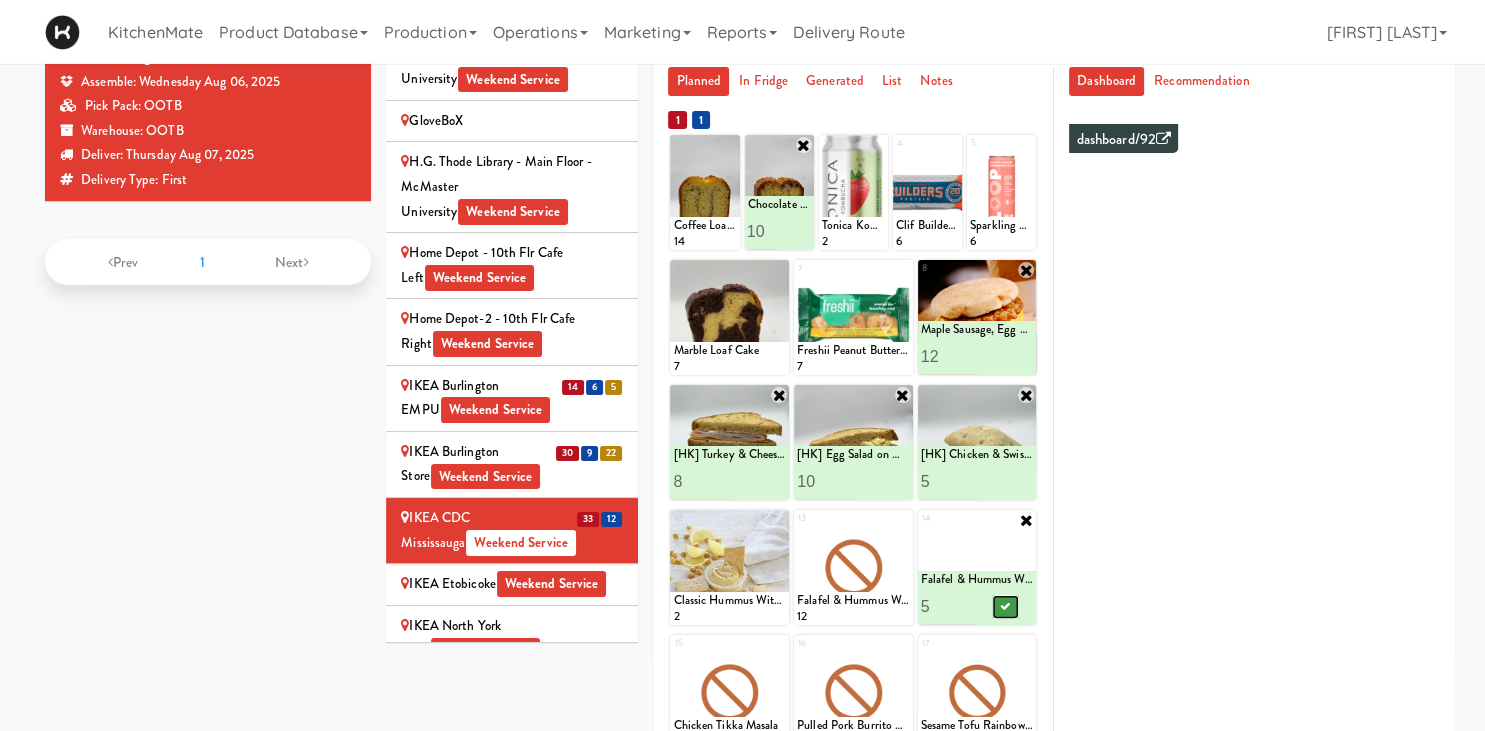click at bounding box center [1005, 606] 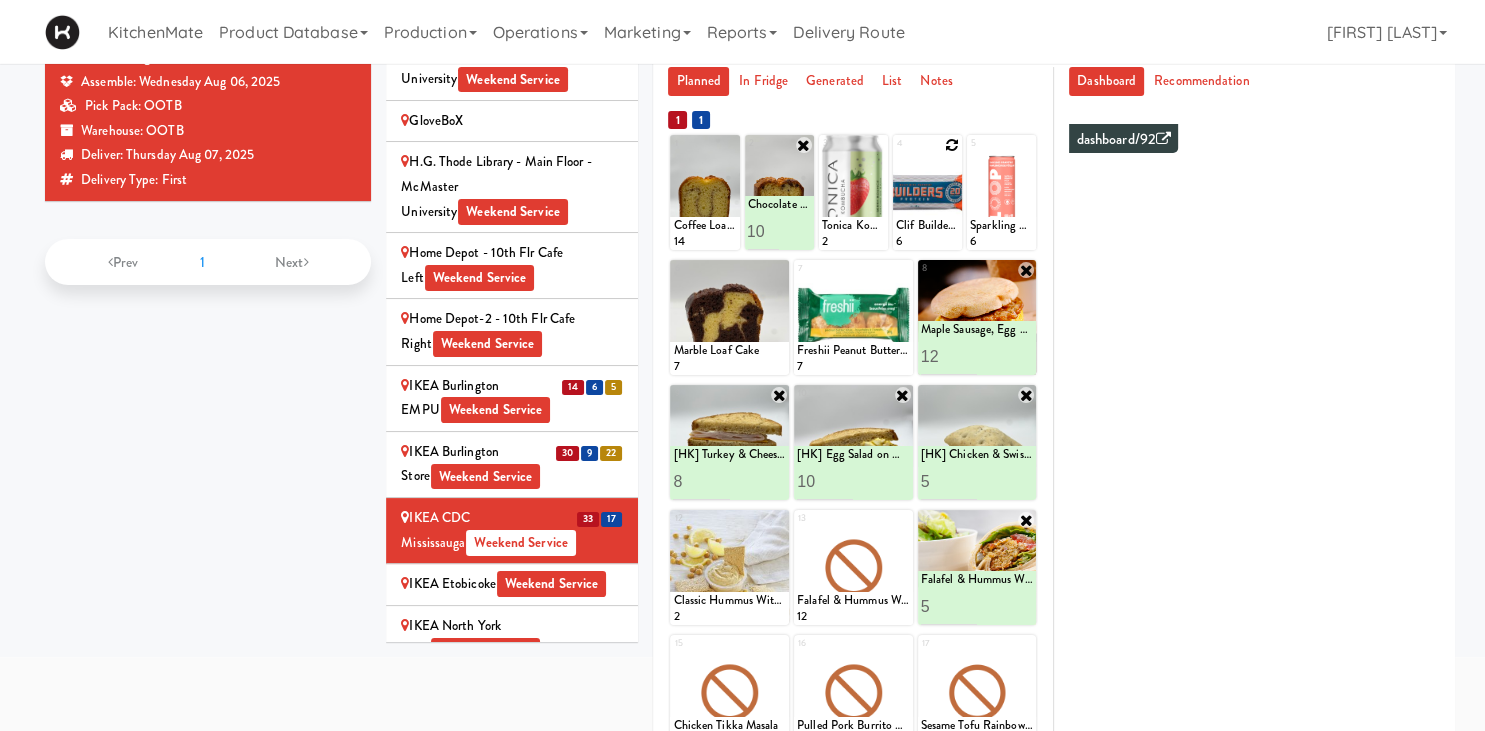 click at bounding box center (927, 192) 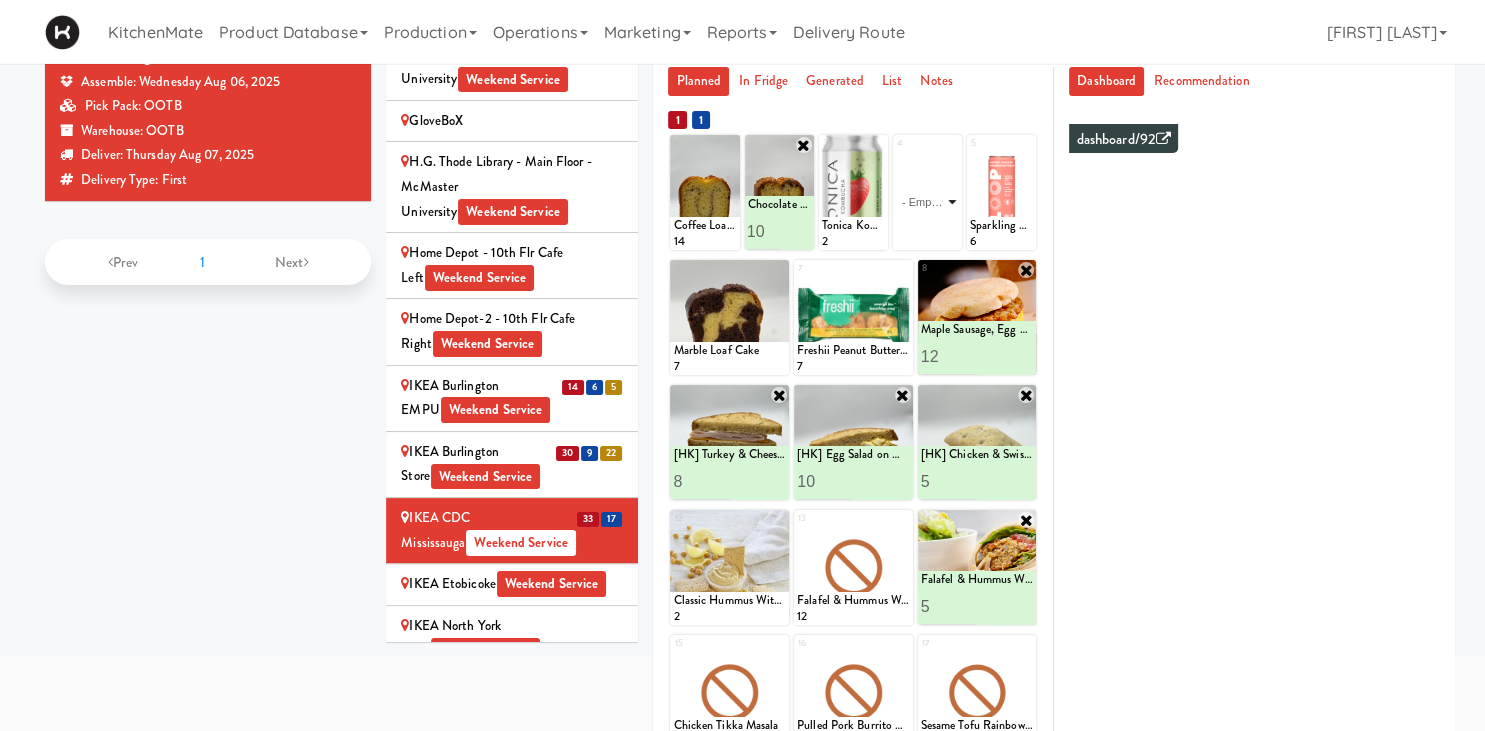 click on "- Empty - Activia Probiotic Peach Mango Smoothie Berry Gatorade Zero Chocolate Milk Tetra Pack Coca Cola Diet Coke Frooti Fuze Iced Tea Grape G2 Gatorade Thirst Quencher Greenhouse Fiery Ginger Shot Lemon Lime Gatorade Zero Monster Energy Zero Ultra Norse Cold Brew Coffee Oasis Apple Juice Orange Celsius Energy Drink Orange Gatorade Zero Red Bull Energy Drink Sanpellengrino Aranciata Sparkling Clementine Probiotic Soda Sparkling Ginger Probiotic Soda Sparkling Grapefruit Probiotic Soda Sugar Free Red Bull Tonica Kombucha Berry Bounce Amazing Chocolate Chunk Cookie Bacon & Egg Breakfast Wrap Bistro Deli Box Blue Diamond Roasted Salted Almonds Blue Diamond Smokehouse Almonds Caramilk Chocolate Chip Loaf Cake Chocolate Loaf Cake Classic Hummus With Crackers Clif Bar Peanut Butter Crunch Clif Builders proteins Bar Chocolate Clif Builders proteins Bar Chocolate Mint Coffee Loaf Cake Falafel & Hummus Wrap Freshii Peanut Butter Energii Bites [HK] Cheddar Cheese Bagel [HK] Chicken Caesar Wrap [HK] Turkey Club Wrap" at bounding box center (927, 202) 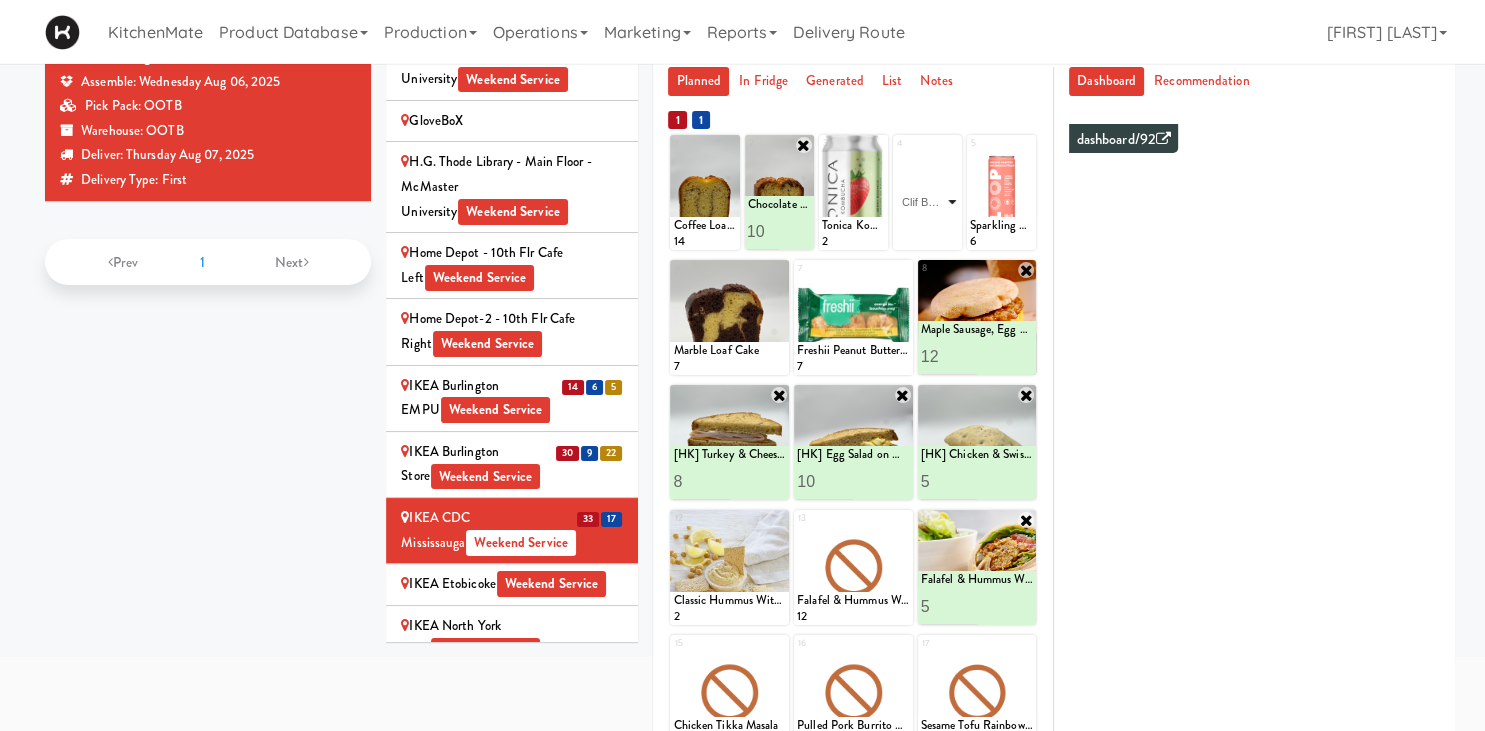 click on "Clif Builders proteins Bar Chocolate" at bounding box center (0, 0) 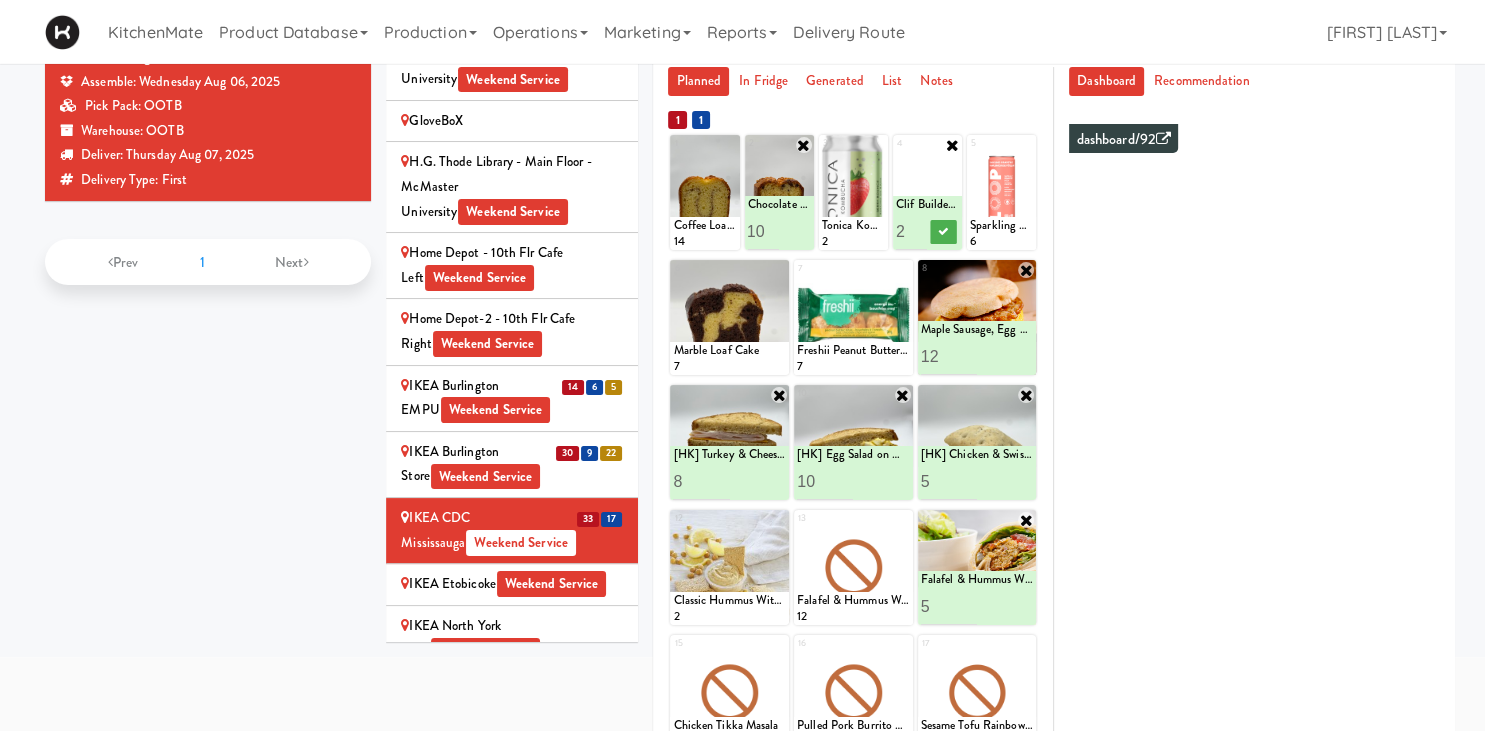 click on "2" at bounding box center [912, 231] 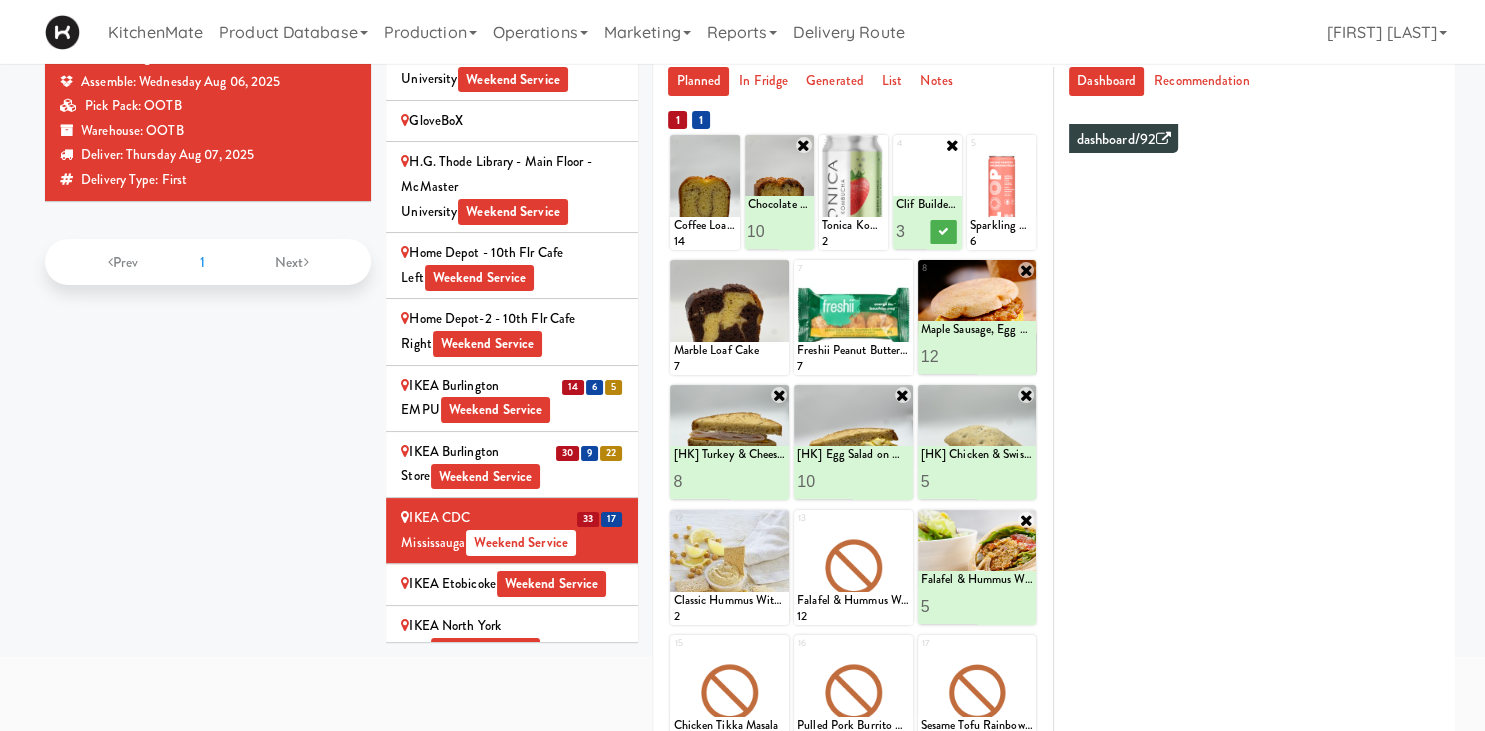 click on "3" at bounding box center (912, 231) 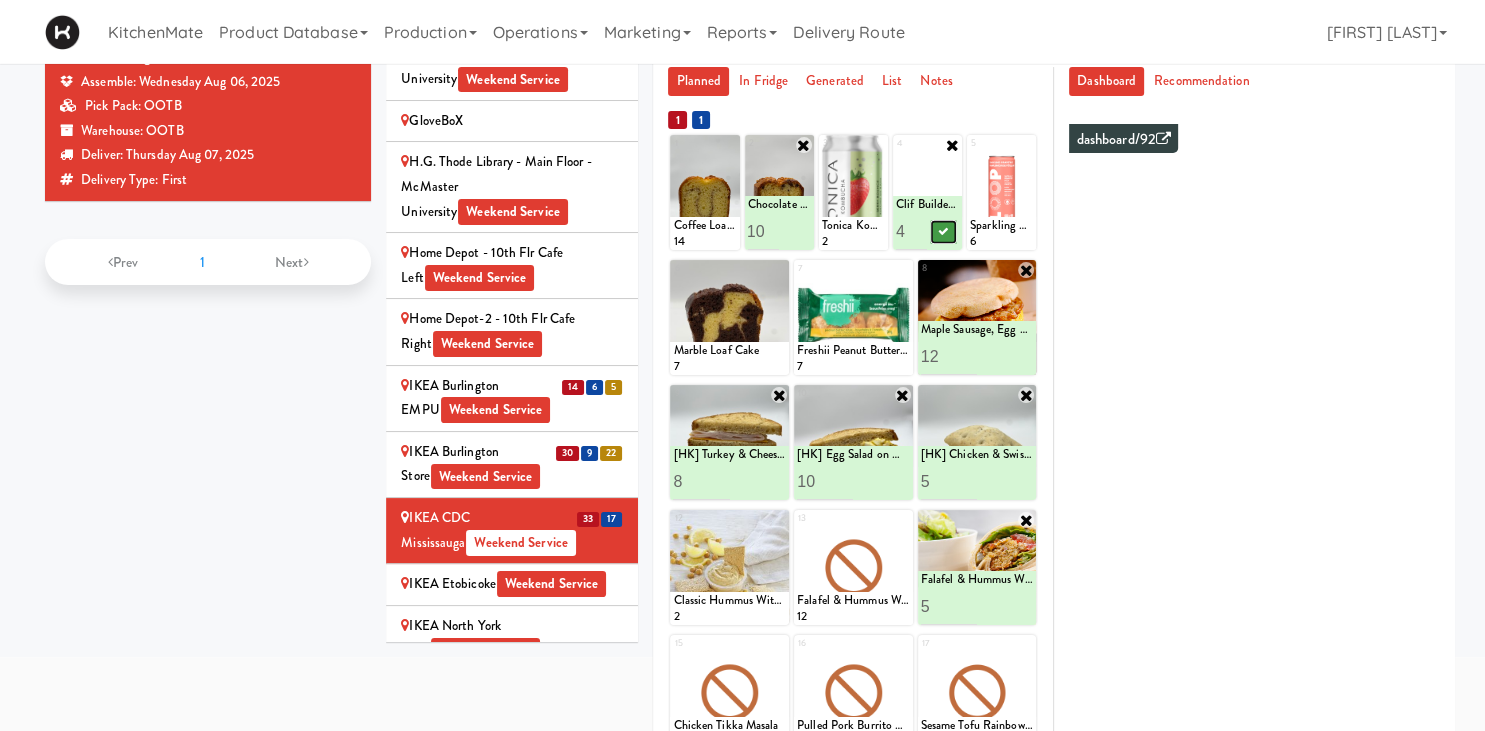click at bounding box center (944, 231) 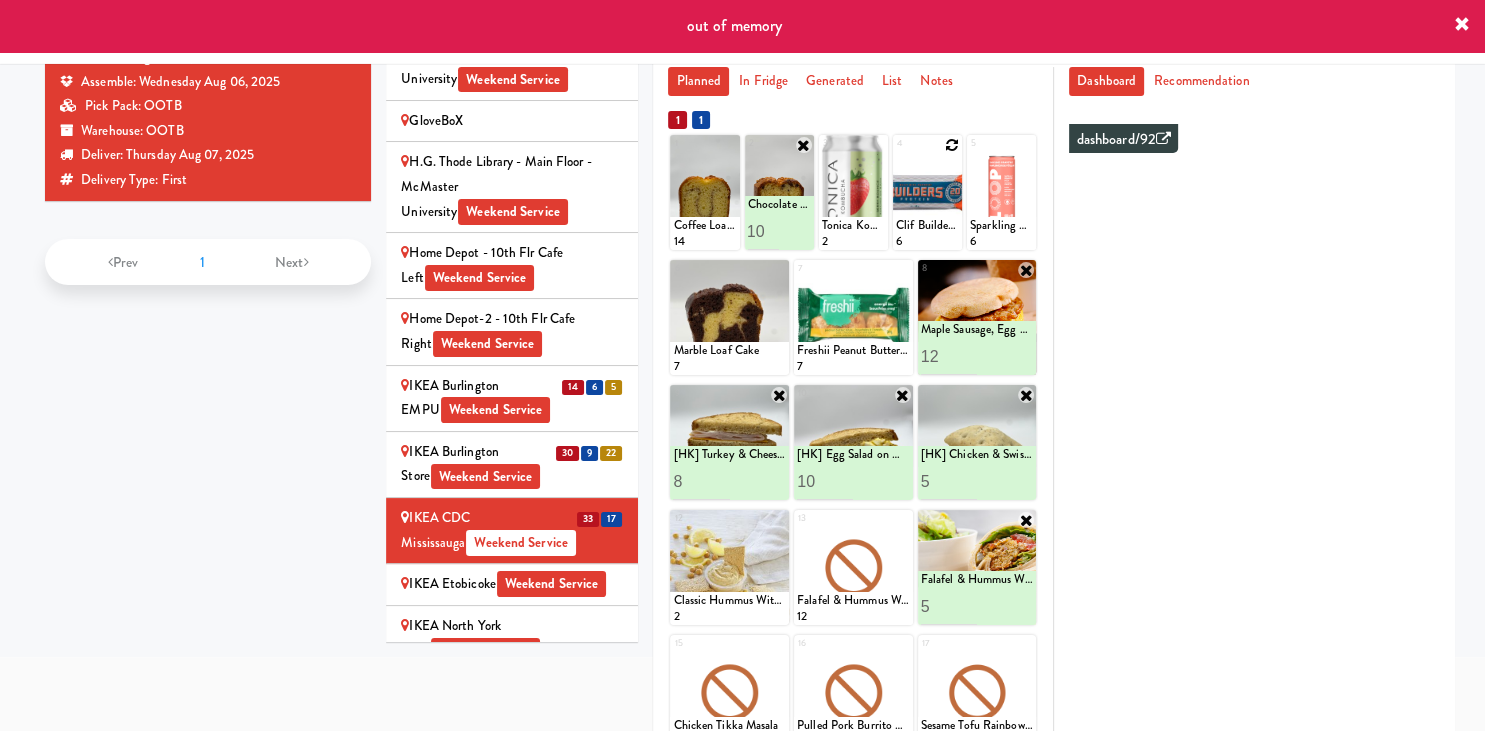 click at bounding box center (952, 145) 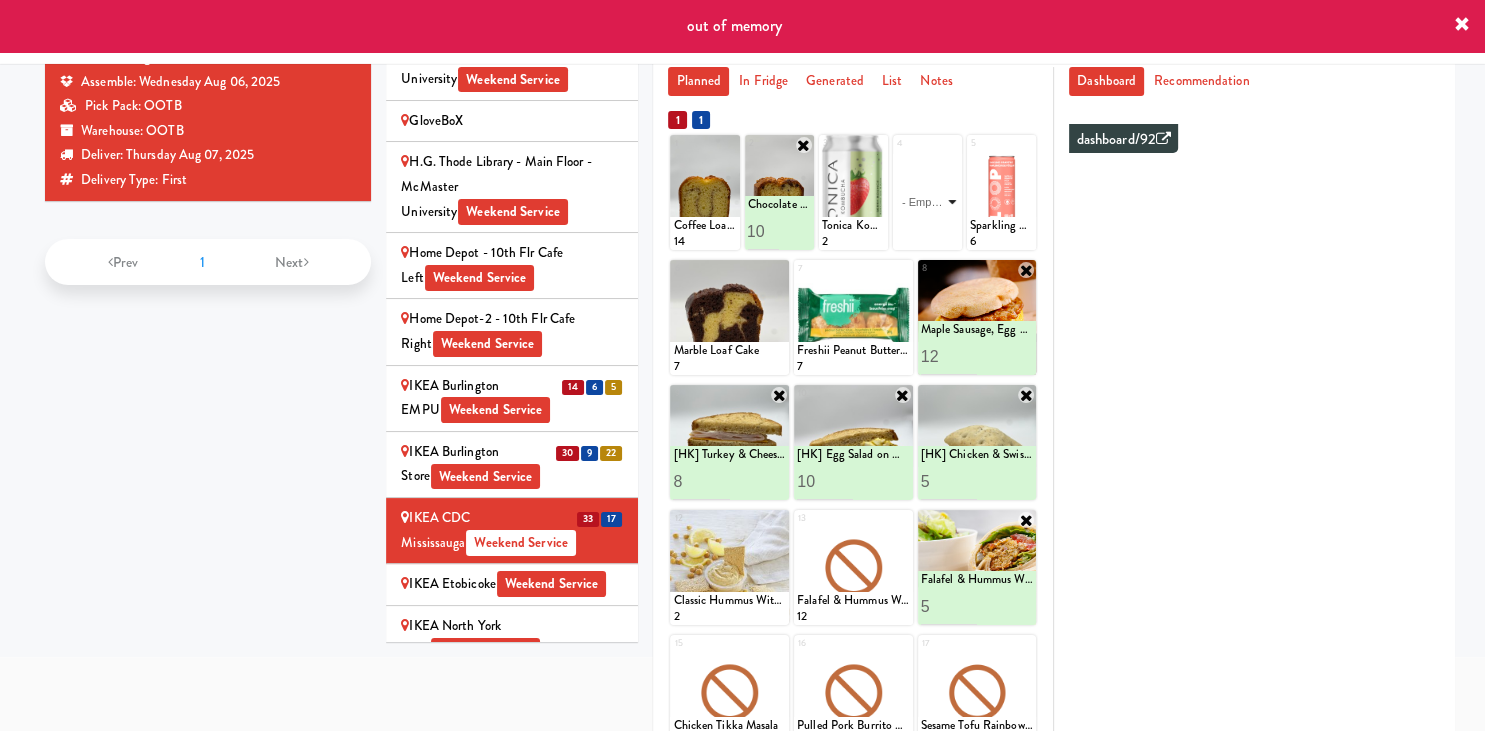 click on "- Empty - Activia Probiotic Peach Mango Smoothie Berry Gatorade Zero Chocolate Milk Tetra Pack Coca Cola Diet Coke Frooti Fuze Iced Tea Grape G2 Gatorade Thirst Quencher Greenhouse Fiery Ginger Shot Lemon Lime Gatorade Zero Monster Energy Zero Ultra Norse Cold Brew Coffee Oasis Apple Juice Orange Celsius Energy Drink Orange Gatorade Zero Red Bull Energy Drink Sanpellengrino Aranciata Sparkling Clementine Probiotic Soda Sparkling Ginger Probiotic Soda Sparkling Grapefruit Probiotic Soda Sugar Free Red Bull Tonica Kombucha Berry Bounce Amazing Chocolate Chunk Cookie Bacon & Egg Breakfast Wrap Bistro Deli Box Blue Diamond Roasted Salted Almonds Blue Diamond Smokehouse Almonds Caramilk Chocolate Chip Loaf Cake Chocolate Loaf Cake Classic Hummus With Crackers Clif Bar Peanut Butter Crunch Clif Builders proteins Bar Chocolate Clif Builders proteins Bar Chocolate Mint Coffee Loaf Cake Falafel & Hummus Wrap Freshii Peanut Butter Energii Bites [HK] Cheddar Cheese Bagel [HK] Chicken Caesar Wrap [HK] Turkey Club Wrap" at bounding box center (927, 202) 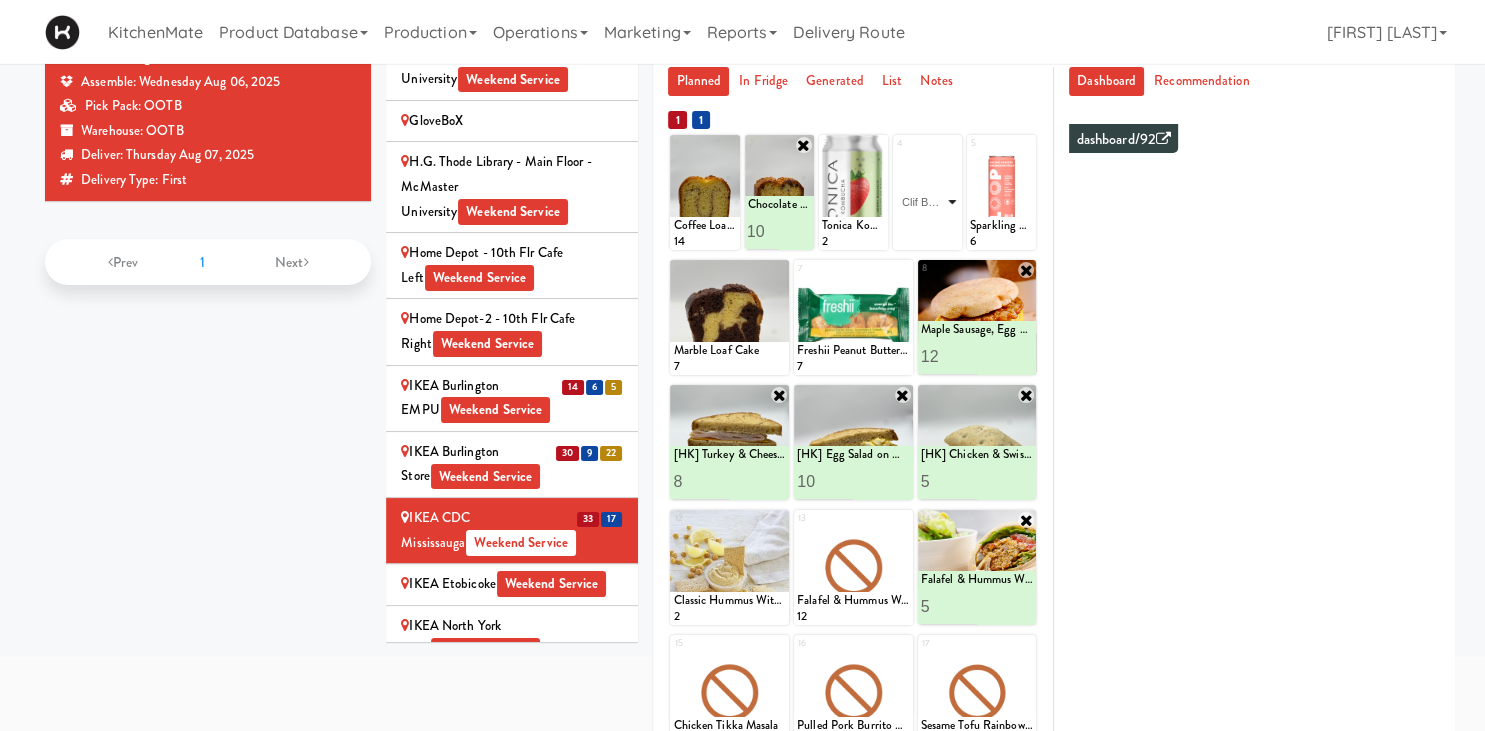 click on "Clif Builders proteins Bar Chocolate" at bounding box center (0, 0) 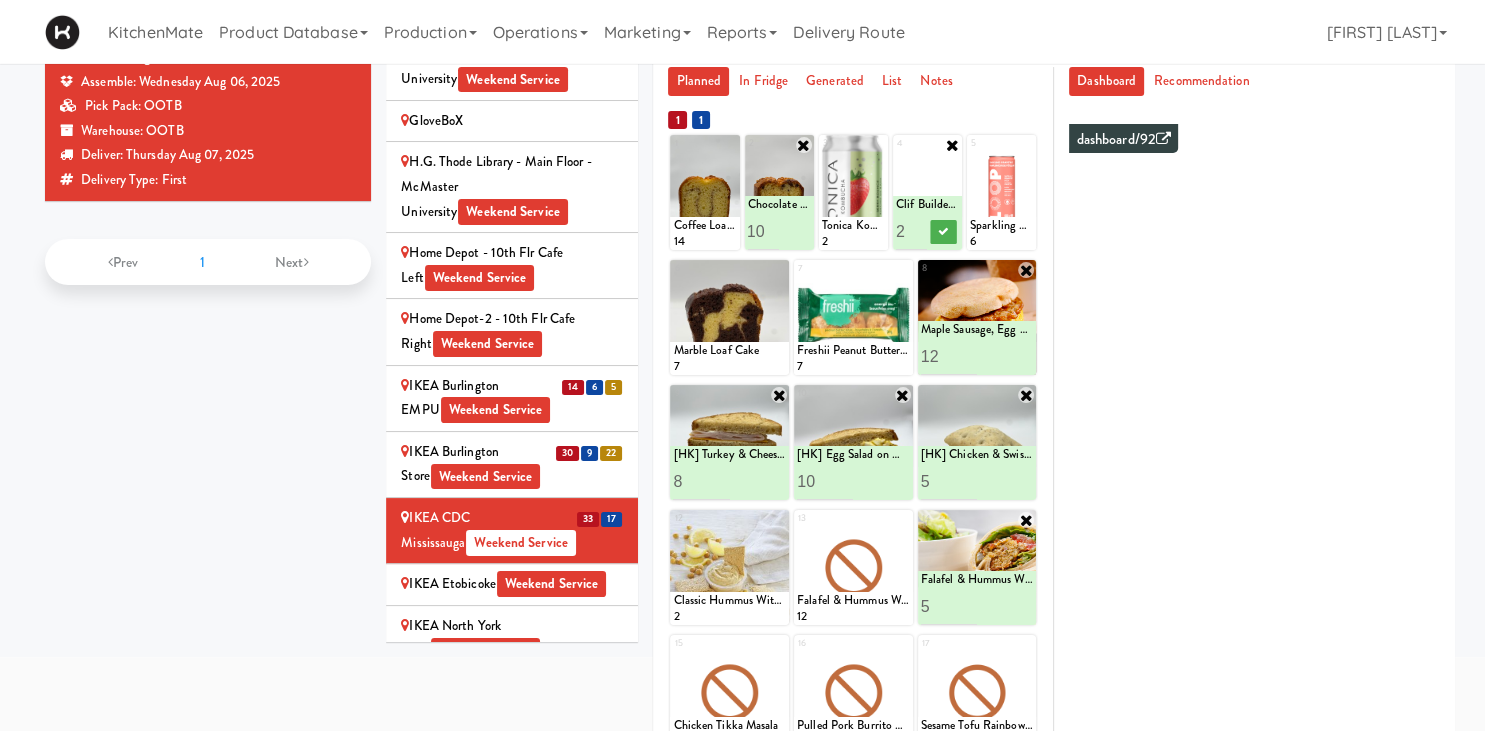 click on "2" at bounding box center [912, 231] 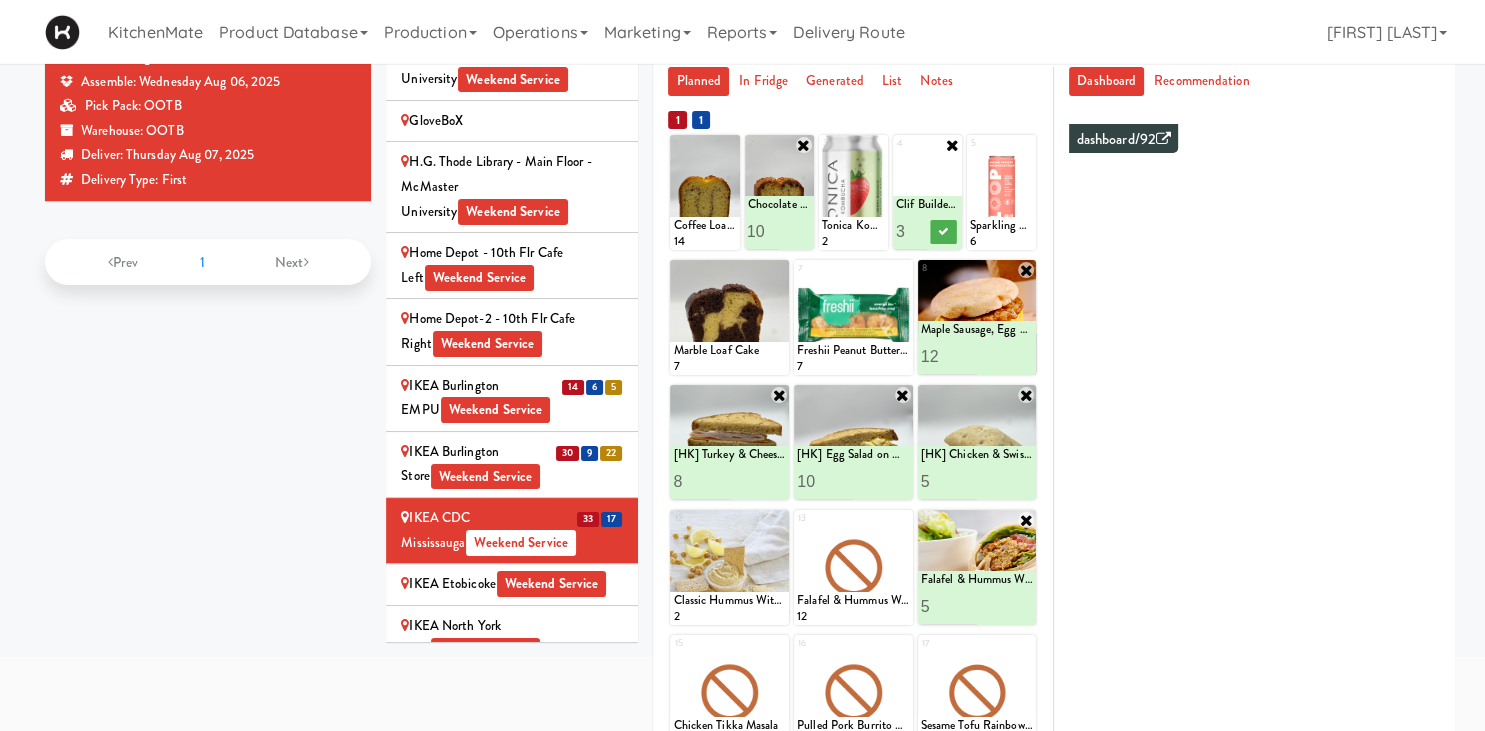 click on "3" at bounding box center [912, 231] 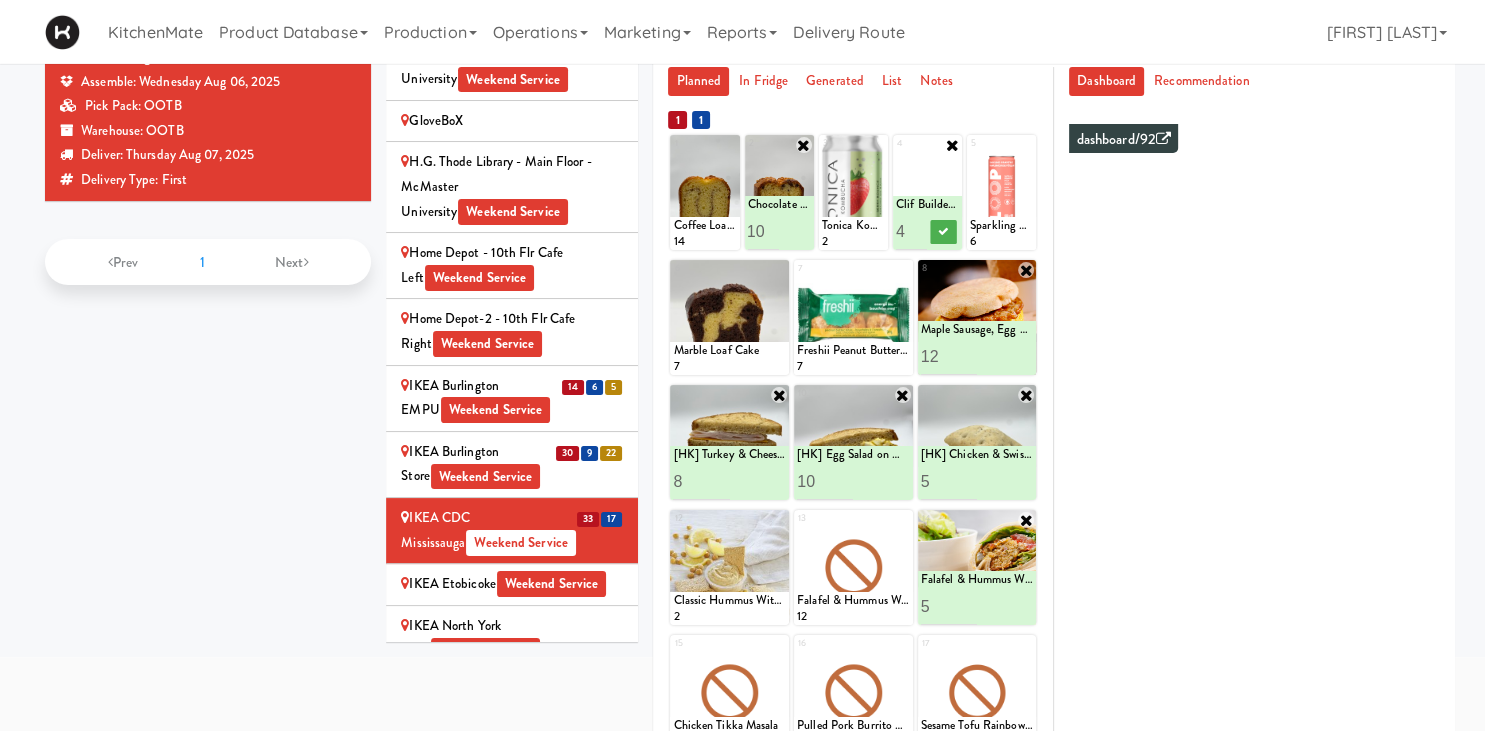 click on "4" at bounding box center [912, 231] 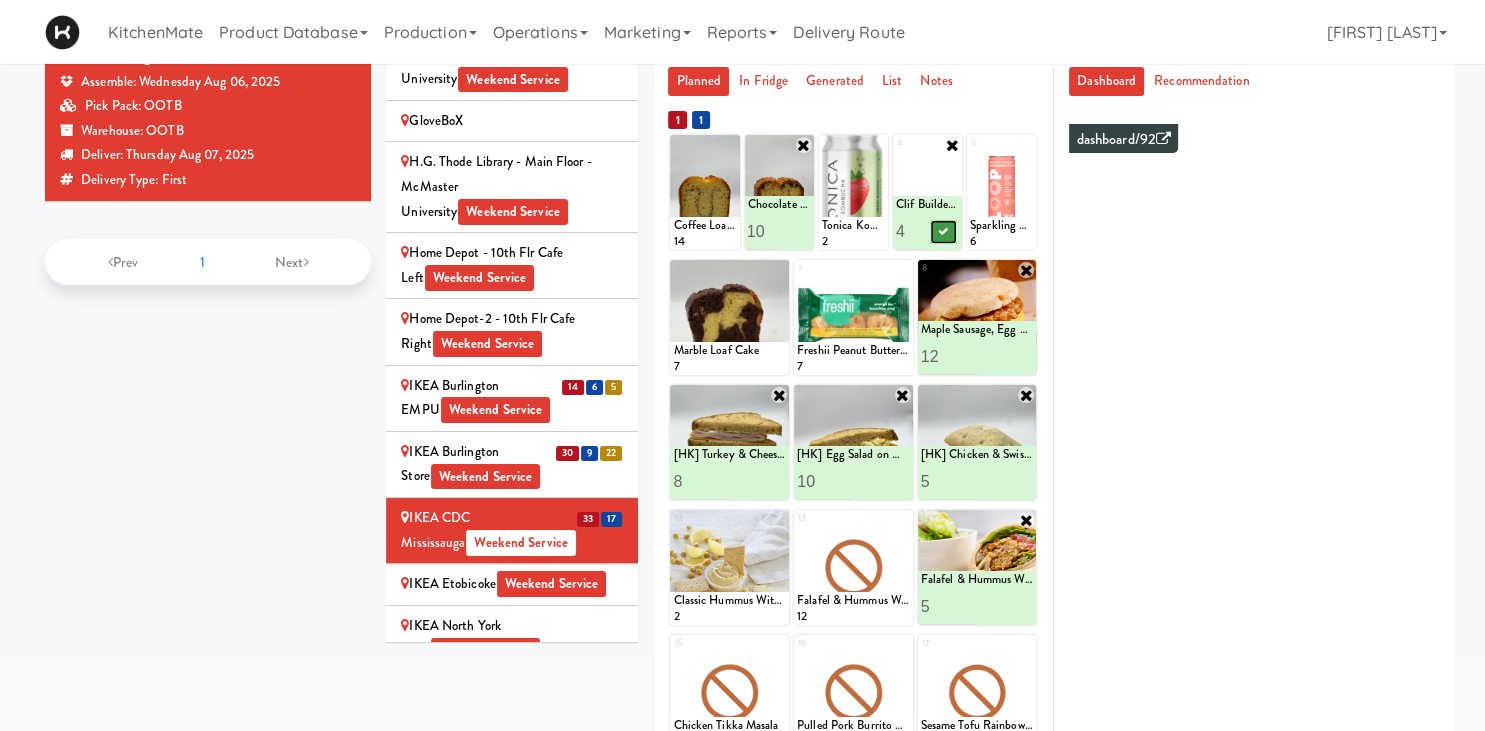 click at bounding box center [944, 231] 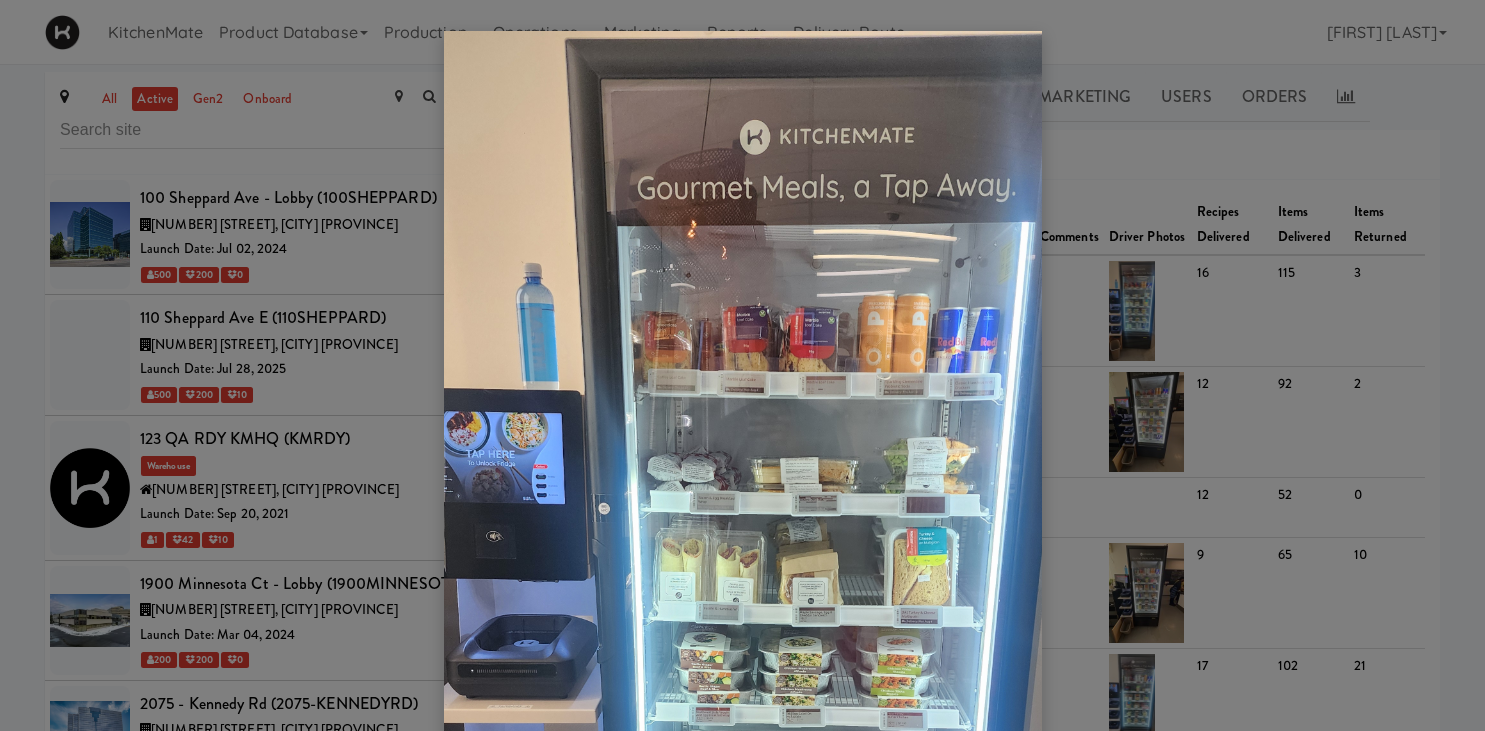 scroll, scrollTop: 0, scrollLeft: 0, axis: both 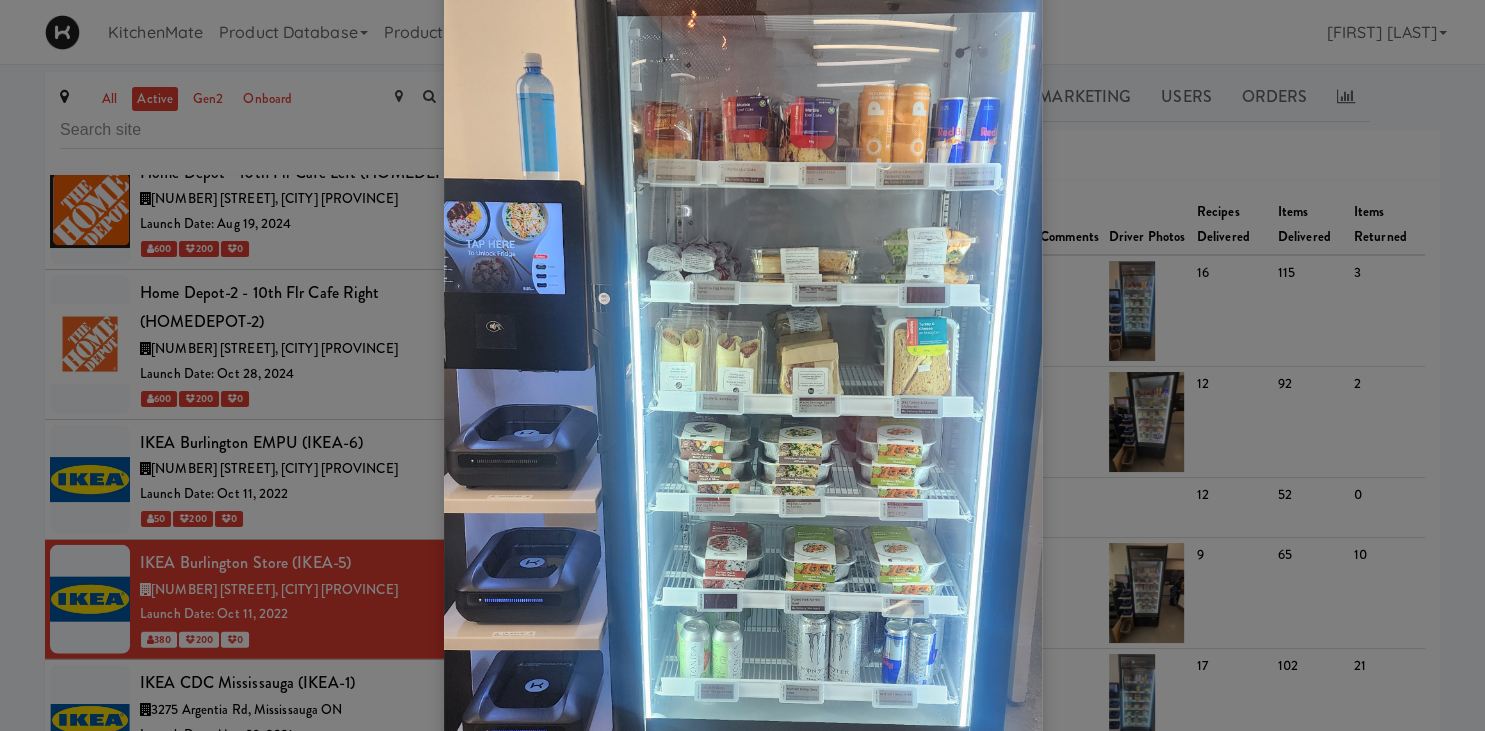 click at bounding box center (742, 365) 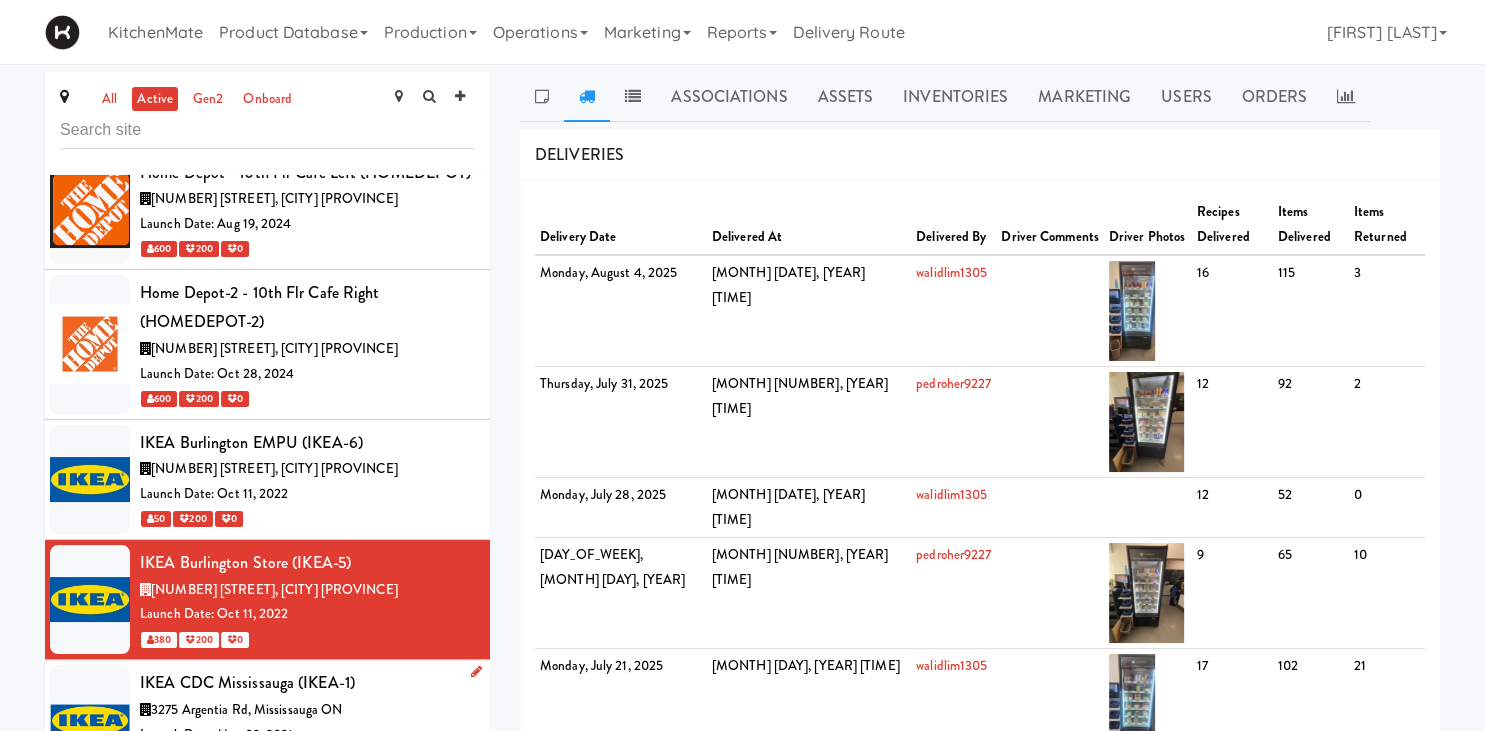 click on "IKEA CDC Mississauga (IKEA-1)" at bounding box center (307, 683) 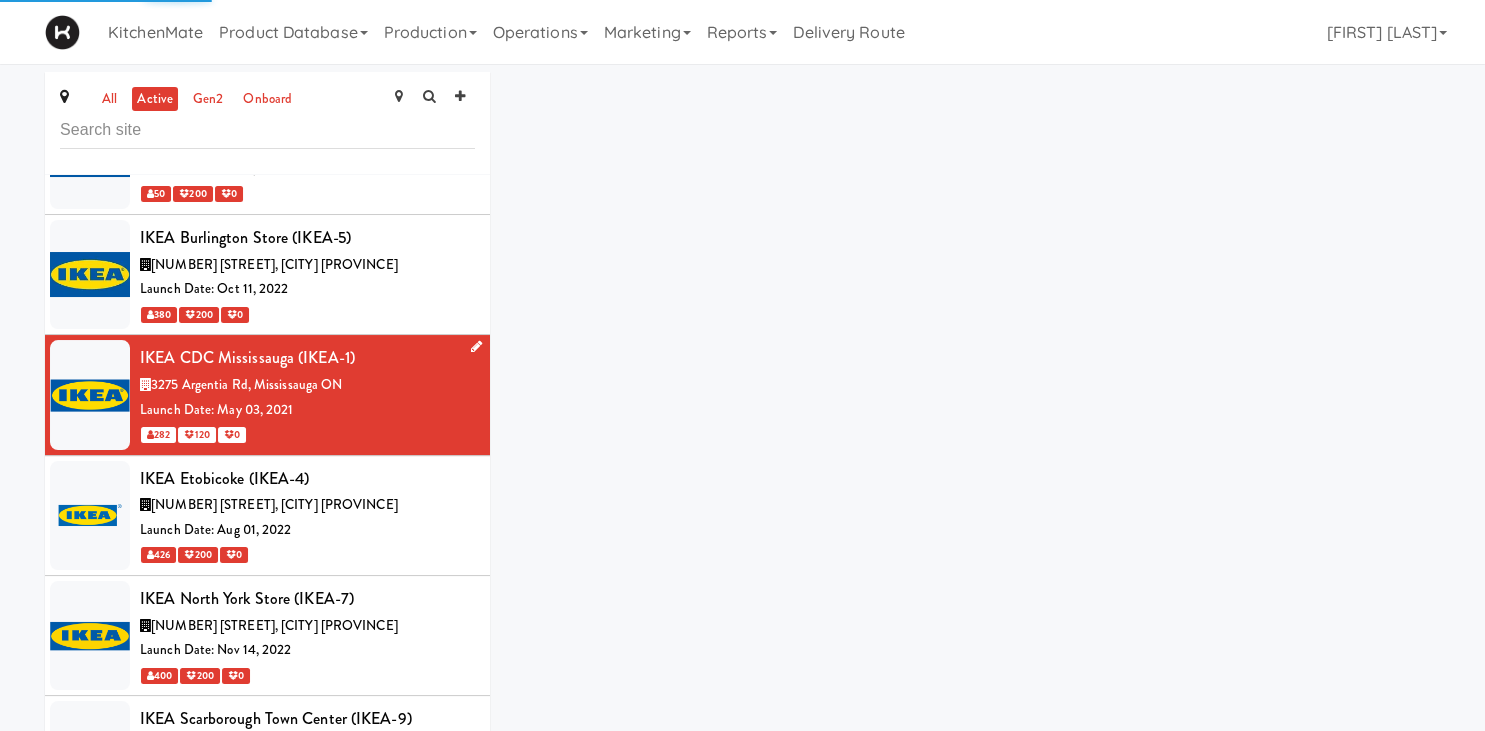 scroll, scrollTop: 5056, scrollLeft: 0, axis: vertical 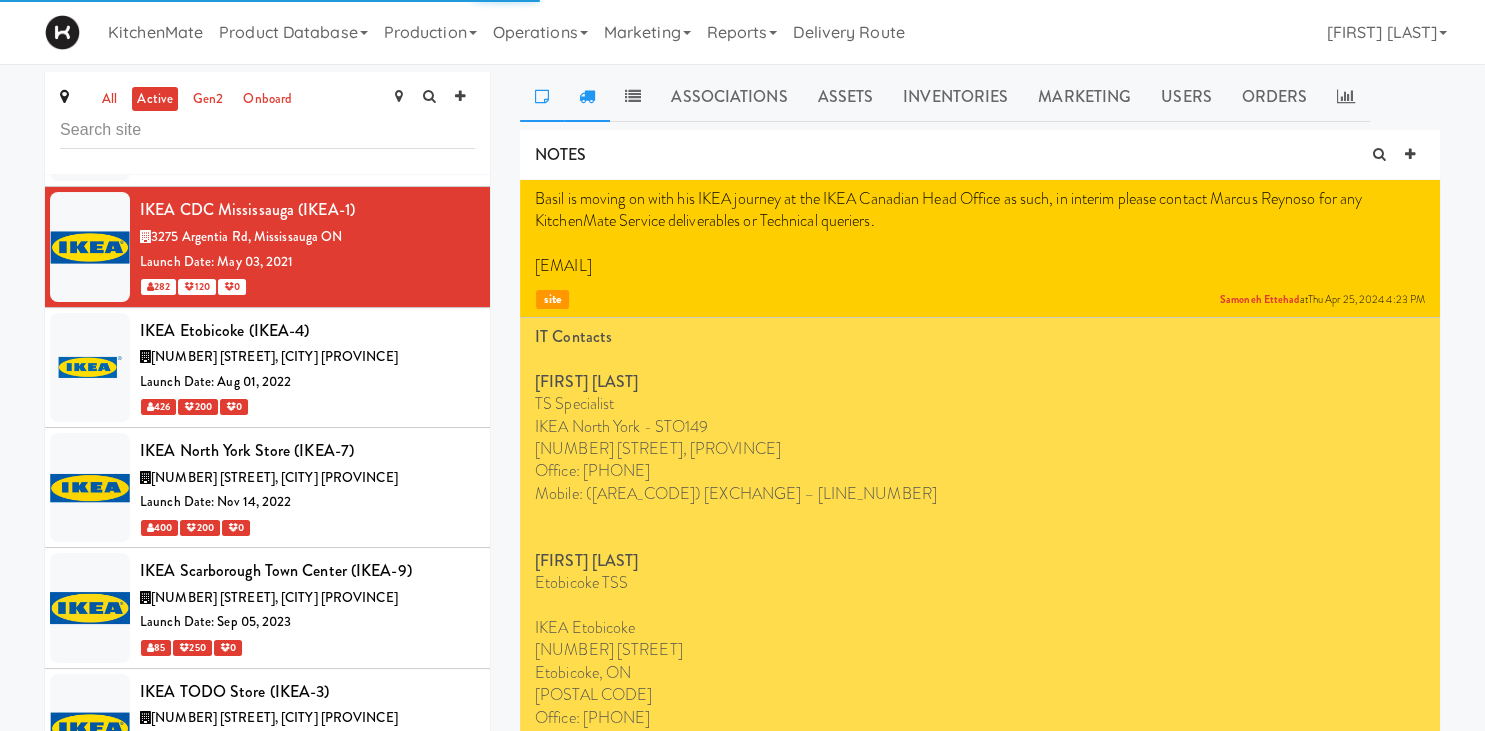 click at bounding box center [587, 97] 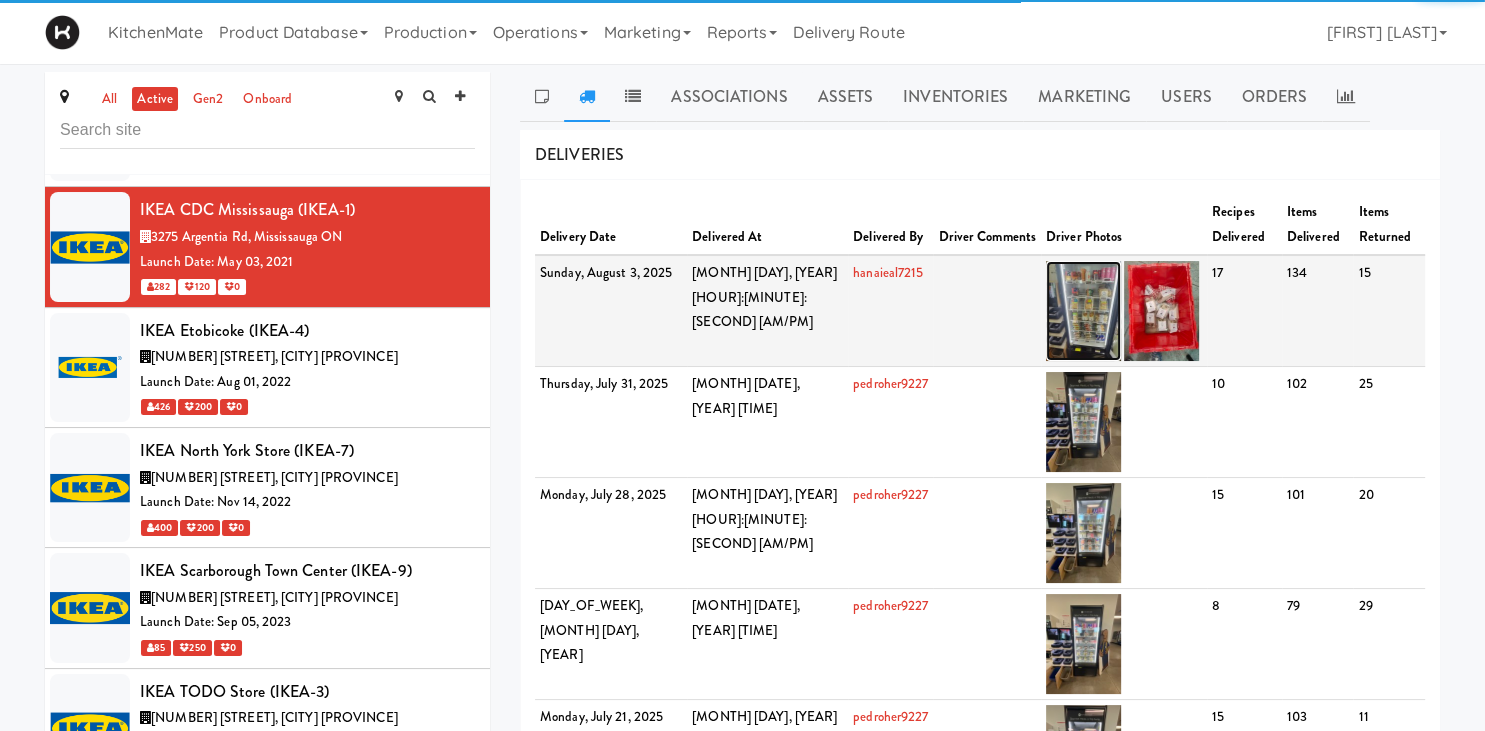 click at bounding box center (1083, 311) 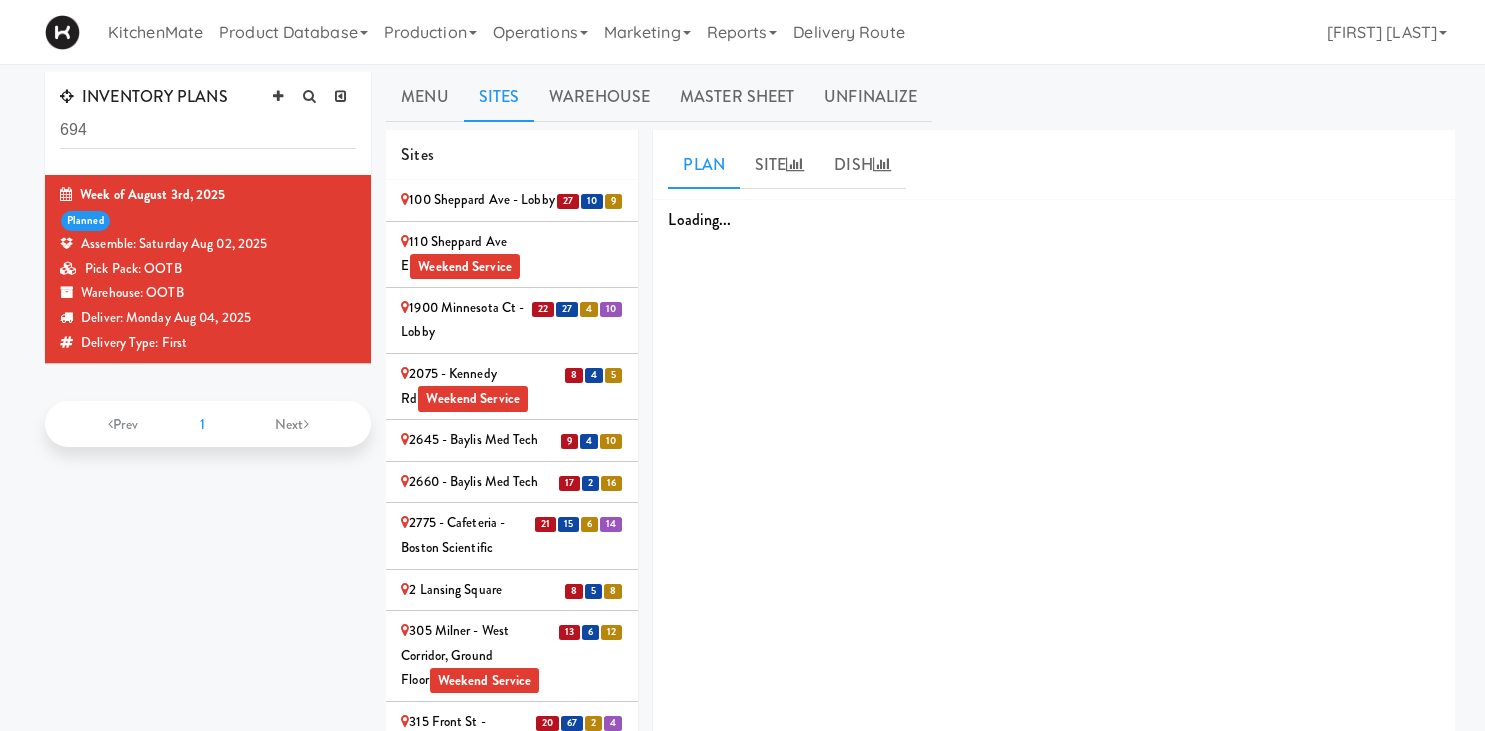 scroll, scrollTop: 180, scrollLeft: 0, axis: vertical 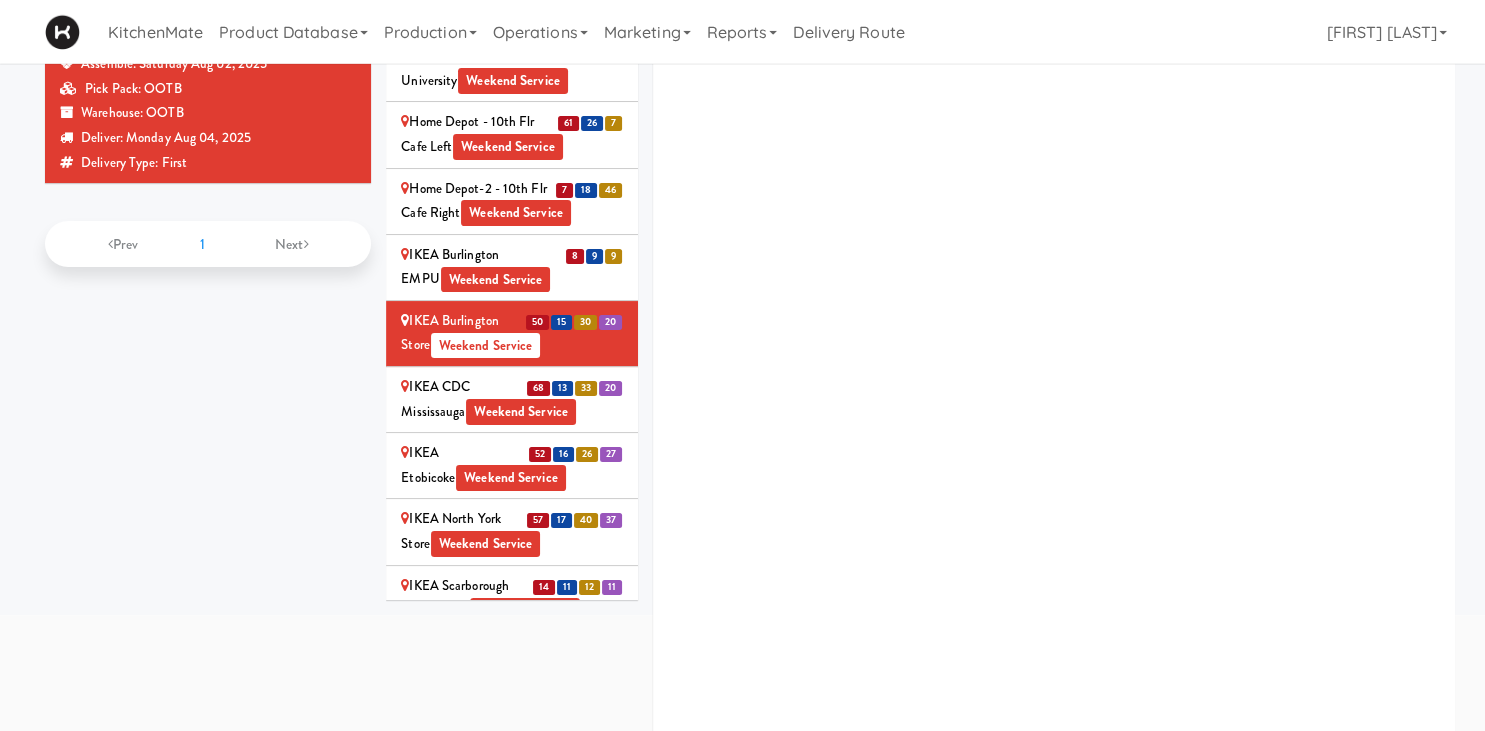 click on "IKEA Burlington Store  Weekend Service" at bounding box center [512, 333] 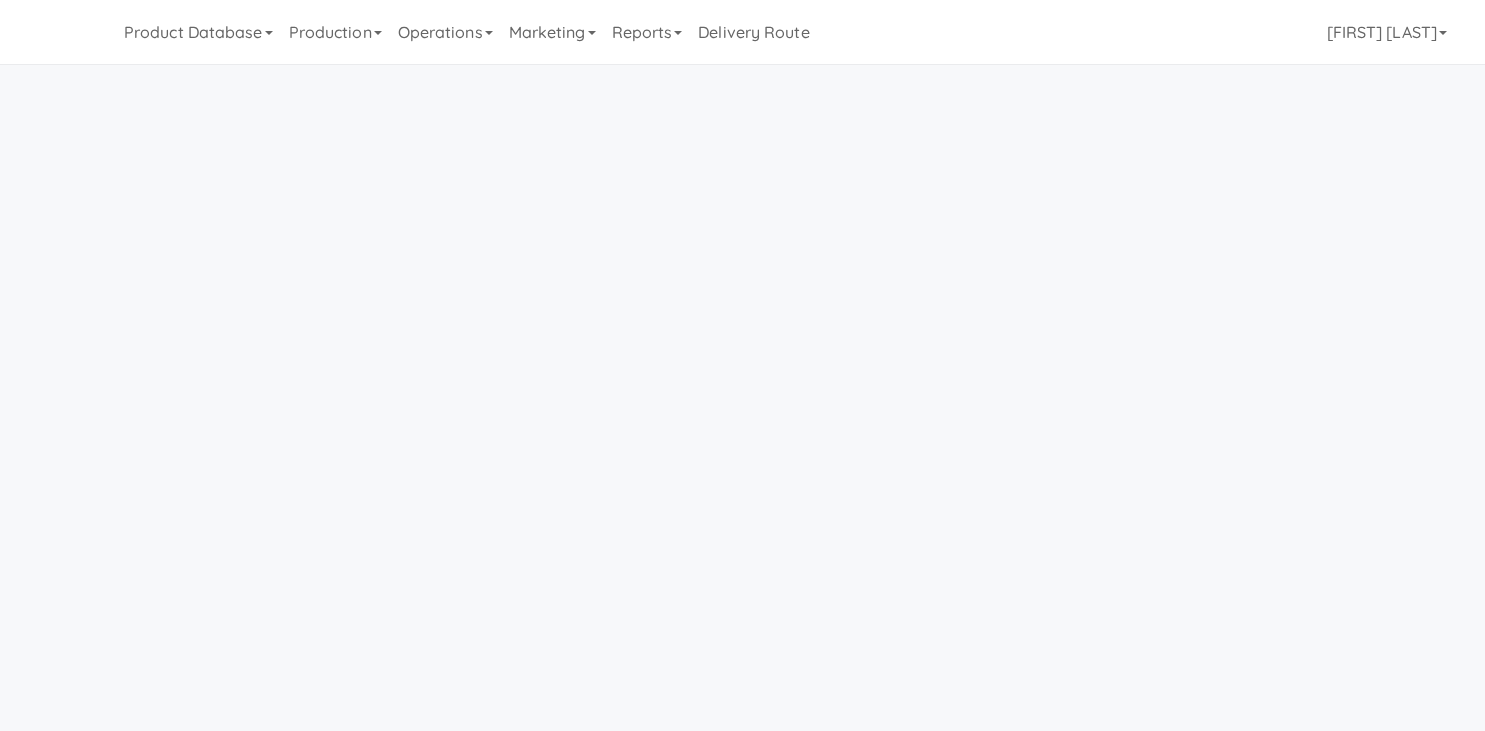 scroll, scrollTop: 64, scrollLeft: 0, axis: vertical 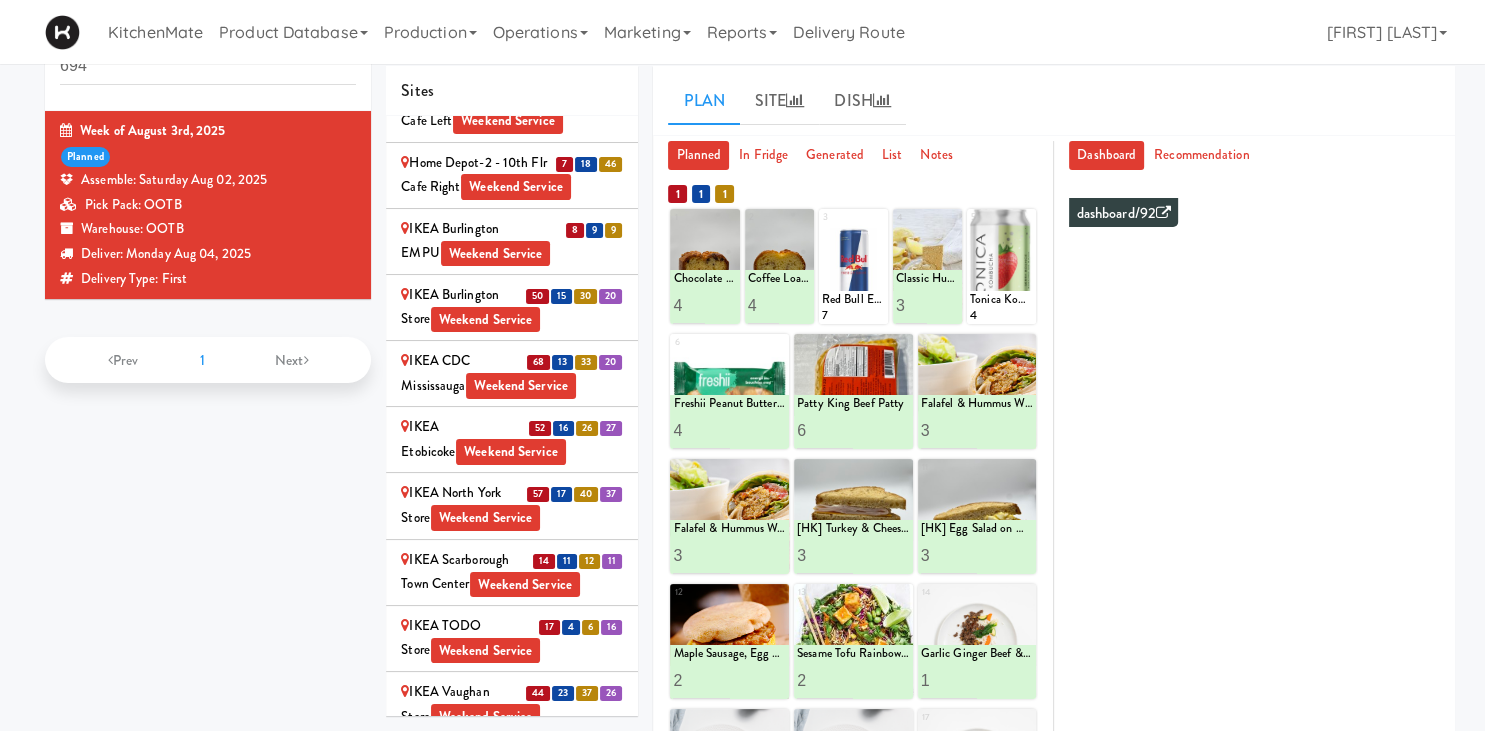 click on "[NUMBER] [NUMBER] [NUMBER] [NUMBER] IKEA [CITY] Store Weekend Service" at bounding box center (512, 308) 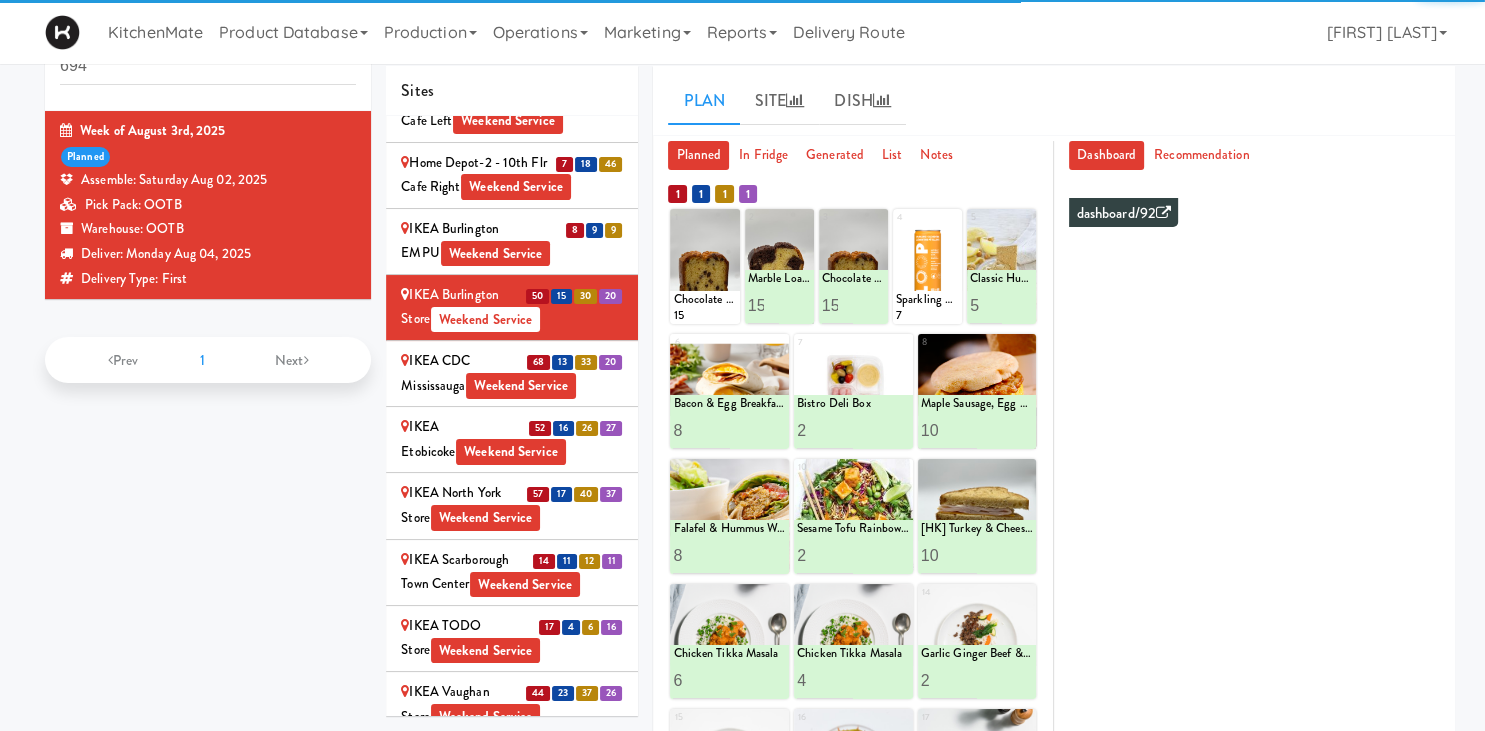 click on "IKEA CDC Mississauga  Weekend Service" at bounding box center (512, 373) 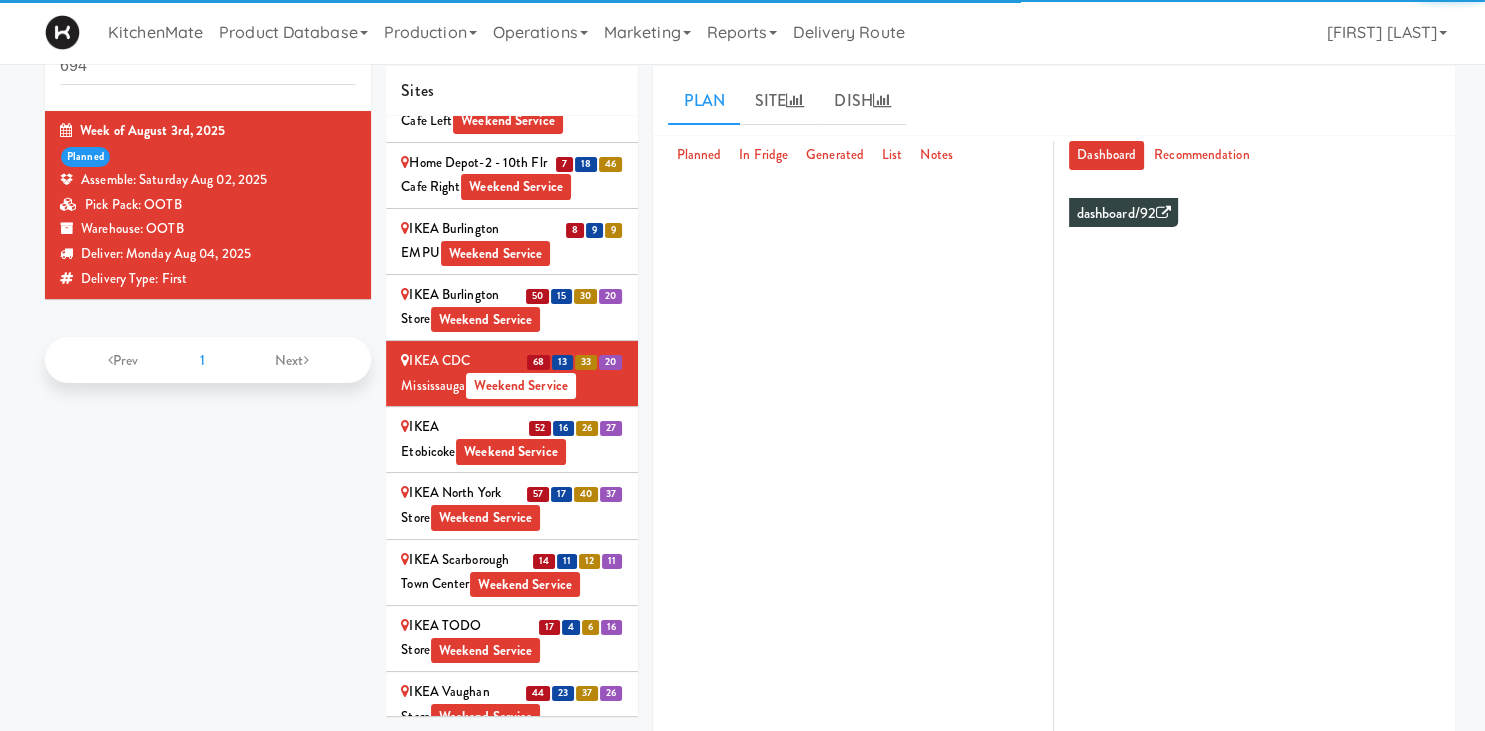 click on "INVENTORY PLANS [NUMBER] Week of [MONTH] [DATE], [YEAR] planned Assemble: [DAY] [MONTH] [DATE], [YEAR] Pick Pack: OOTB Warehouse: OOTB Deliver: [DAY] [MONTH] [DATE], [YEAR] Delivery Type: First Prev
1
Next" at bounding box center [208, 213] 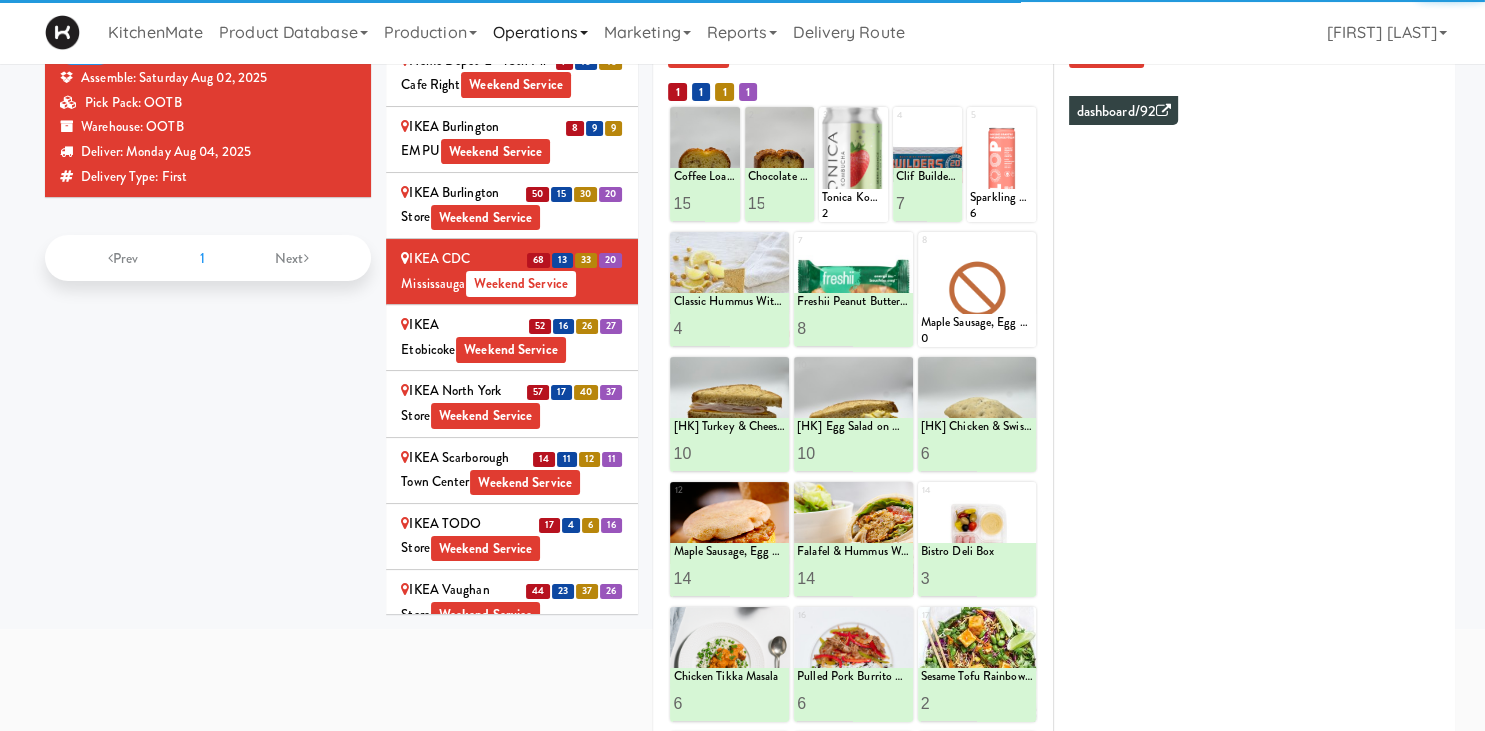 scroll, scrollTop: 196, scrollLeft: 0, axis: vertical 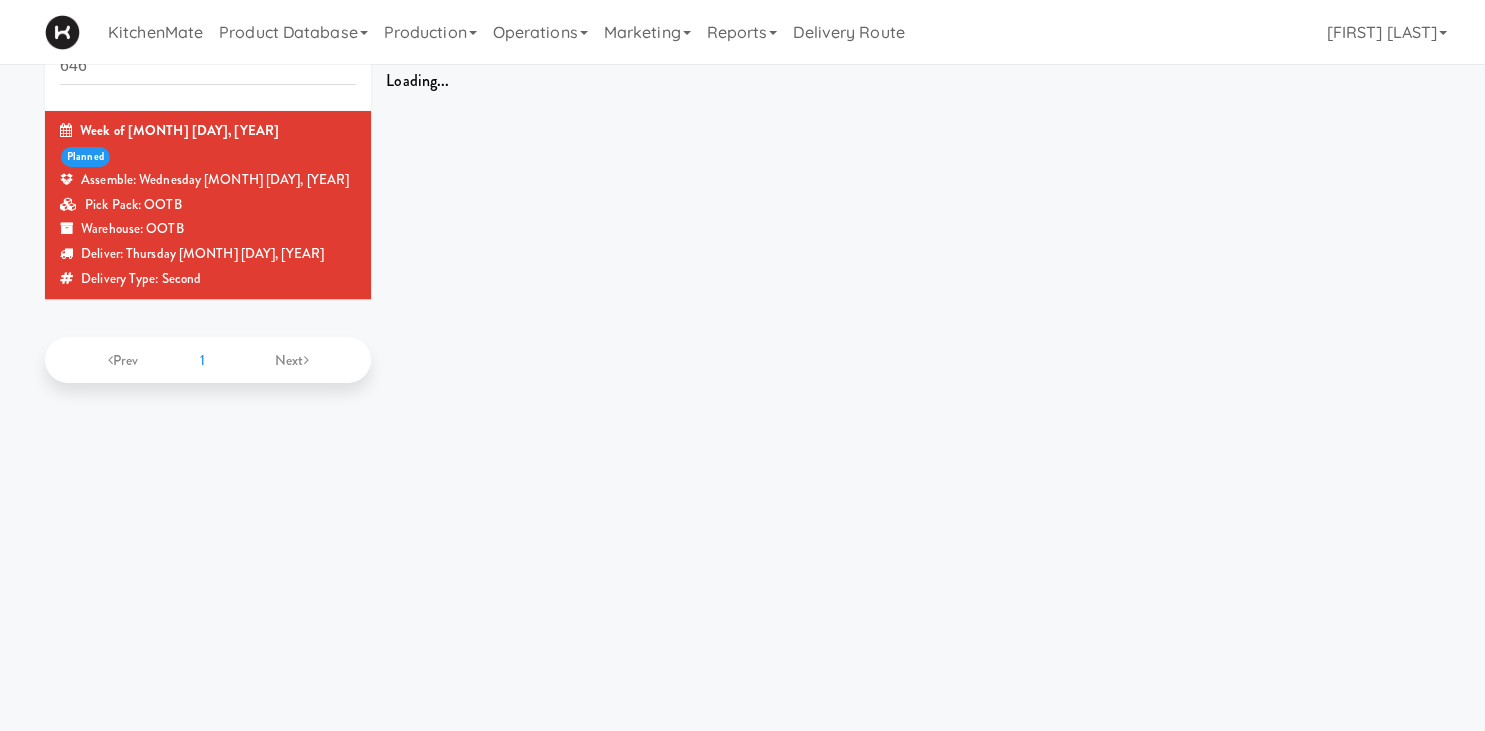 click on "Assemble: Wednesday [MONTH] [DAY], [YEAR]" at bounding box center (208, 180) 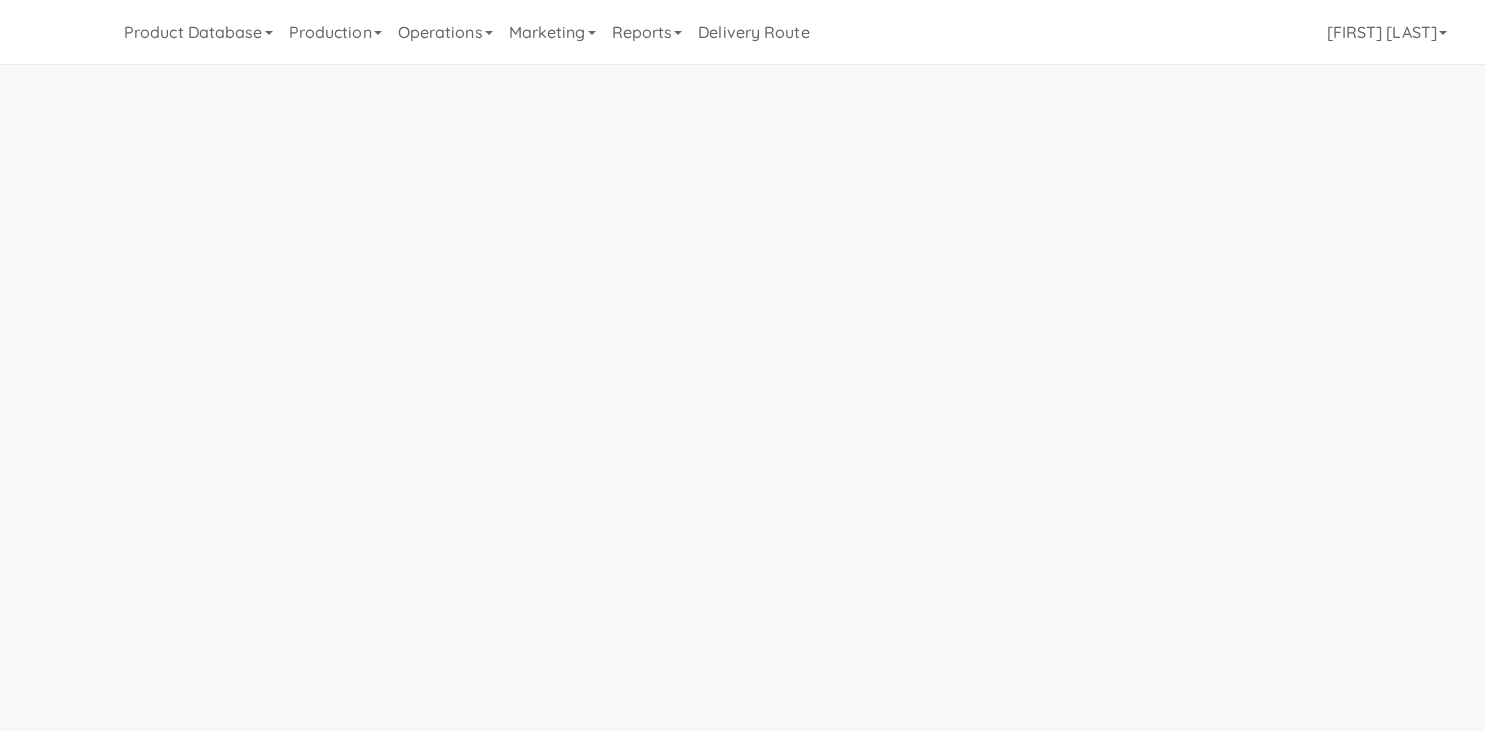 scroll, scrollTop: 0, scrollLeft: 0, axis: both 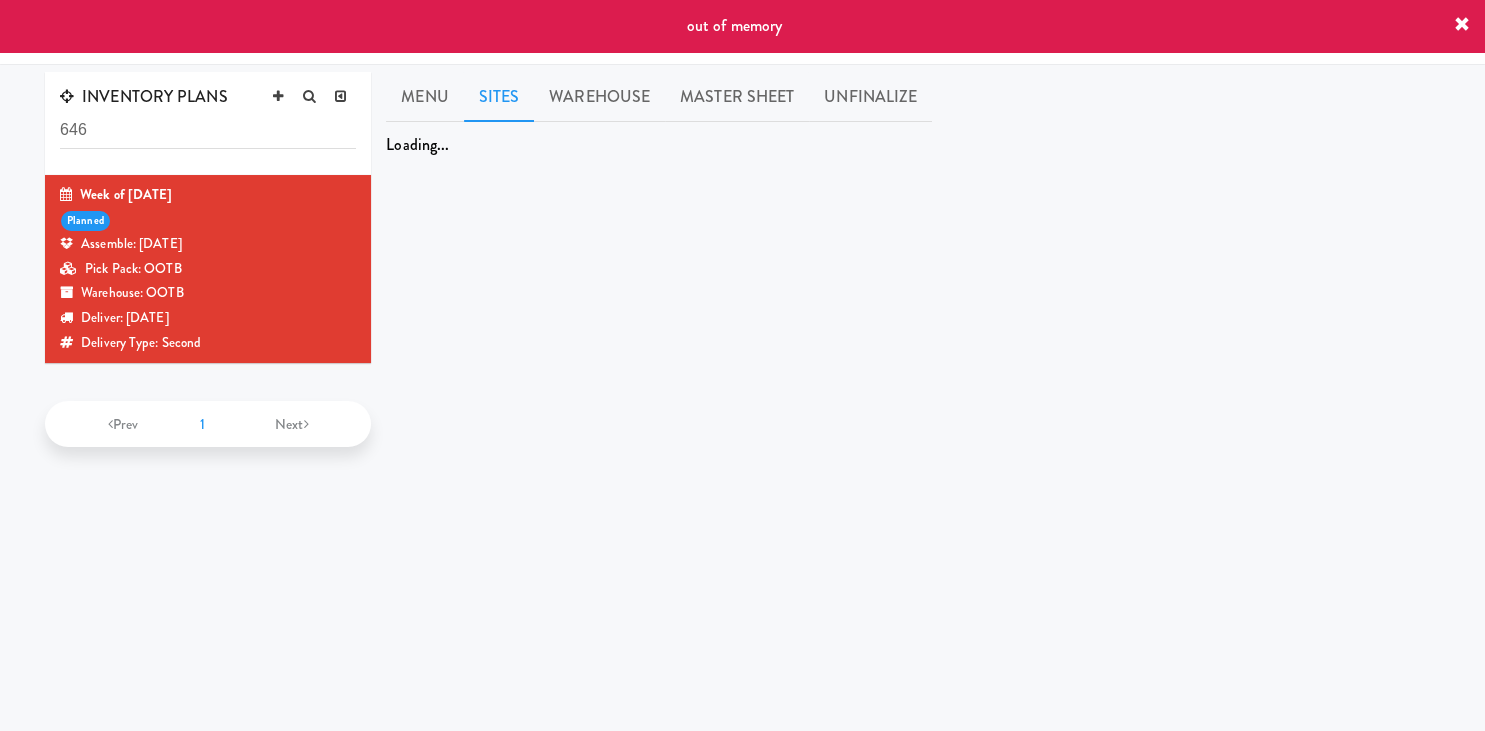 click on "Sites" at bounding box center [499, 97] 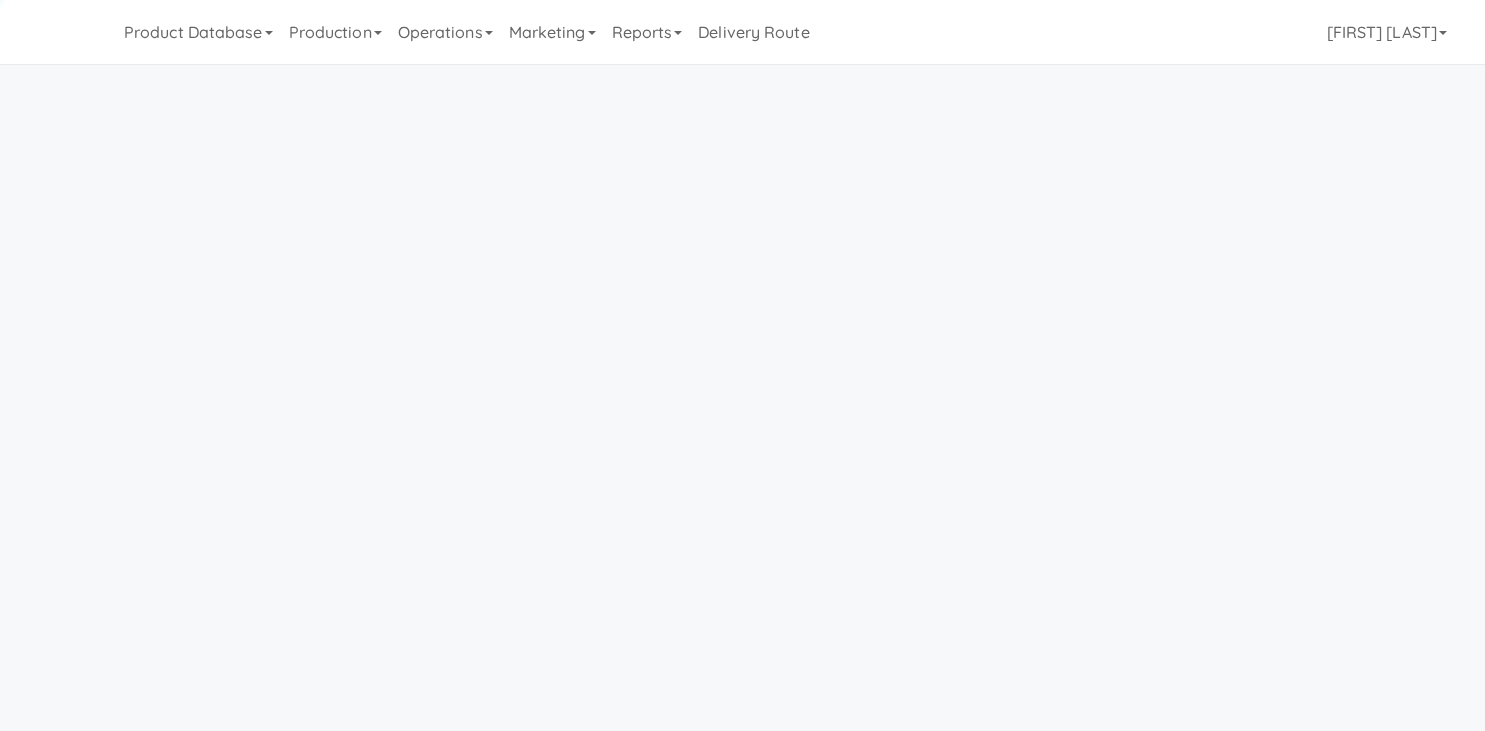 scroll, scrollTop: 0, scrollLeft: 0, axis: both 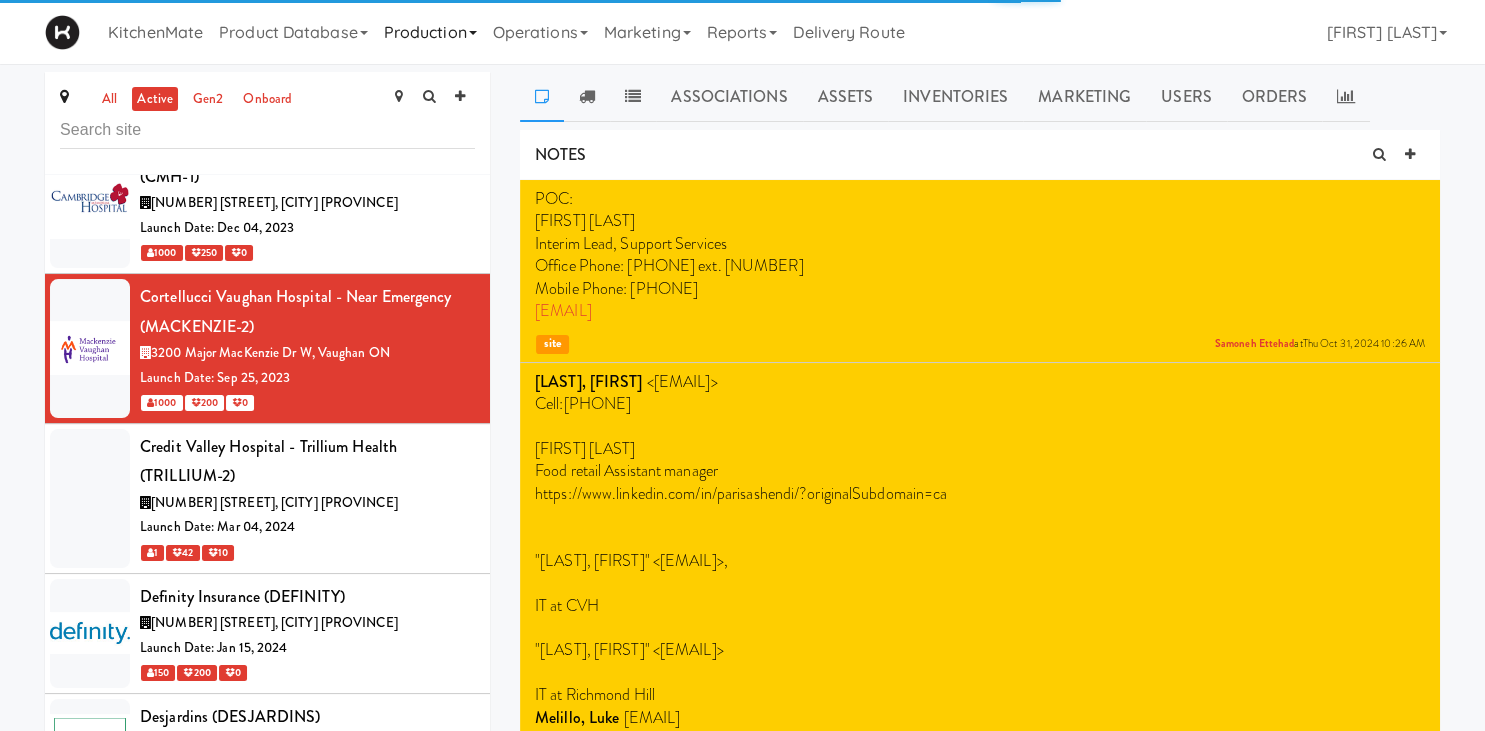 click on "Production" at bounding box center (430, 32) 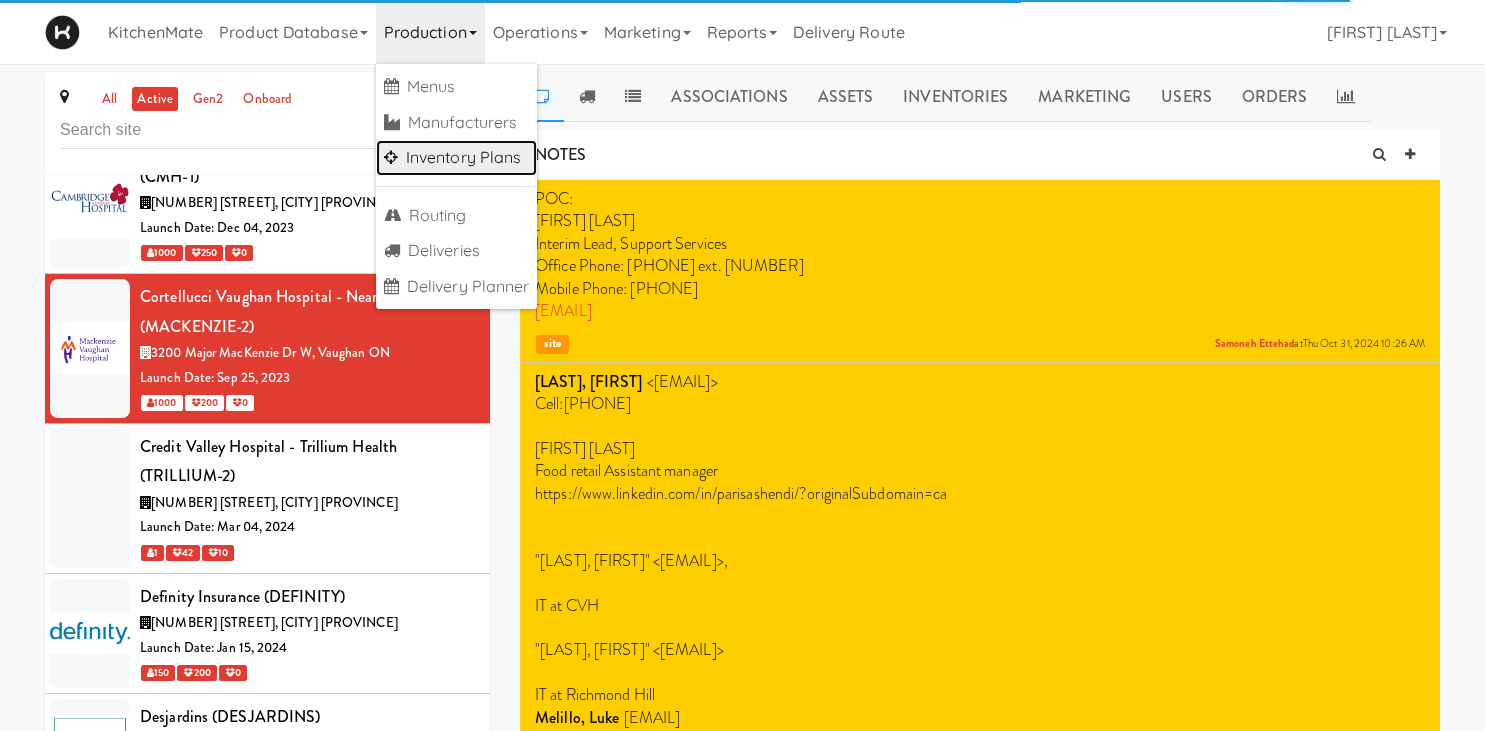 click on "Inventory Plans" at bounding box center [457, 158] 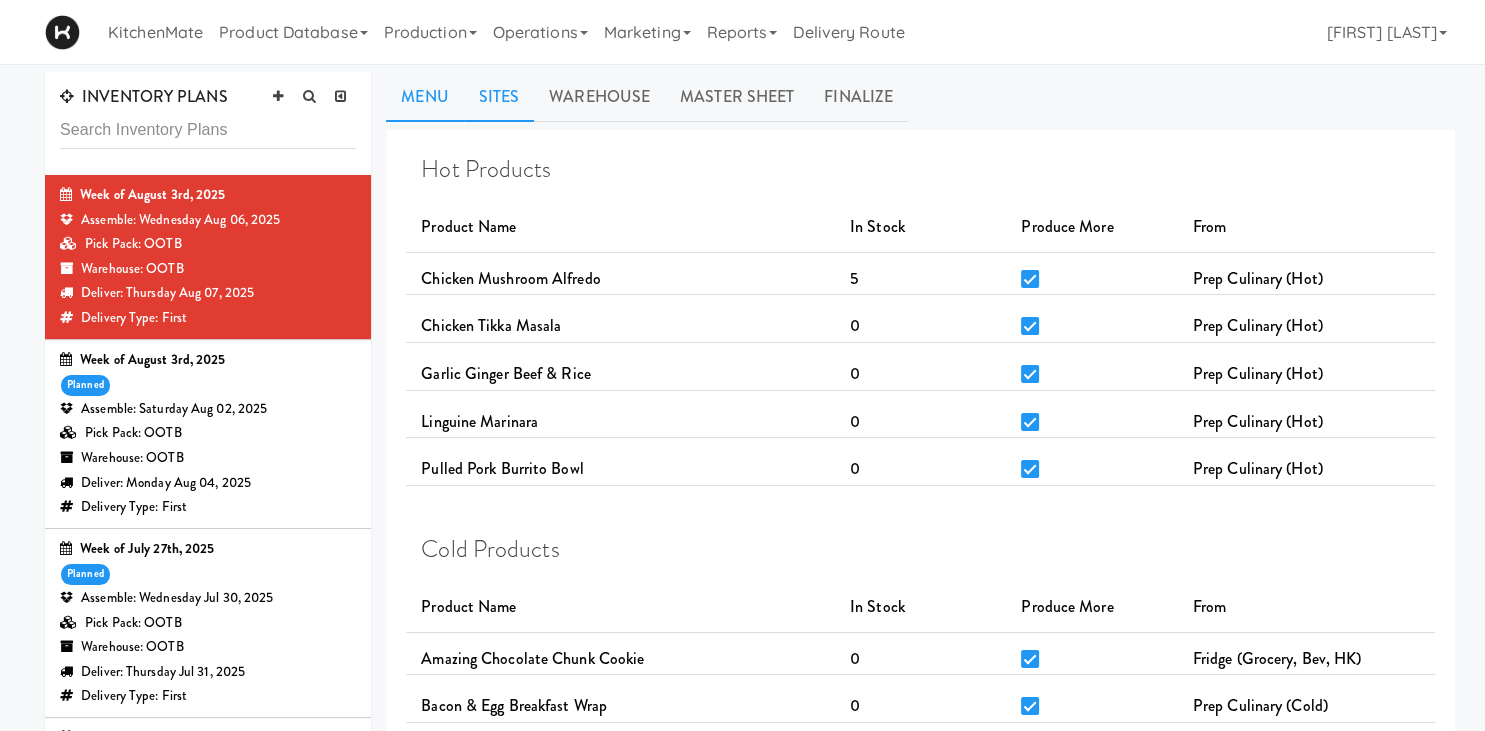 click on "Sites" at bounding box center (499, 97) 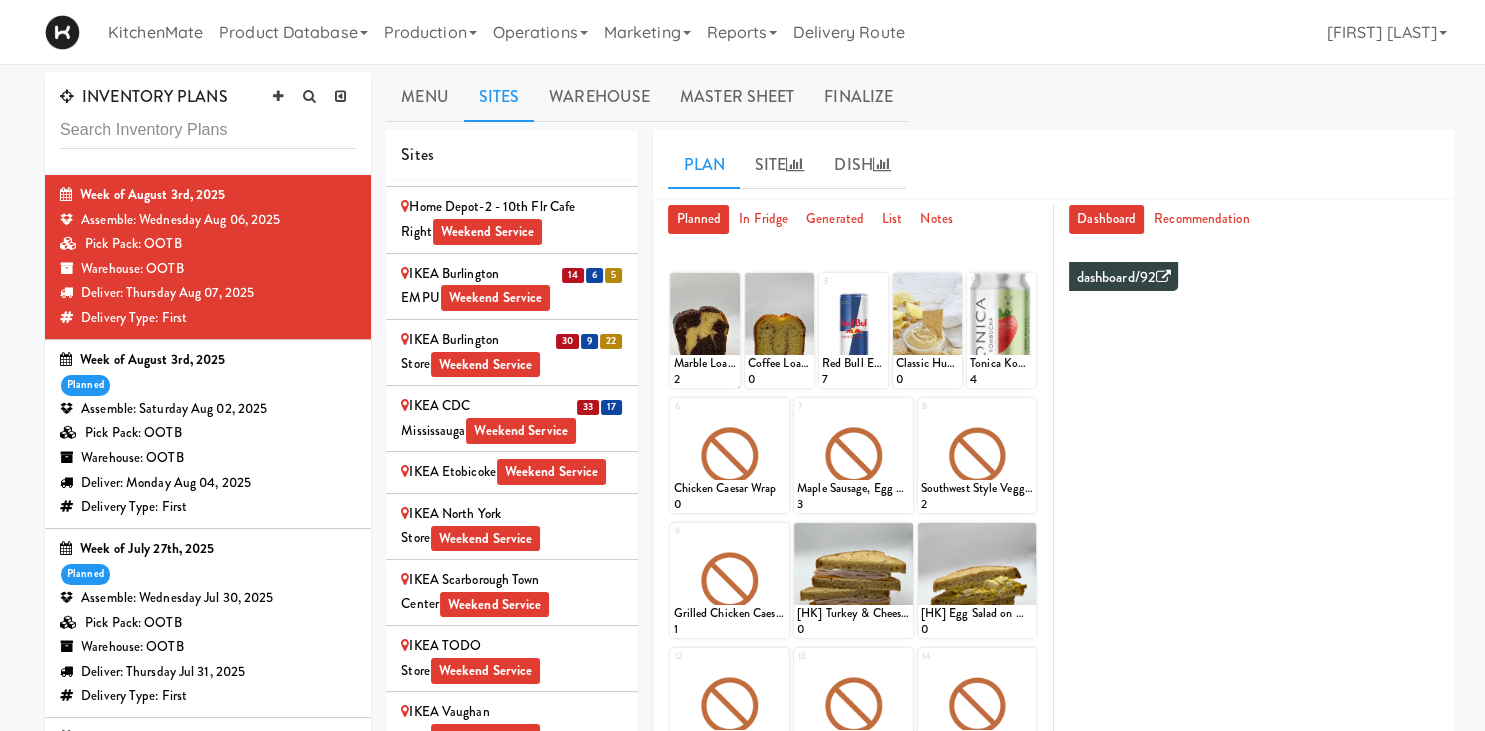 scroll, scrollTop: 1843, scrollLeft: 0, axis: vertical 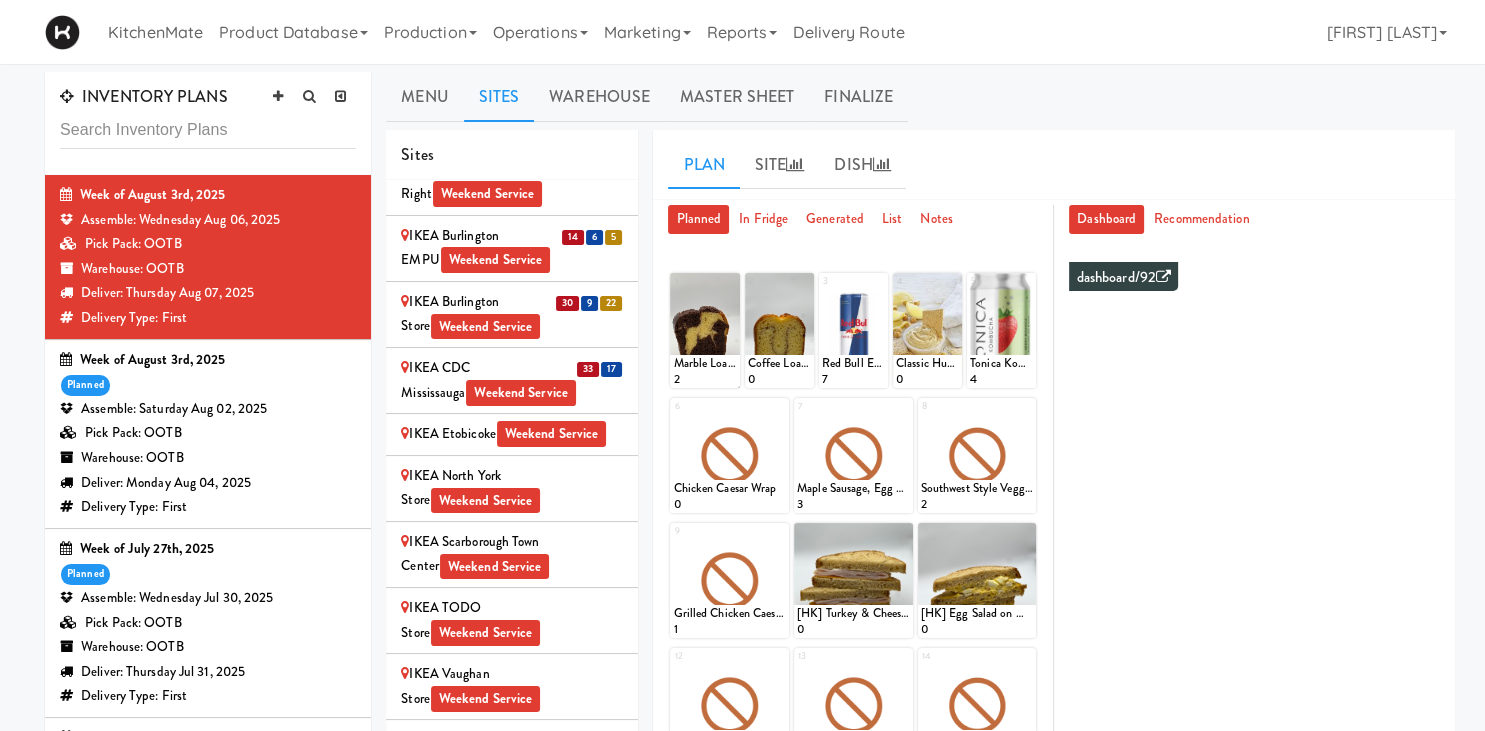 click on "Weekend Service" at bounding box center [521, 393] 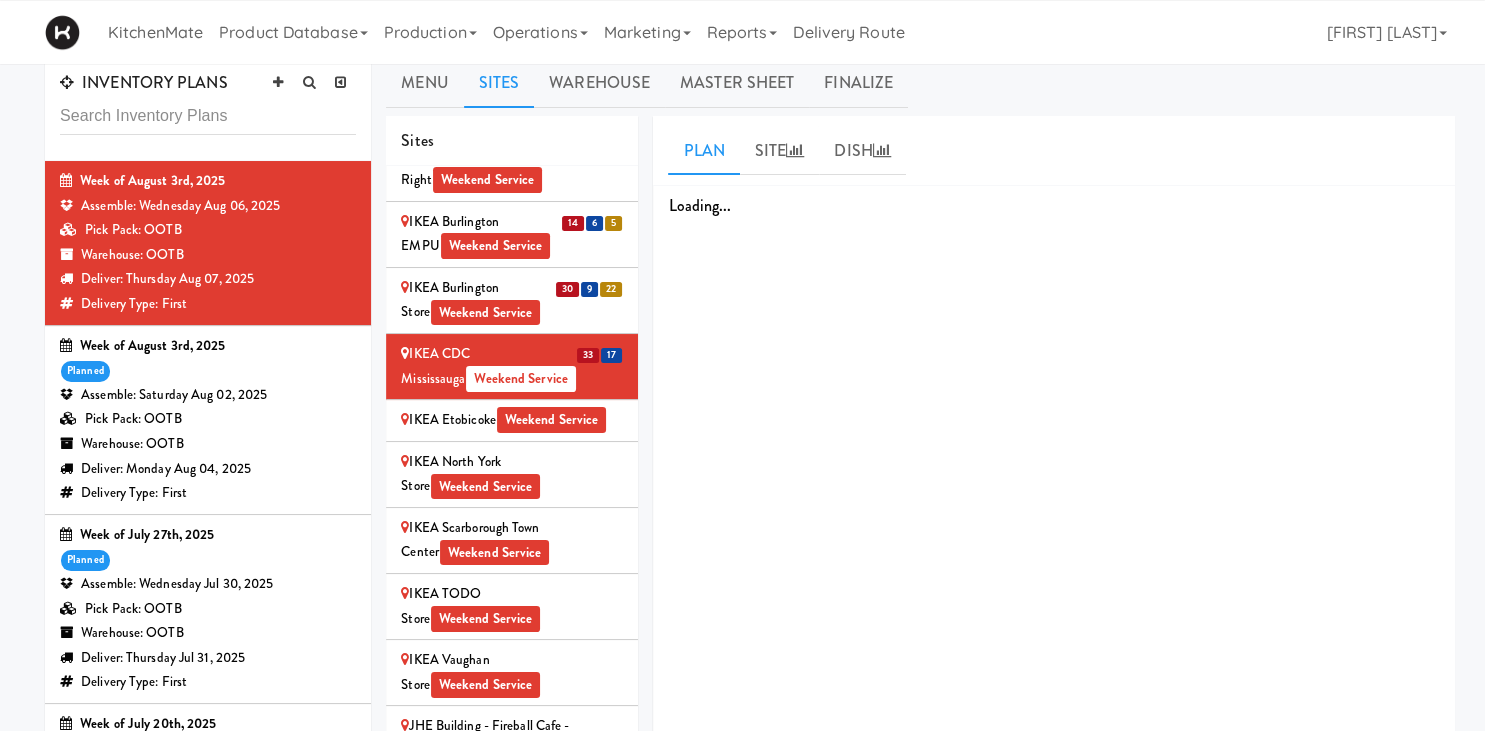 scroll, scrollTop: 0, scrollLeft: 0, axis: both 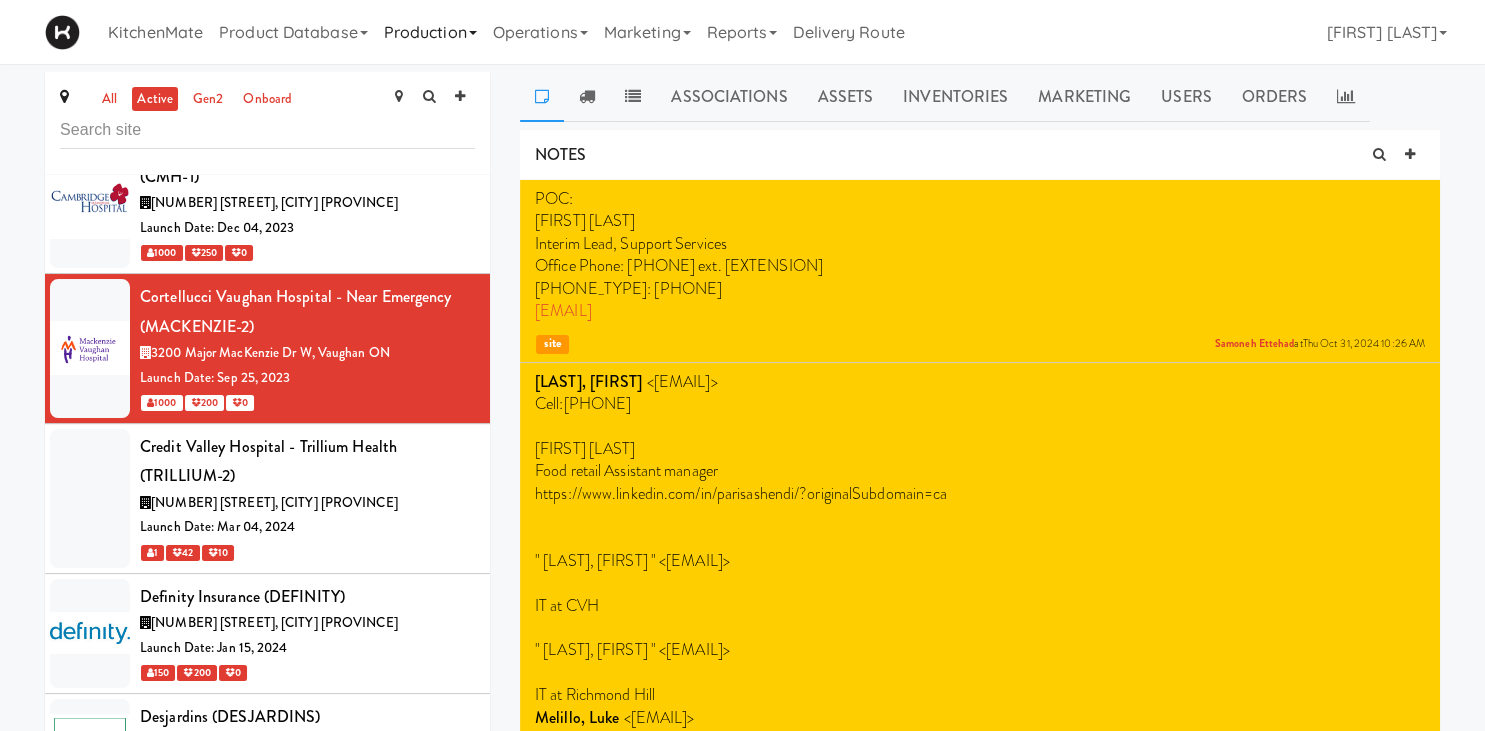 click on "Production" at bounding box center [430, 32] 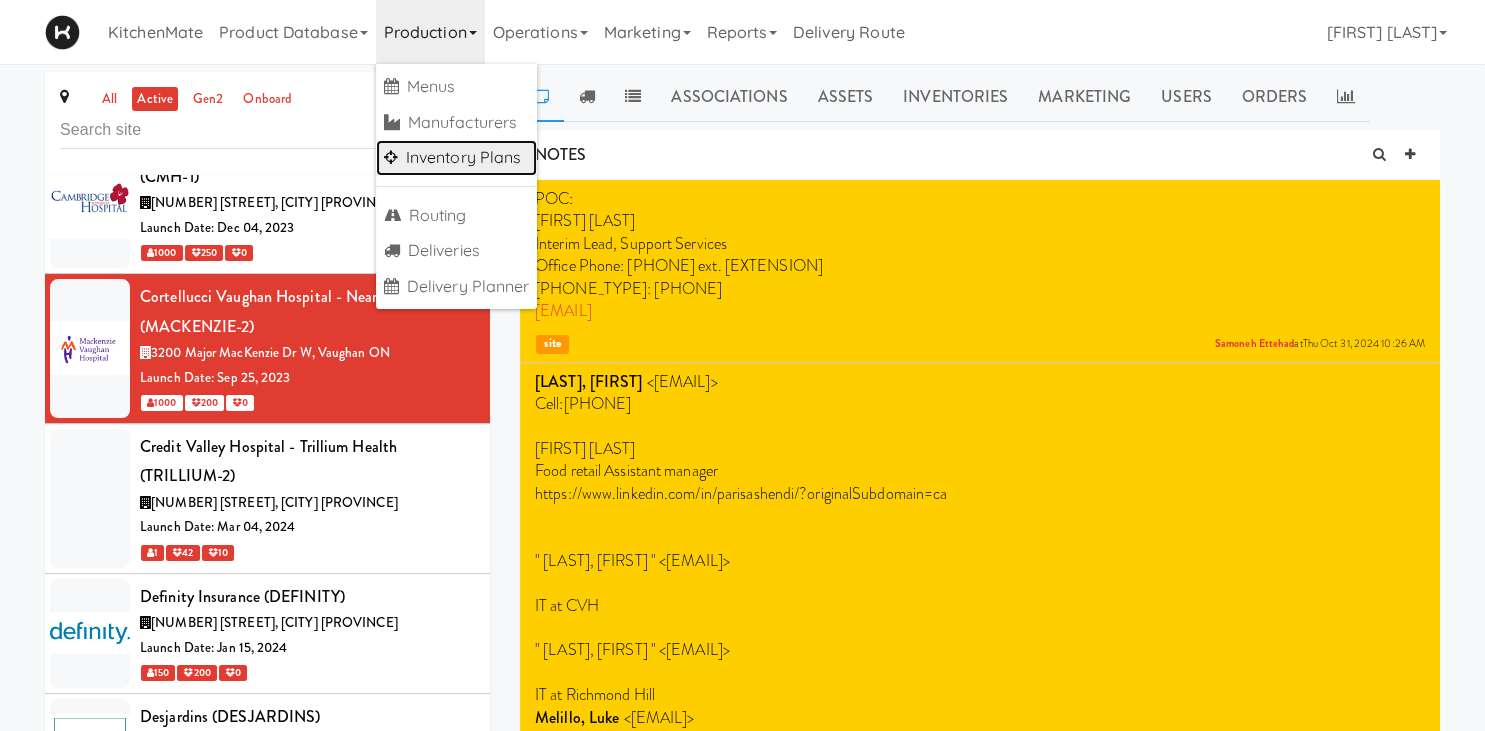 click on "Inventory Plans" at bounding box center (457, 158) 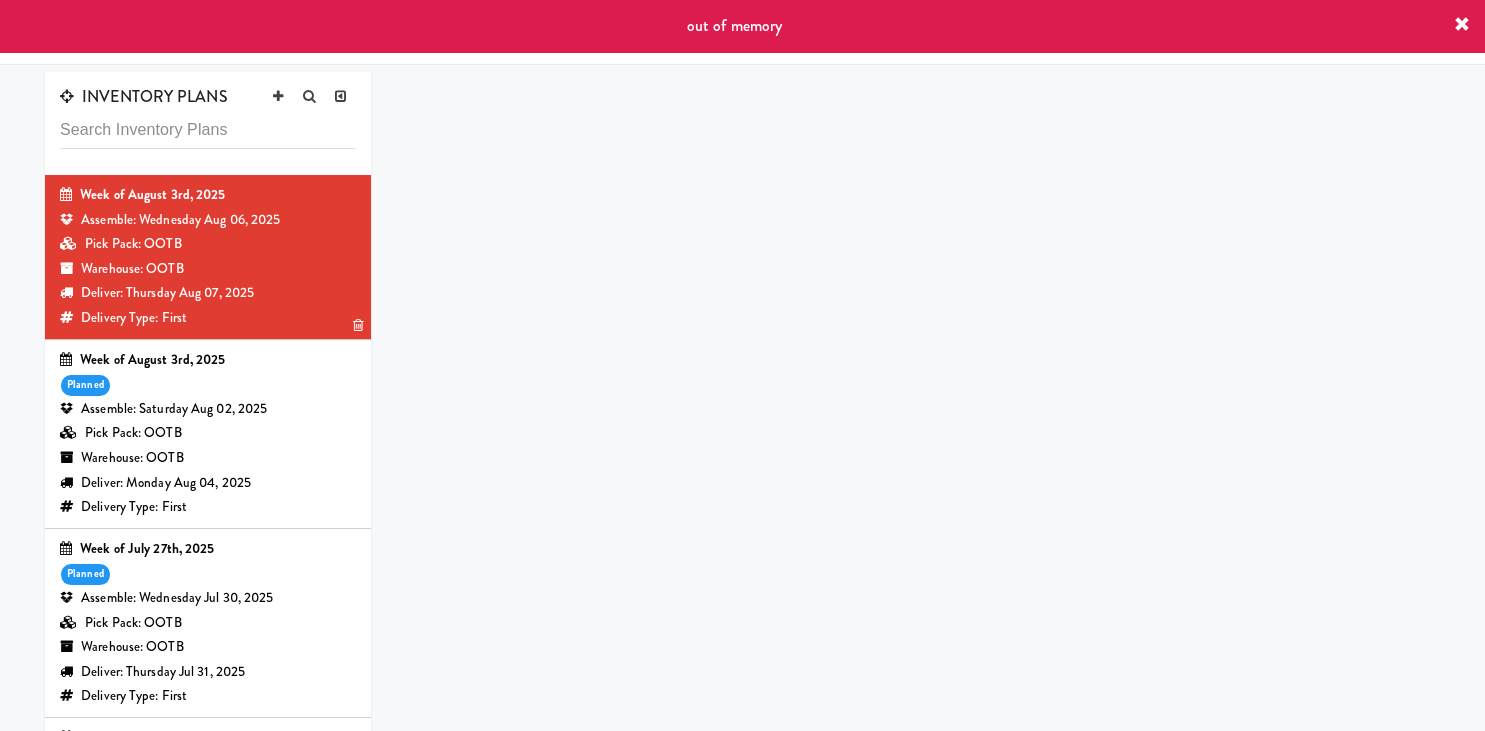 click on "Assemble: Wednesday Aug 06, 2025" at bounding box center [208, 220] 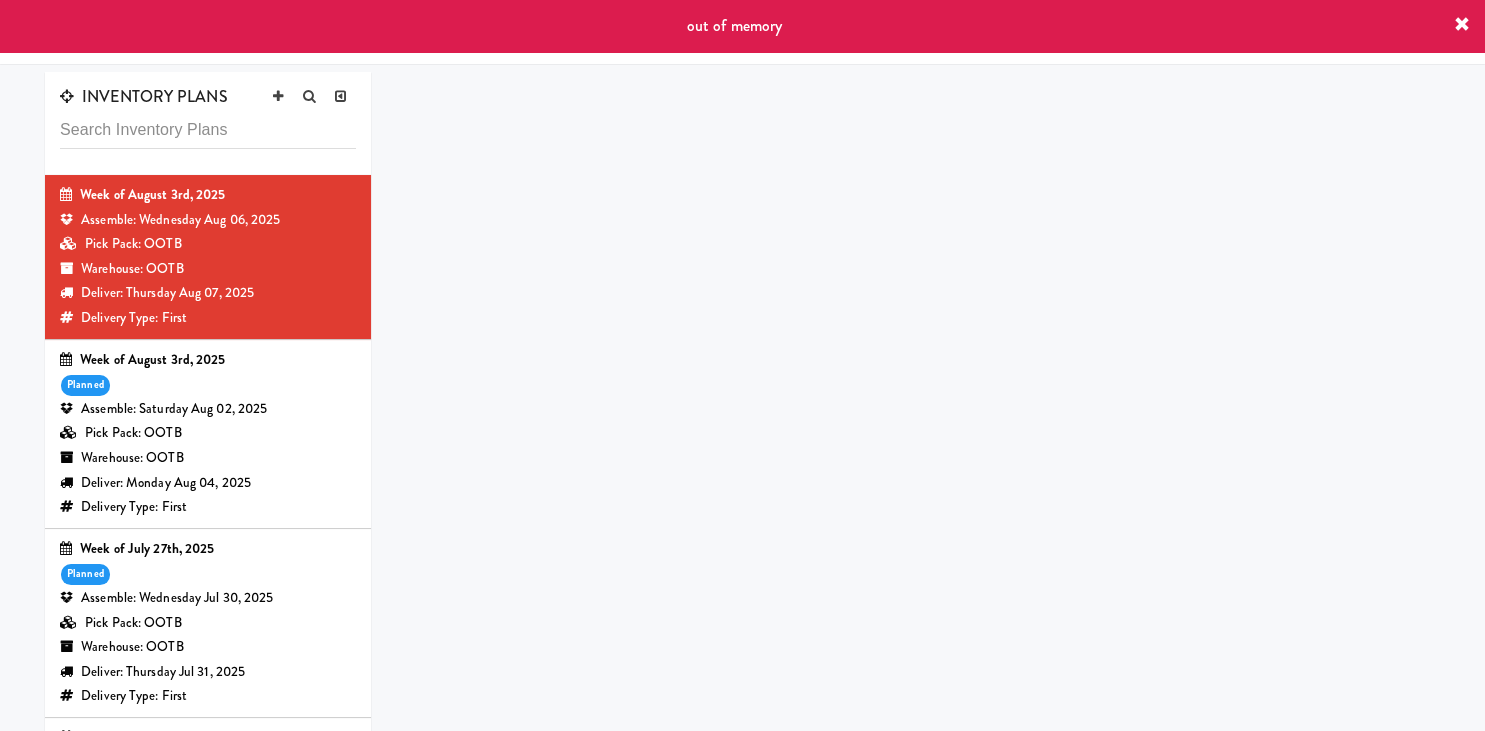click on "Deliver: Monday Aug 04, 2025" at bounding box center (208, 483) 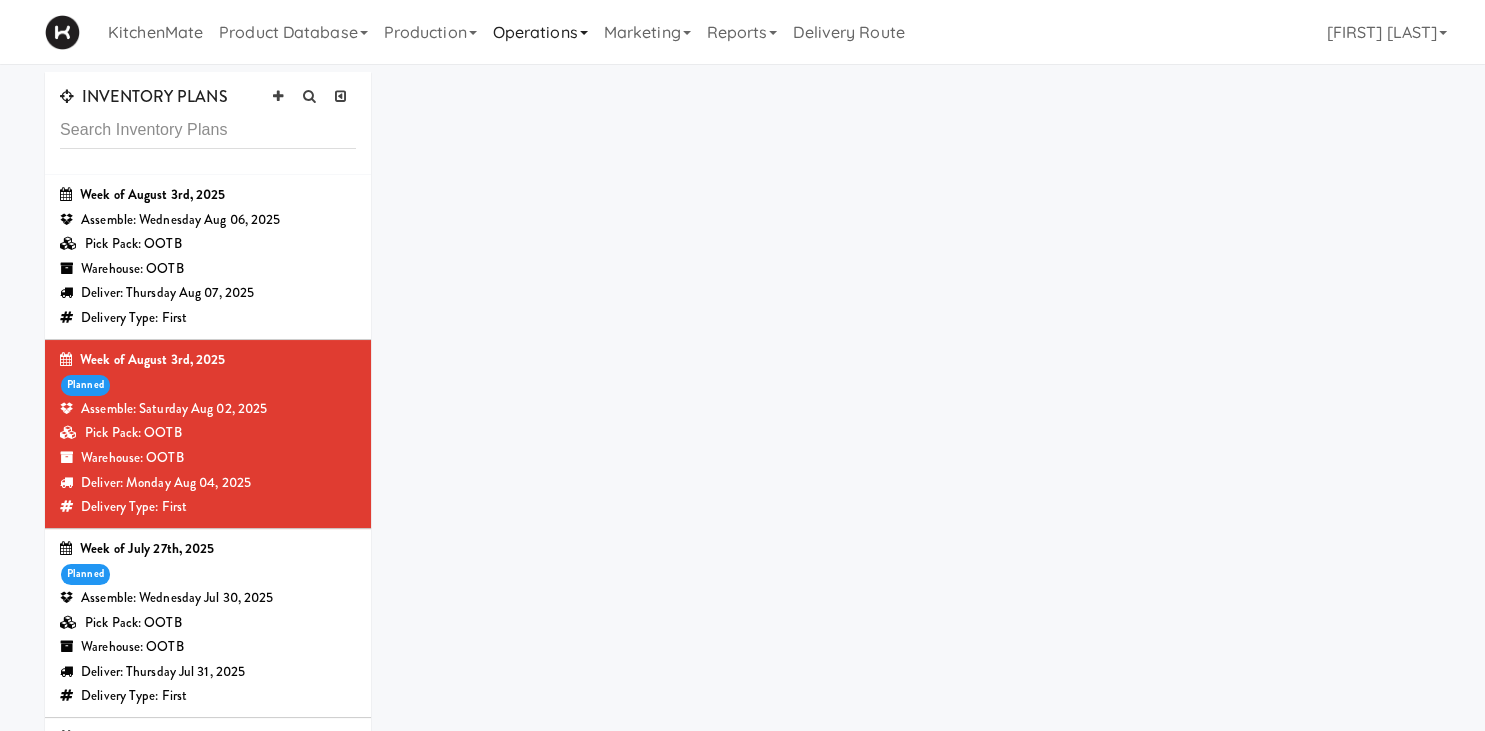 click on "Operations" at bounding box center (540, 32) 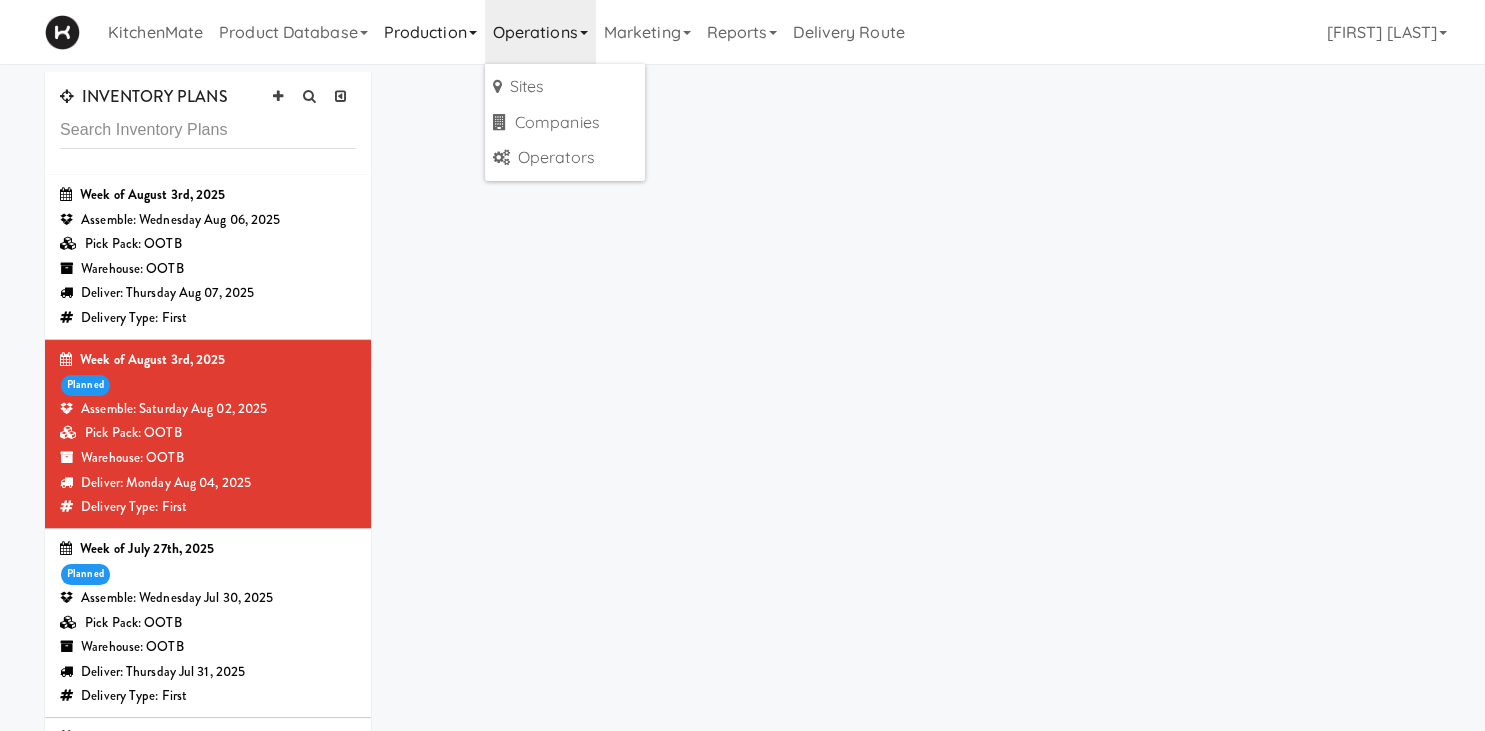click on "Production" at bounding box center (430, 32) 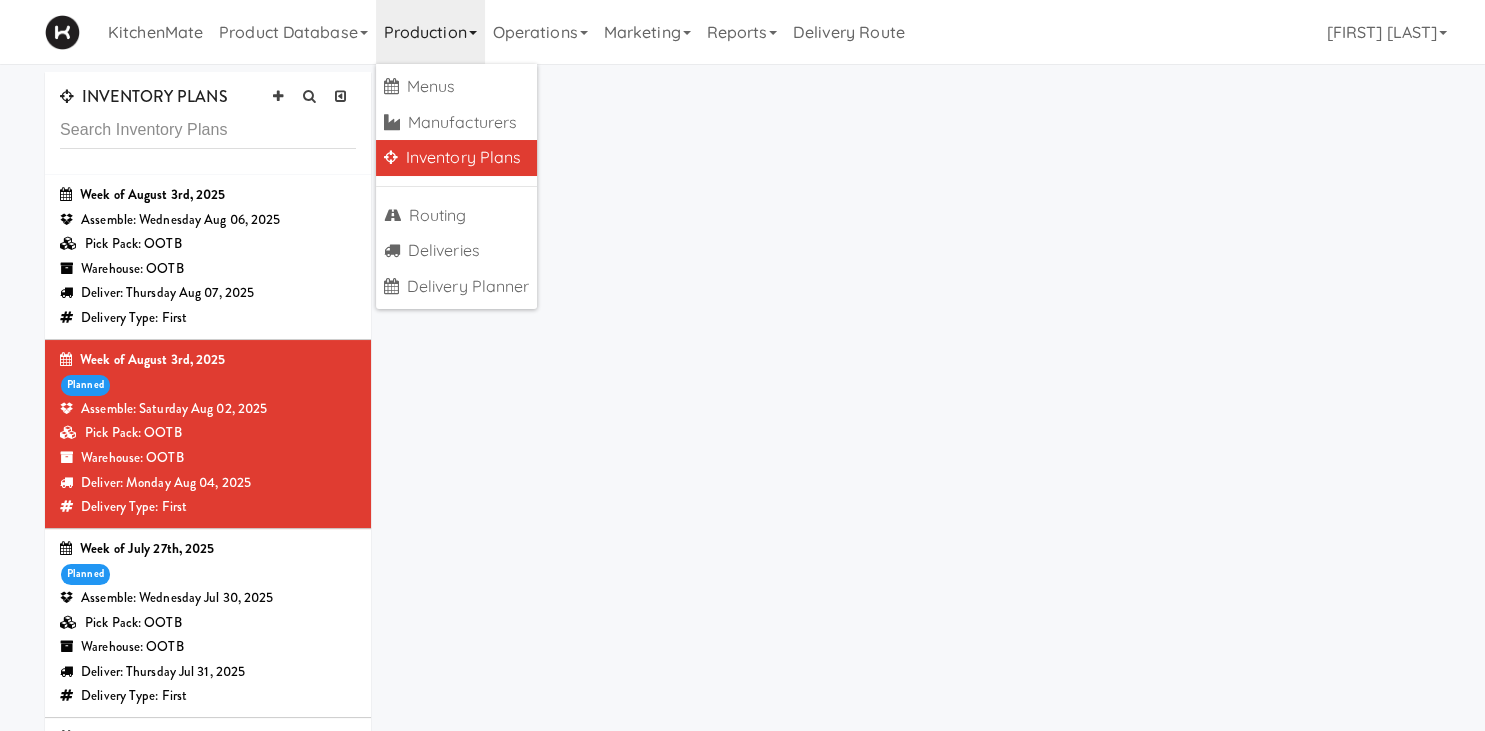 click on "Inventory Plans" at bounding box center [457, 158] 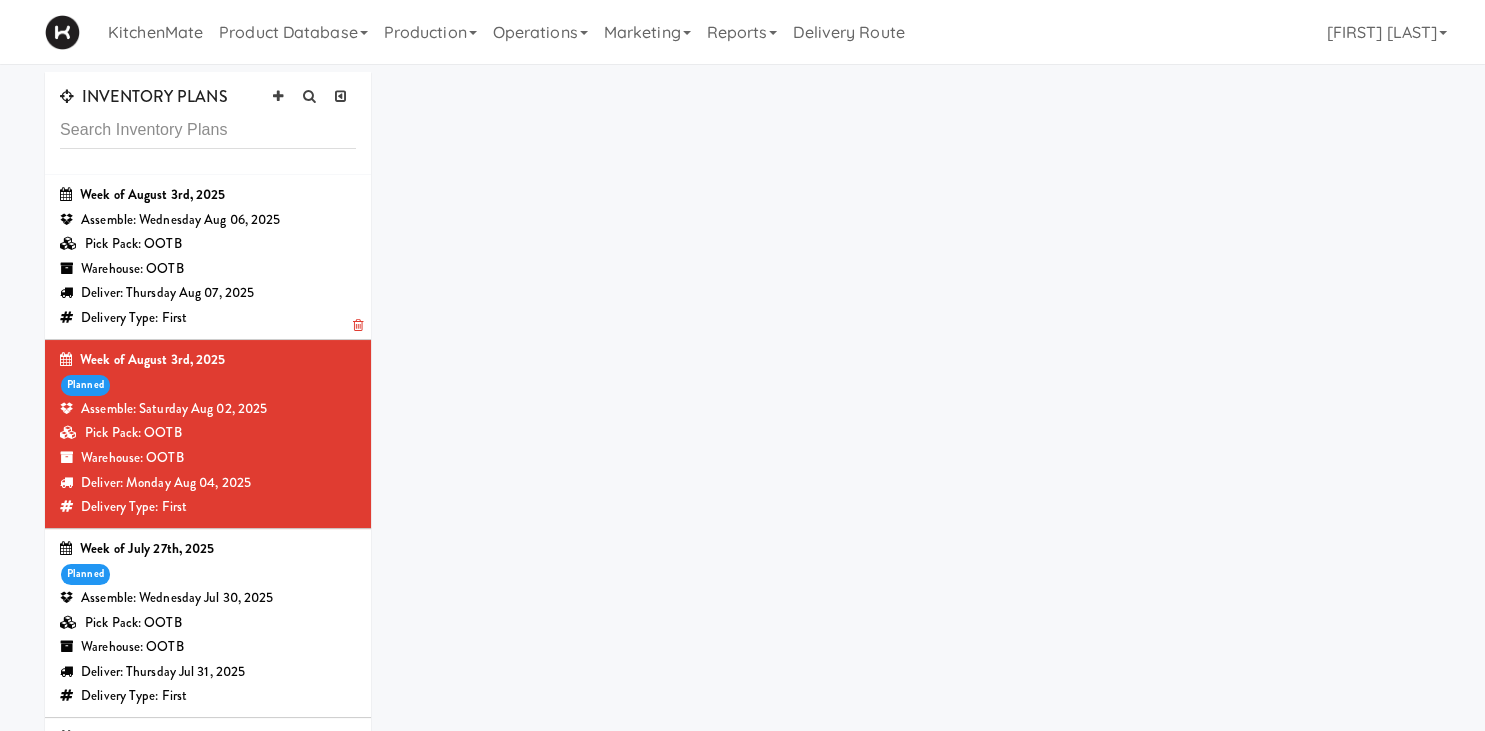 click on "Assemble: Wednesday Aug 06, 2025" at bounding box center (208, 220) 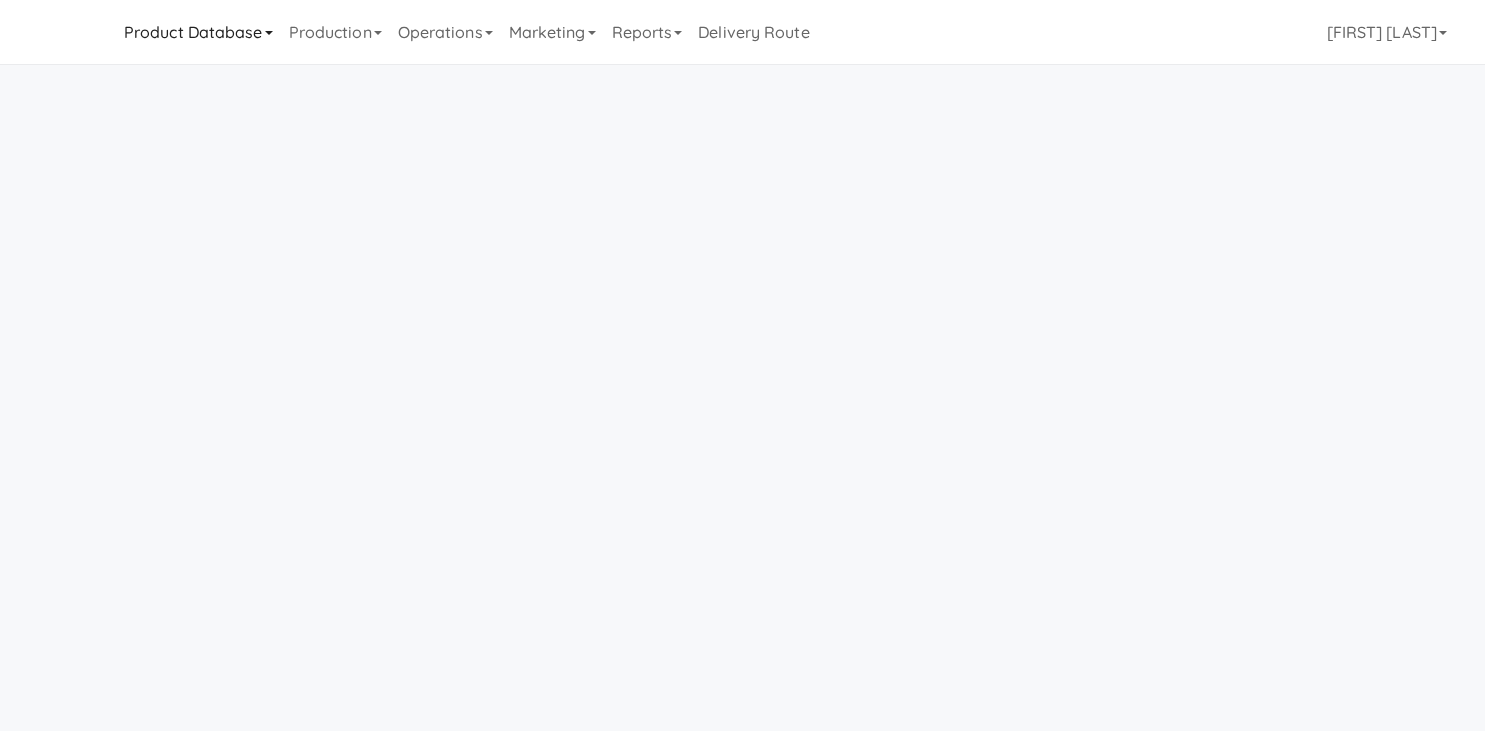 scroll, scrollTop: 0, scrollLeft: 0, axis: both 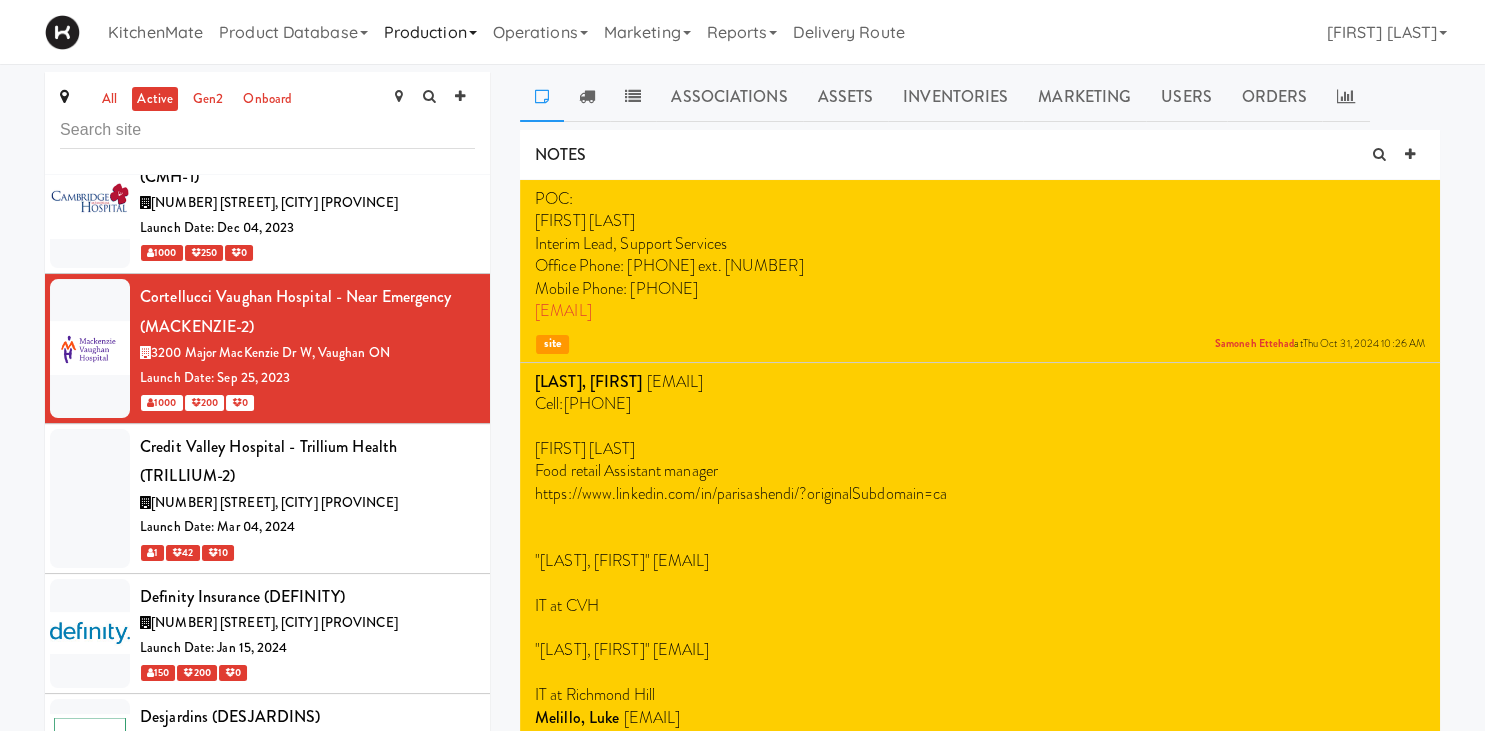 click on "Production" at bounding box center (430, 32) 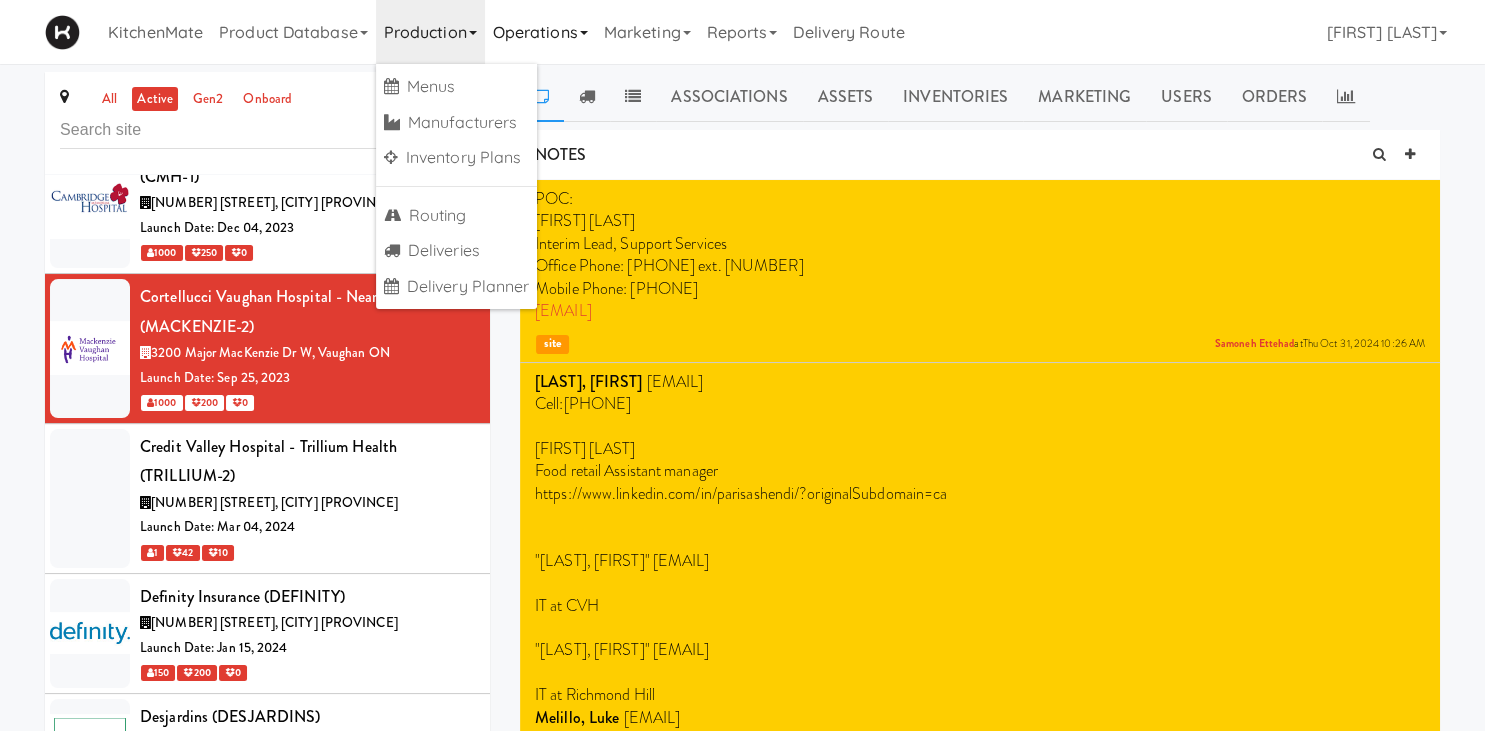 click on "Operations" at bounding box center [540, 32] 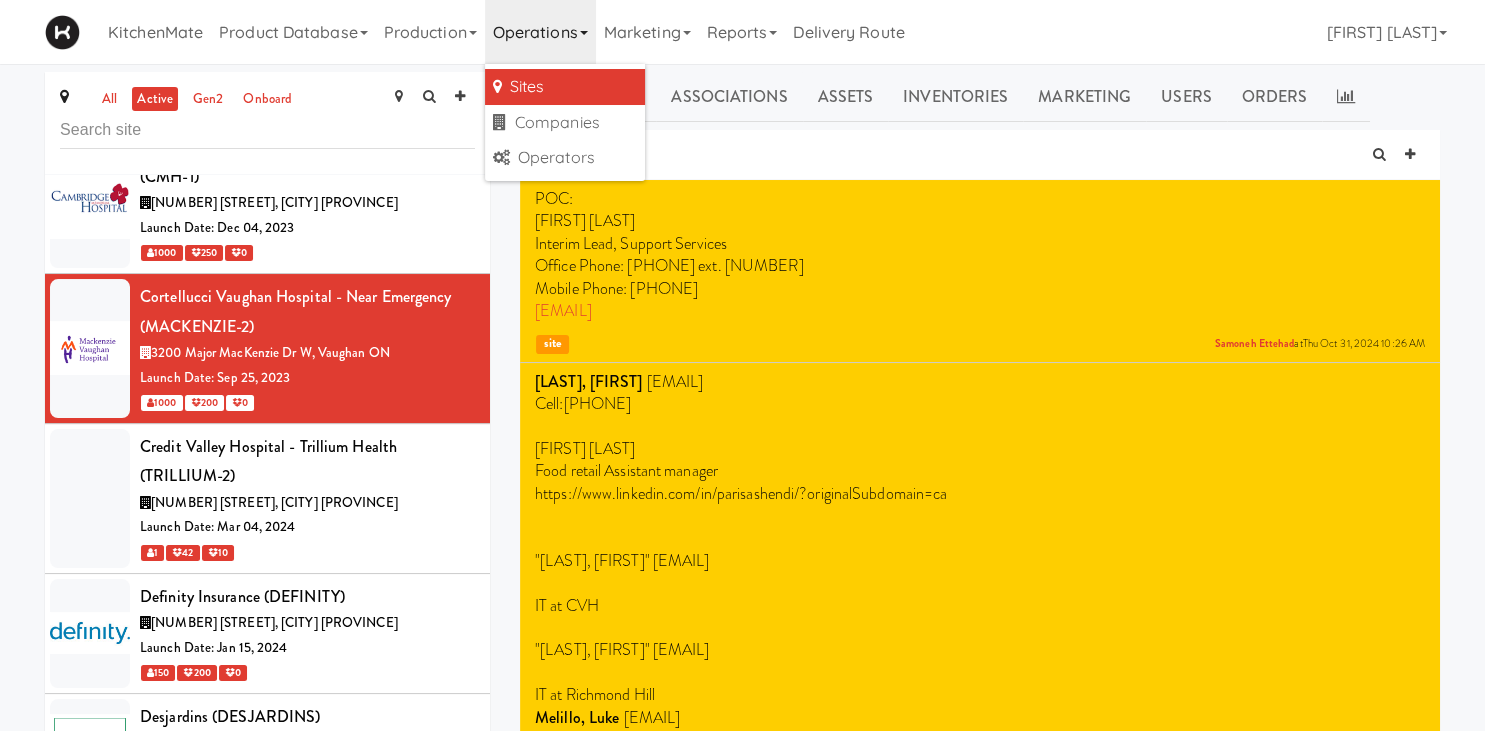 click on "Sites" at bounding box center (565, 87) 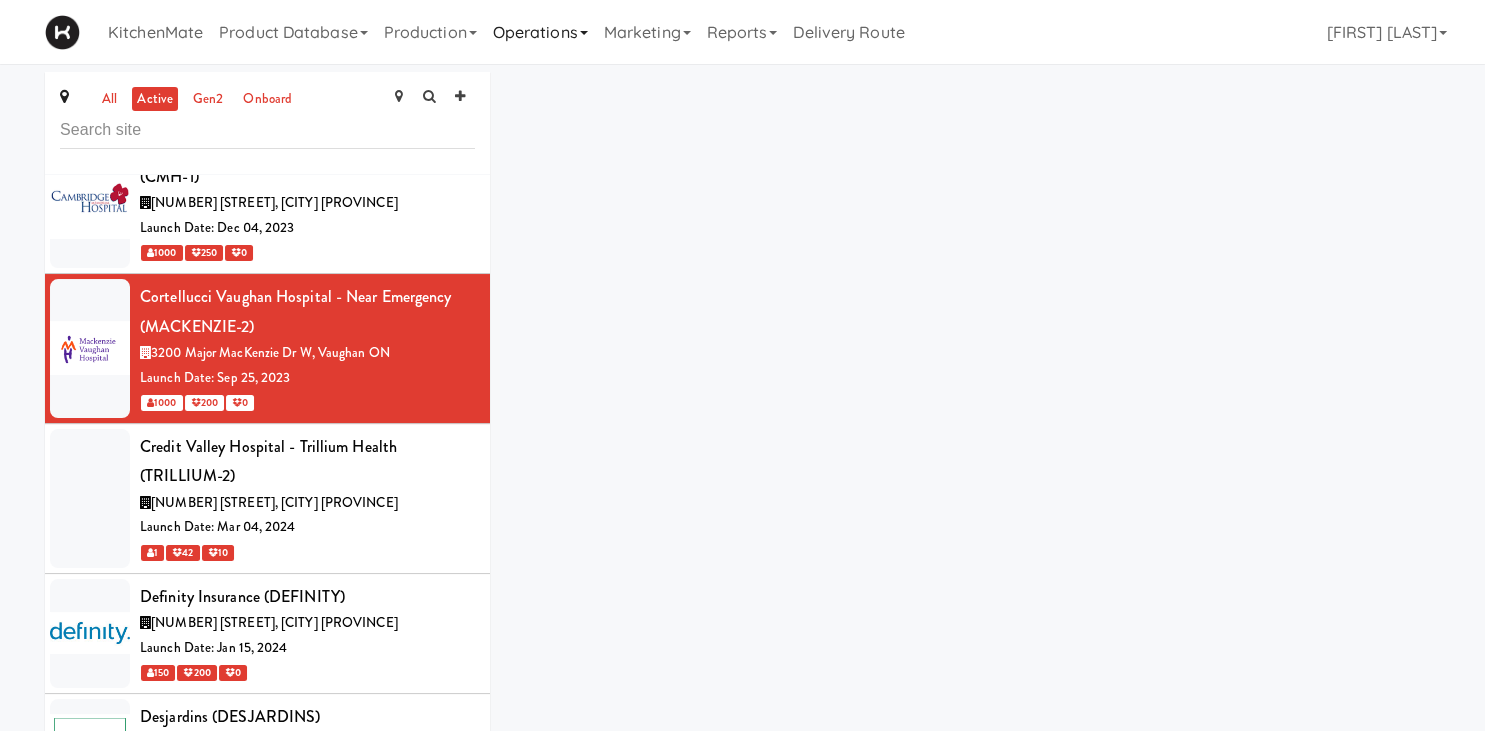 click on "Operations" at bounding box center [540, 32] 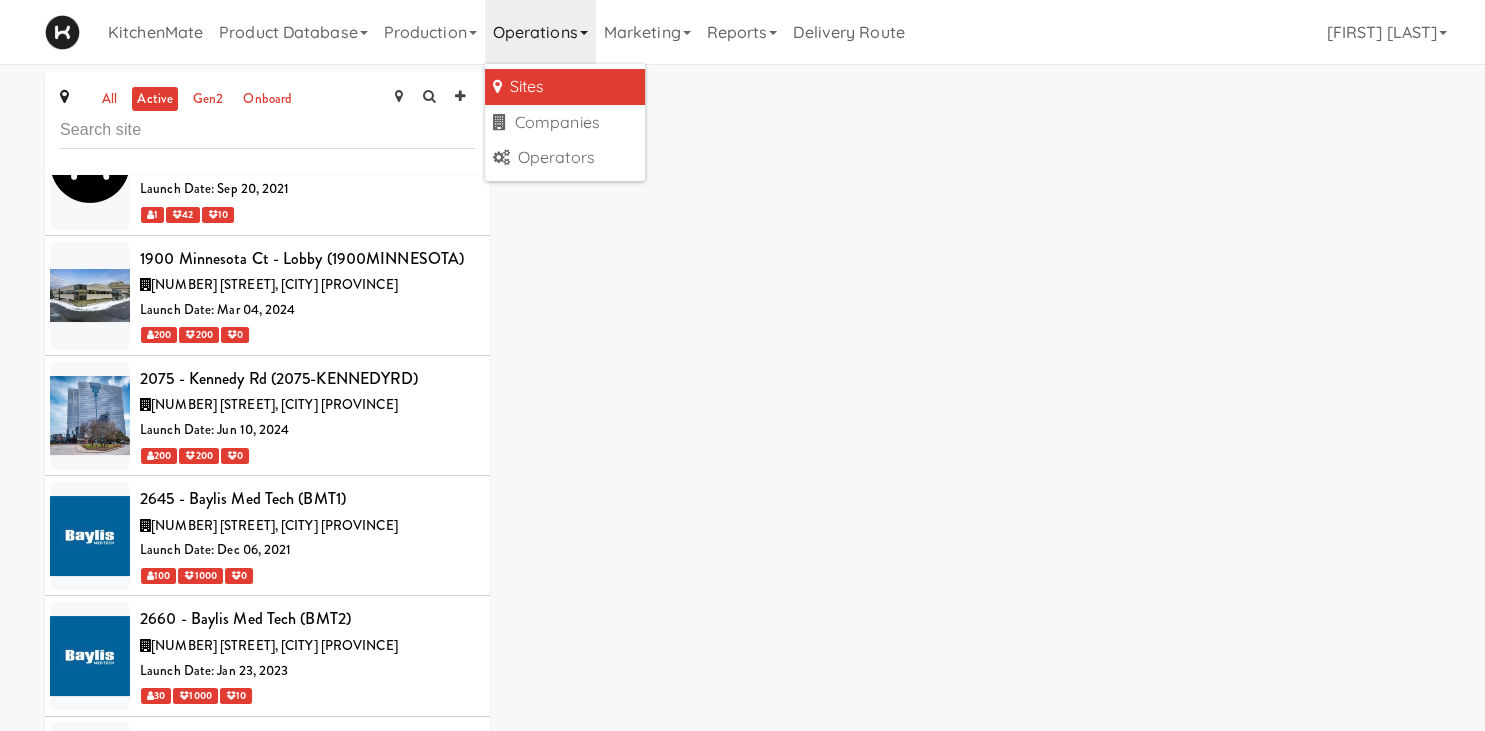 scroll, scrollTop: 0, scrollLeft: 0, axis: both 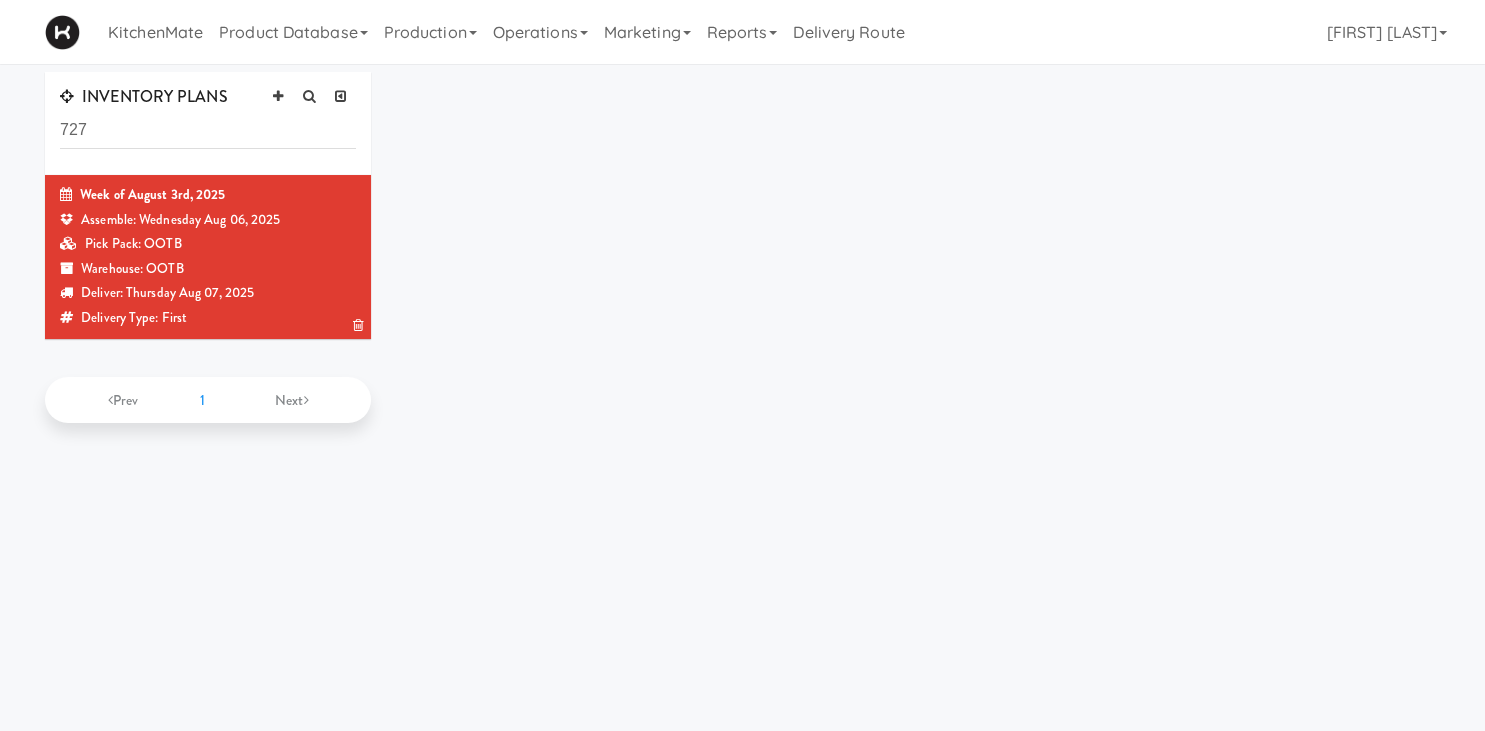 click on "Week of August 3rd, 2025" at bounding box center [208, 195] 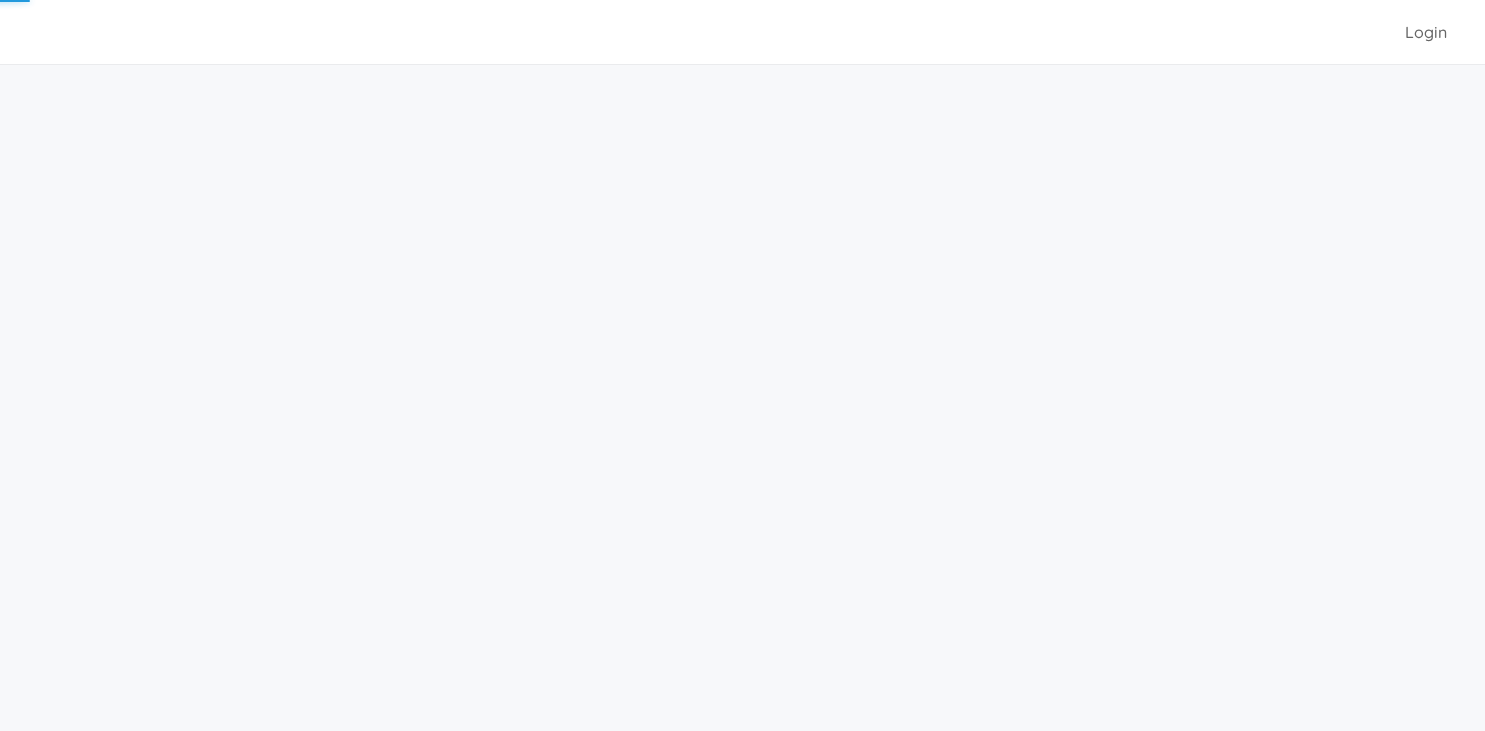 scroll, scrollTop: 0, scrollLeft: 0, axis: both 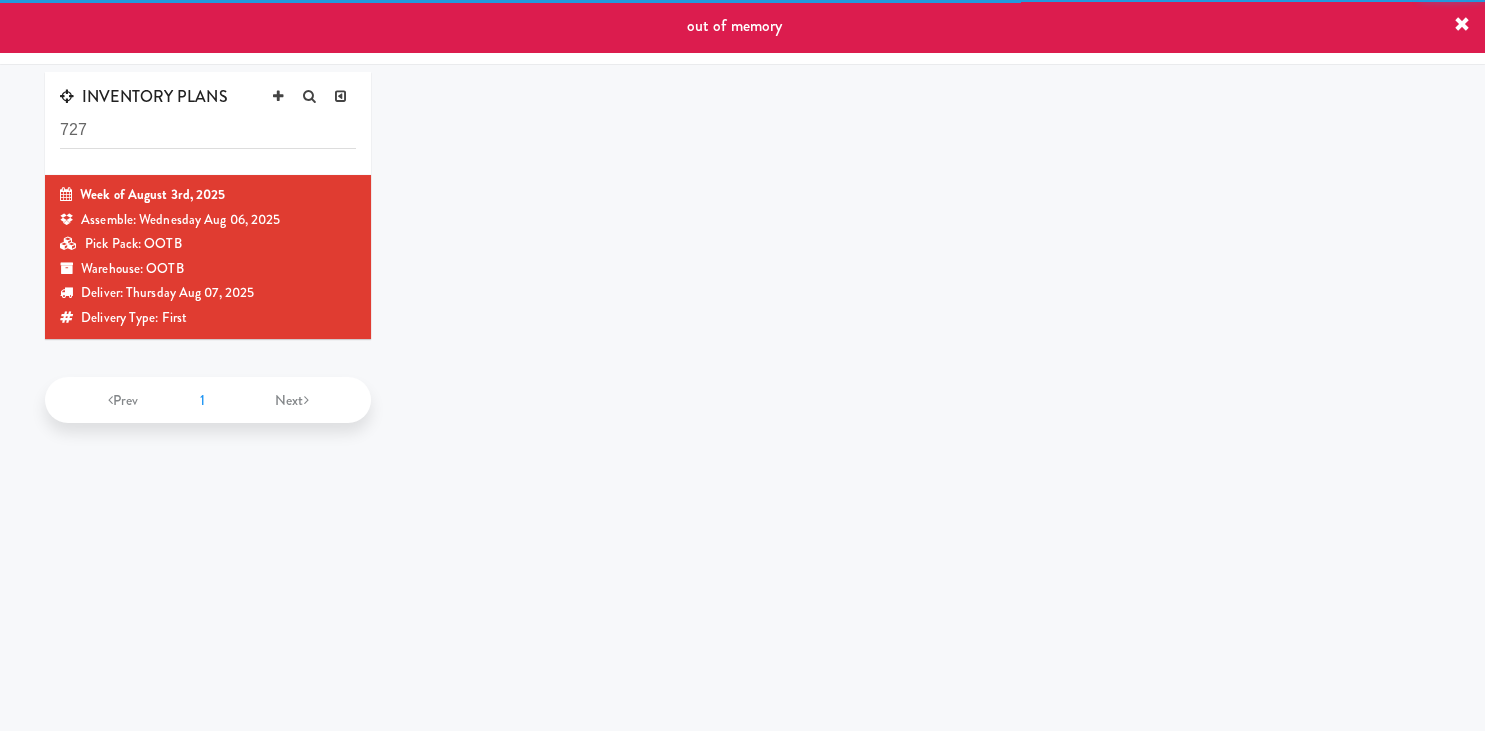 click on "INVENTORY PLANS 727 Week of August 3rd, 2025 Assemble: Wednesday Aug 06, 2025 Pick Pack: OOTB Warehouse: OOTB Deliver: Thursday Aug 07, 2025 Delivery Type: First  Prev
1
Next  ×" at bounding box center [742, 264] 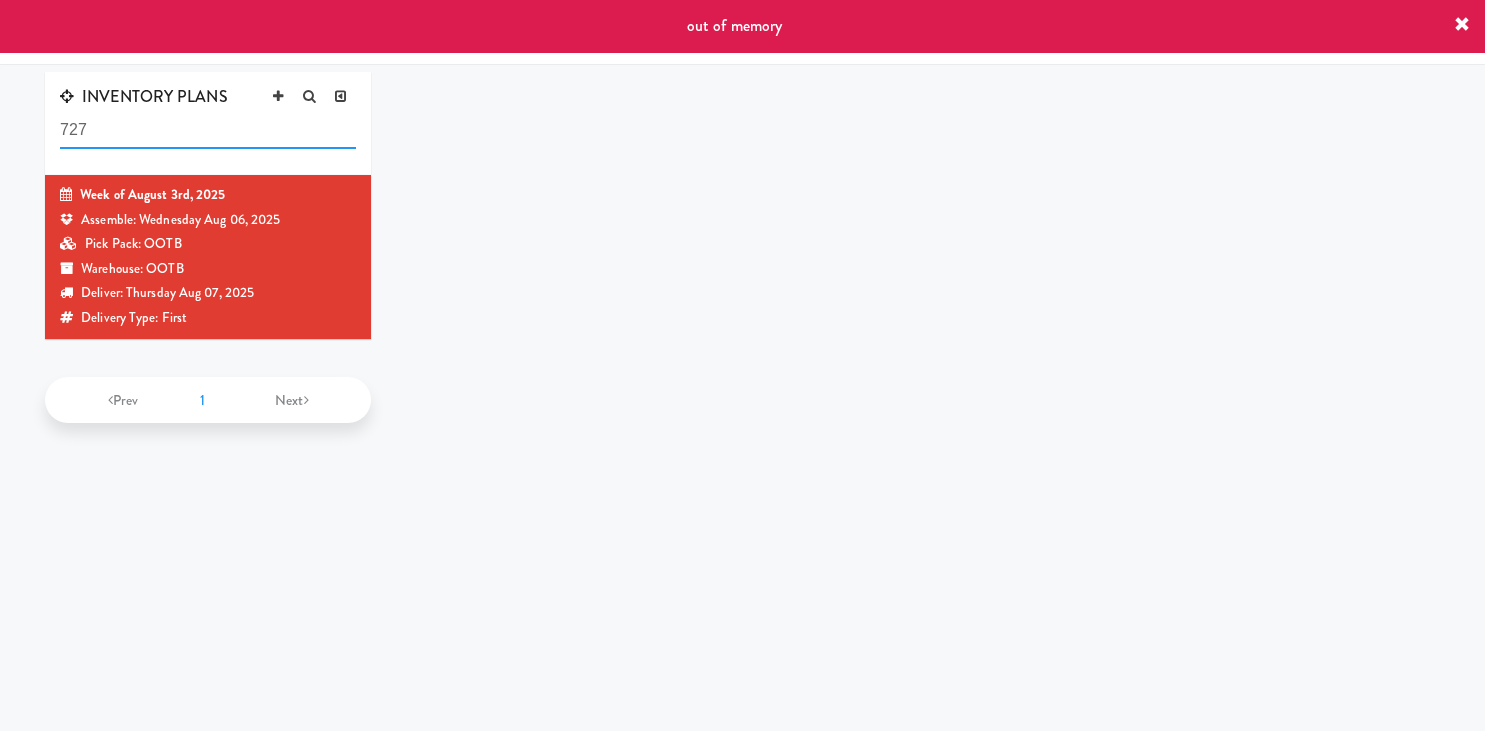 drag, startPoint x: 190, startPoint y: 120, endPoint x: -51, endPoint y: 152, distance: 243.1152 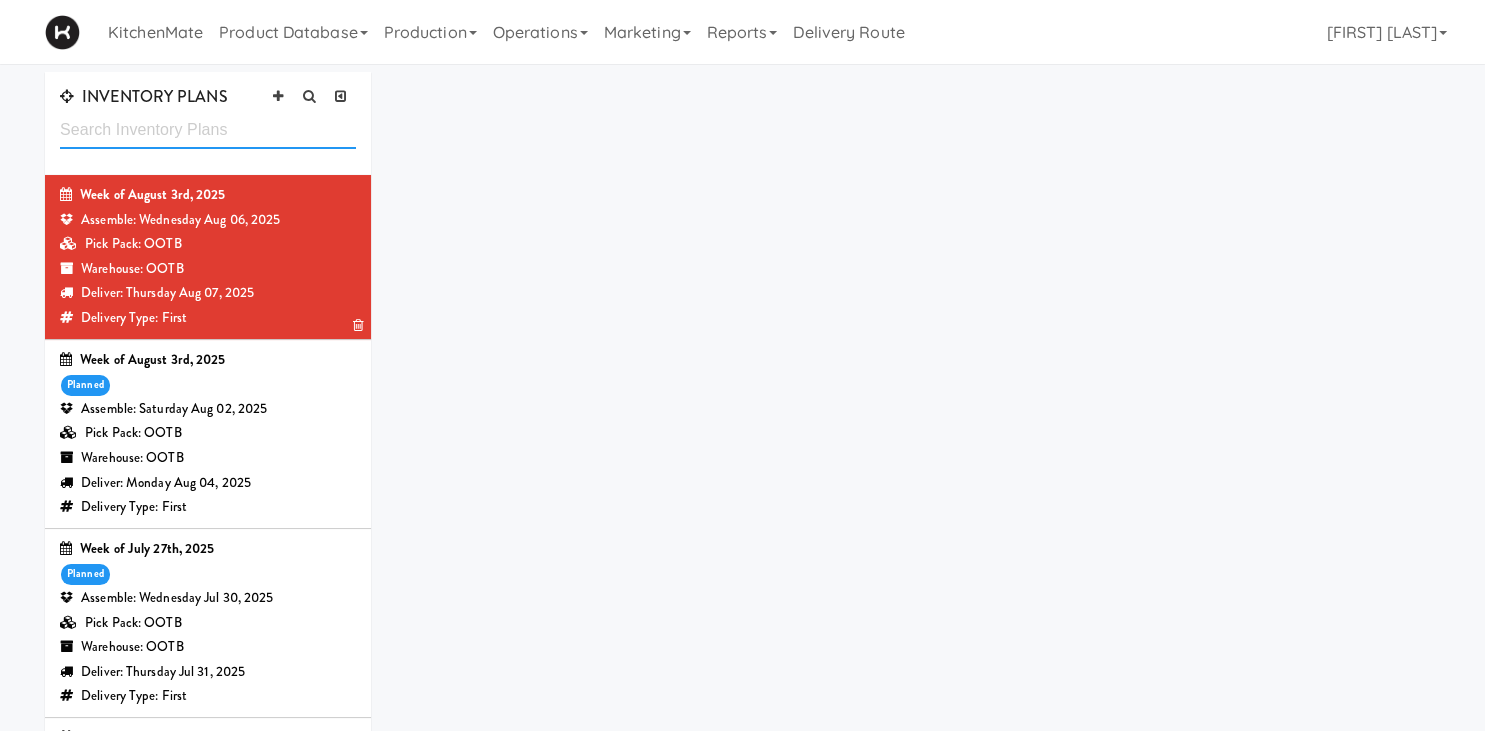 type 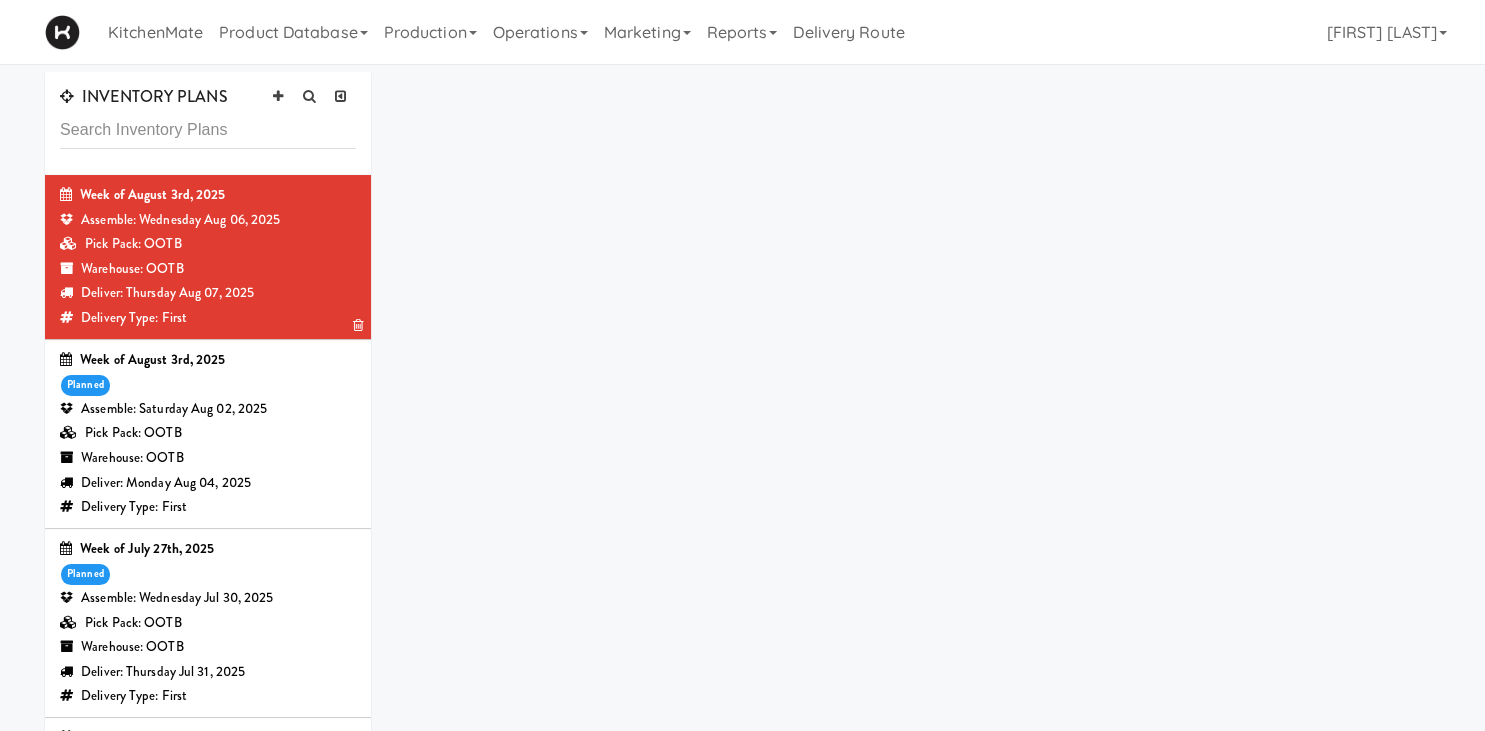 click on "Warehouse: OOTB" at bounding box center [208, 269] 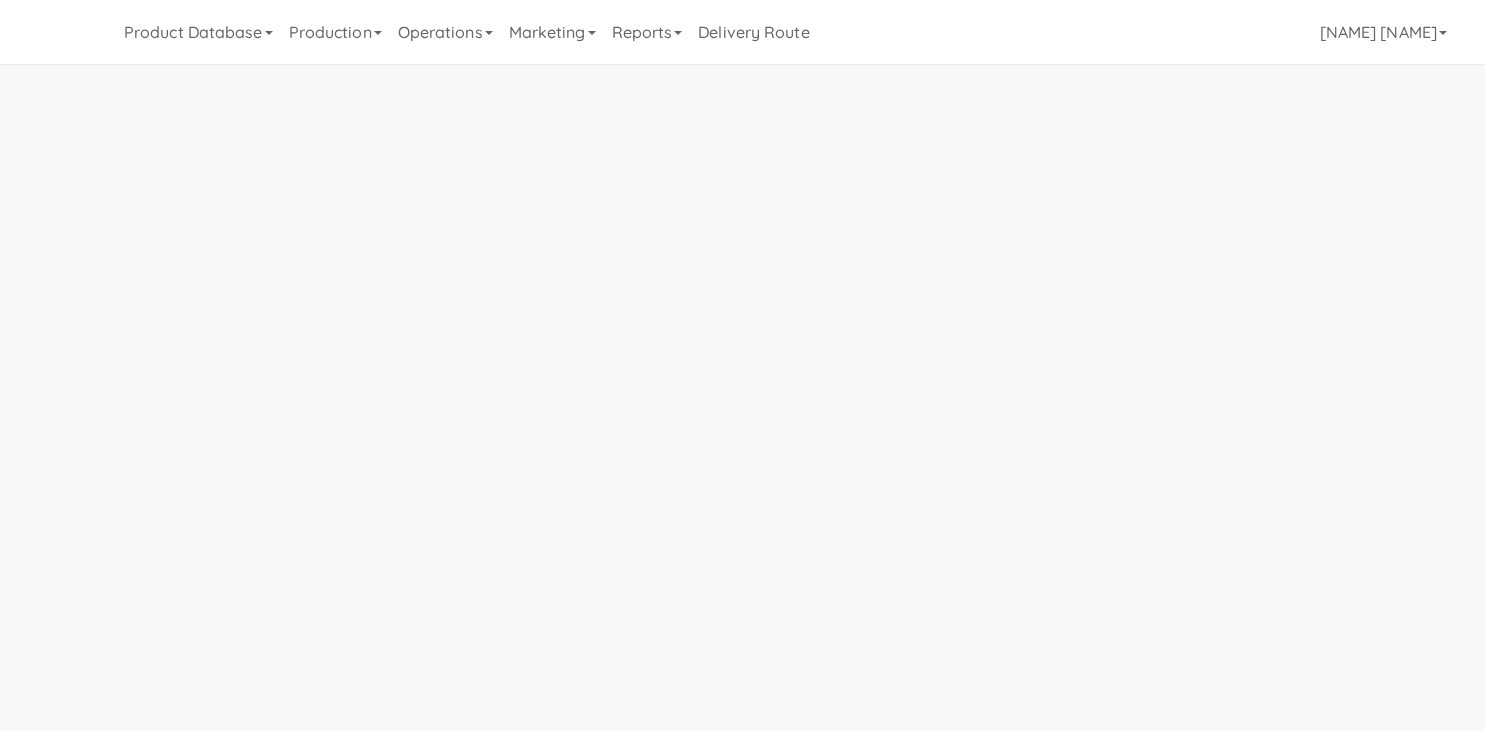 scroll, scrollTop: 0, scrollLeft: 0, axis: both 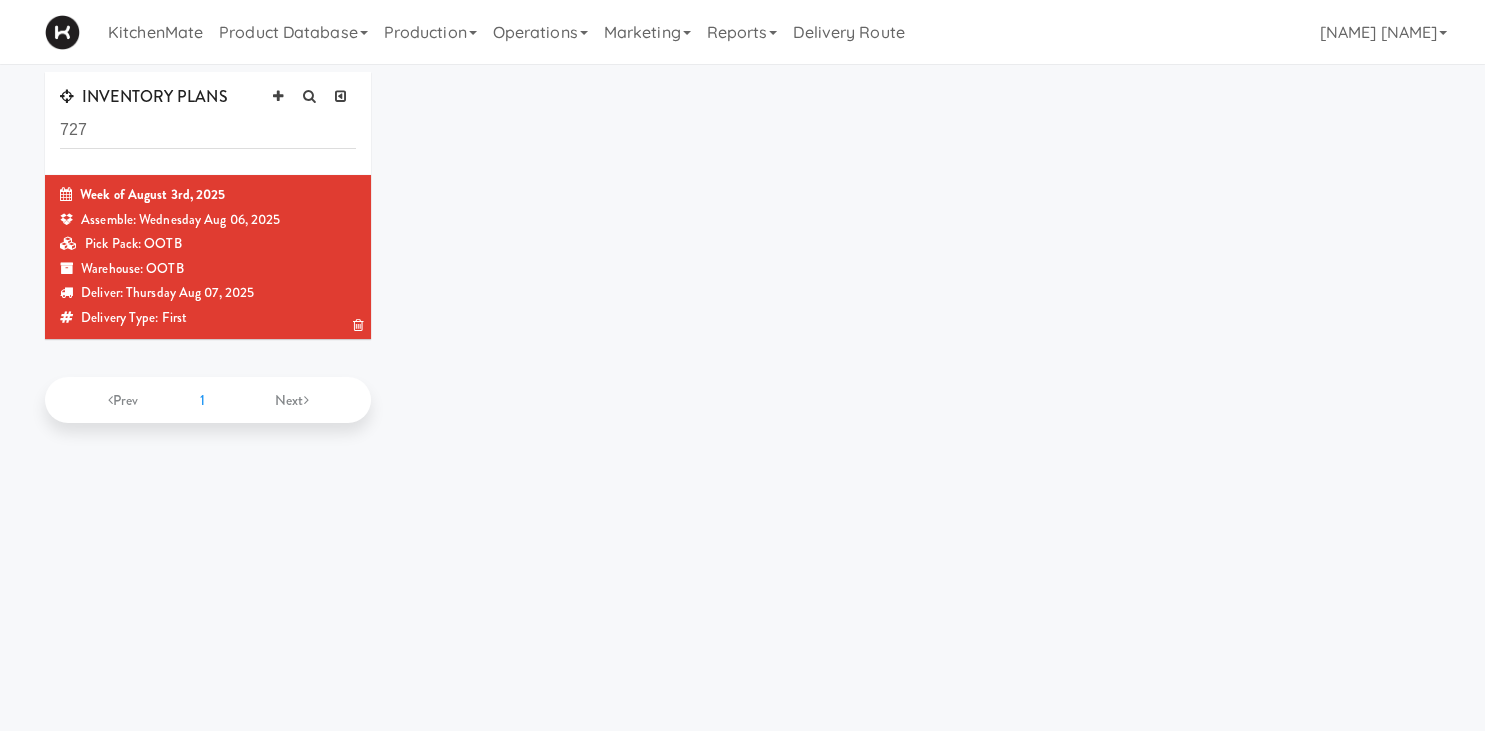 click on "Pick Pack: OOTB" at bounding box center (208, 244) 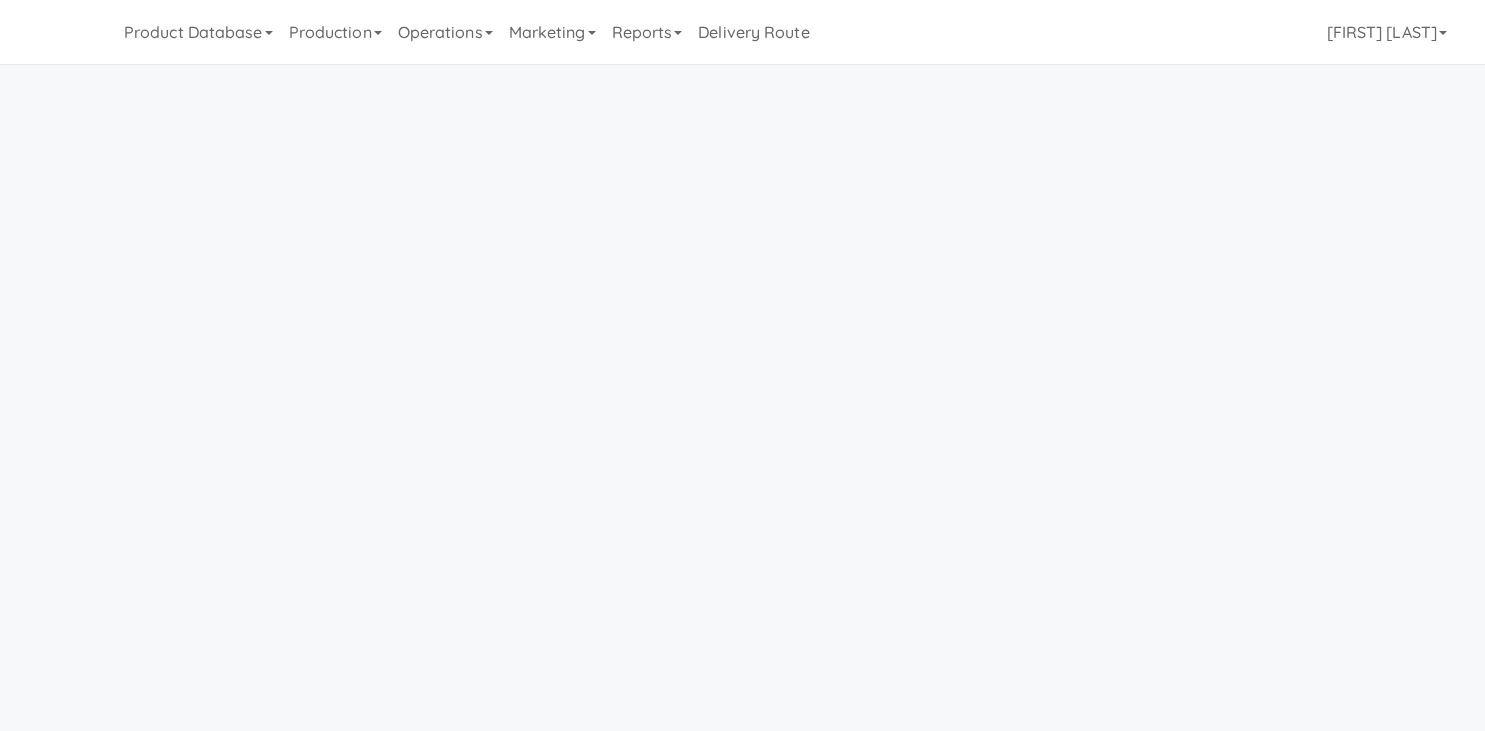 scroll, scrollTop: 0, scrollLeft: 0, axis: both 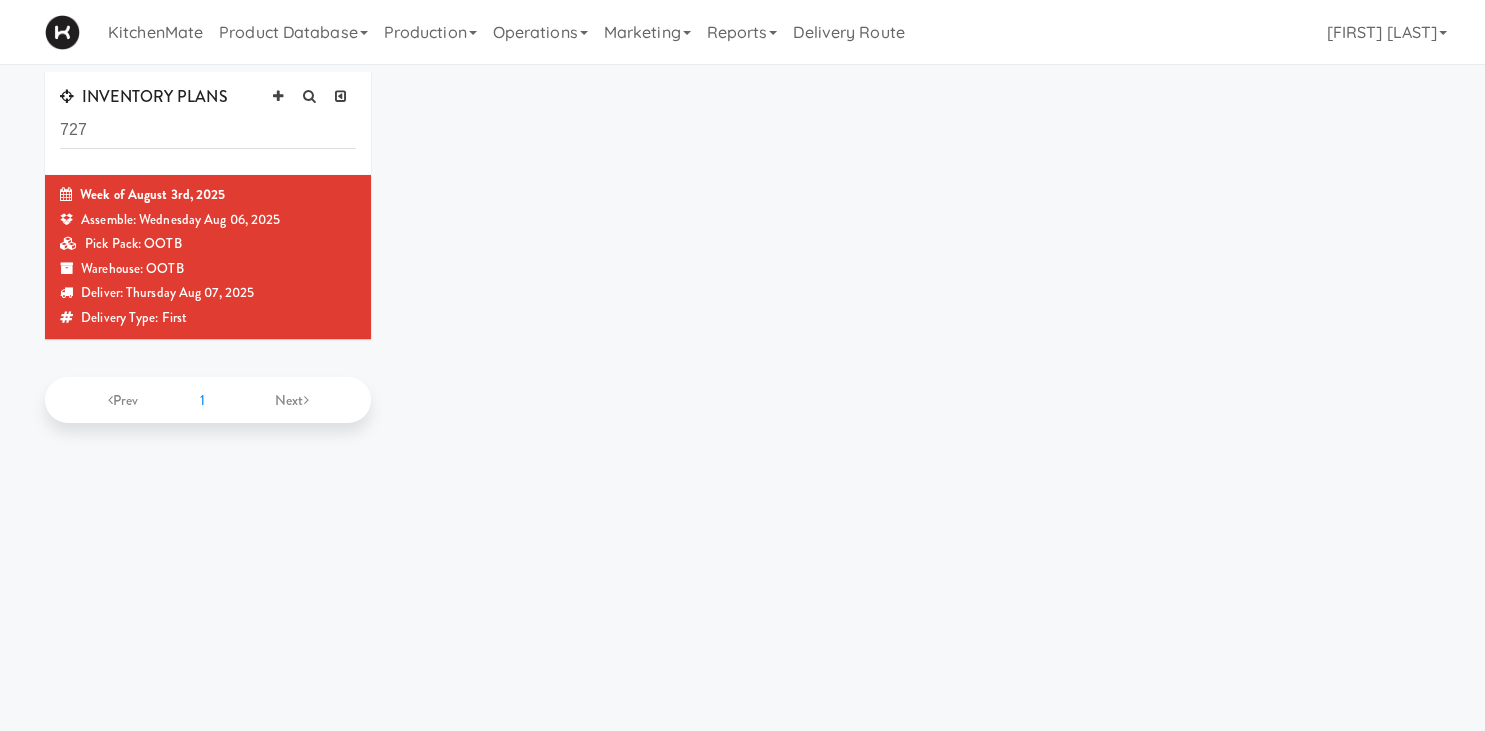 drag, startPoint x: 157, startPoint y: 126, endPoint x: -51, endPoint y: 122, distance: 208.03845 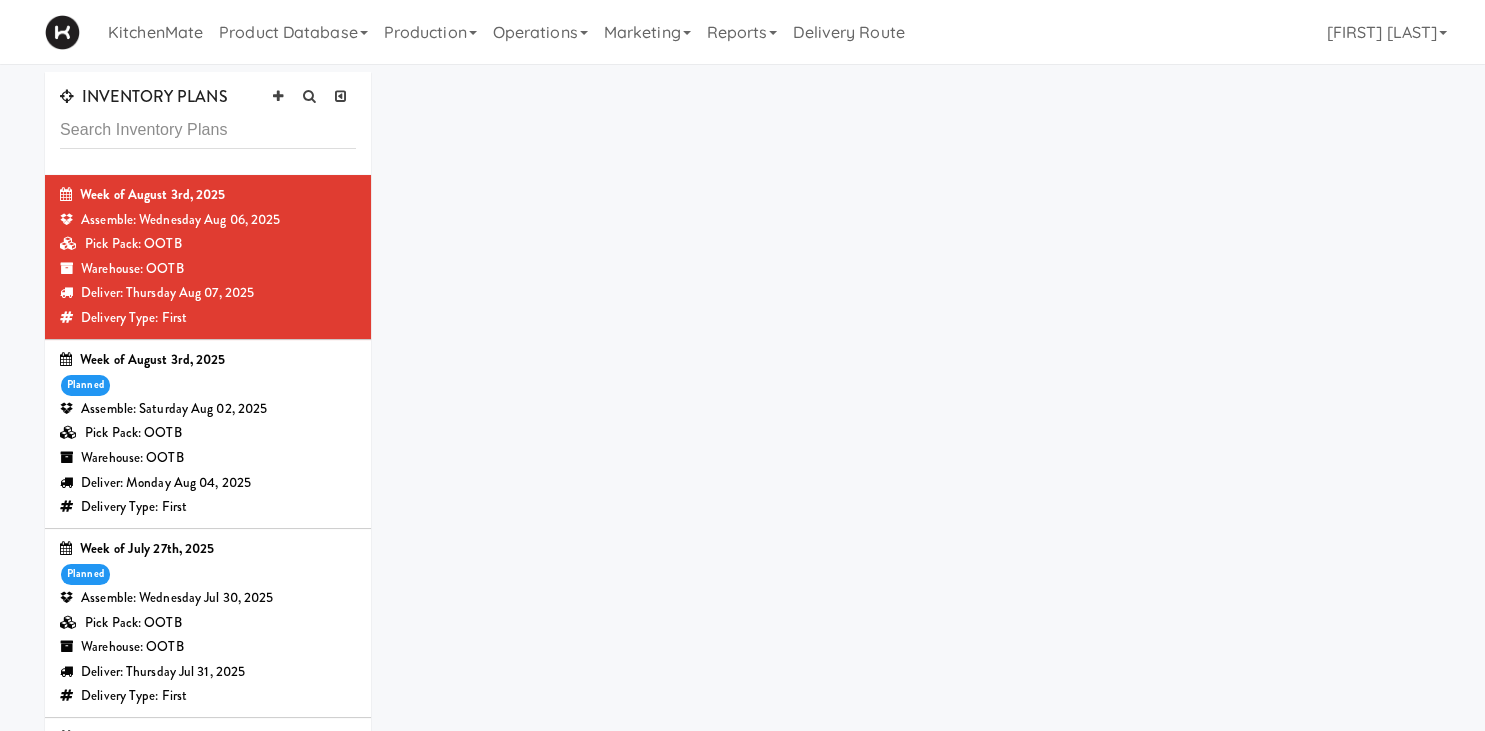 click at bounding box center (208, 130) 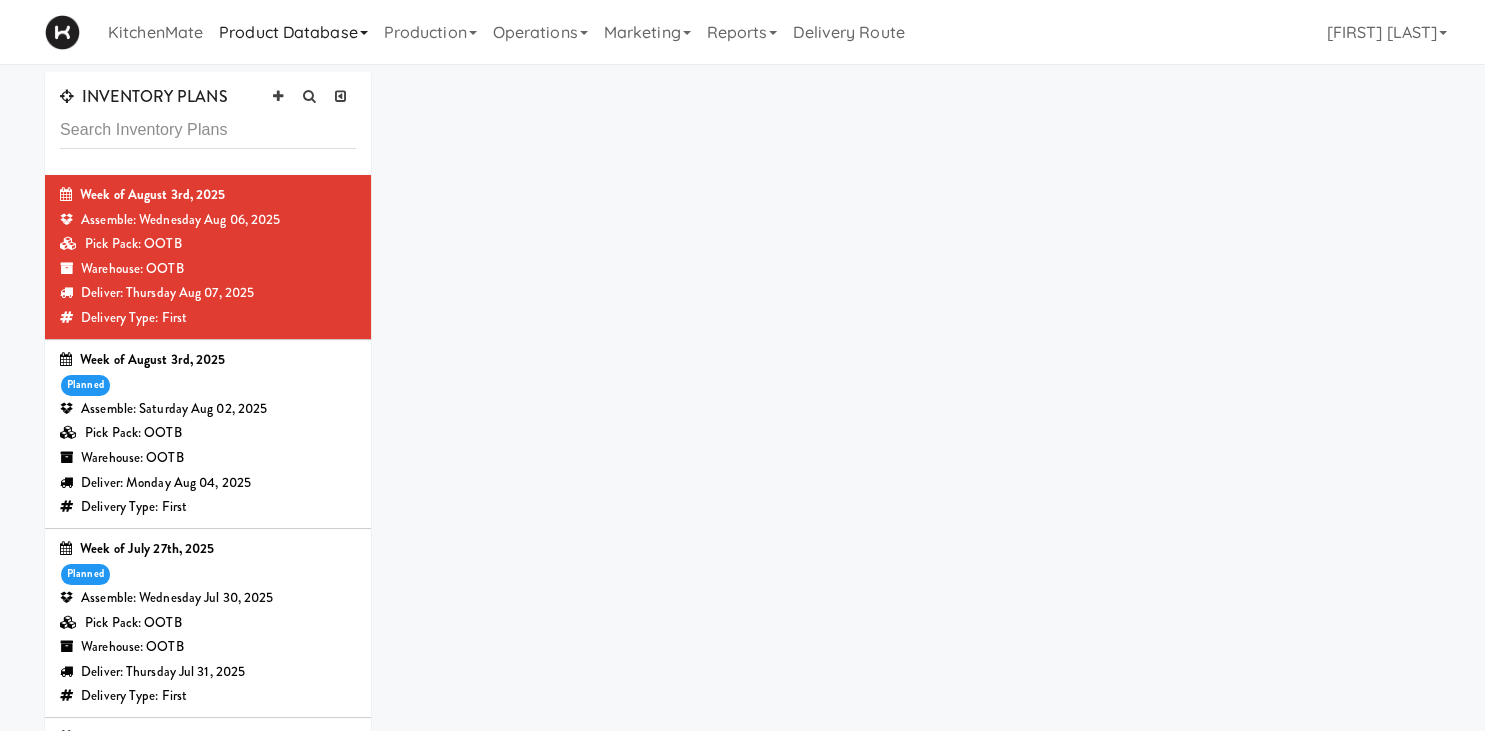 type 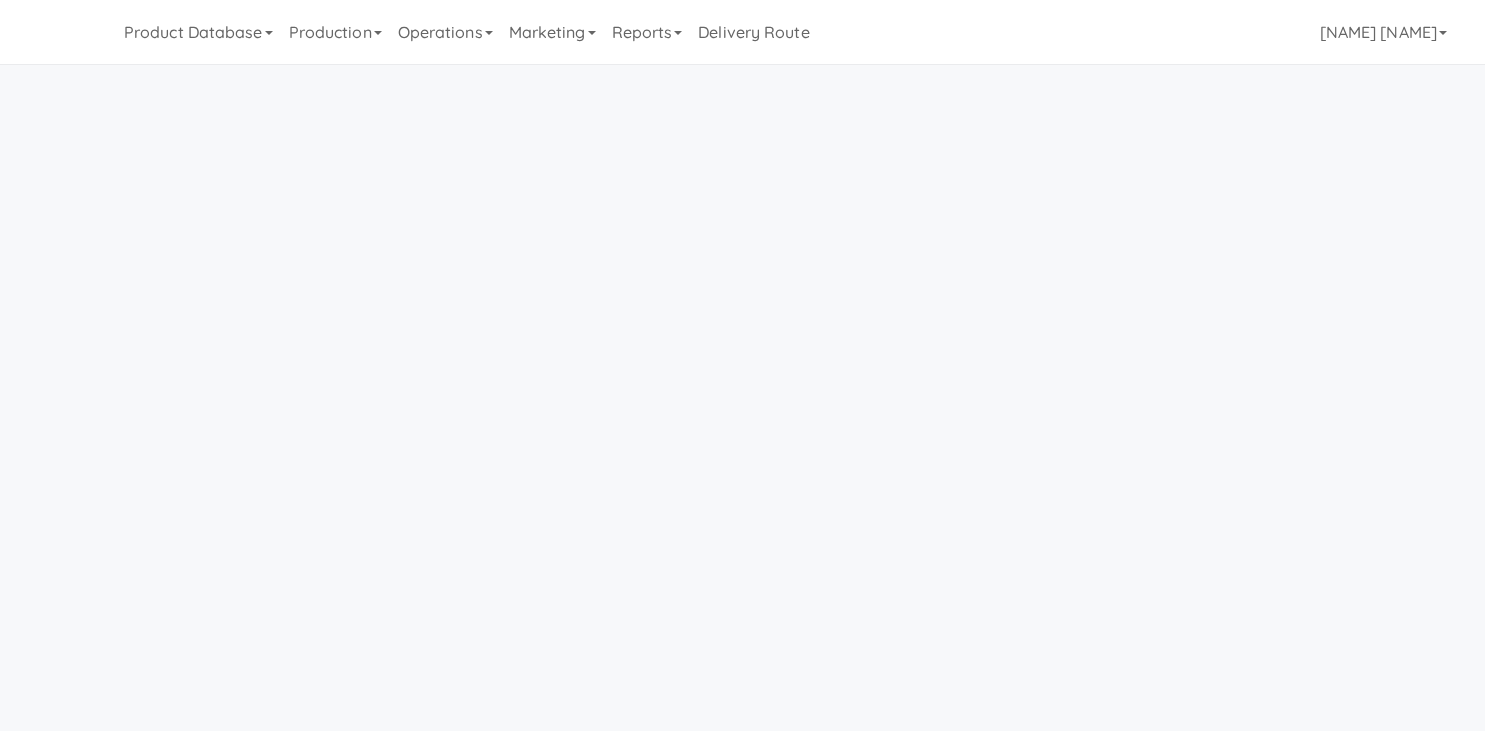 scroll, scrollTop: 0, scrollLeft: 0, axis: both 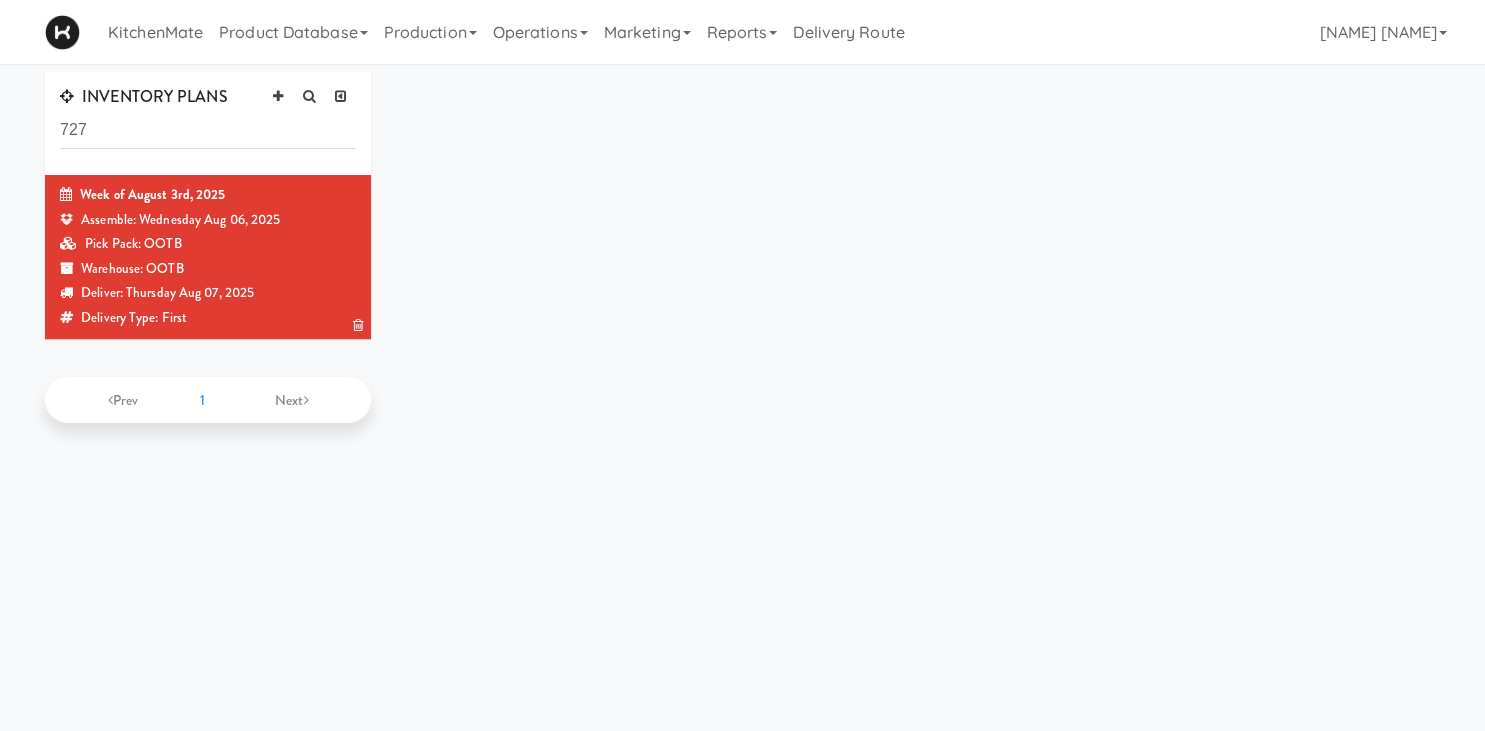 click on "Week of August 3rd, 2025" at bounding box center [208, 195] 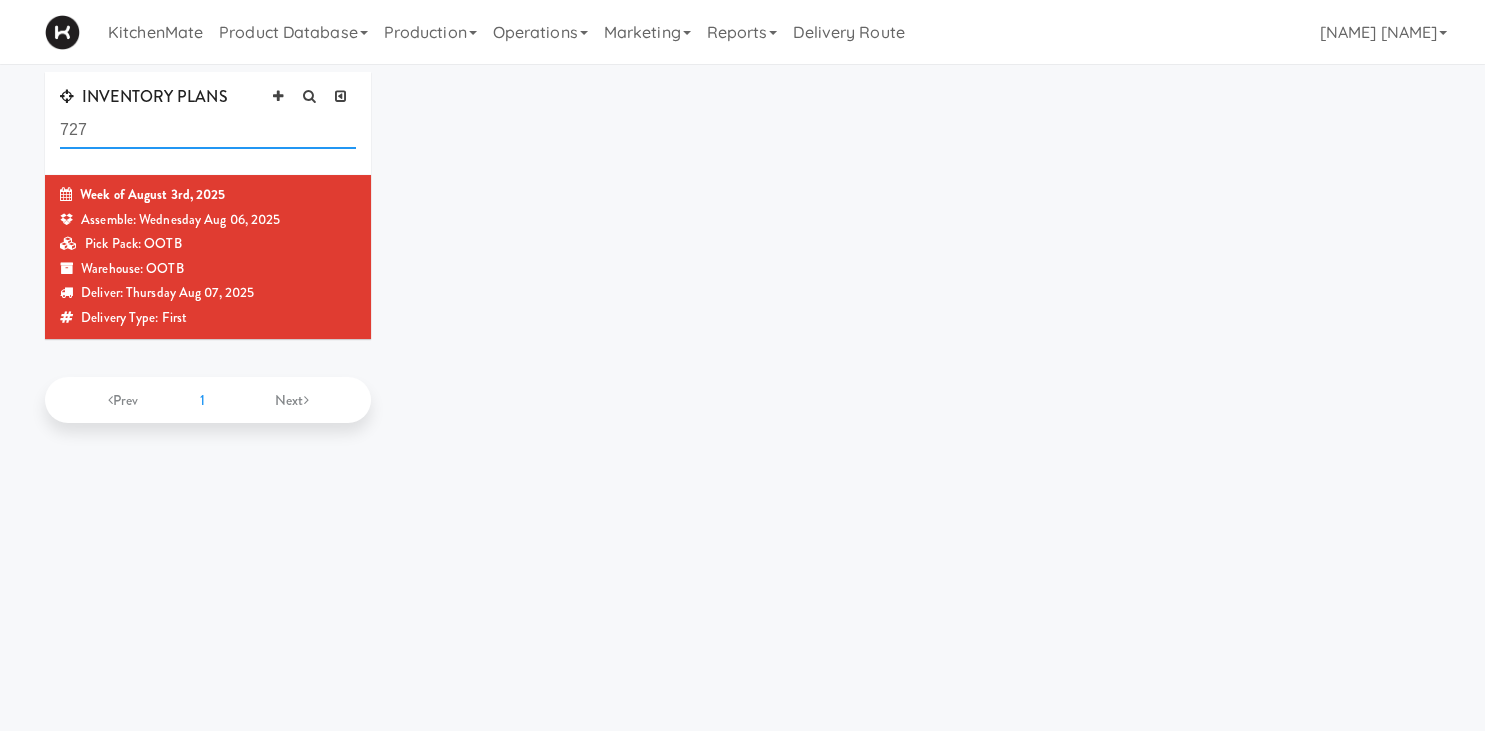 drag, startPoint x: 174, startPoint y: 130, endPoint x: -42, endPoint y: 132, distance: 216.00926 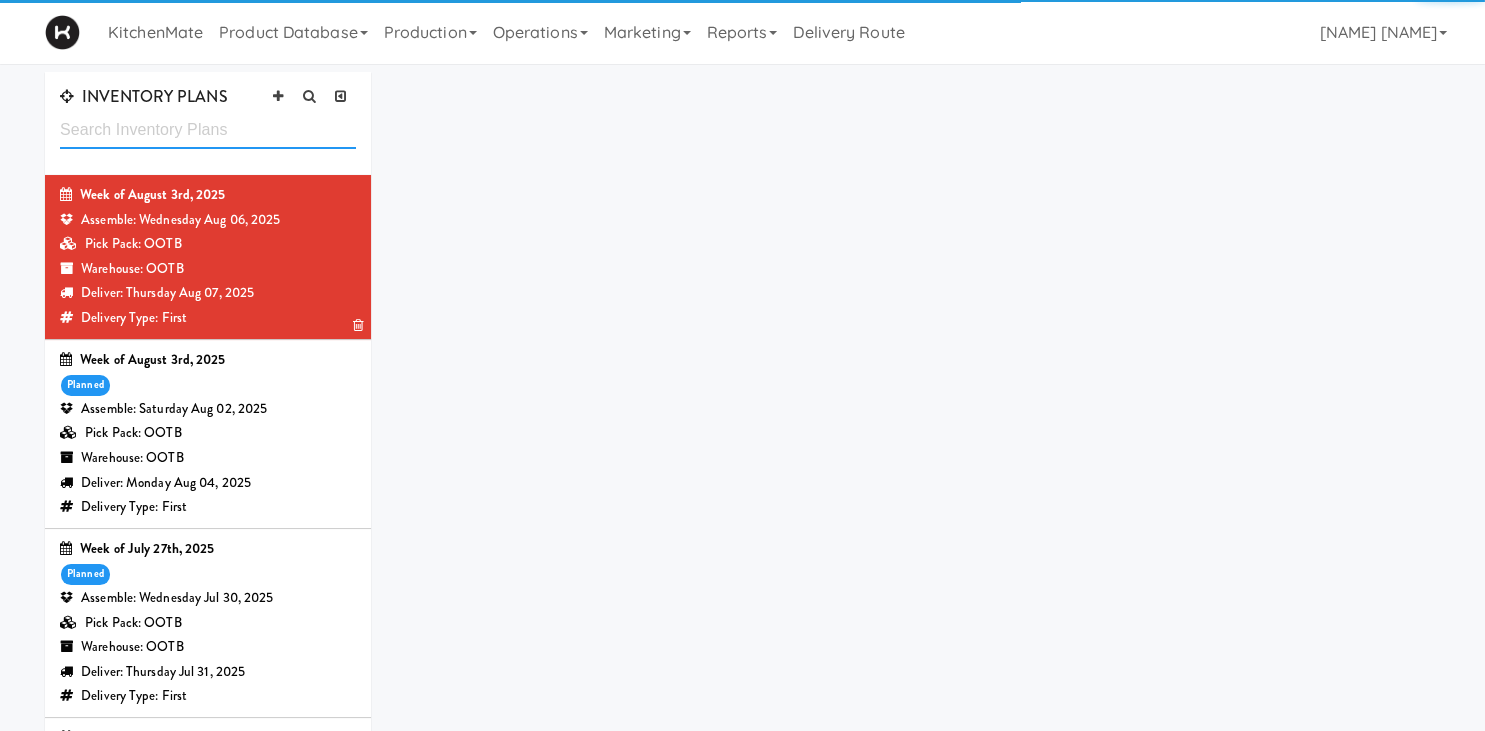 type 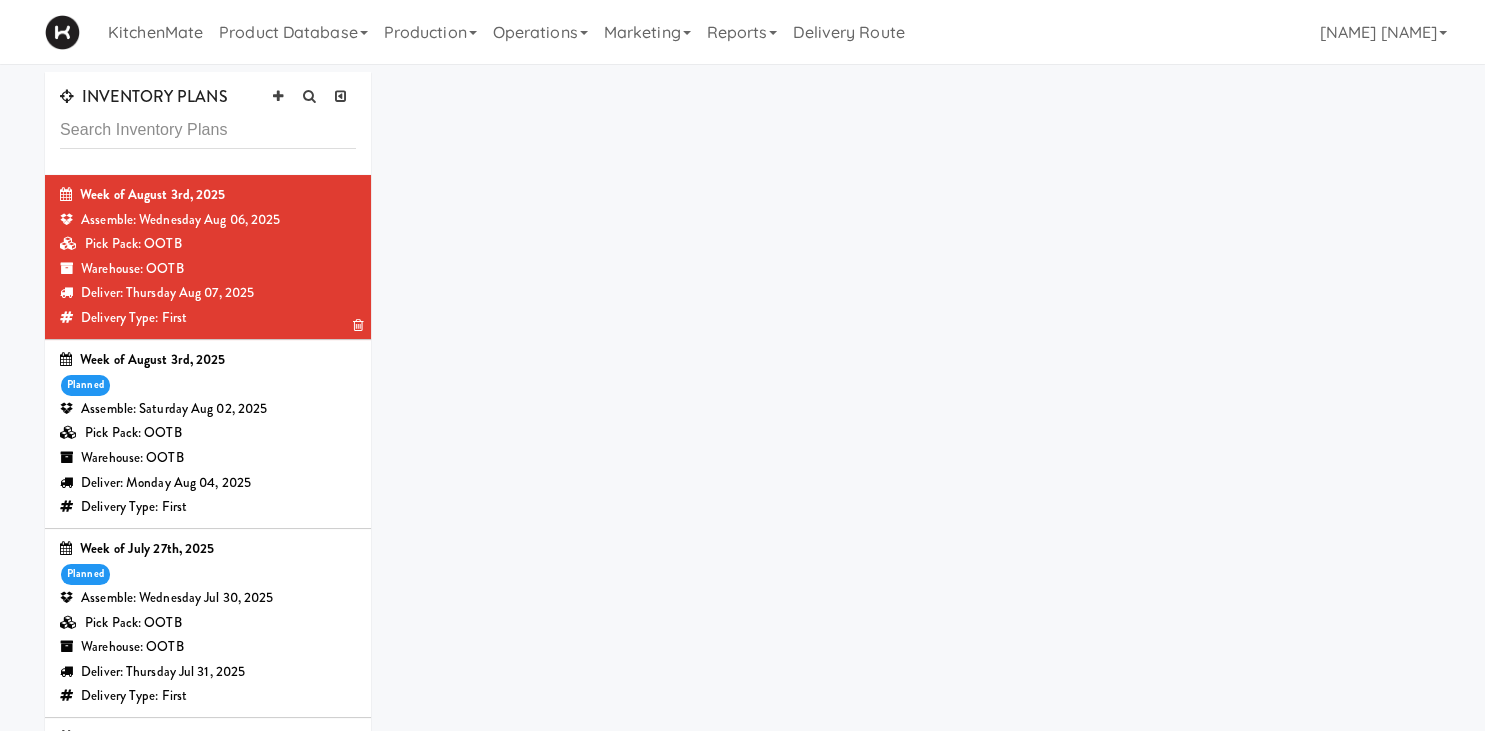 click on "Warehouse: OOTB" at bounding box center [208, 269] 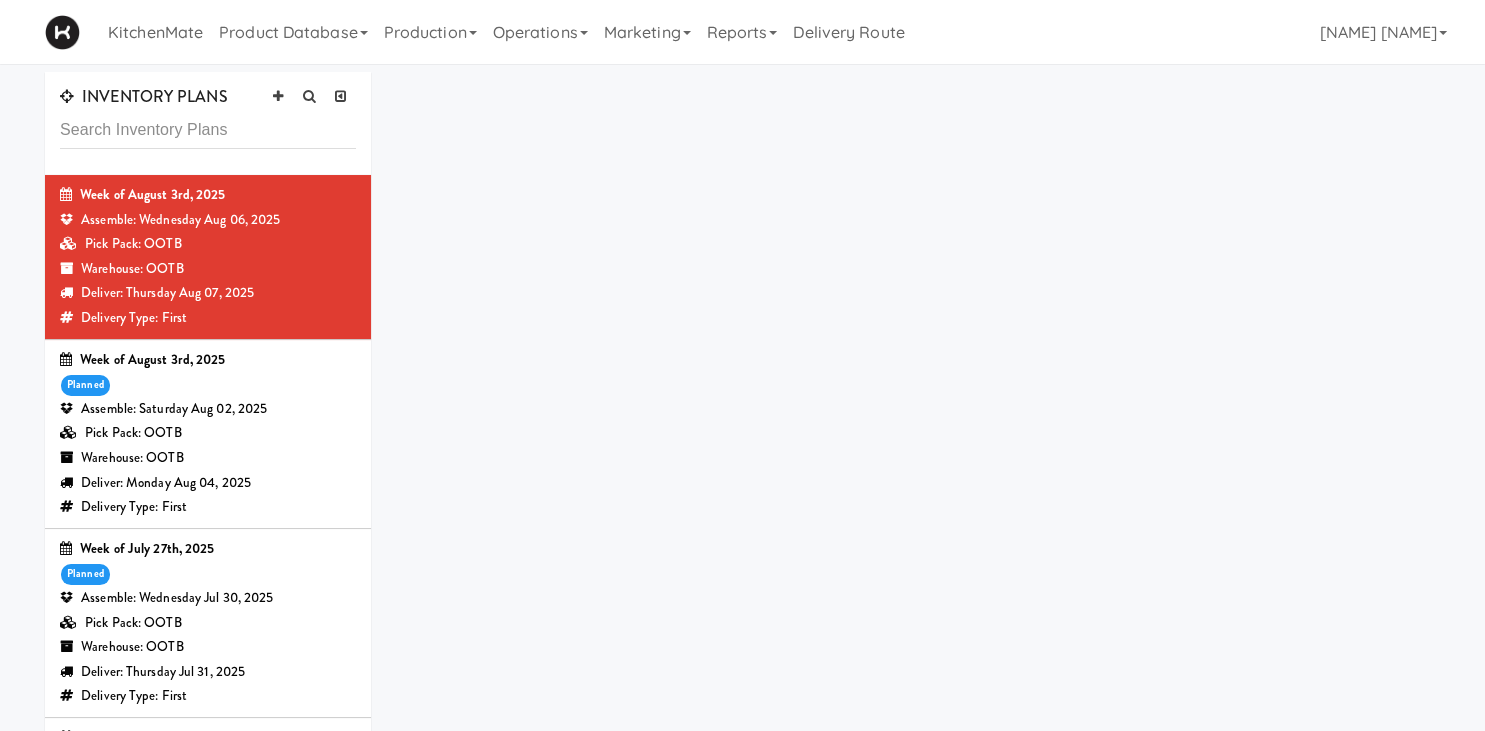 click on "Assemble: Saturday Aug 02, 2025" at bounding box center [208, 409] 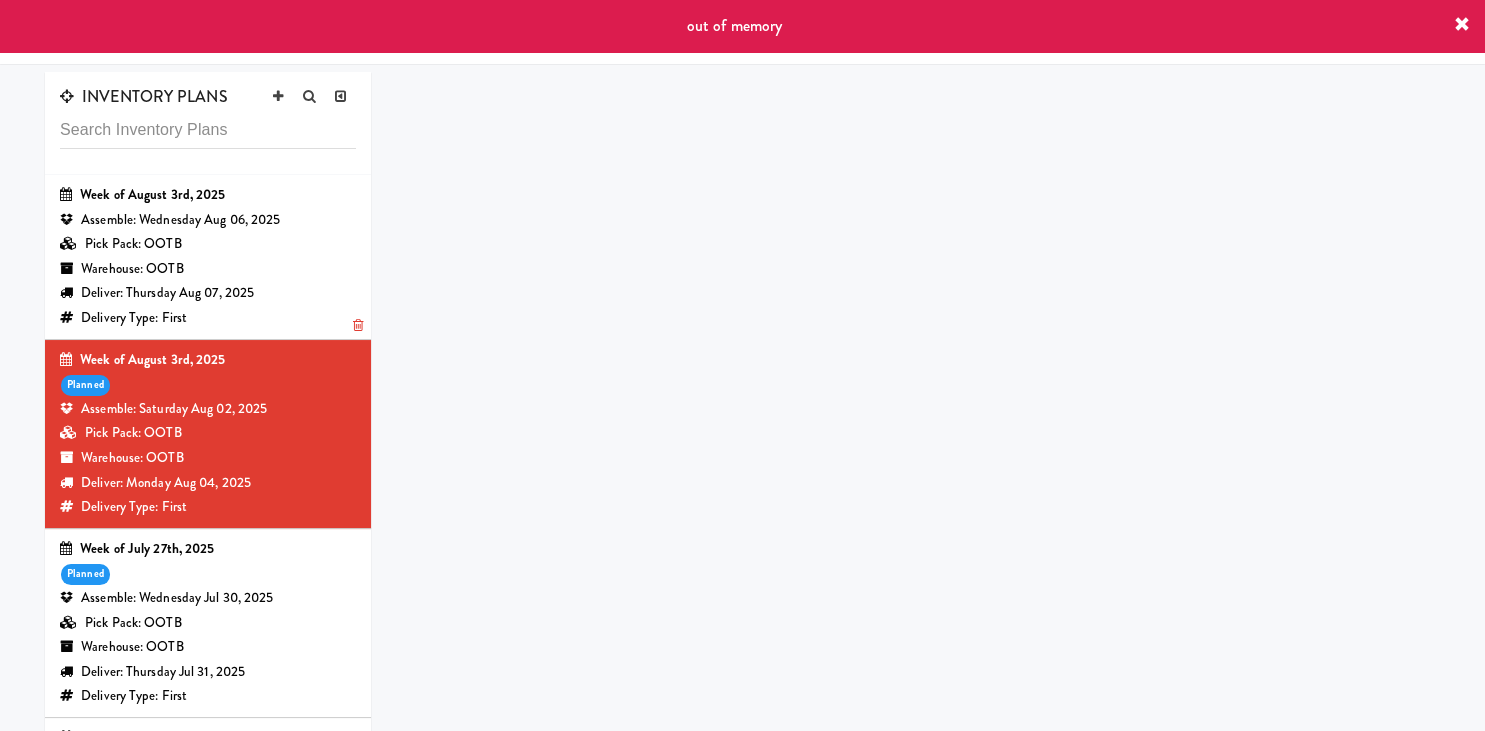 click on "Assemble: Wednesday Aug 06, 2025" at bounding box center (208, 220) 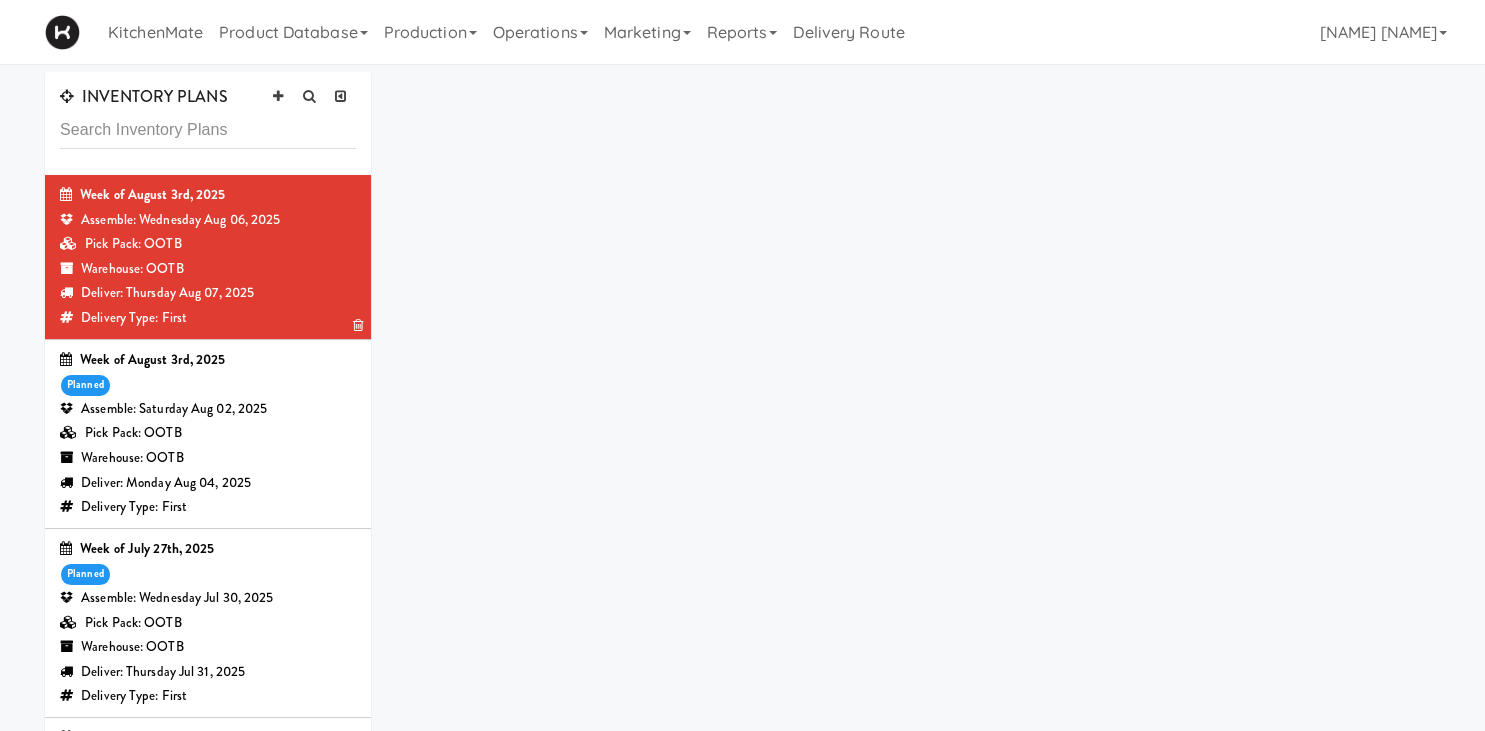 click on "Assemble: Wednesday Aug 06, 2025" at bounding box center (208, 220) 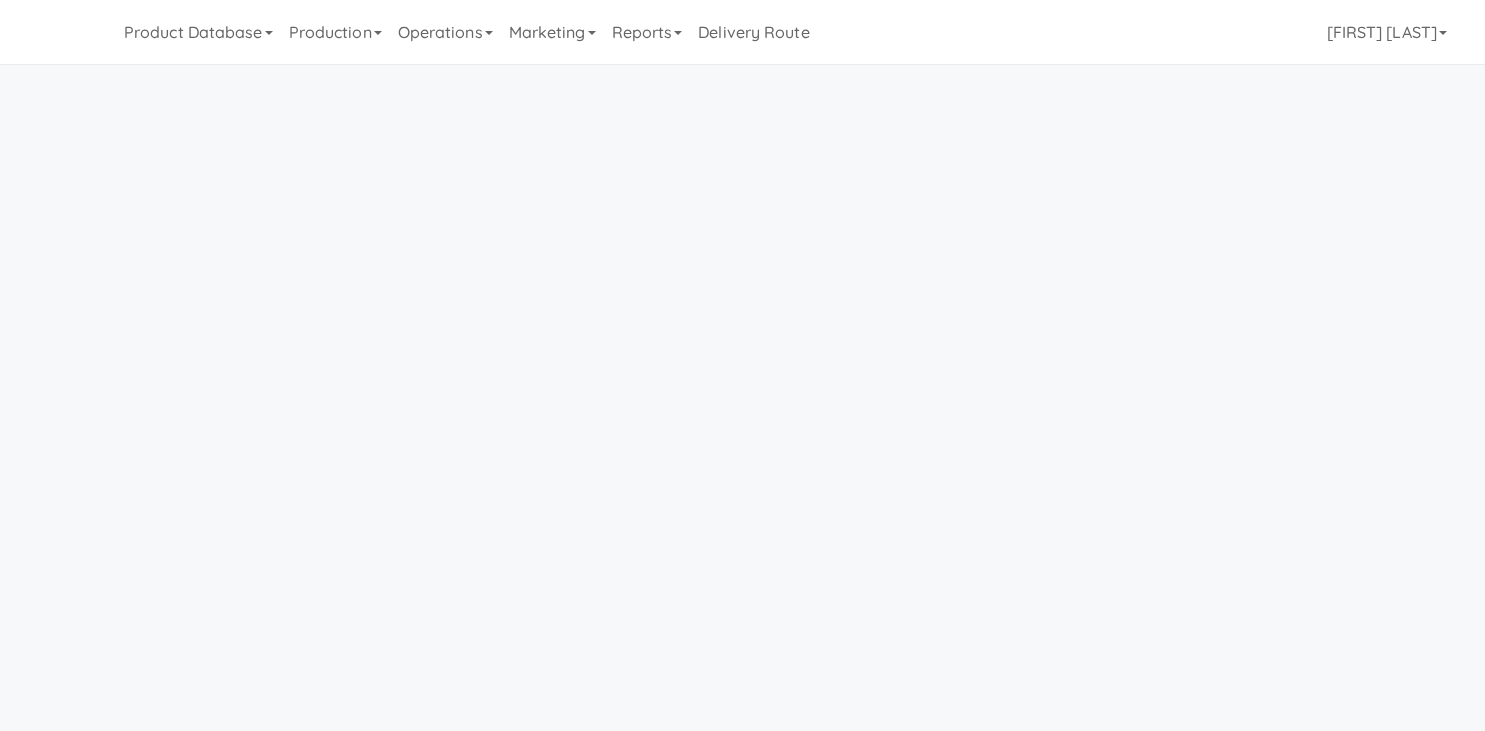 scroll, scrollTop: 0, scrollLeft: 0, axis: both 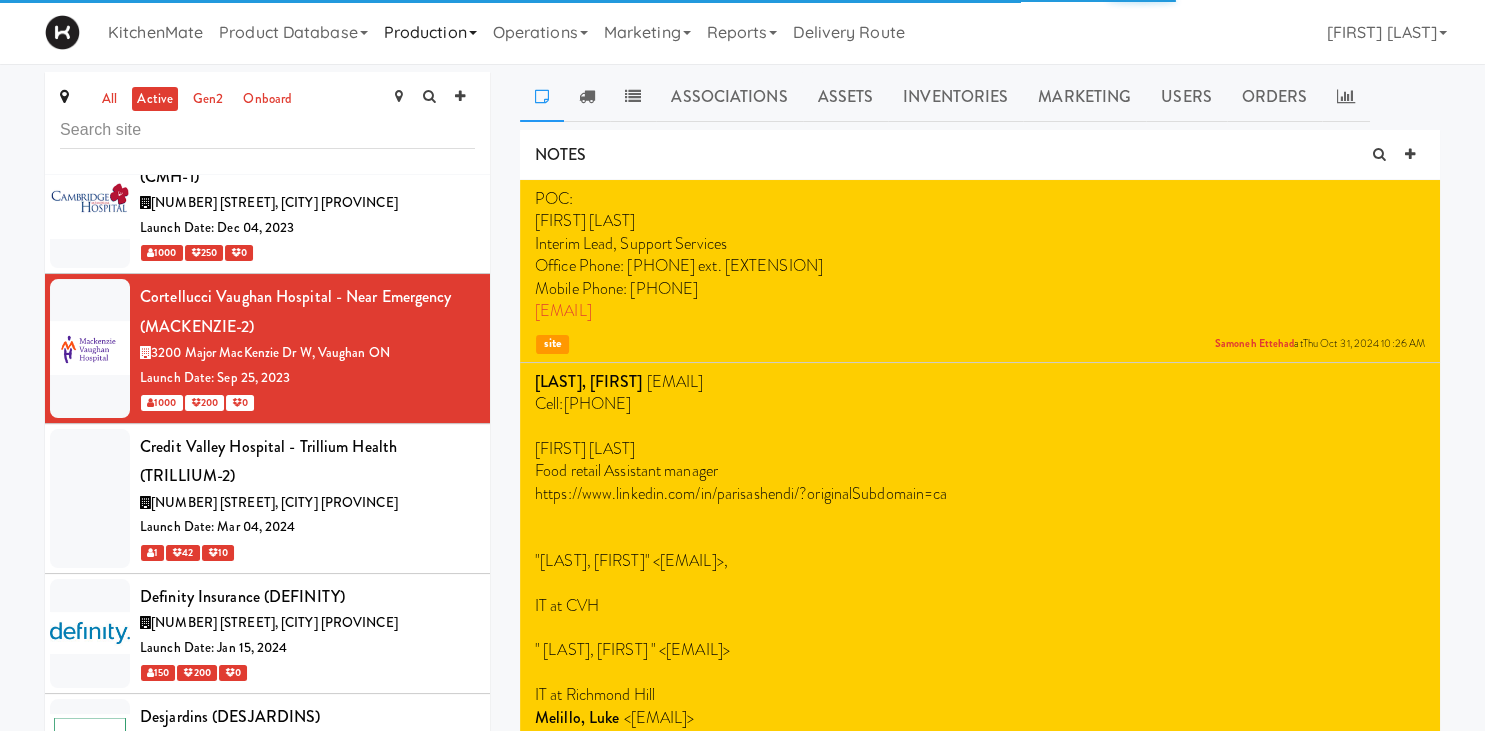 click on "Production" at bounding box center [430, 32] 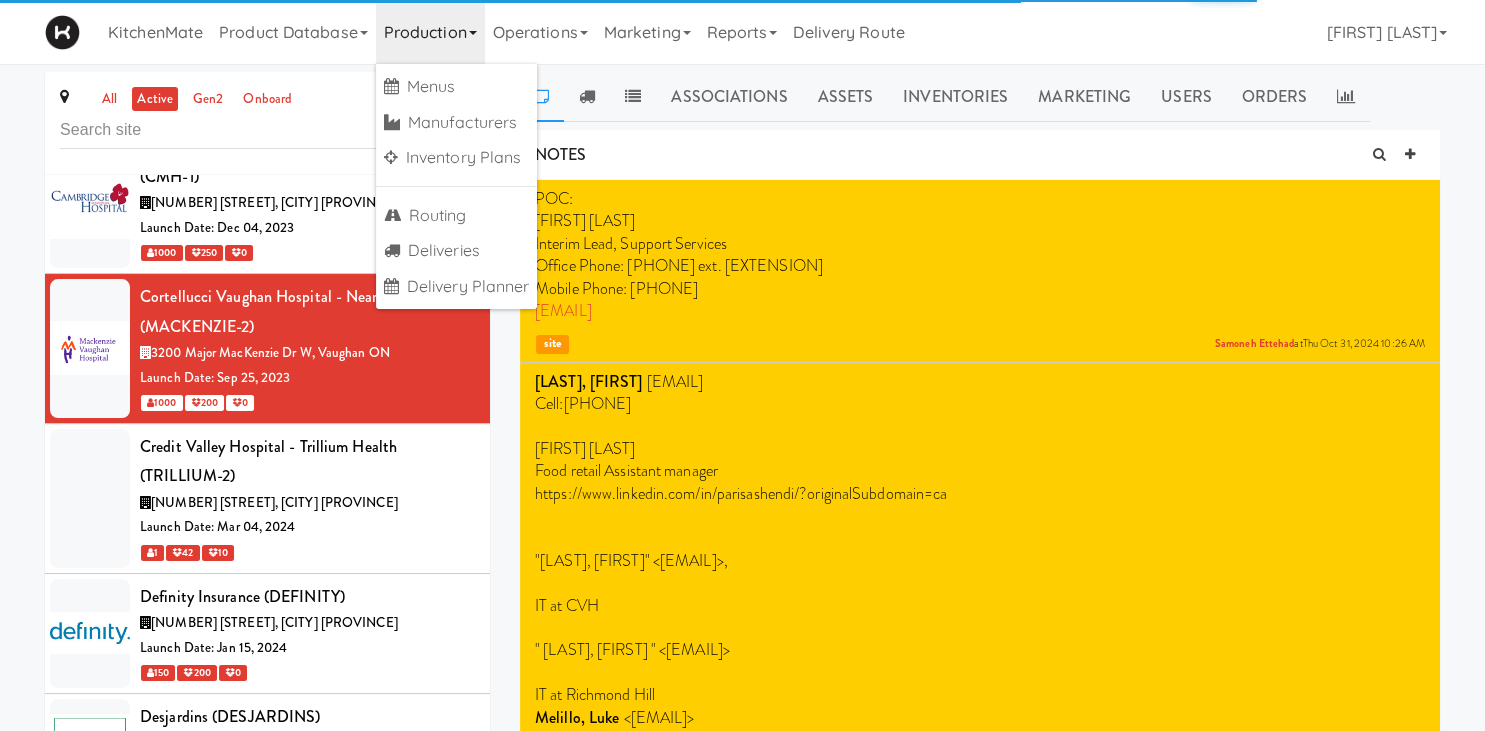 click on "Production" at bounding box center [430, 32] 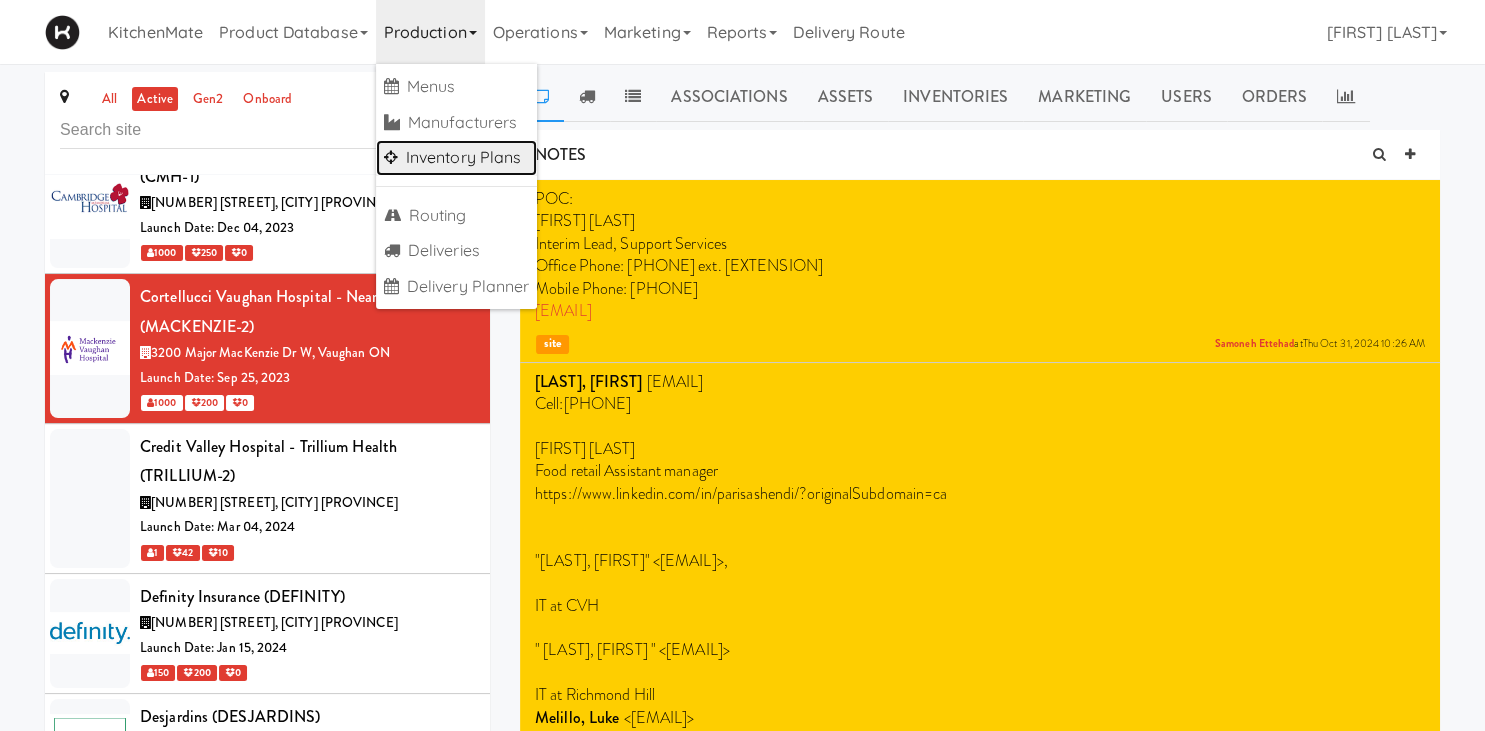 click on "Inventory Plans" at bounding box center [457, 158] 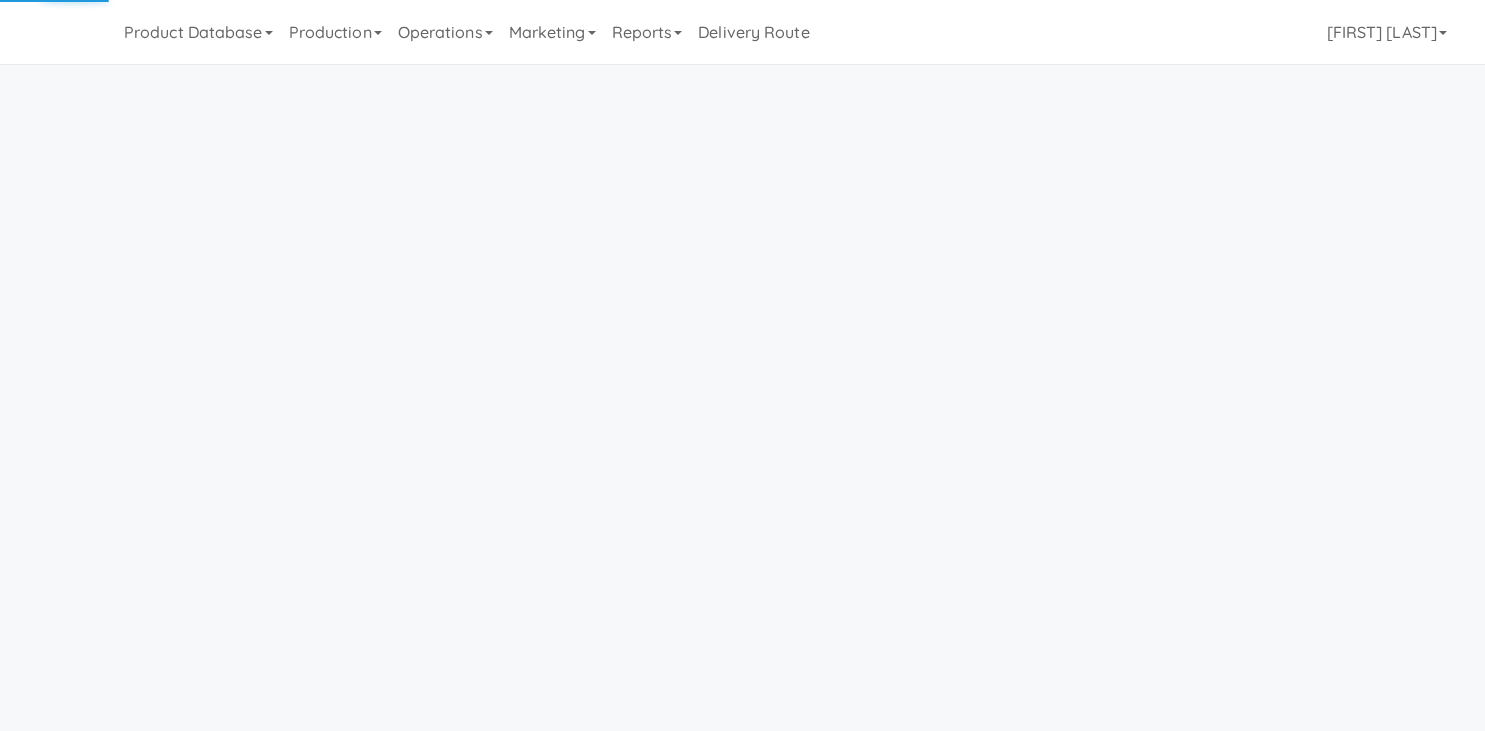 scroll, scrollTop: 0, scrollLeft: 0, axis: both 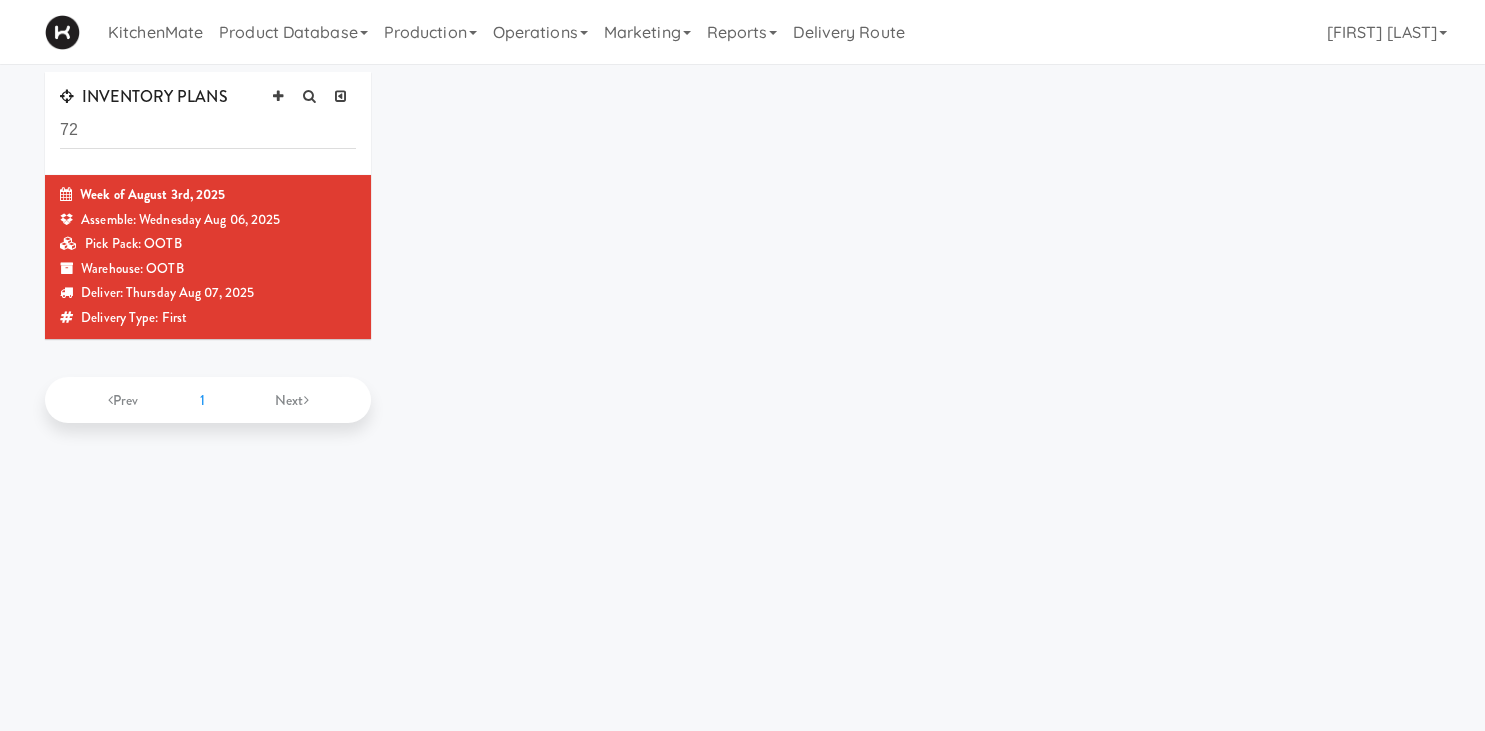 type on "7" 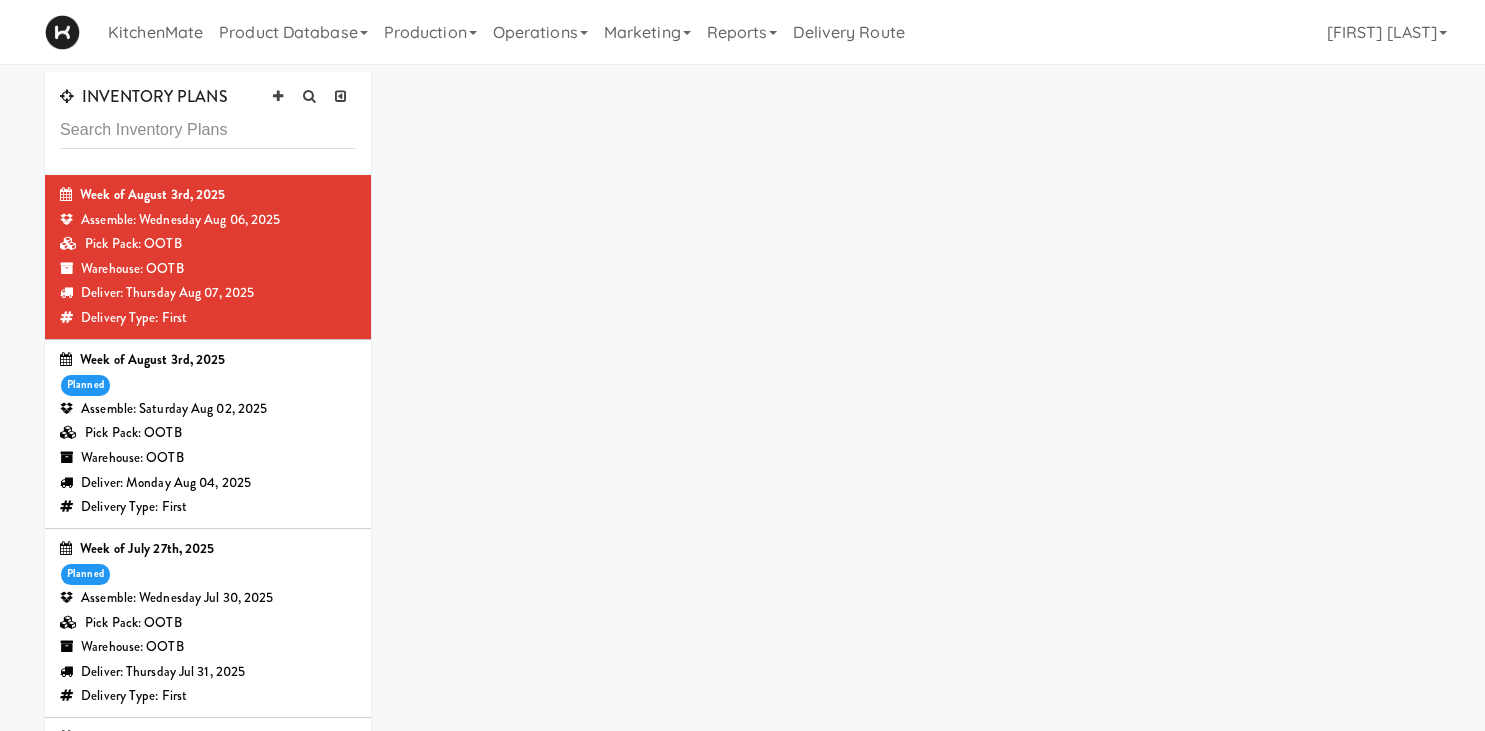 type 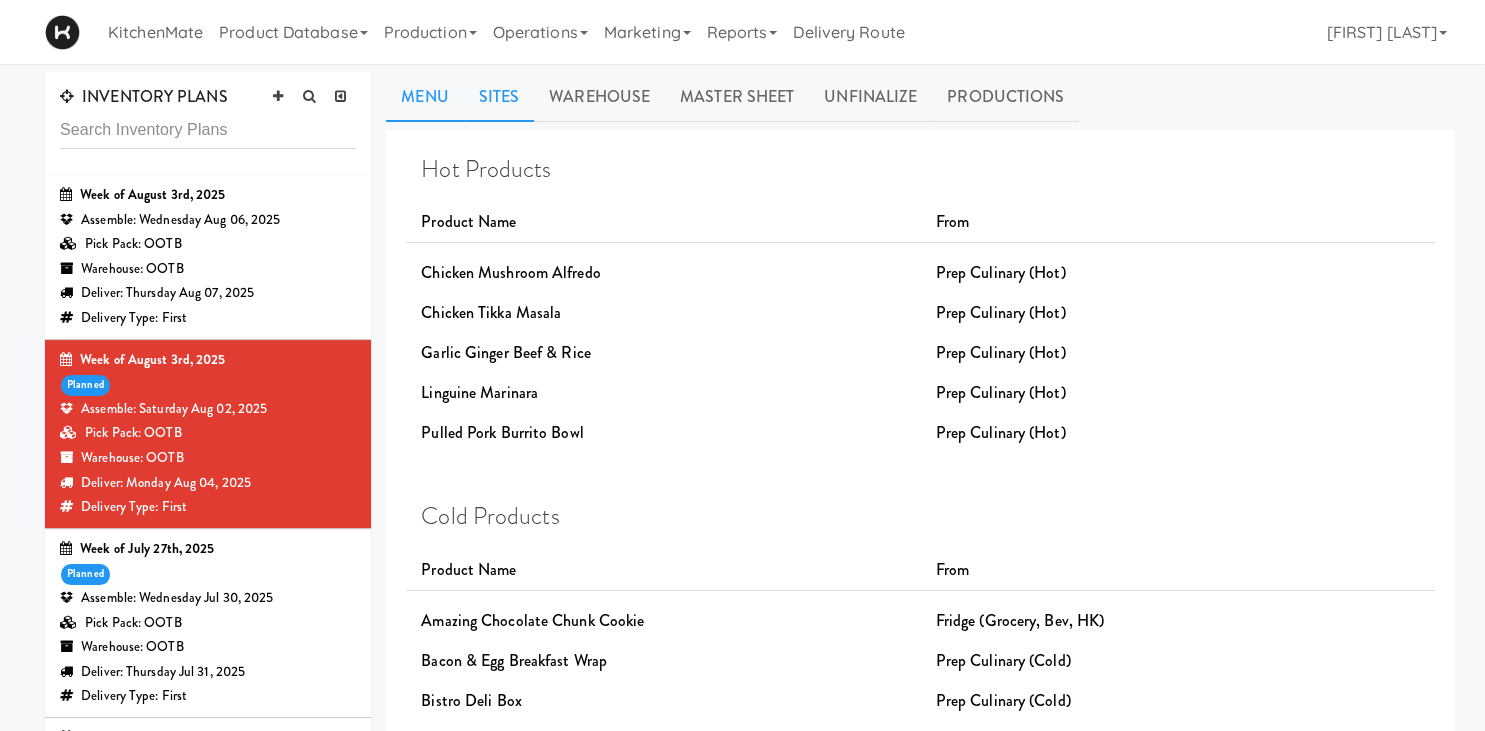click on "Sites" at bounding box center (499, 97) 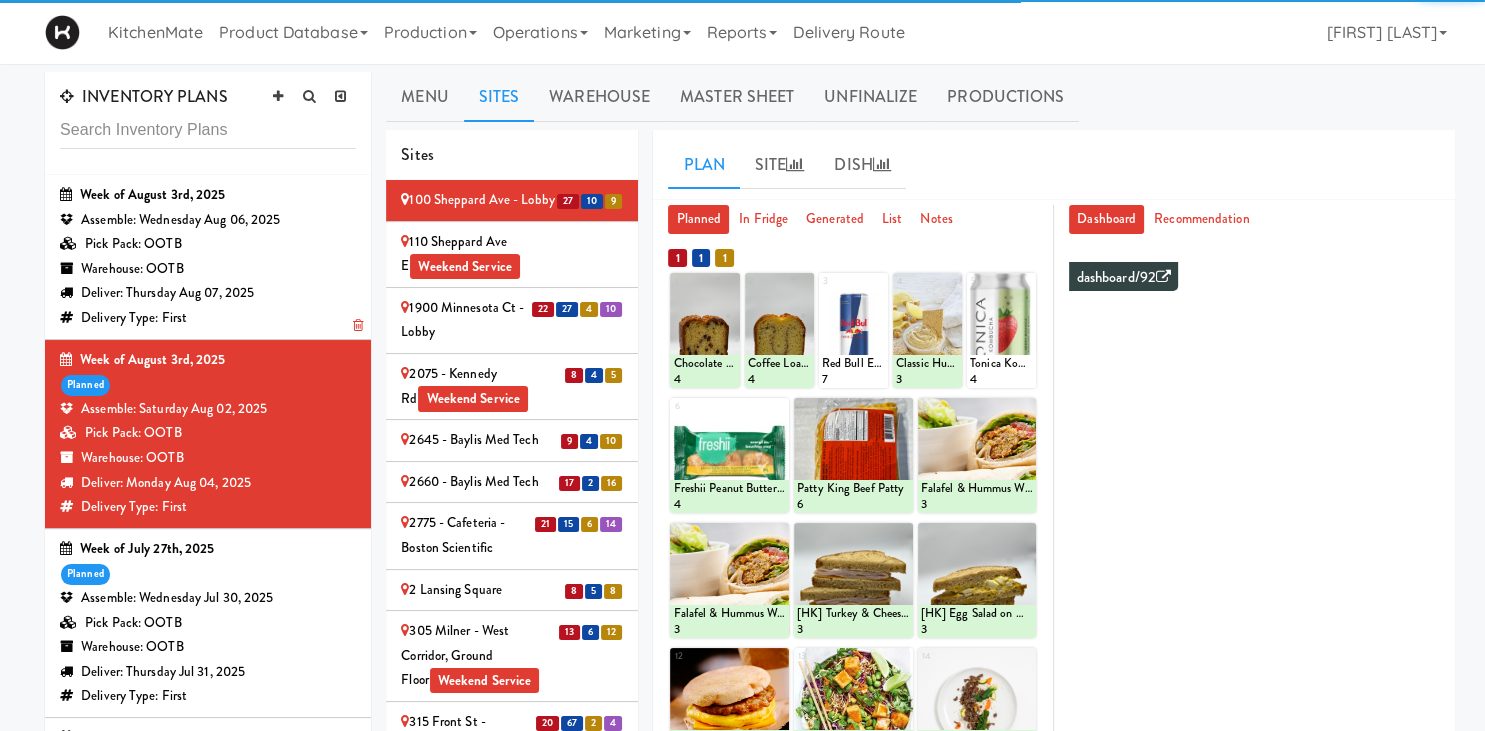 click on "Assemble: Wednesday Aug 06, 2025" at bounding box center (208, 220) 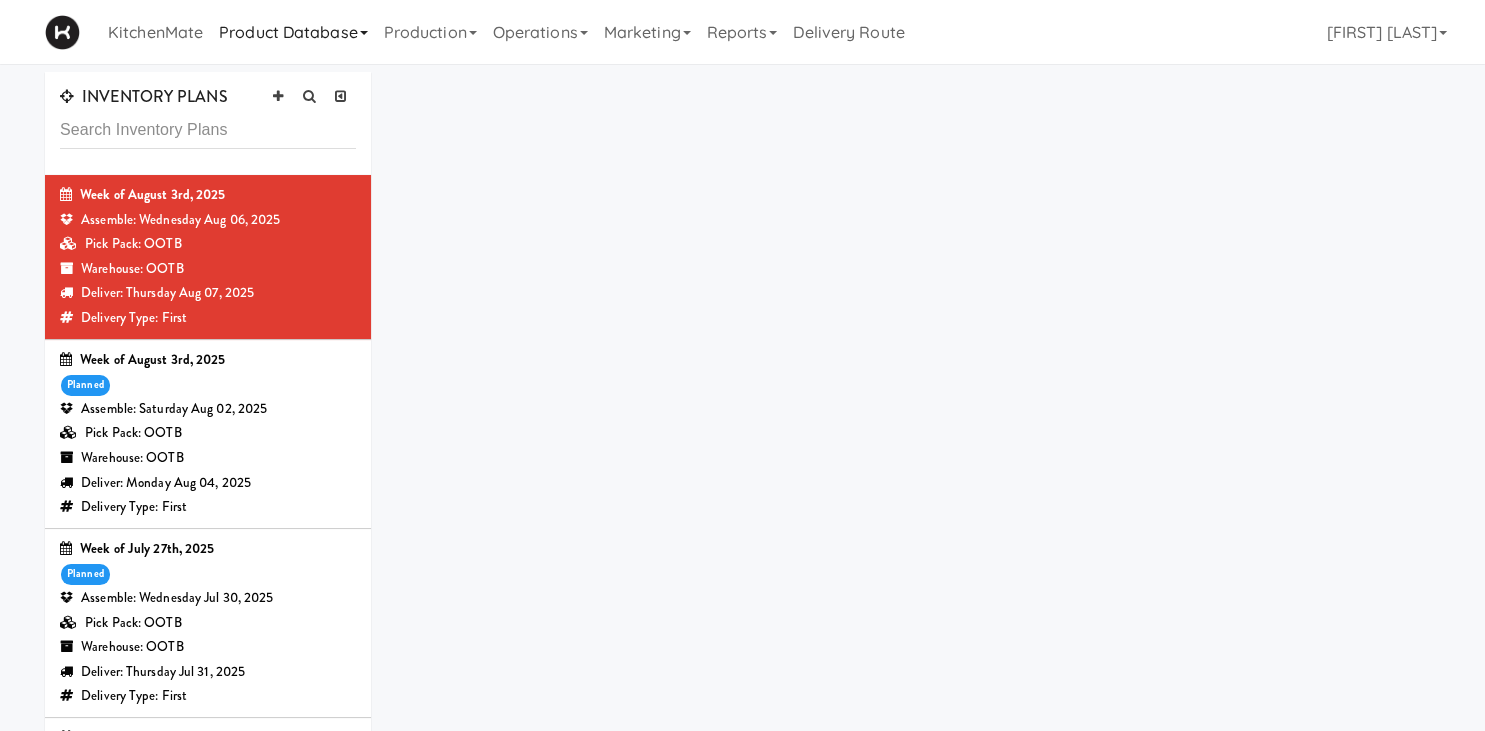 click on "Product Database" at bounding box center [293, 32] 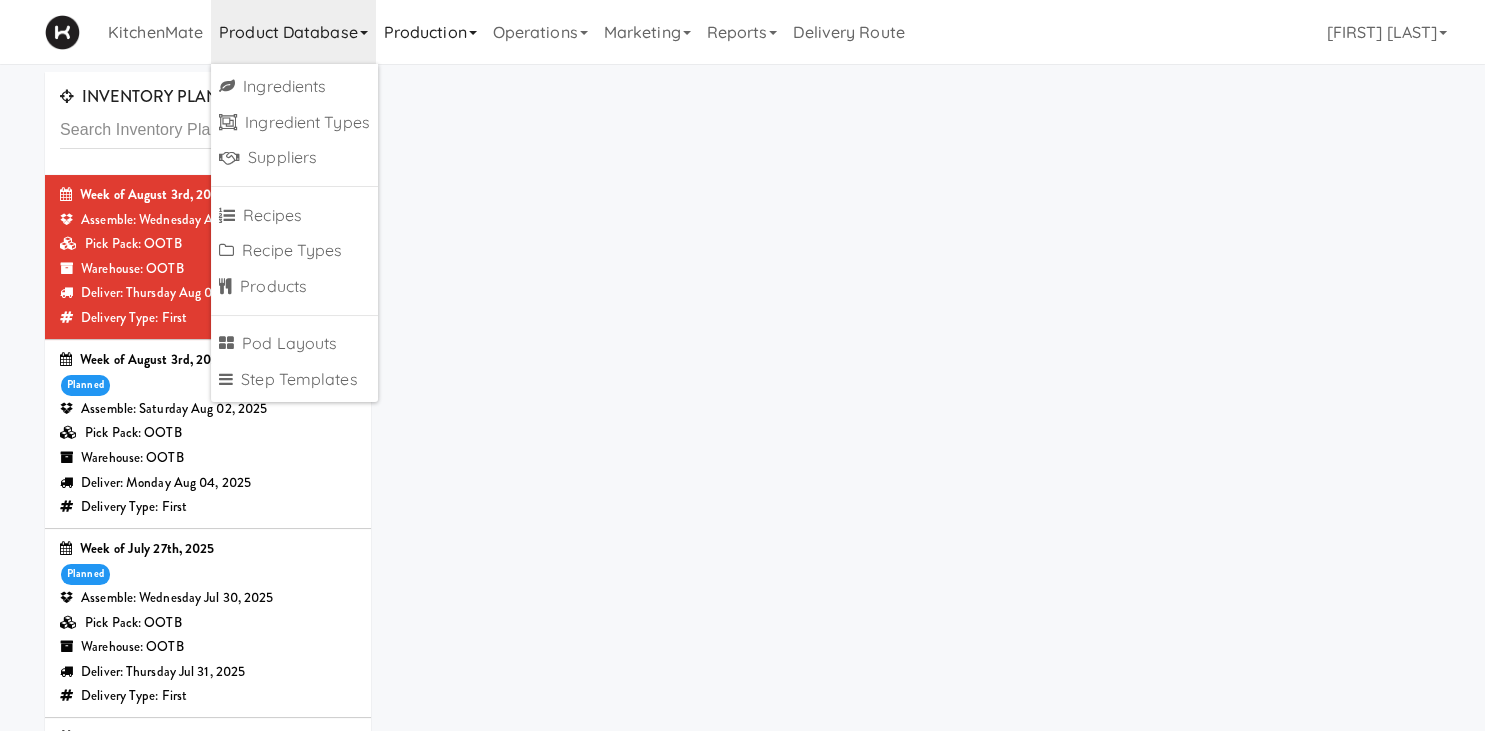 click on "Production" at bounding box center [430, 32] 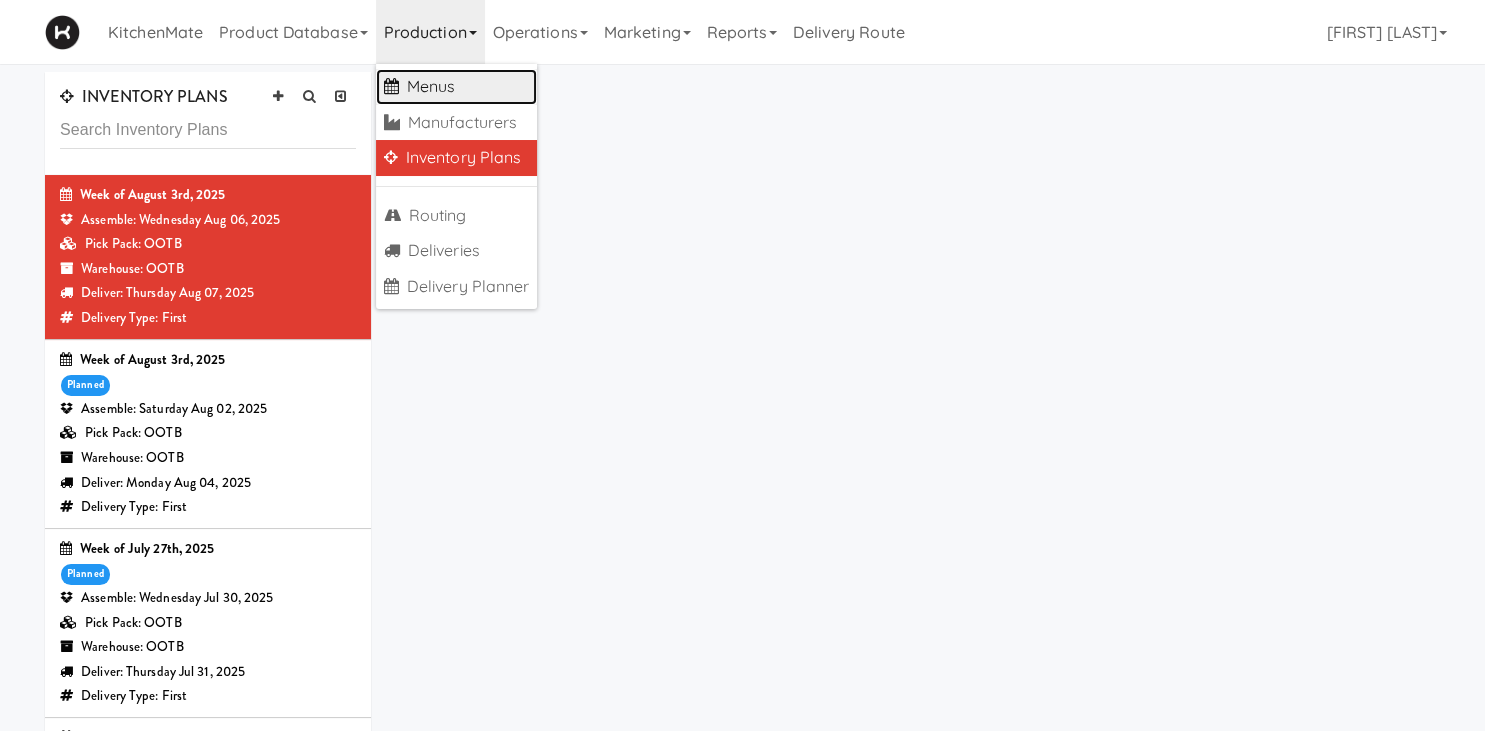 click on "Menus" at bounding box center (457, 87) 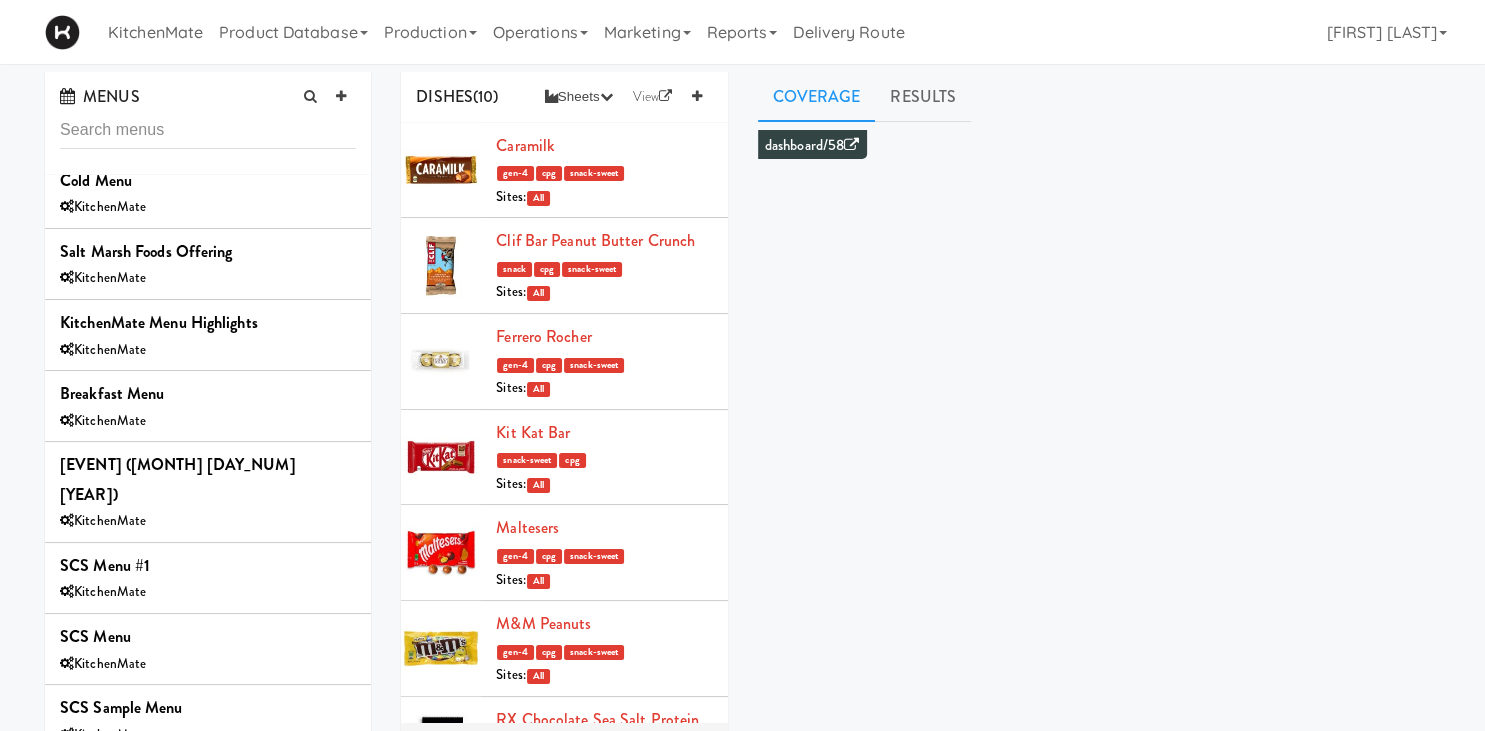 scroll, scrollTop: 0, scrollLeft: 0, axis: both 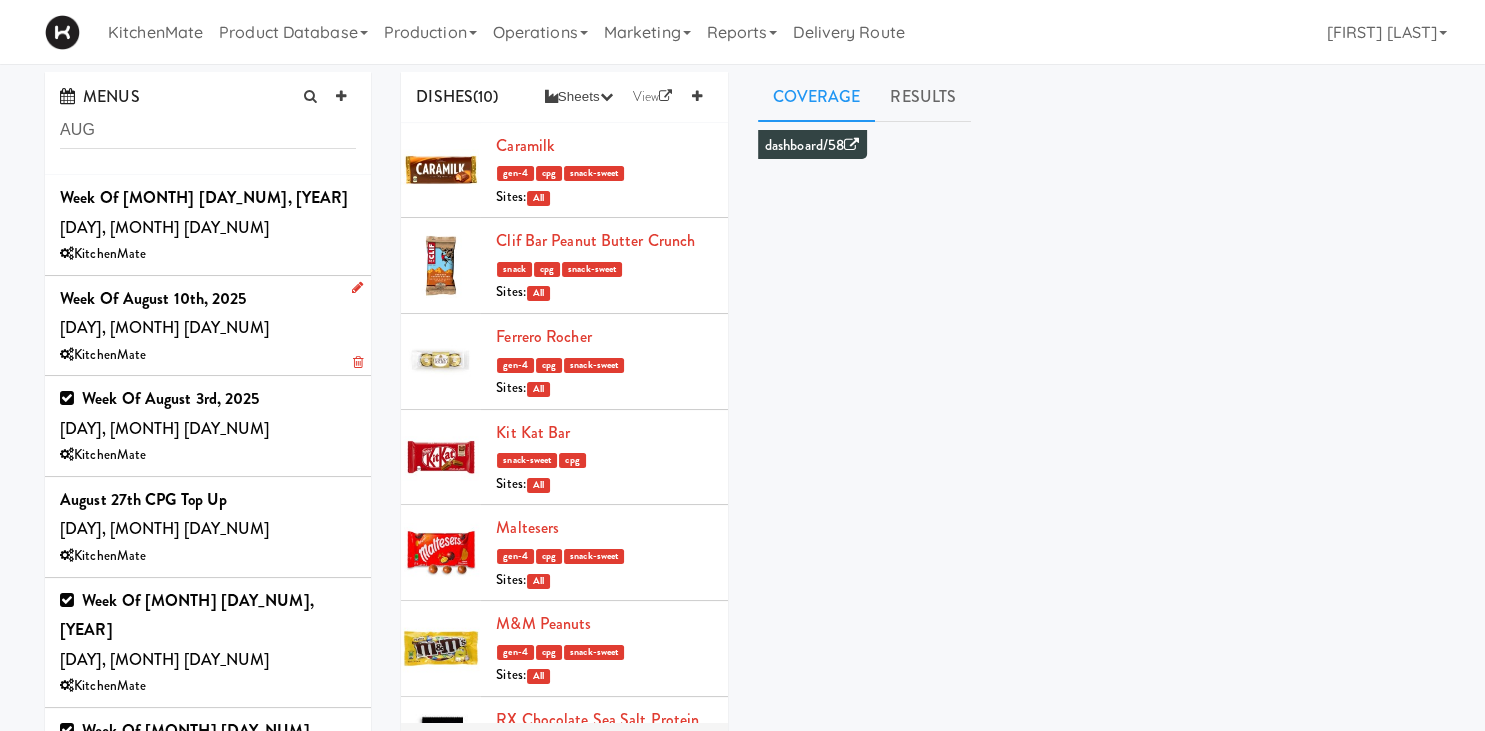 type on "AUG" 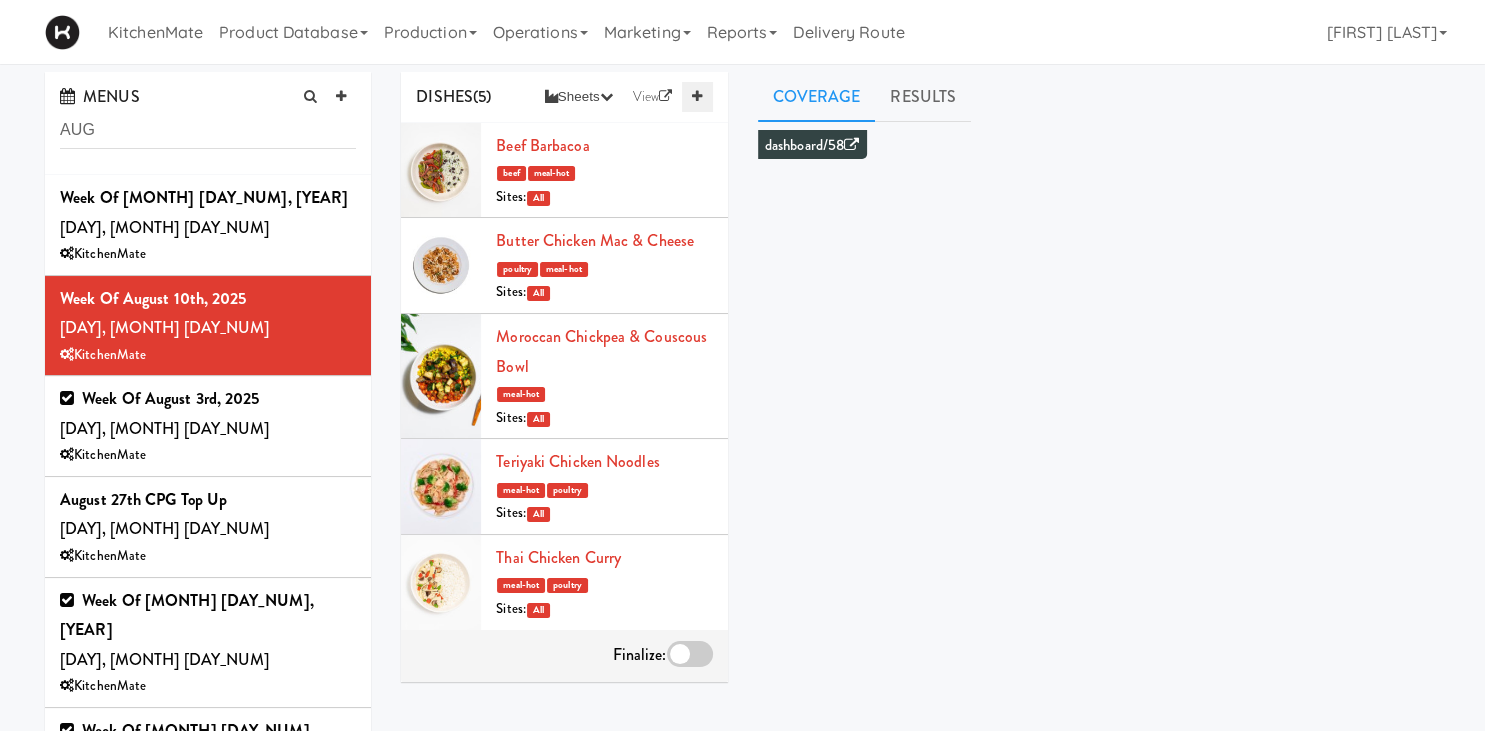 click at bounding box center (697, 96) 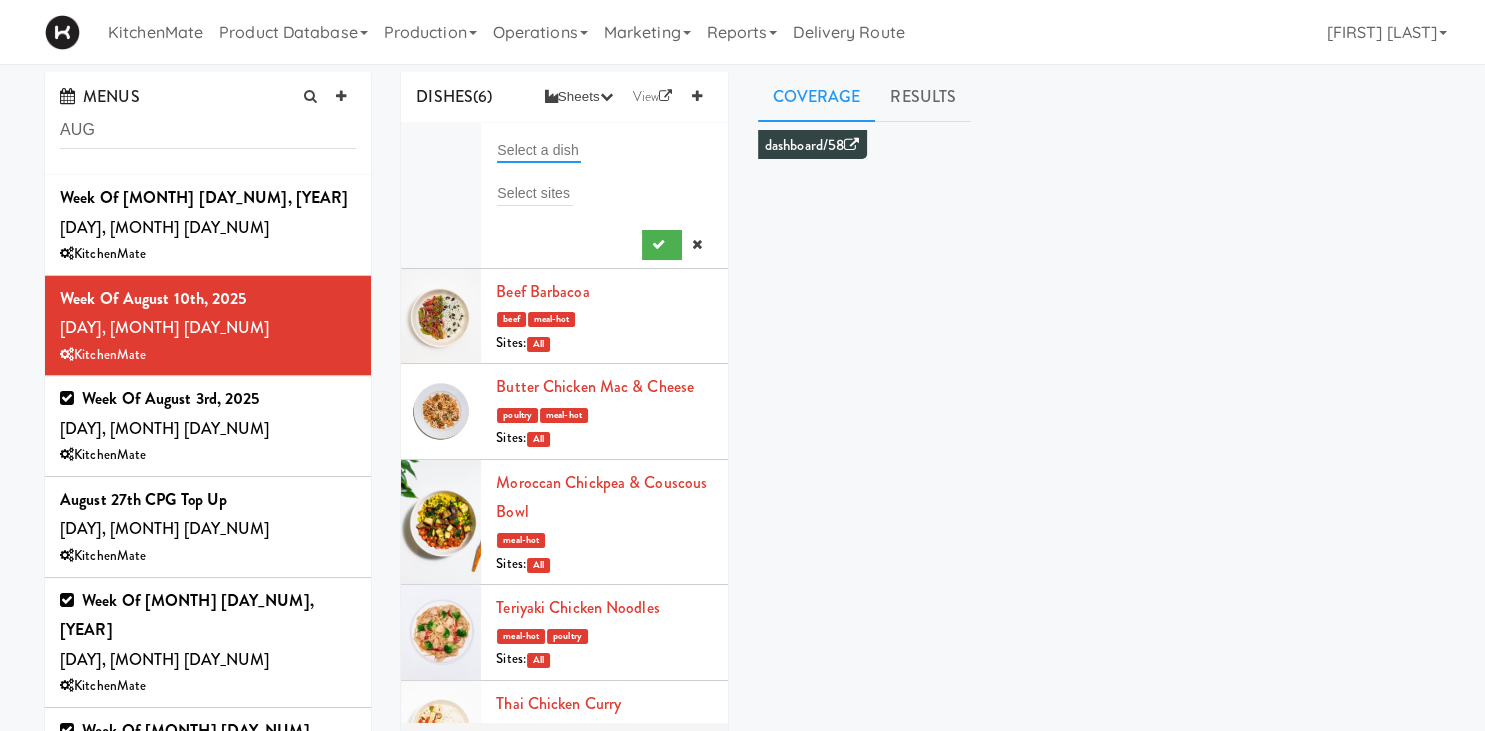 click at bounding box center (539, 150) 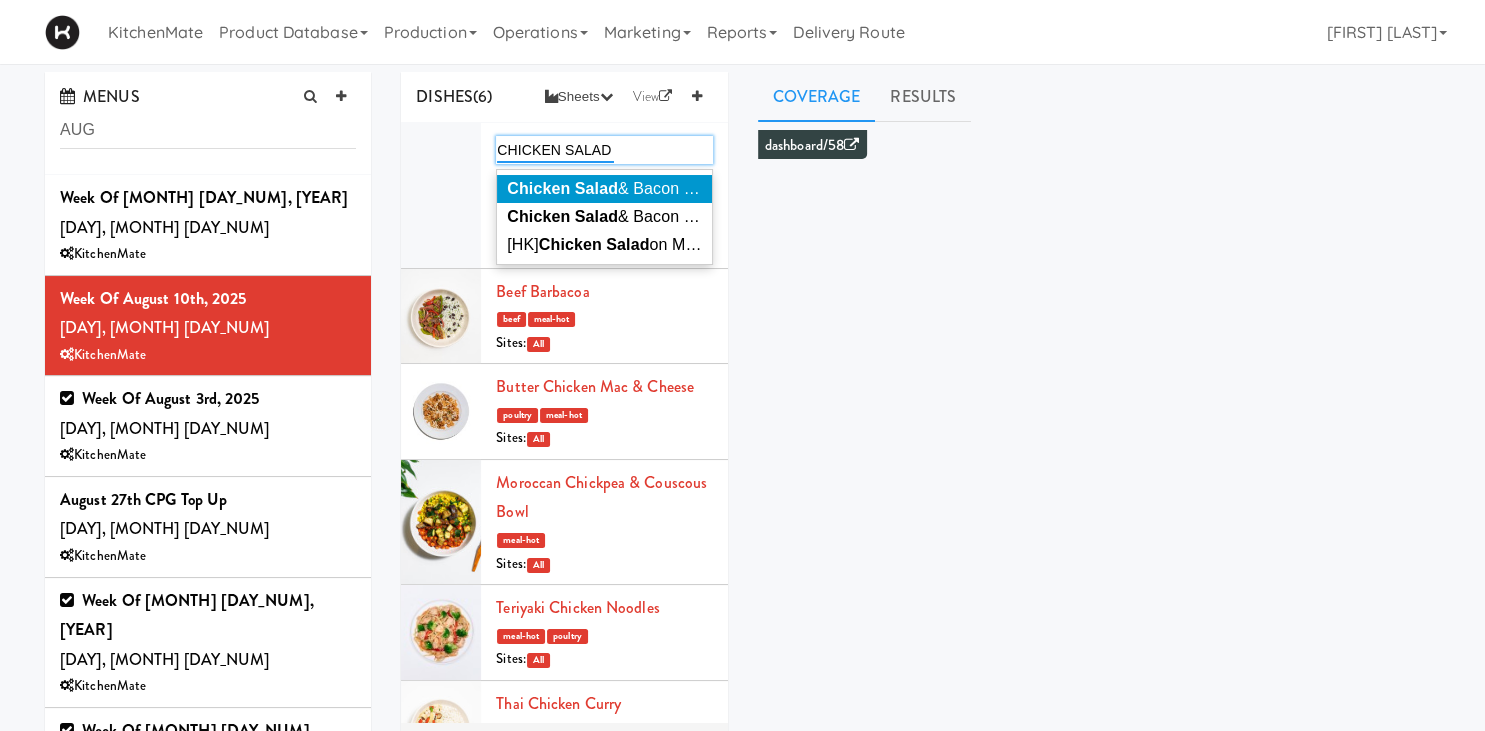 type on "CHICKEN SALAD" 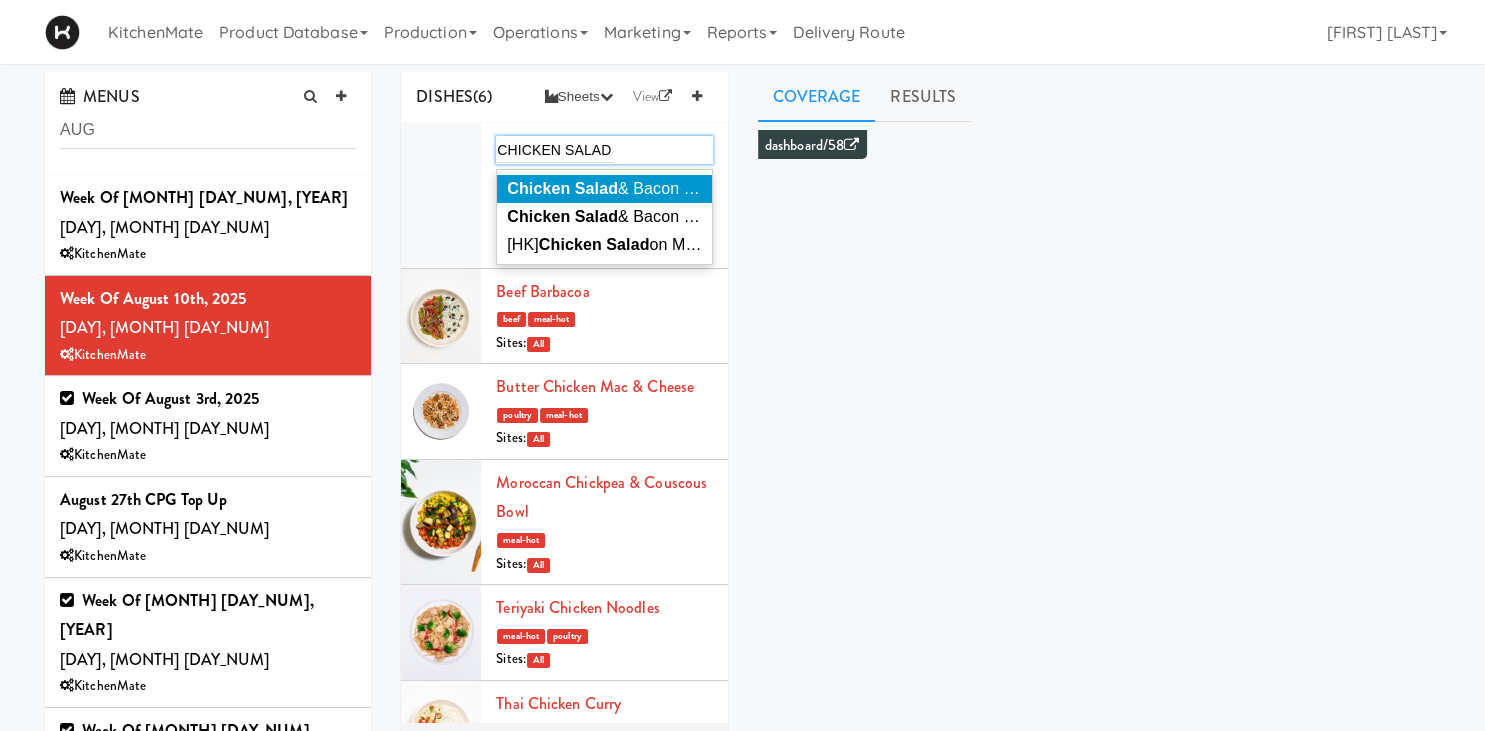 click on "Chicken Salad" at bounding box center [562, 188] 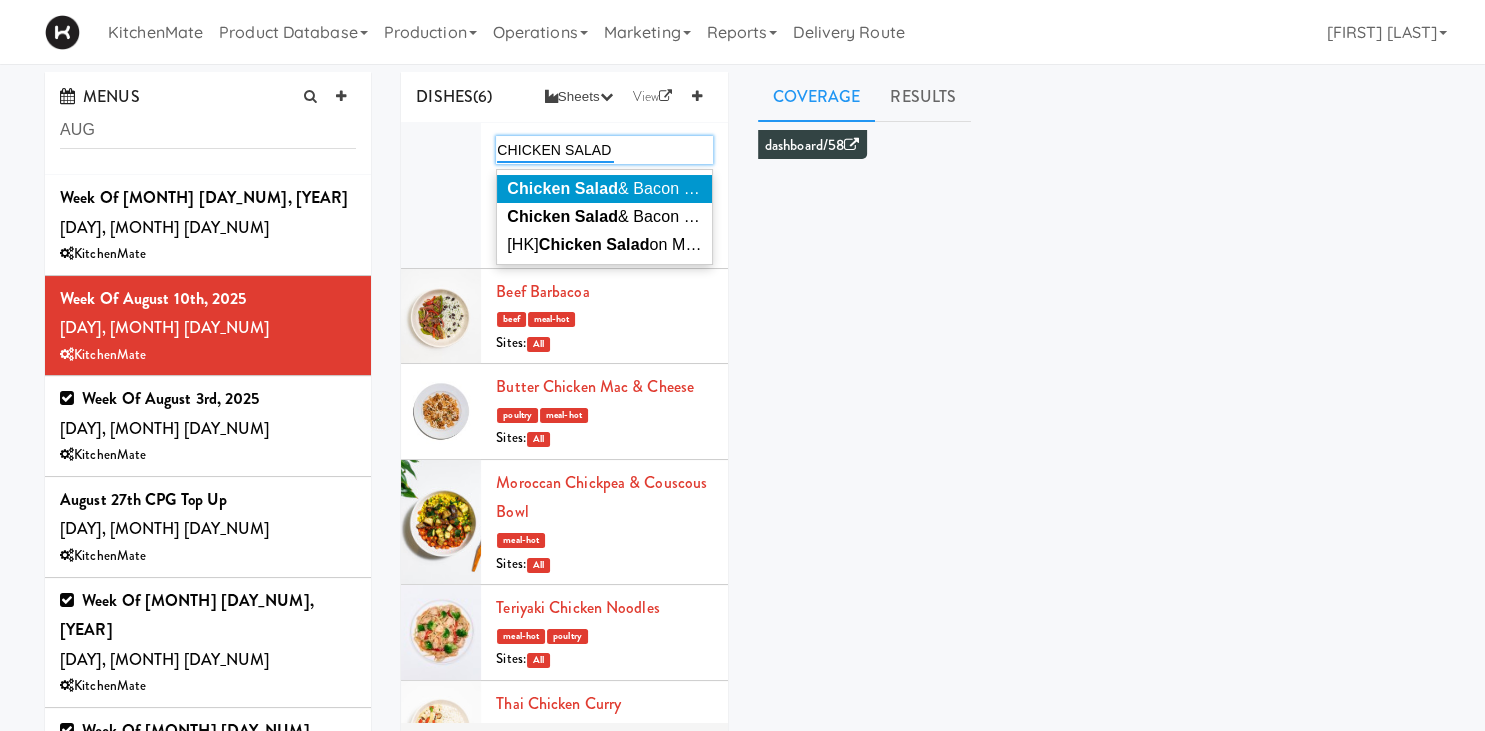 type 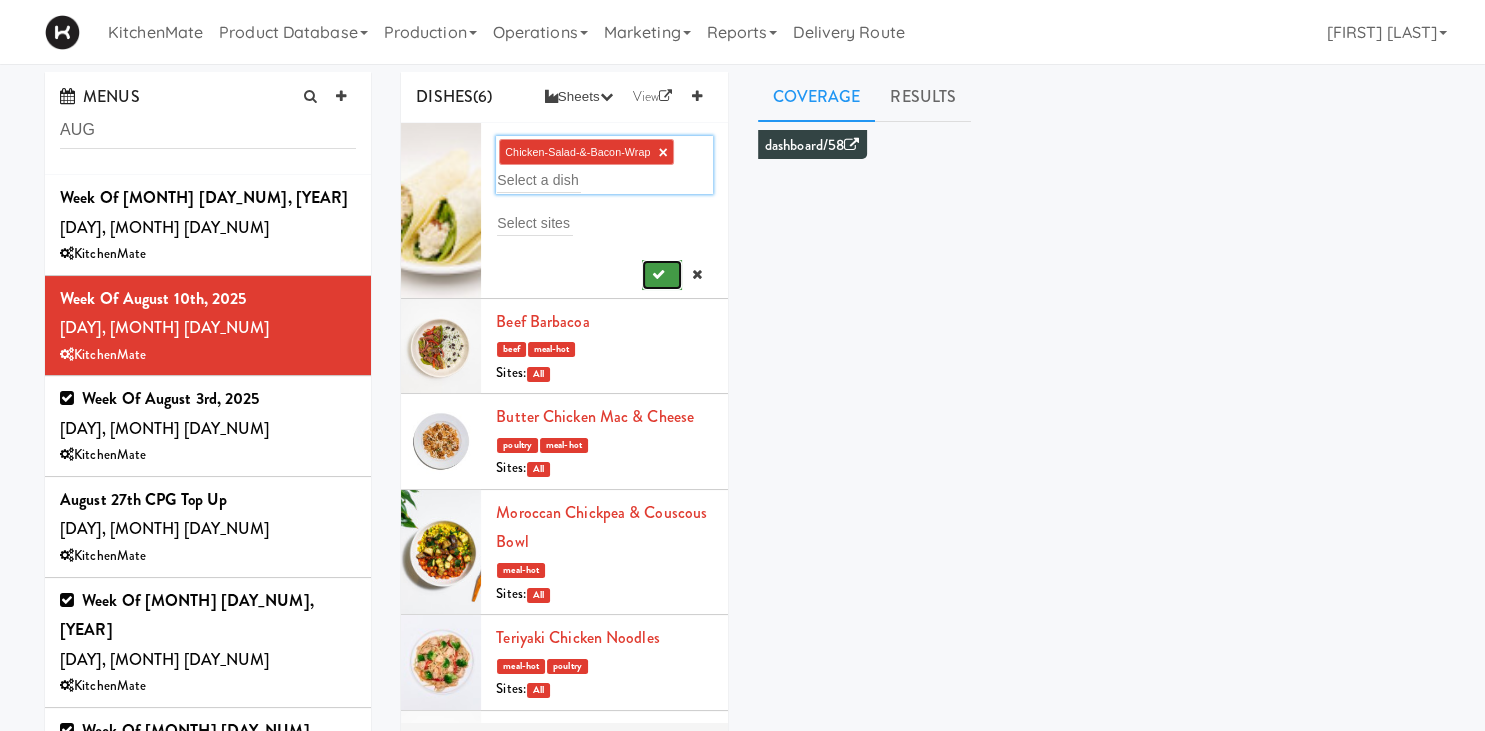 click at bounding box center (662, 275) 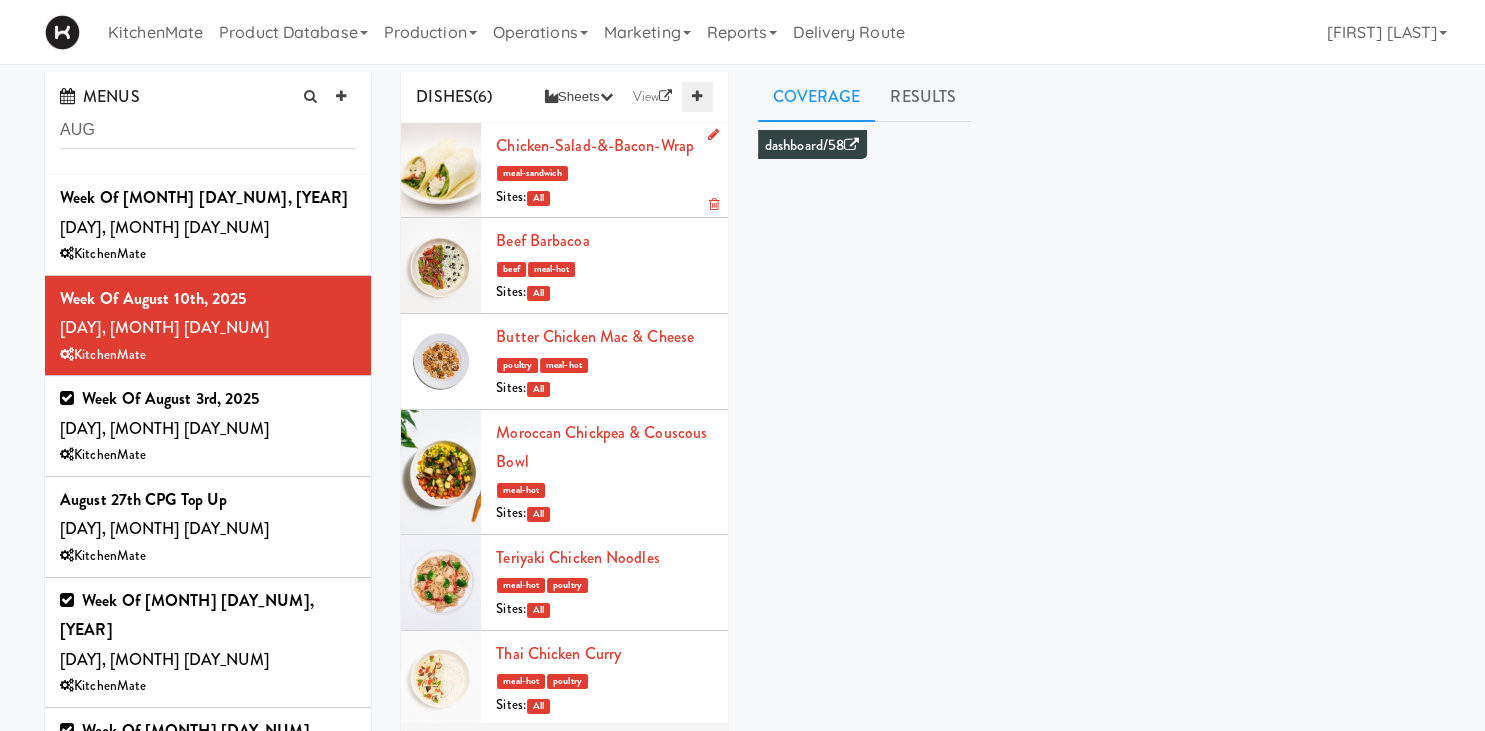 click at bounding box center [697, 97] 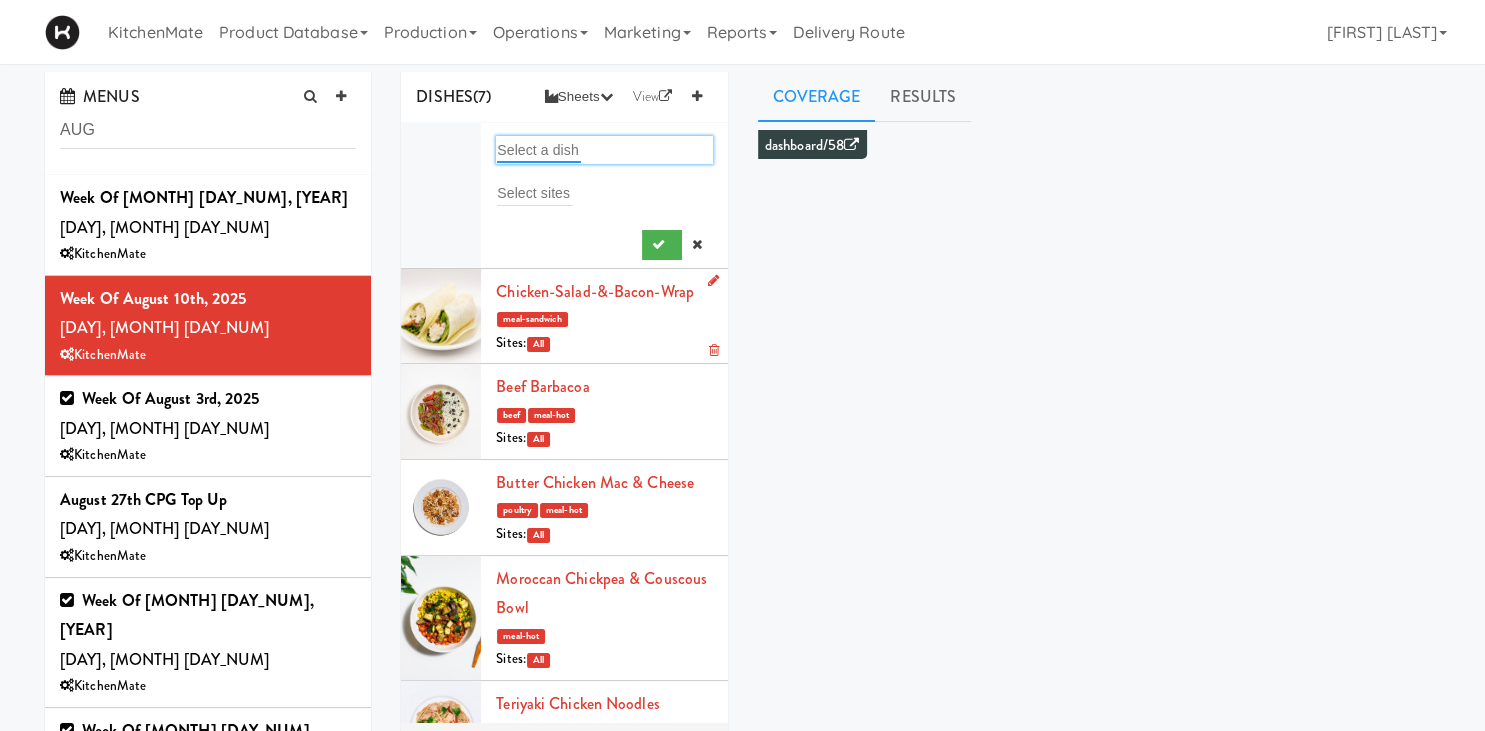 click at bounding box center (539, 150) 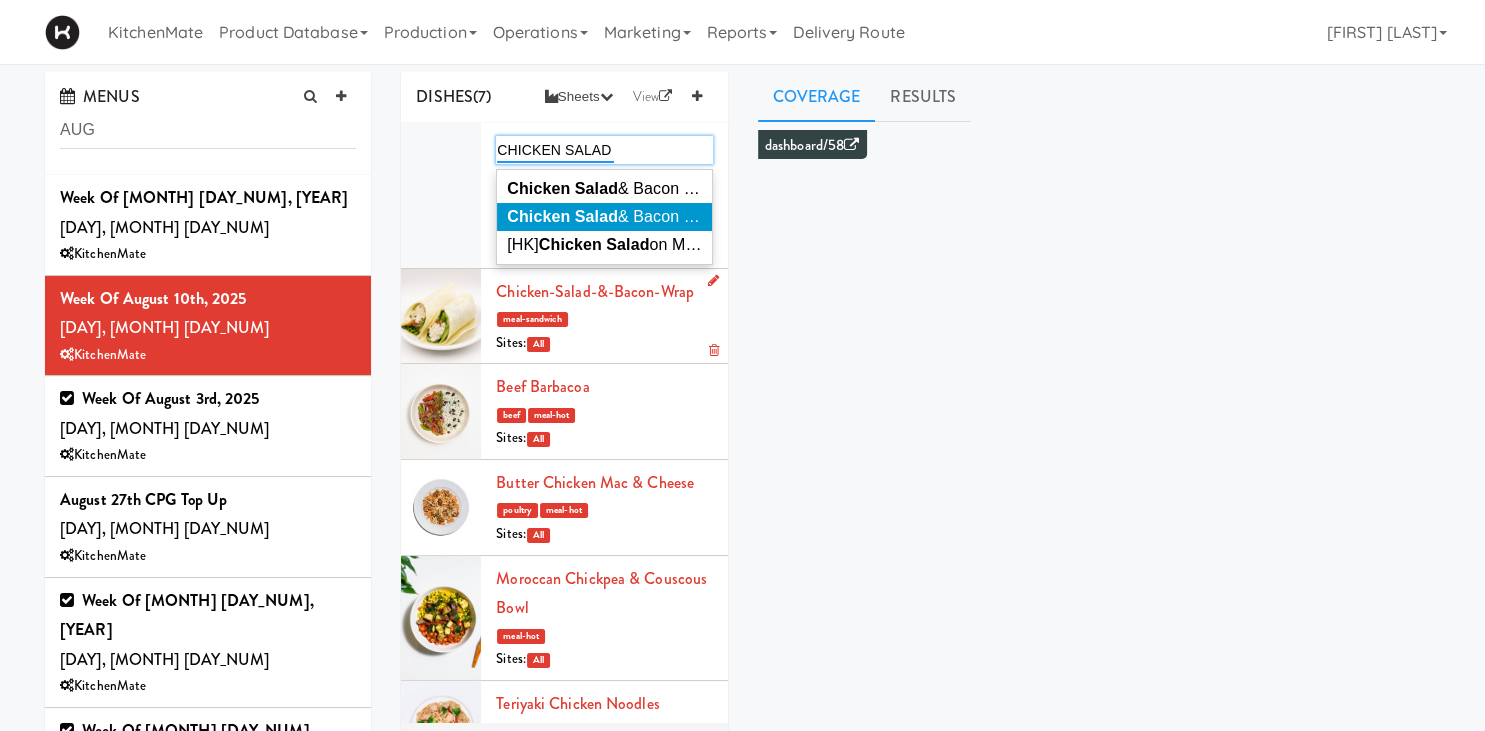 type on "CHICKEN SALAD" 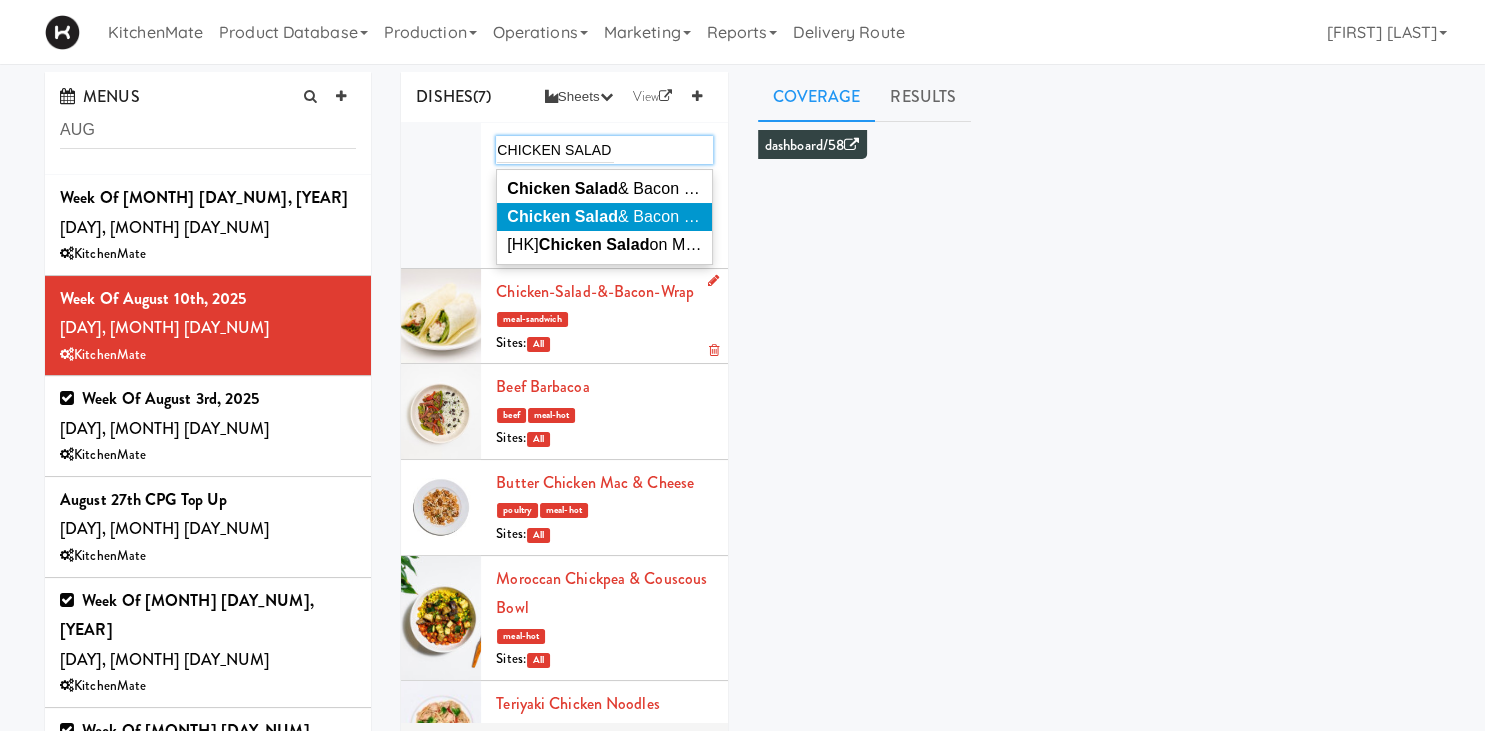 click on "Chicken Salad  & Bacon Wrap" at bounding box center (604, 217) 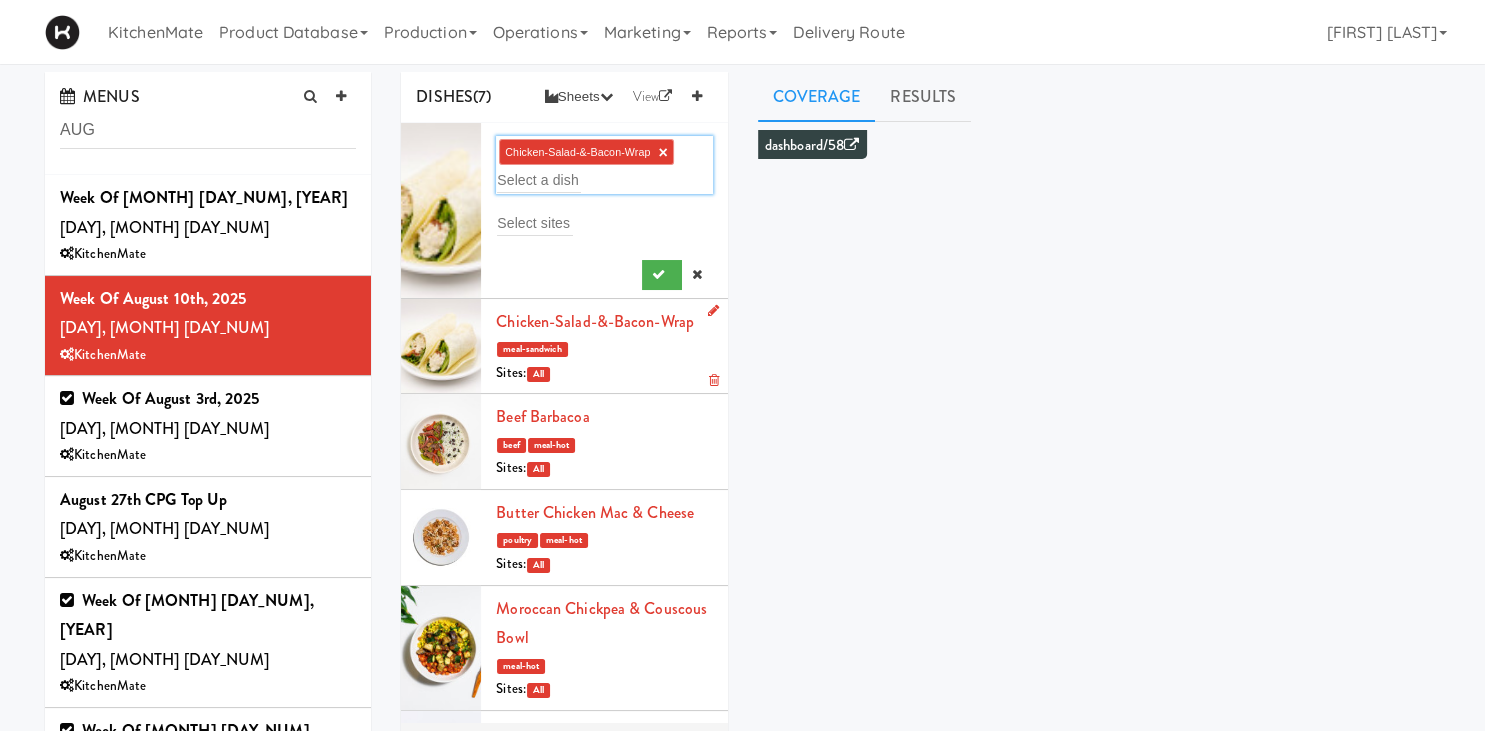 click on "×" at bounding box center [662, 152] 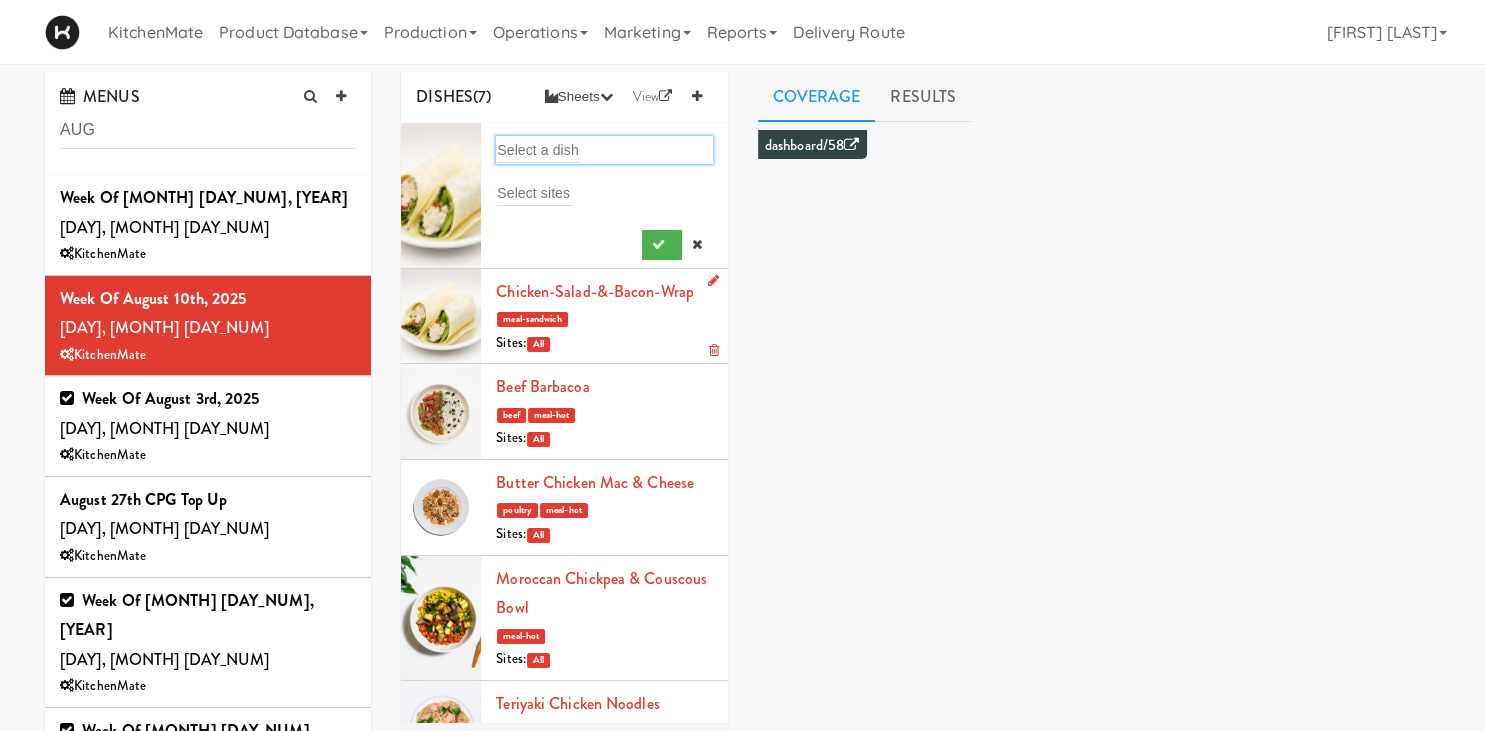 click on "Select a dish" at bounding box center (604, 150) 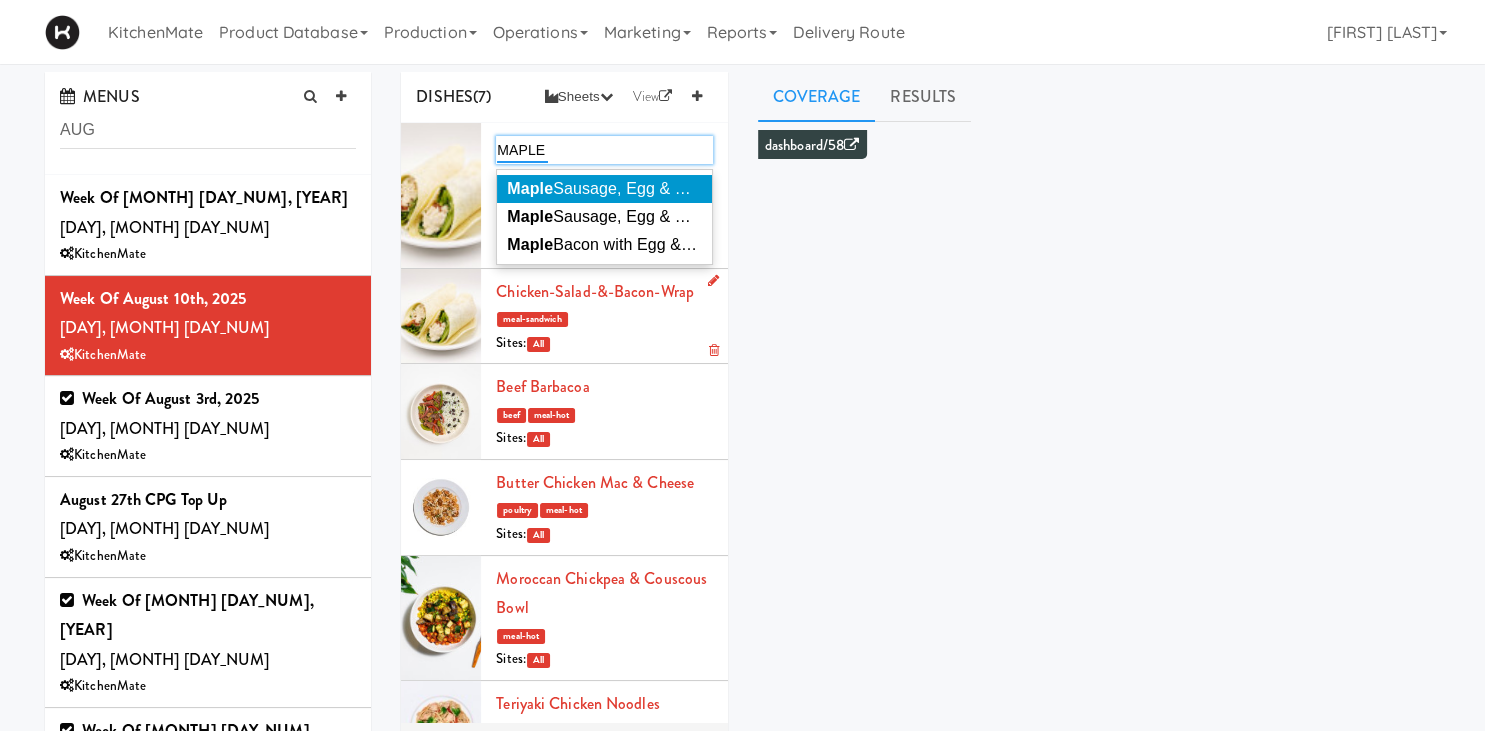 type on "MAPLE" 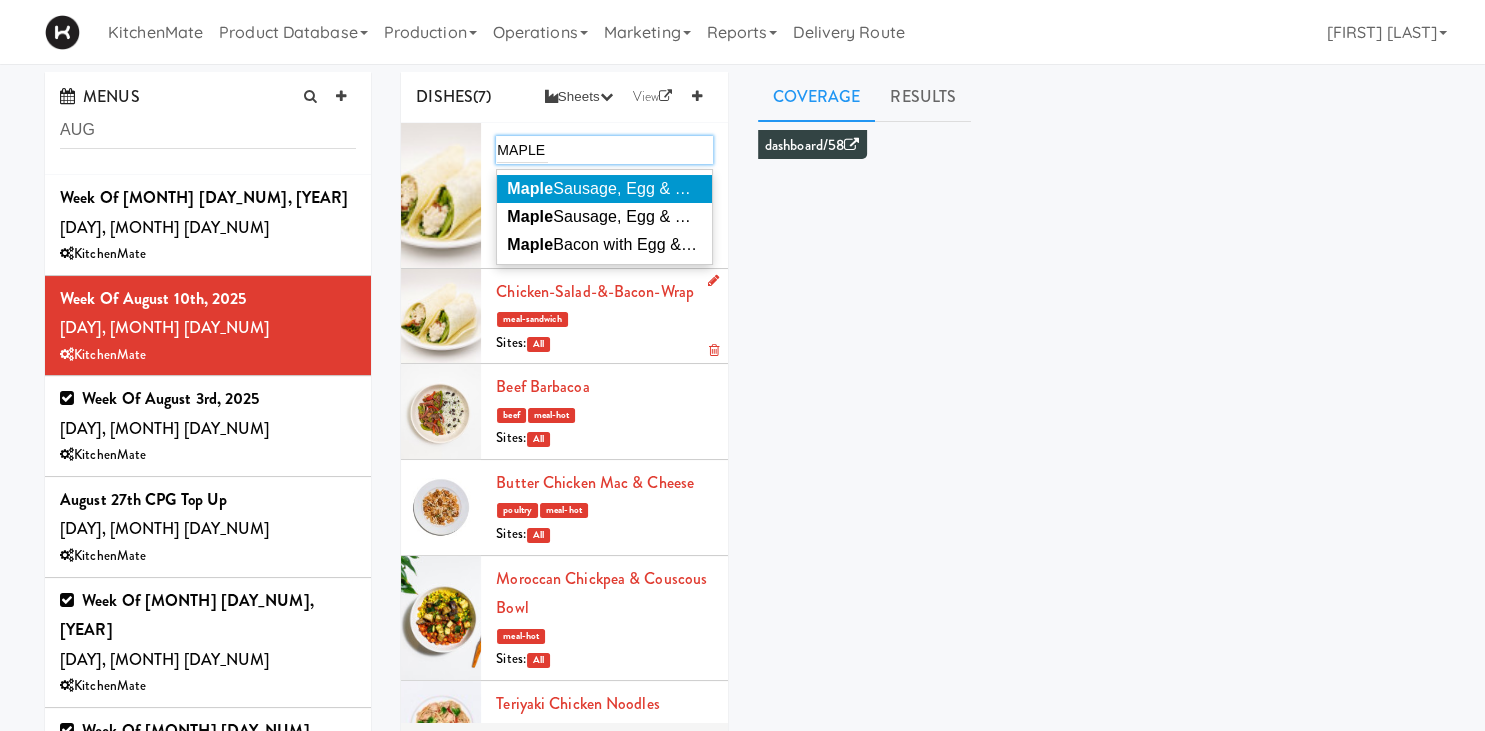 click on "Maple  Sausage, Egg & Cheddar Sandwich" at bounding box center [659, 188] 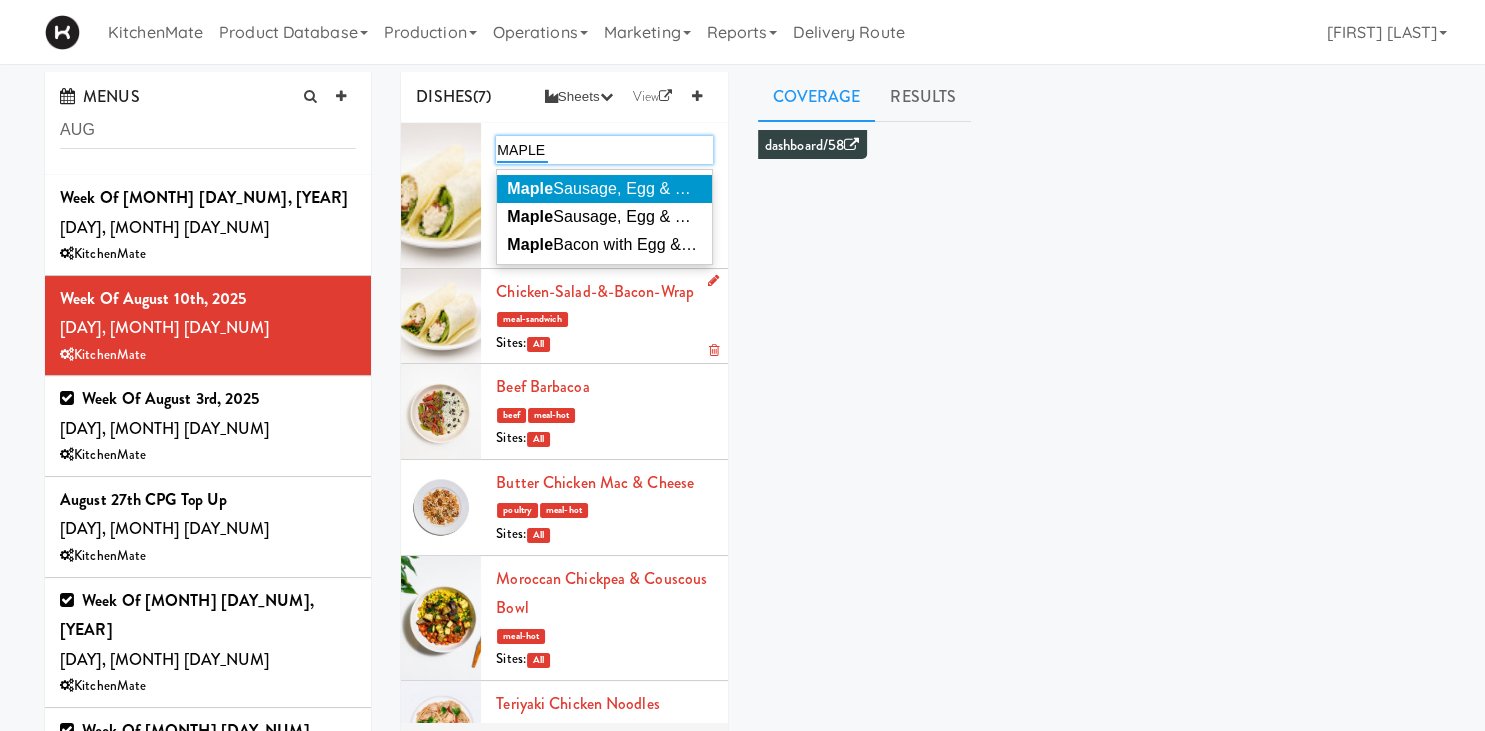 type 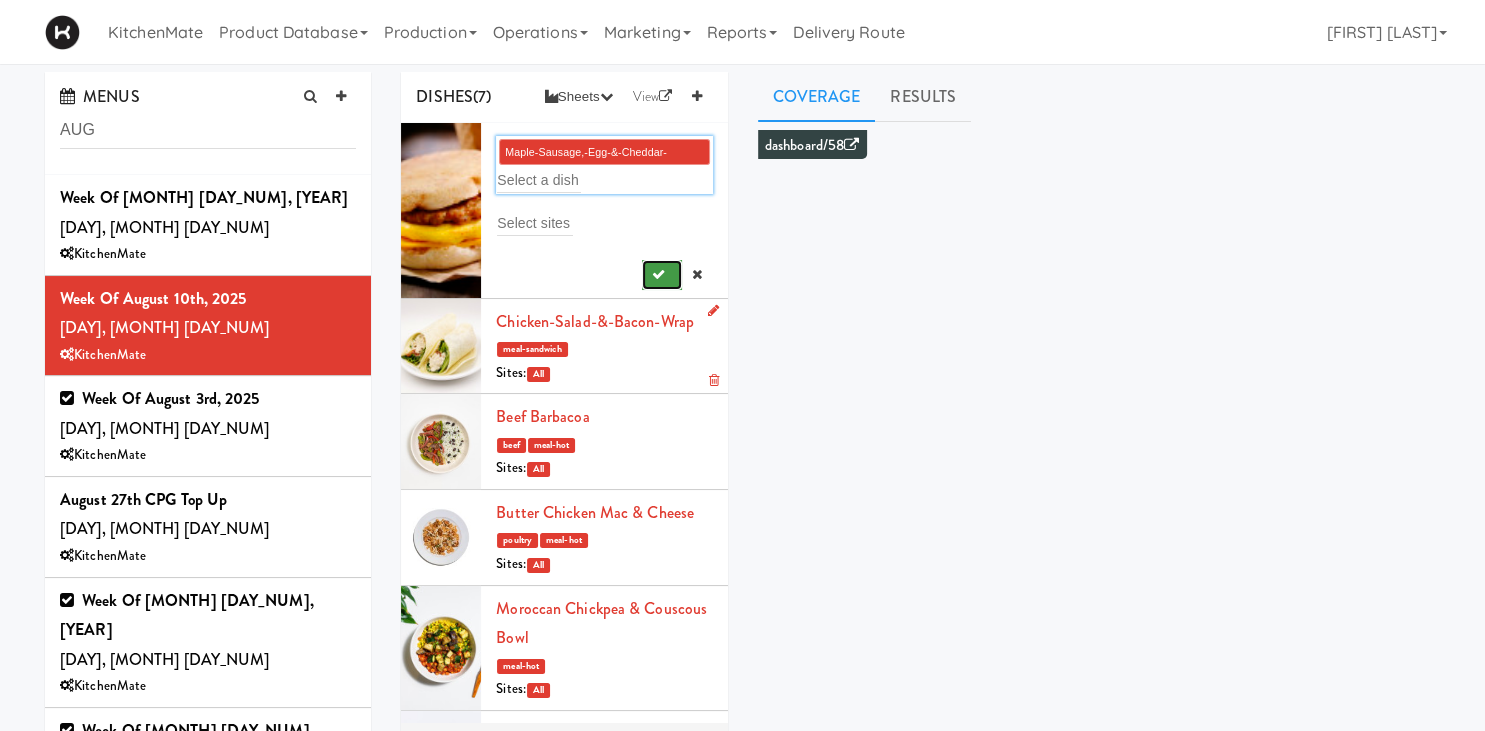 click at bounding box center [662, 275] 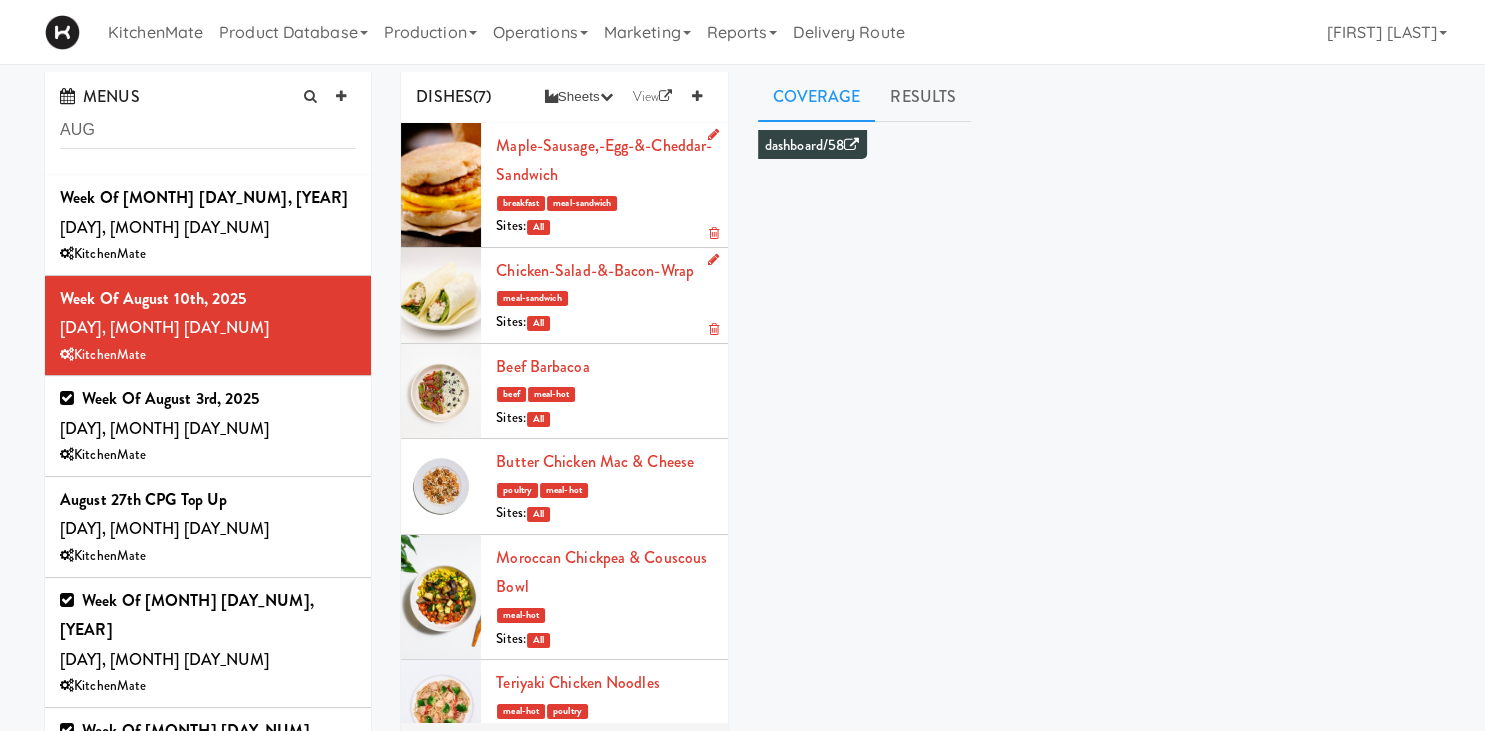 click at bounding box center (710, 234) 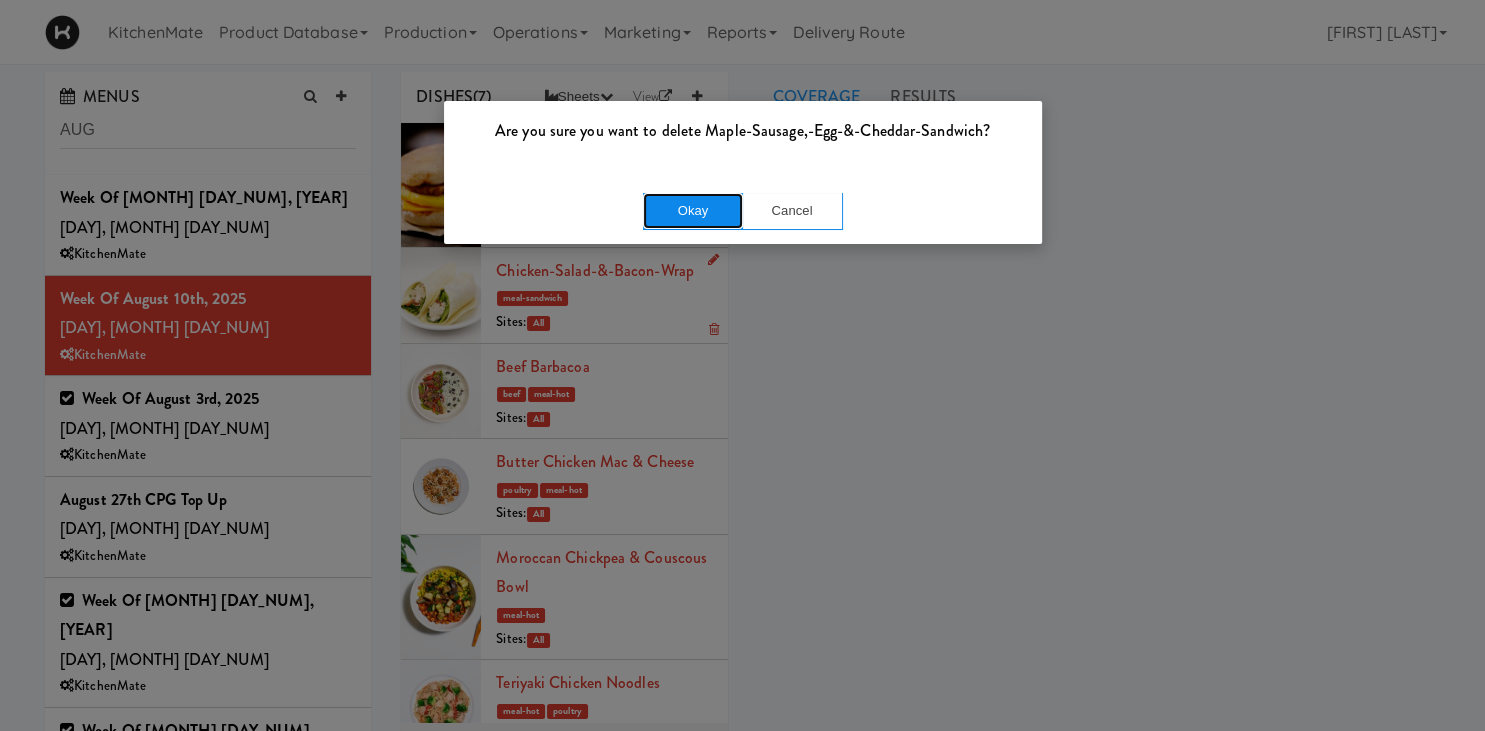 click on "Okay" at bounding box center [693, 211] 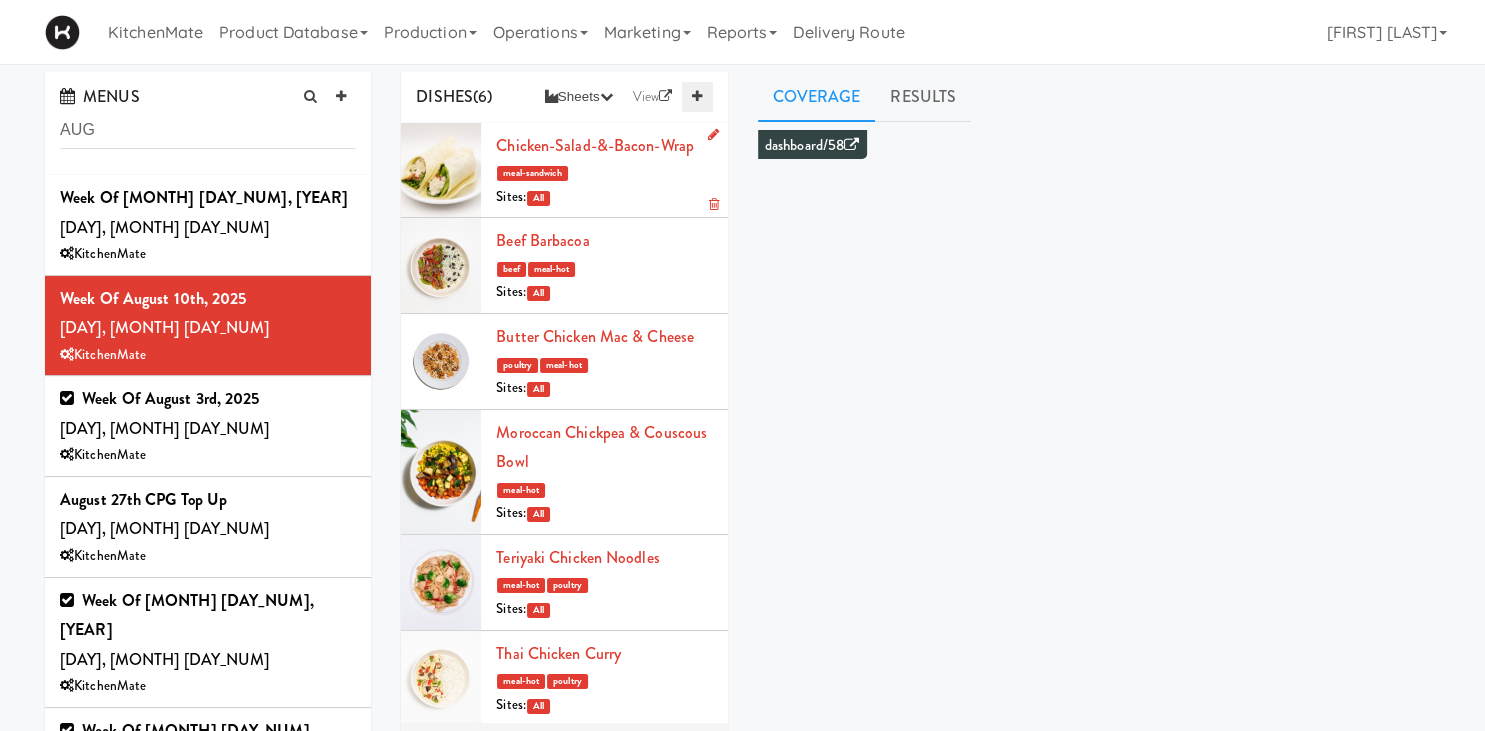 click at bounding box center [697, 96] 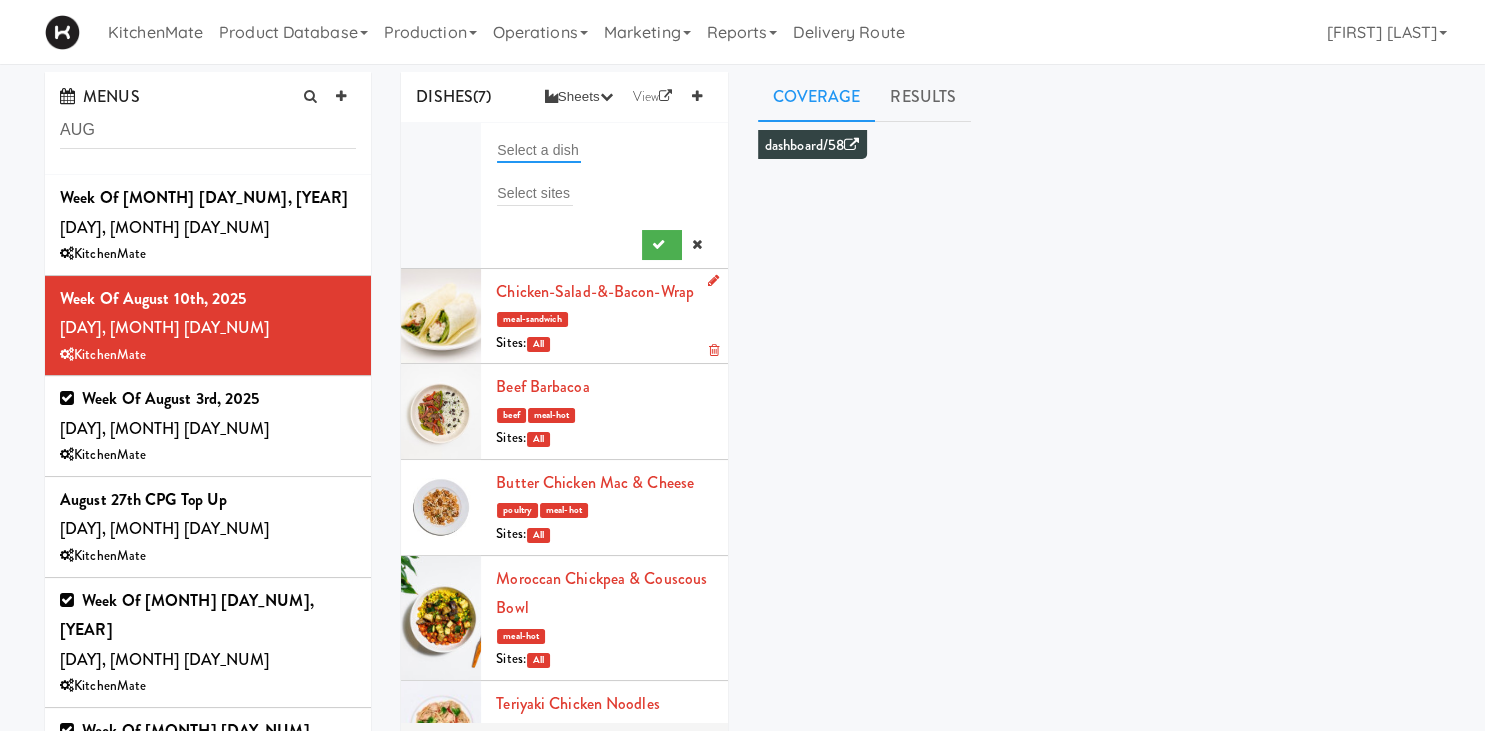 click at bounding box center (539, 150) 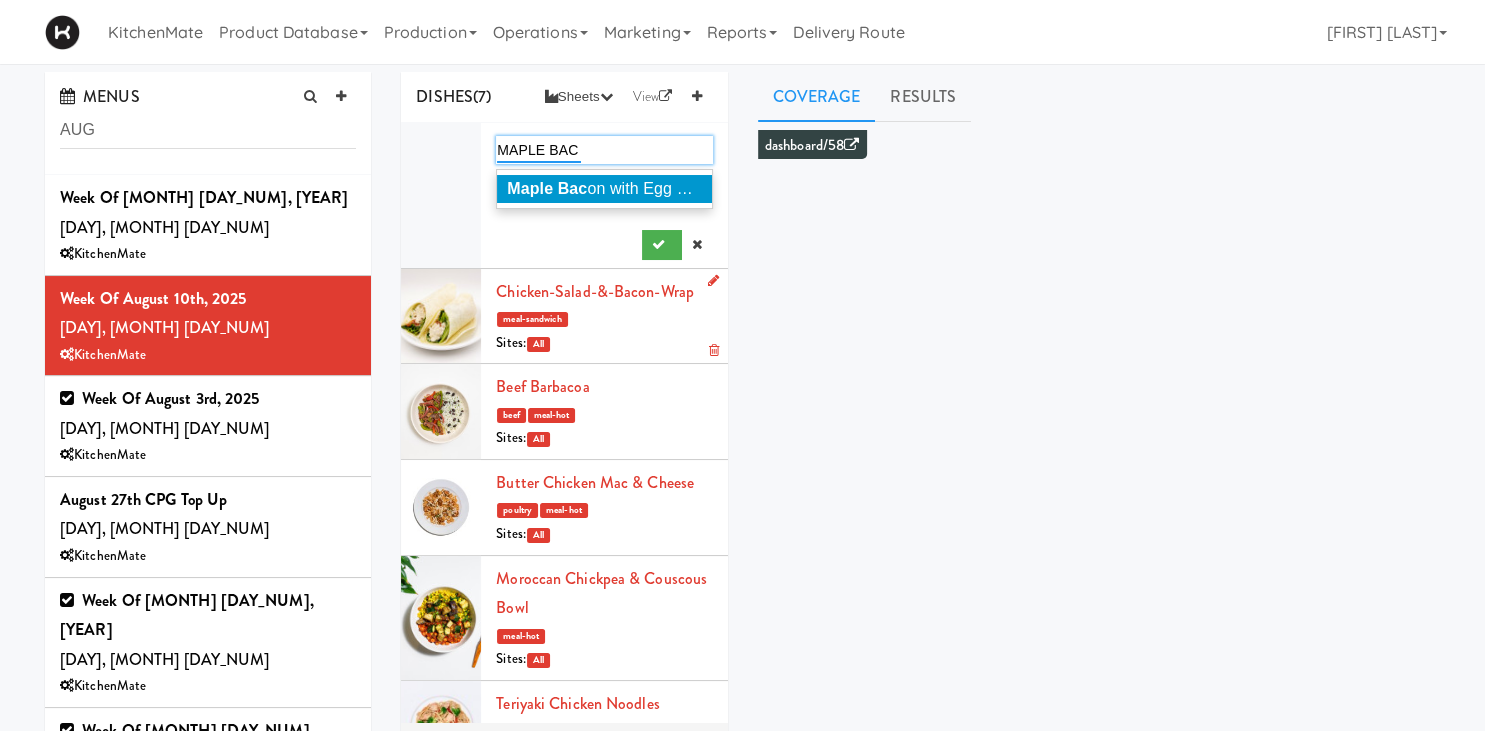 type on "MAPLE BAC" 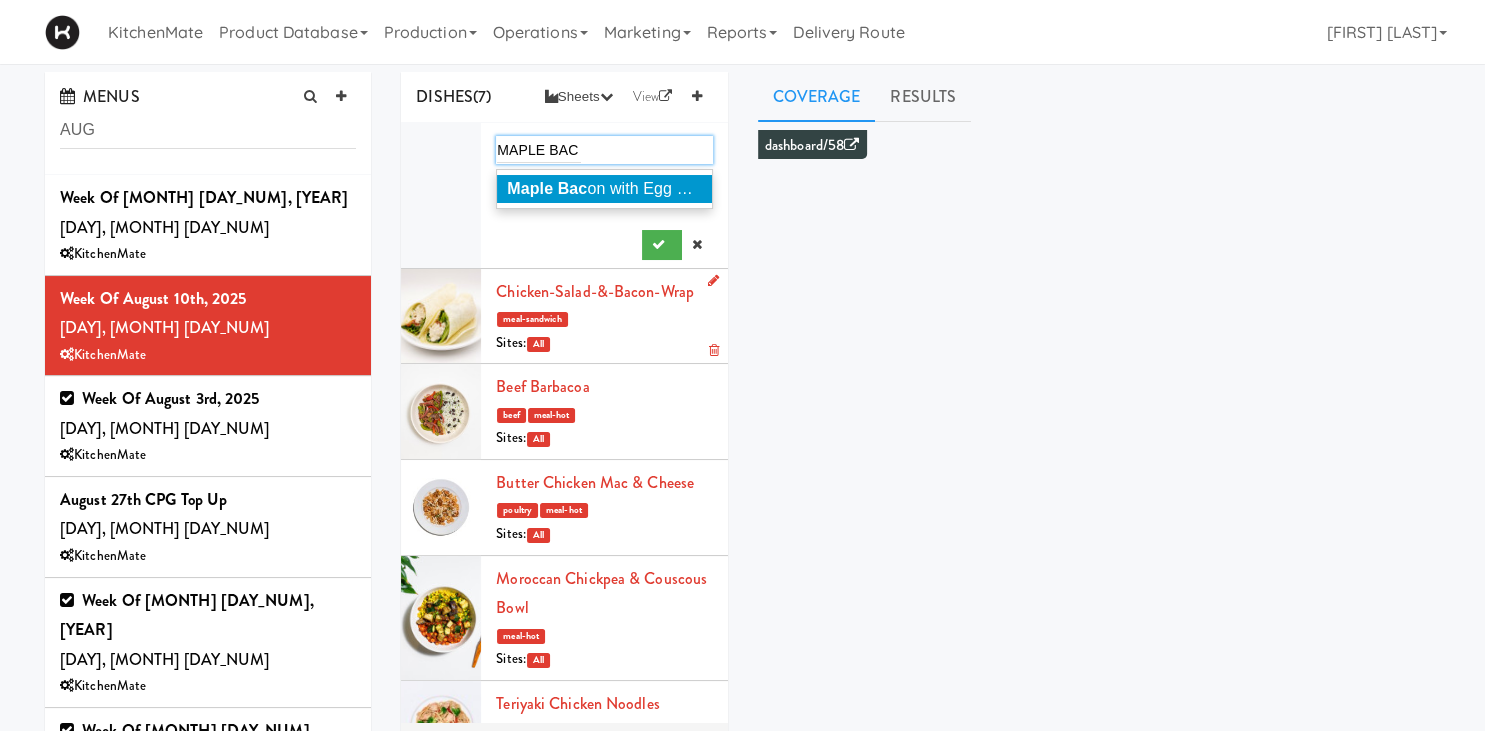 click on "Maple Bac" at bounding box center [547, 188] 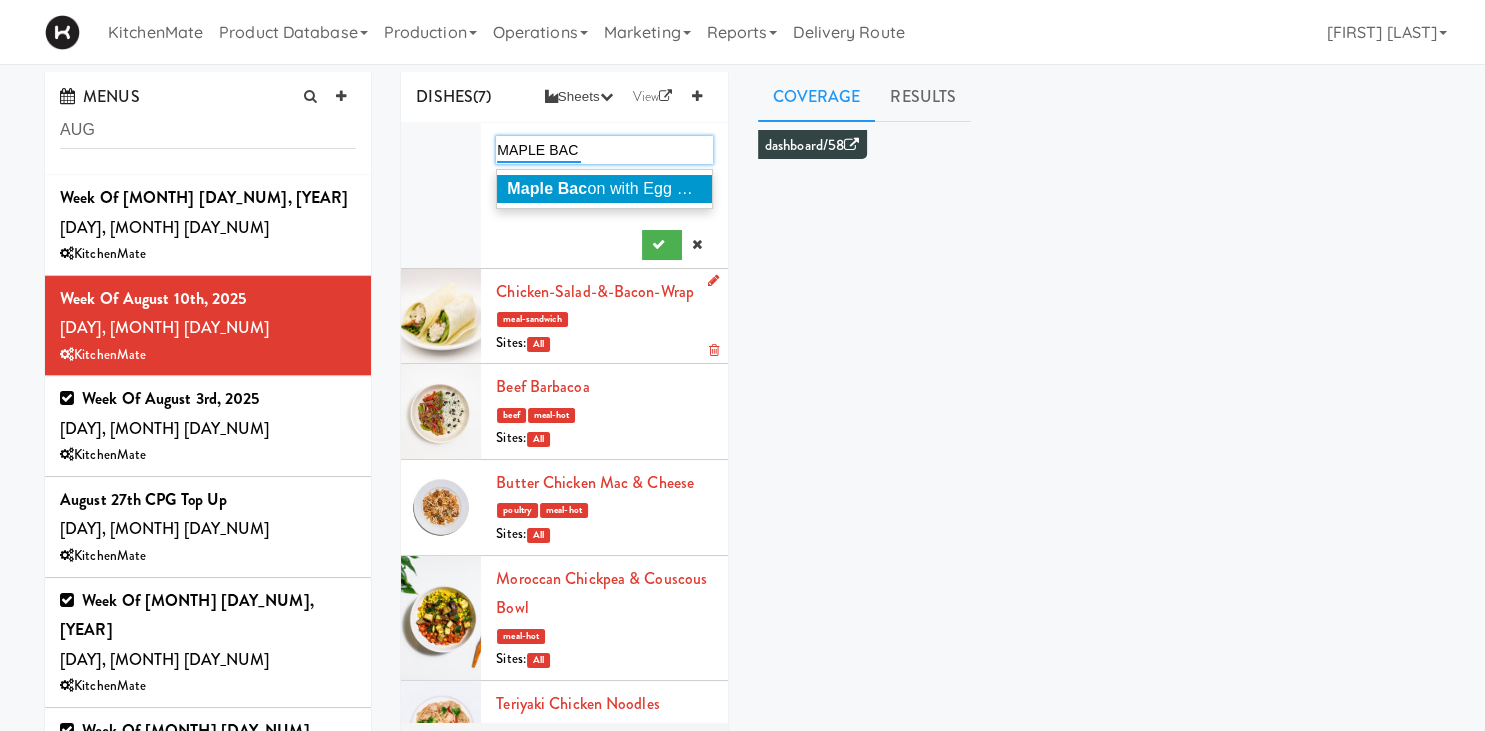 type 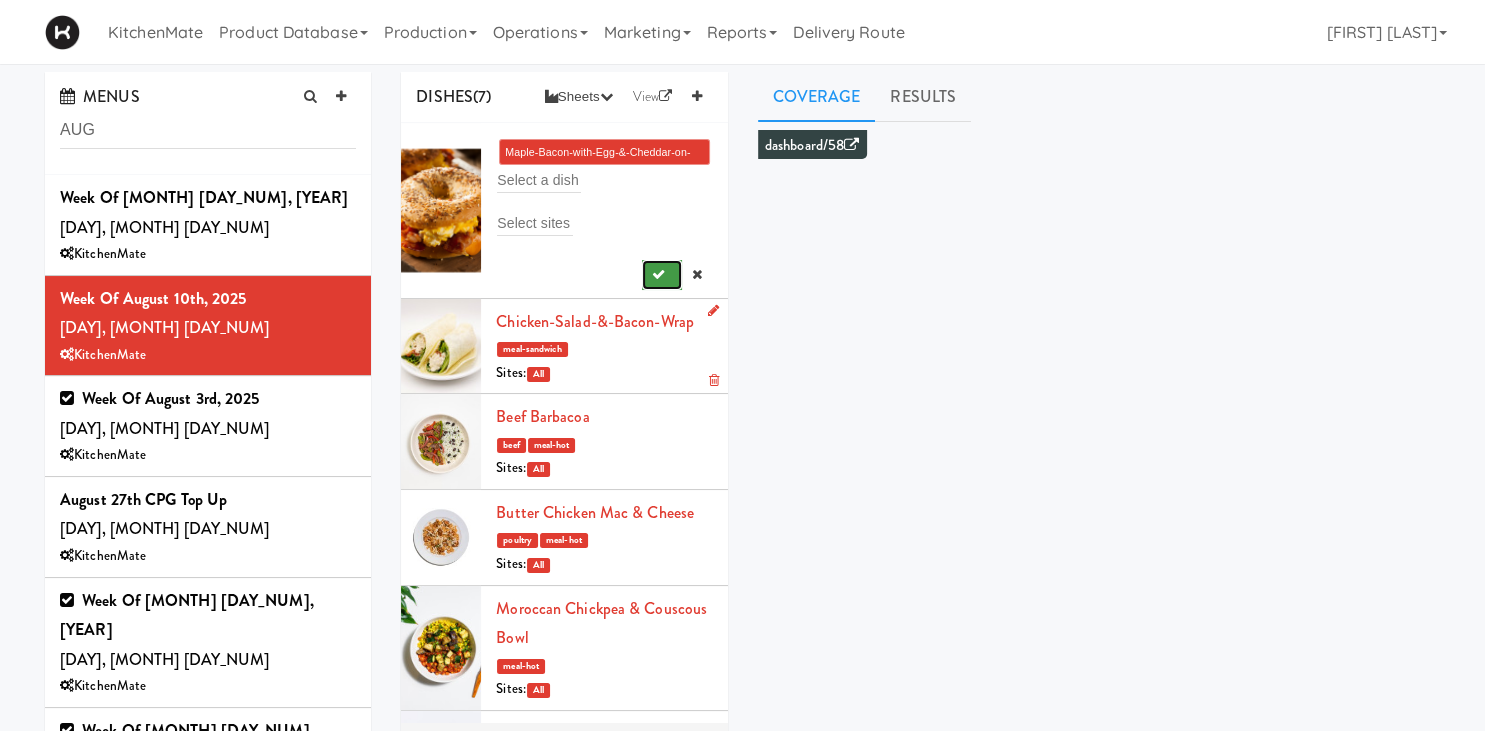 click at bounding box center (662, 275) 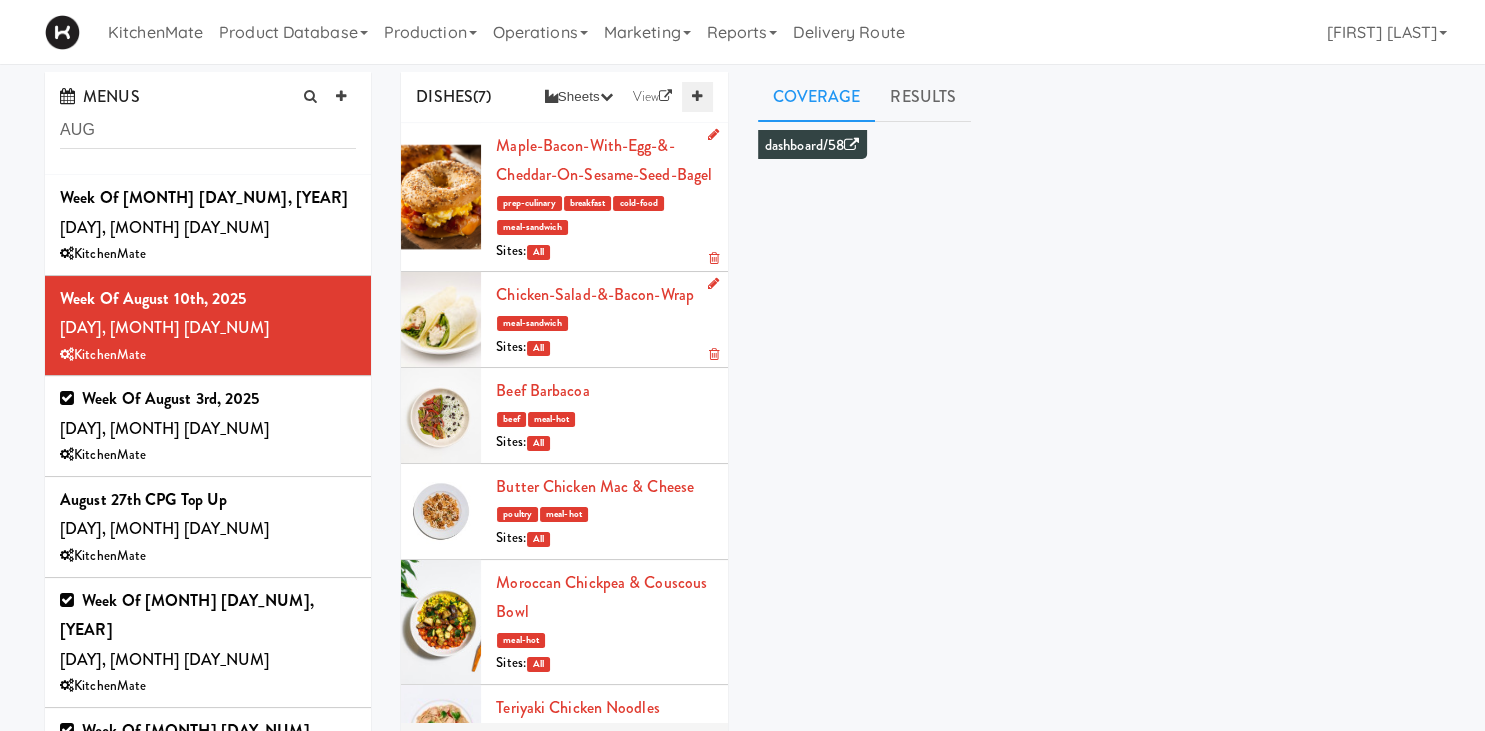 click at bounding box center [697, 96] 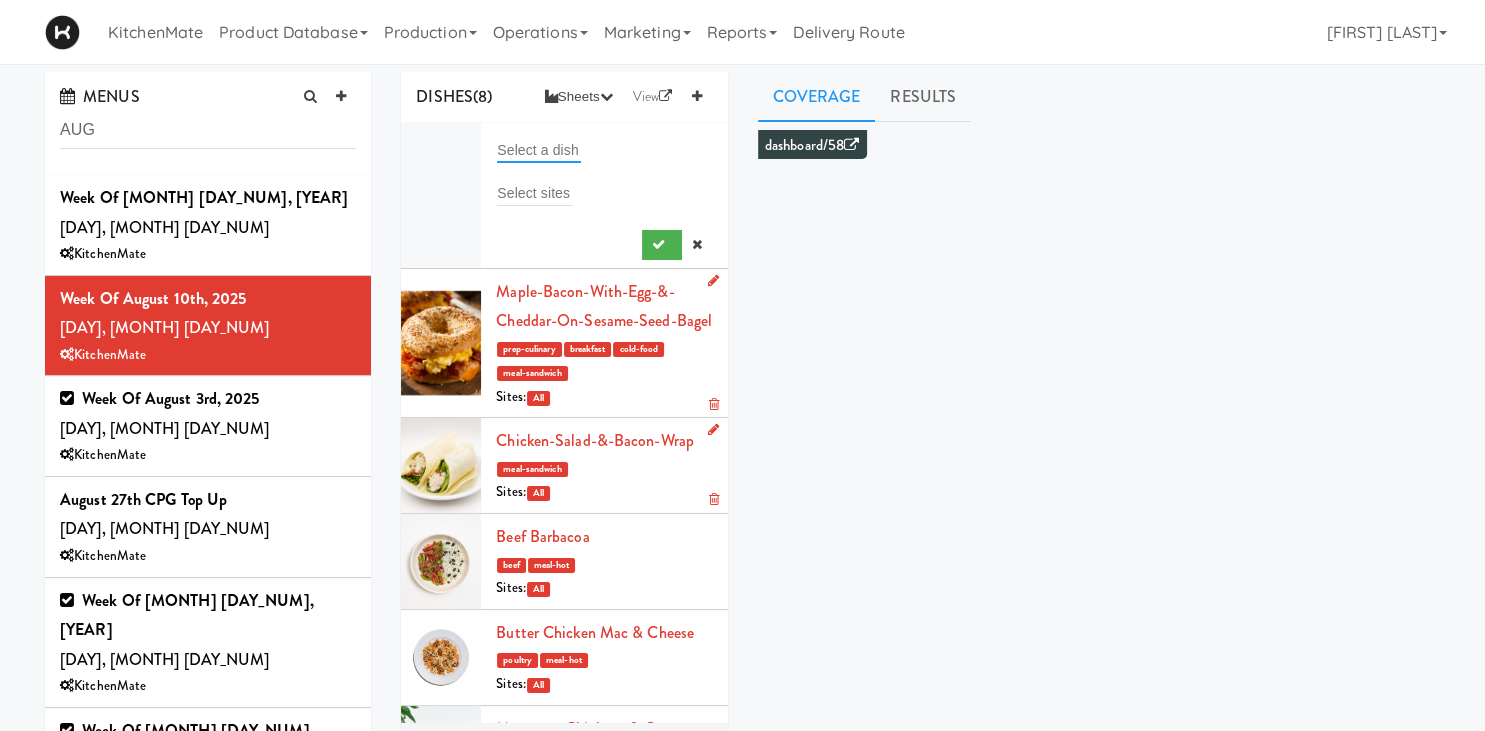 click at bounding box center (539, 150) 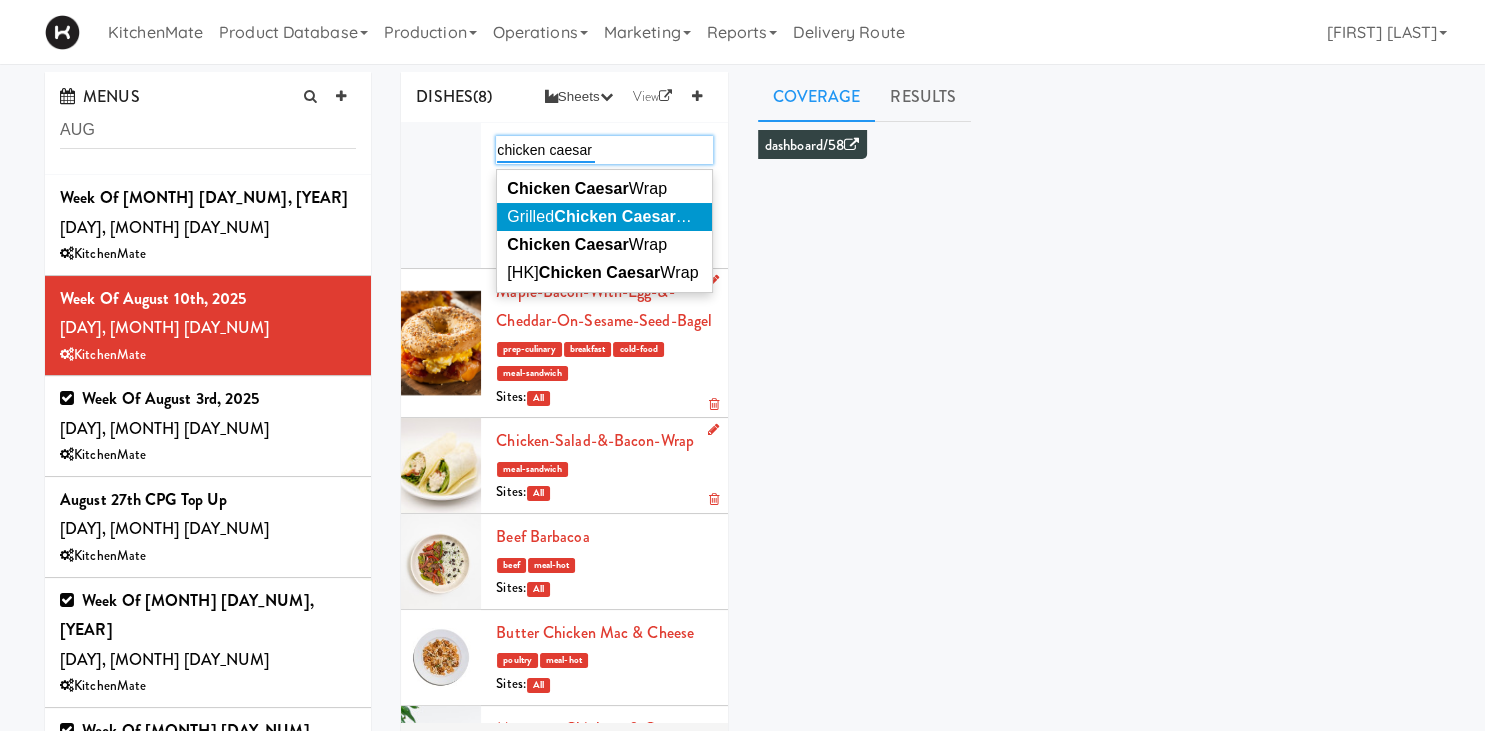 type on "chicken caesar" 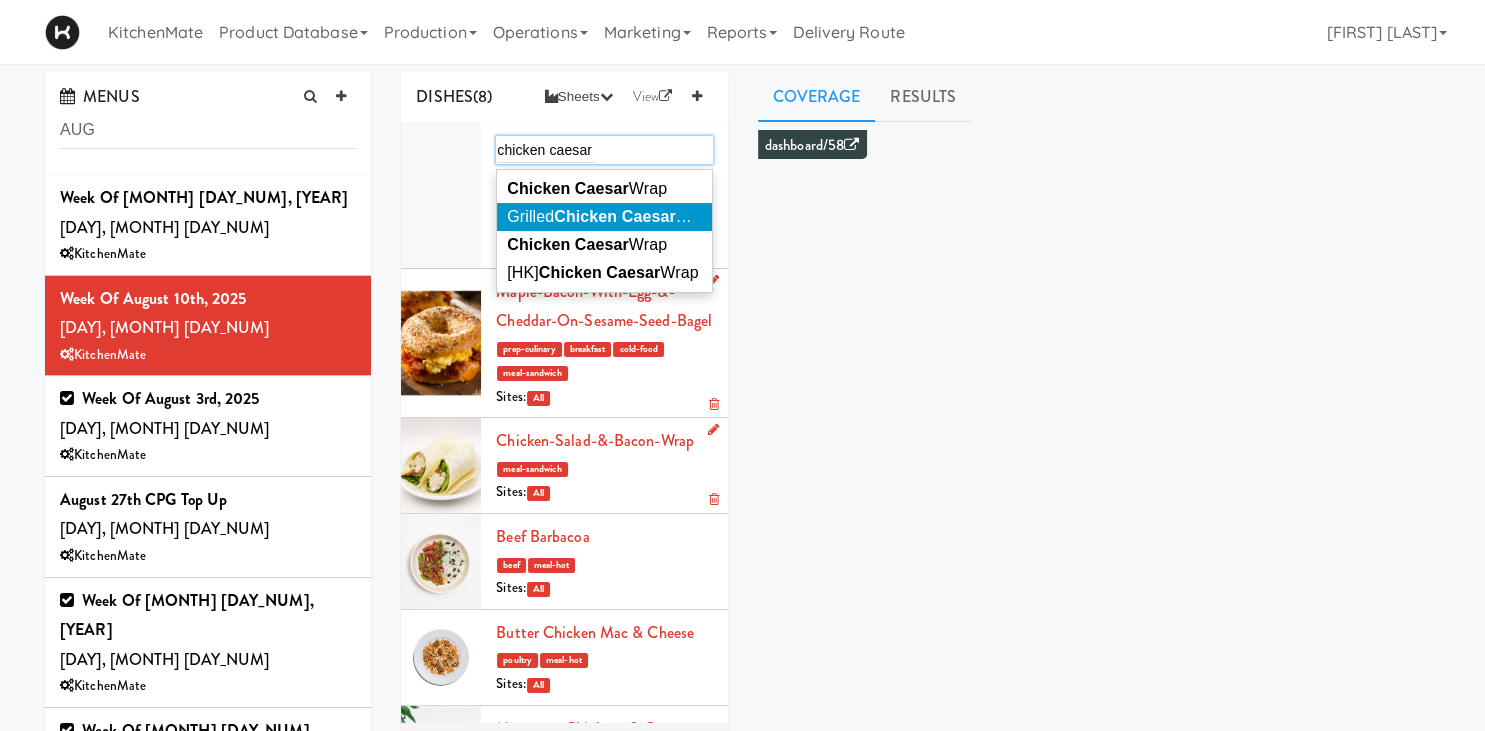 click on "Chicken Caesar" at bounding box center [614, 216] 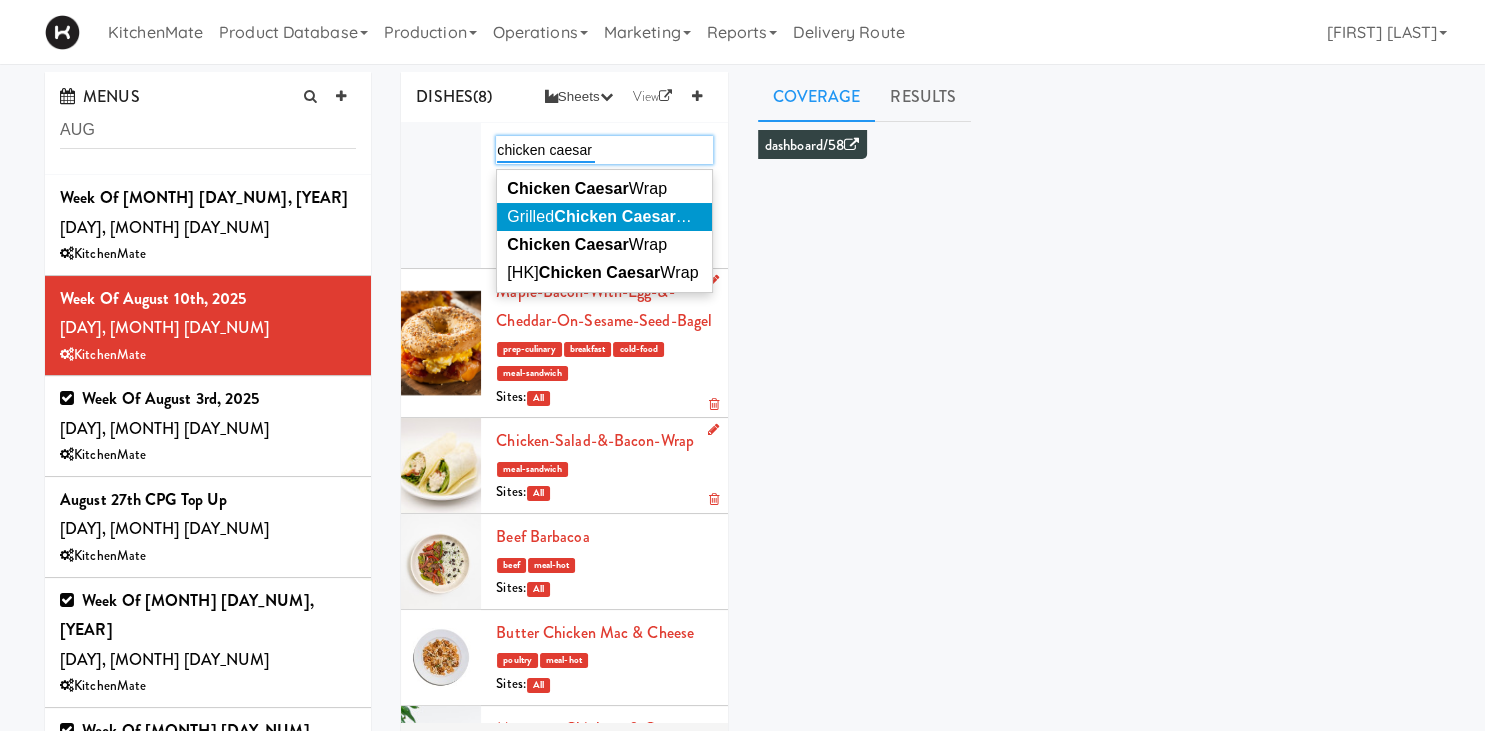 type 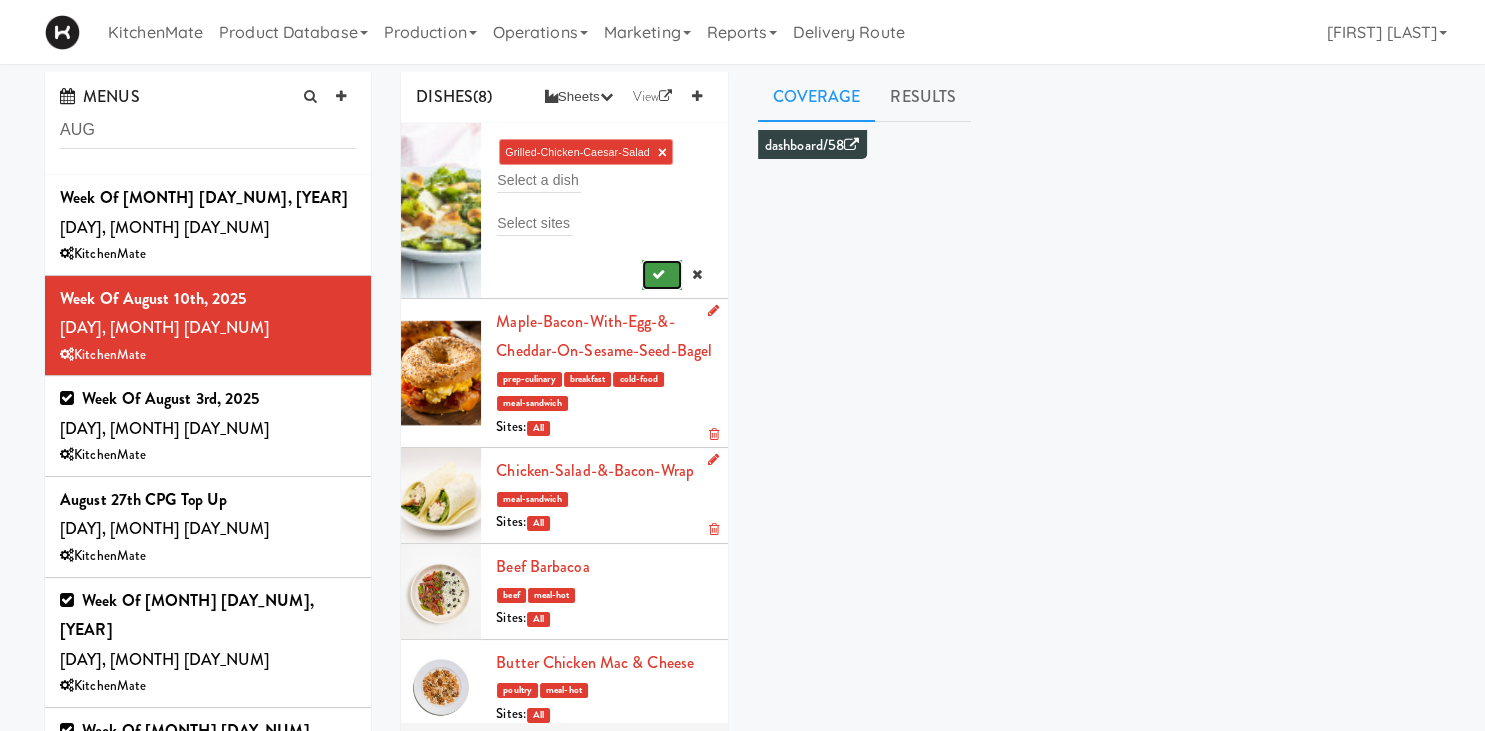 click at bounding box center [662, 275] 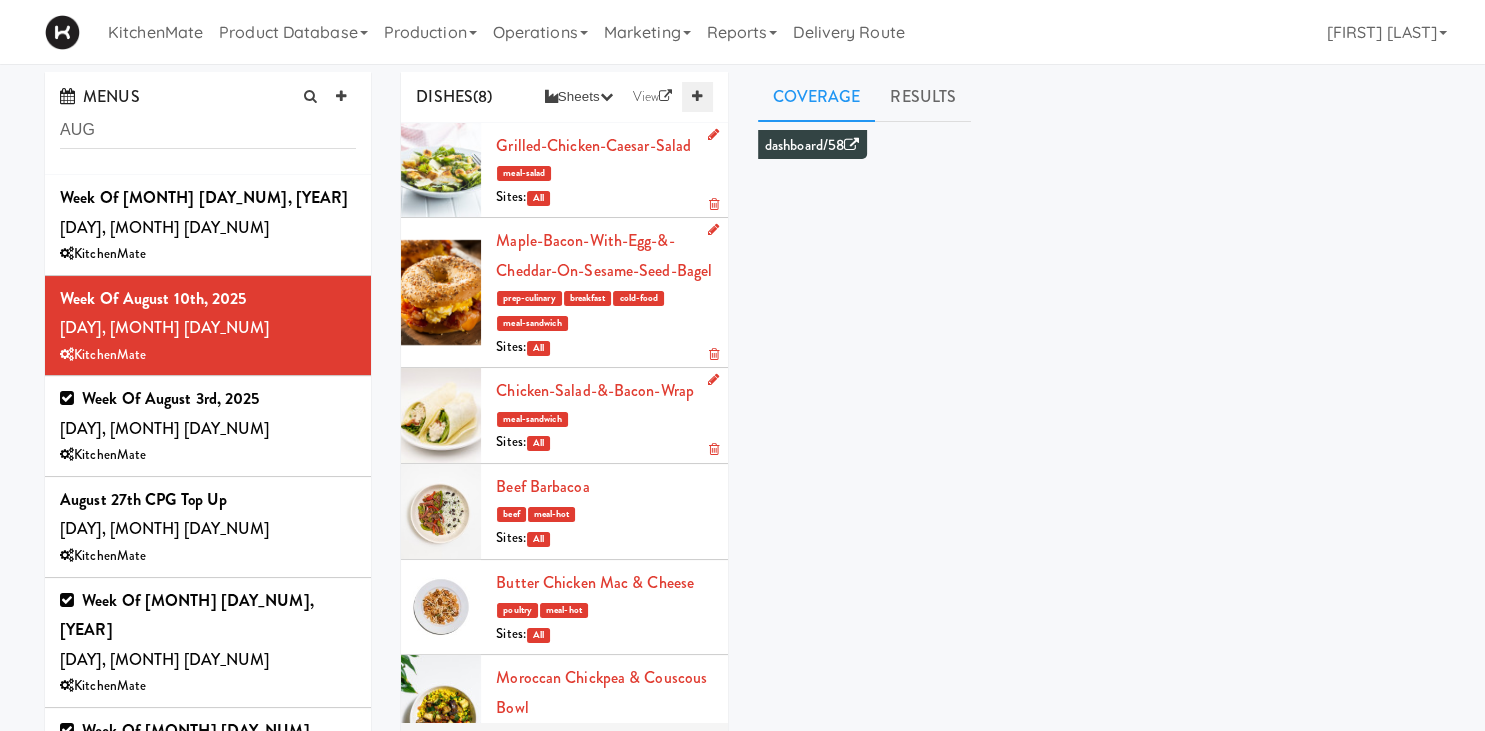 click at bounding box center (697, 96) 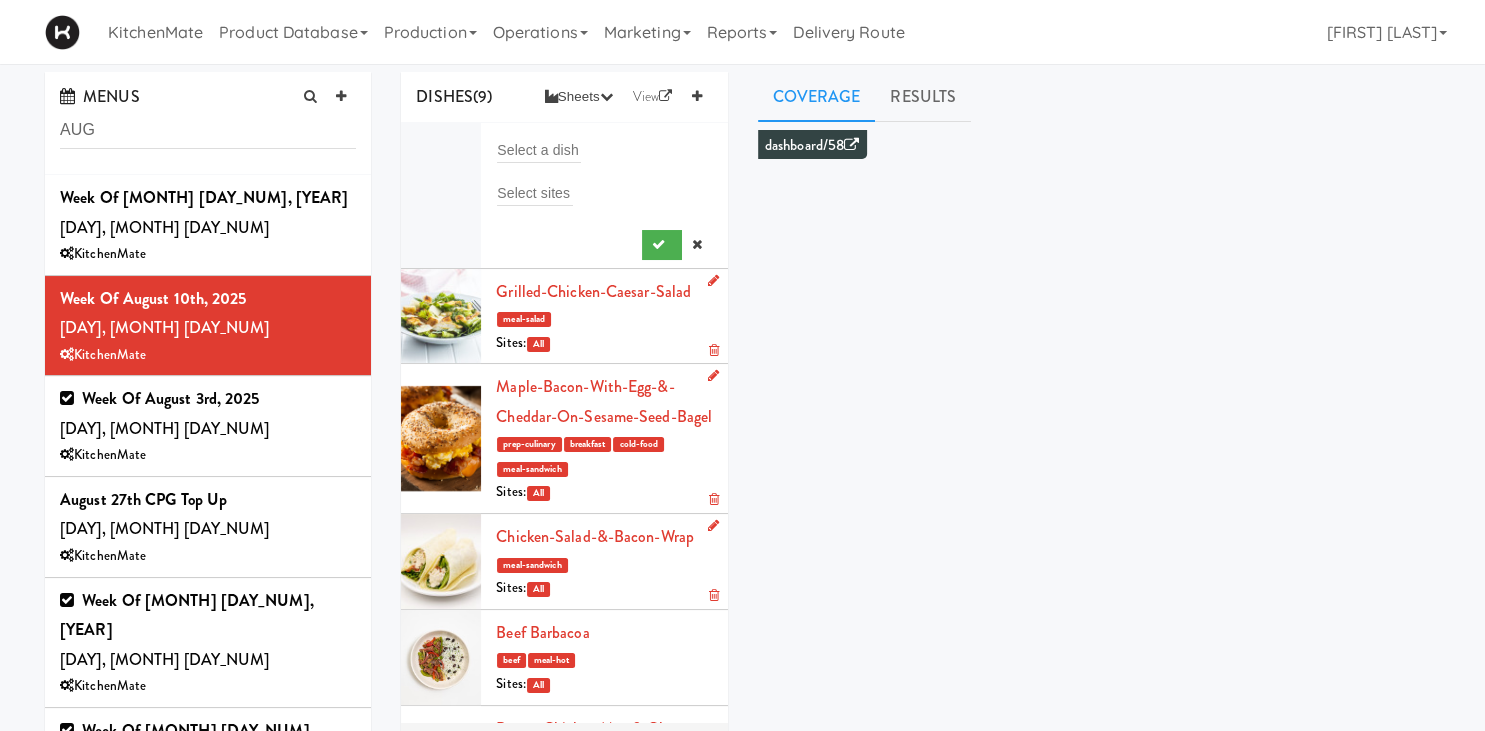 click on "Select a dish" at bounding box center [604, 150] 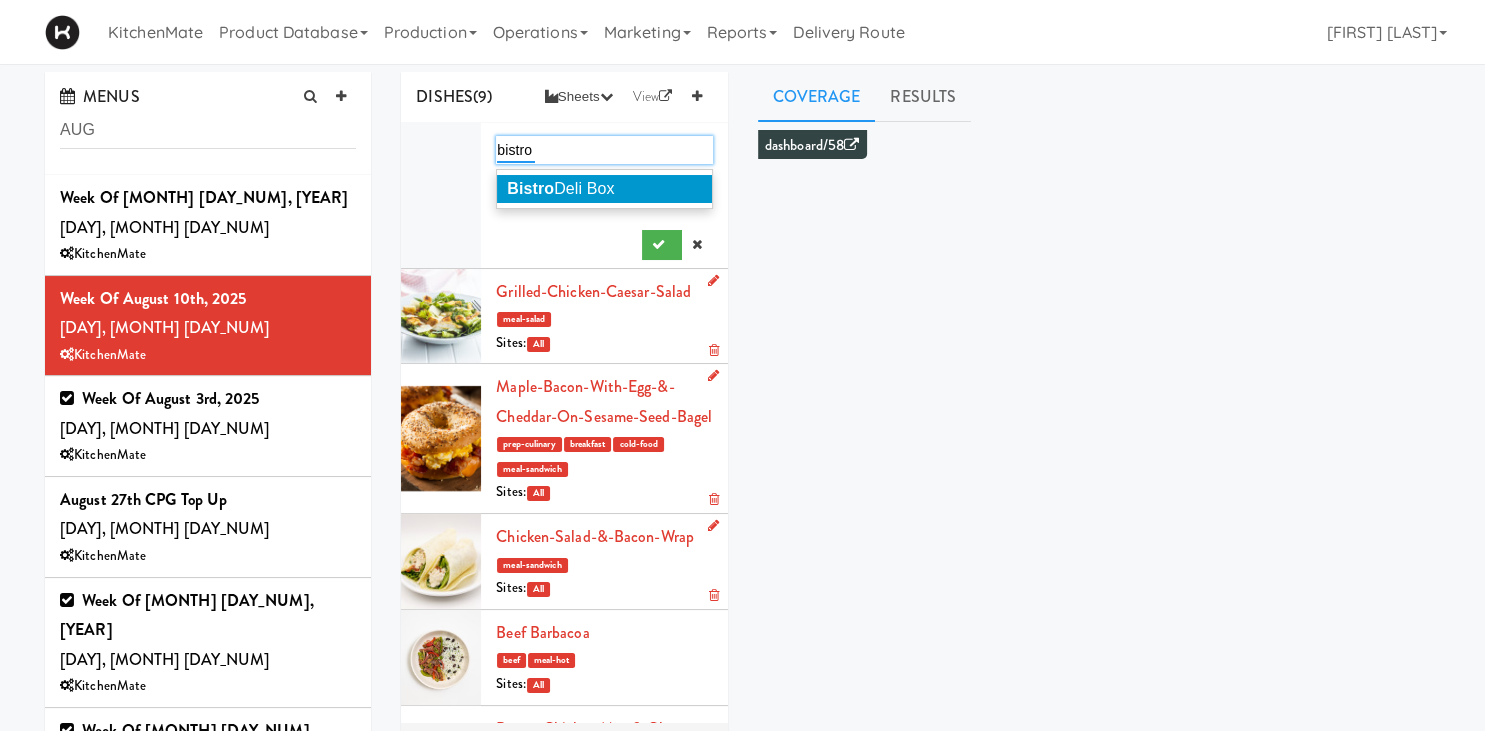 type on "bistro" 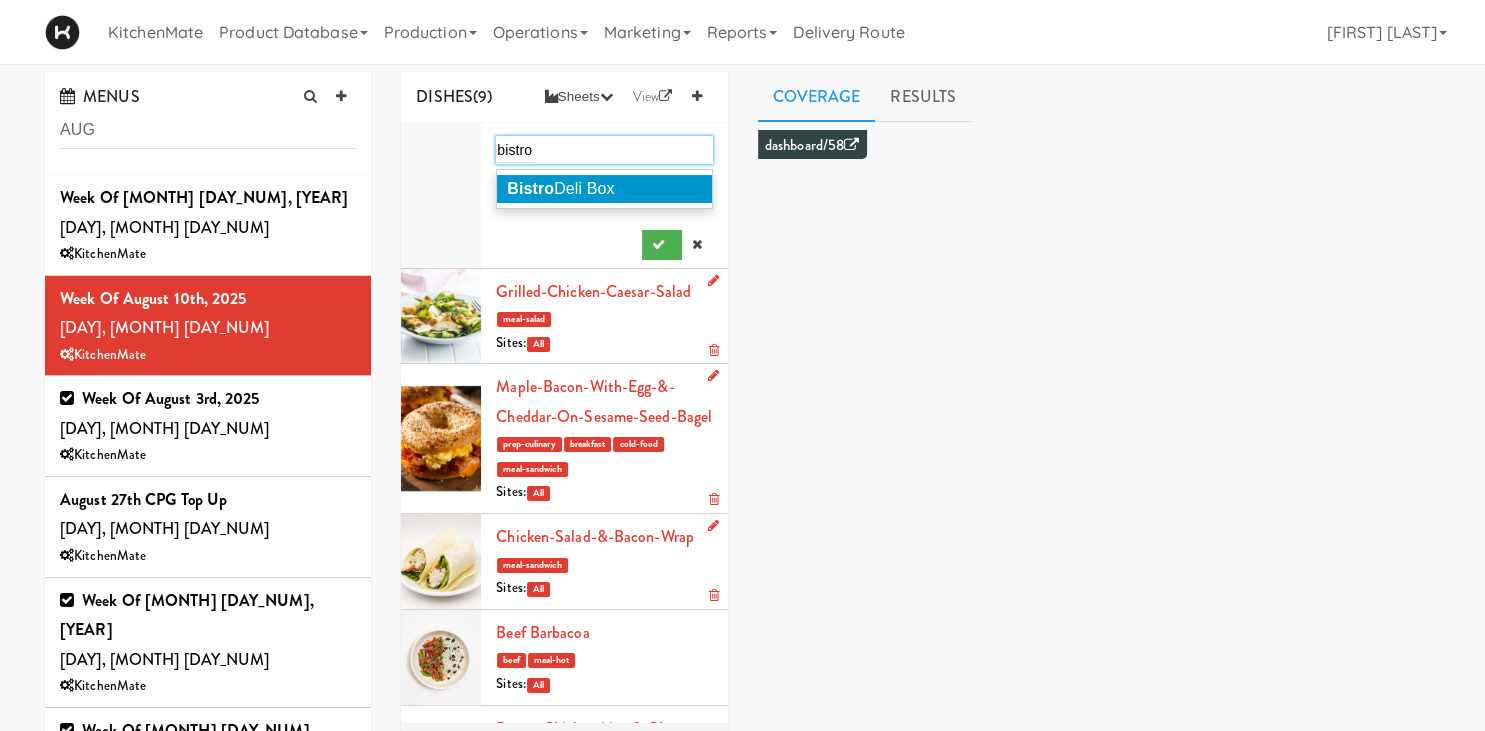 click on "Bistro  Deli Box" at bounding box center [604, 189] 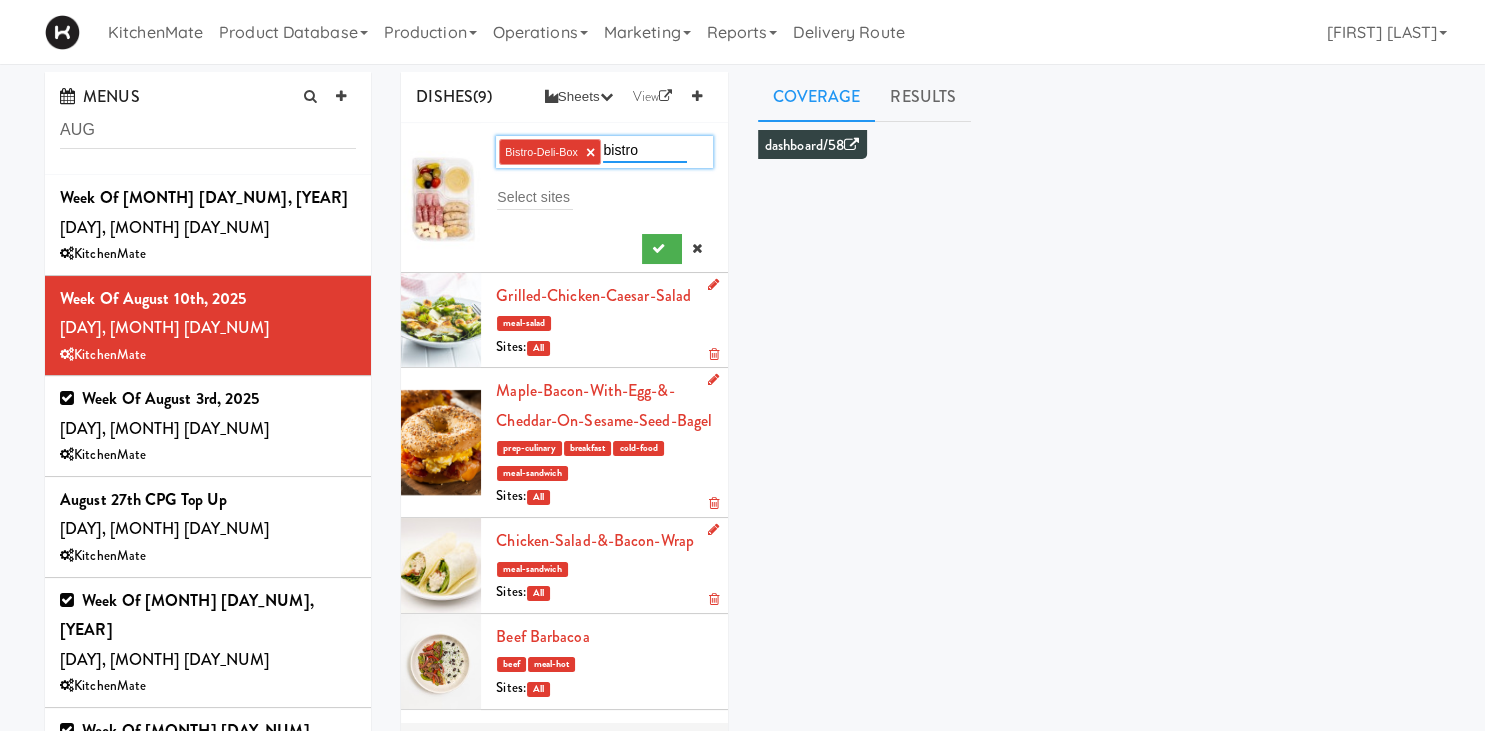 type 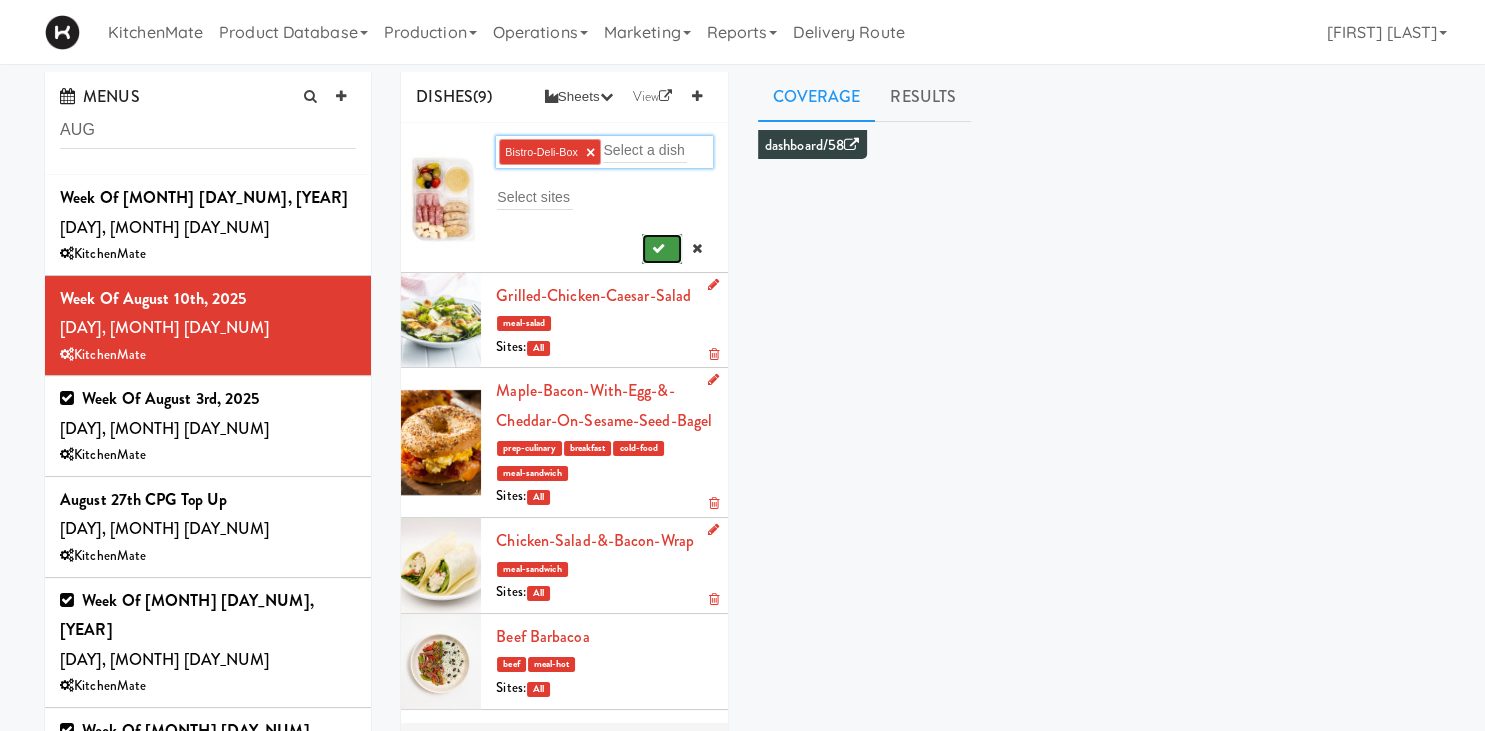 click at bounding box center (662, 249) 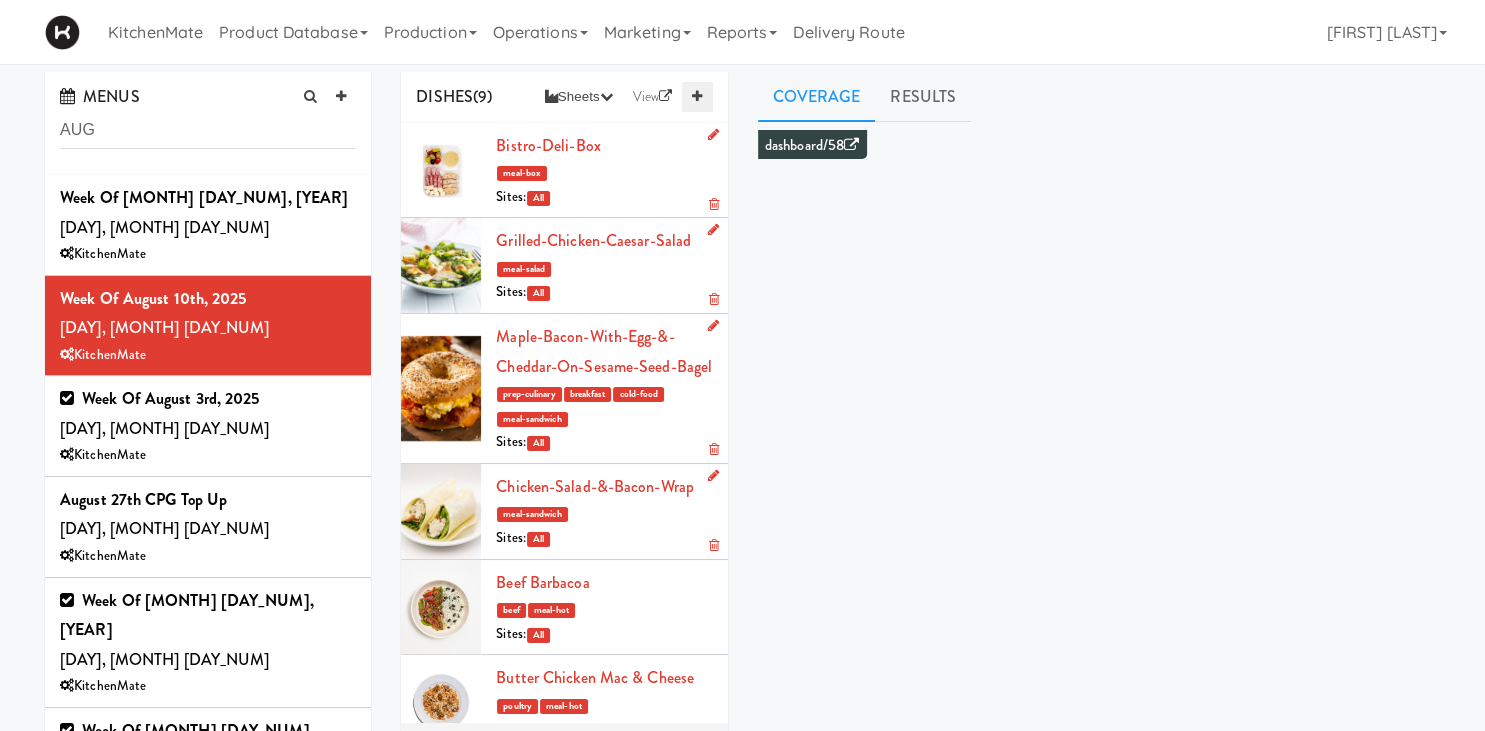 click at bounding box center (697, 96) 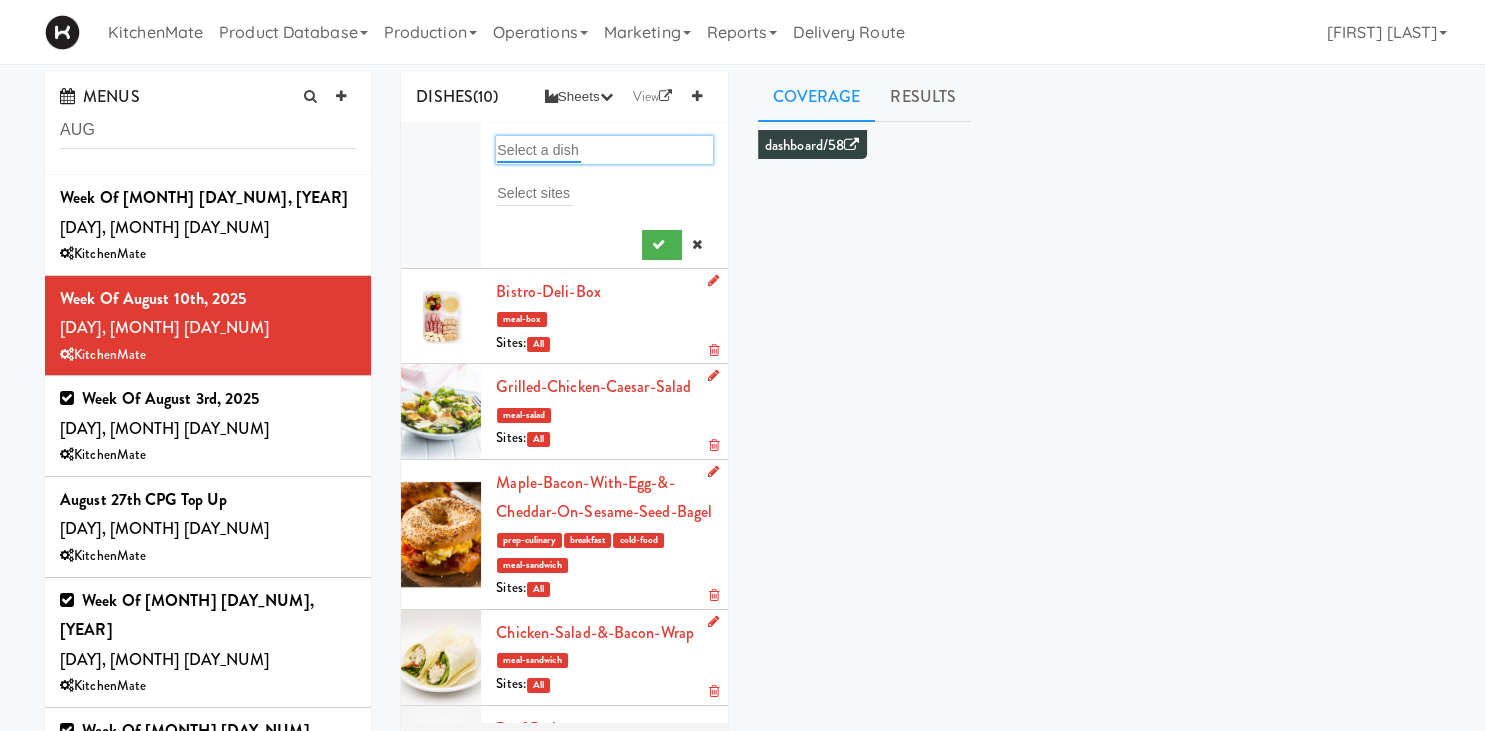 click at bounding box center (539, 150) 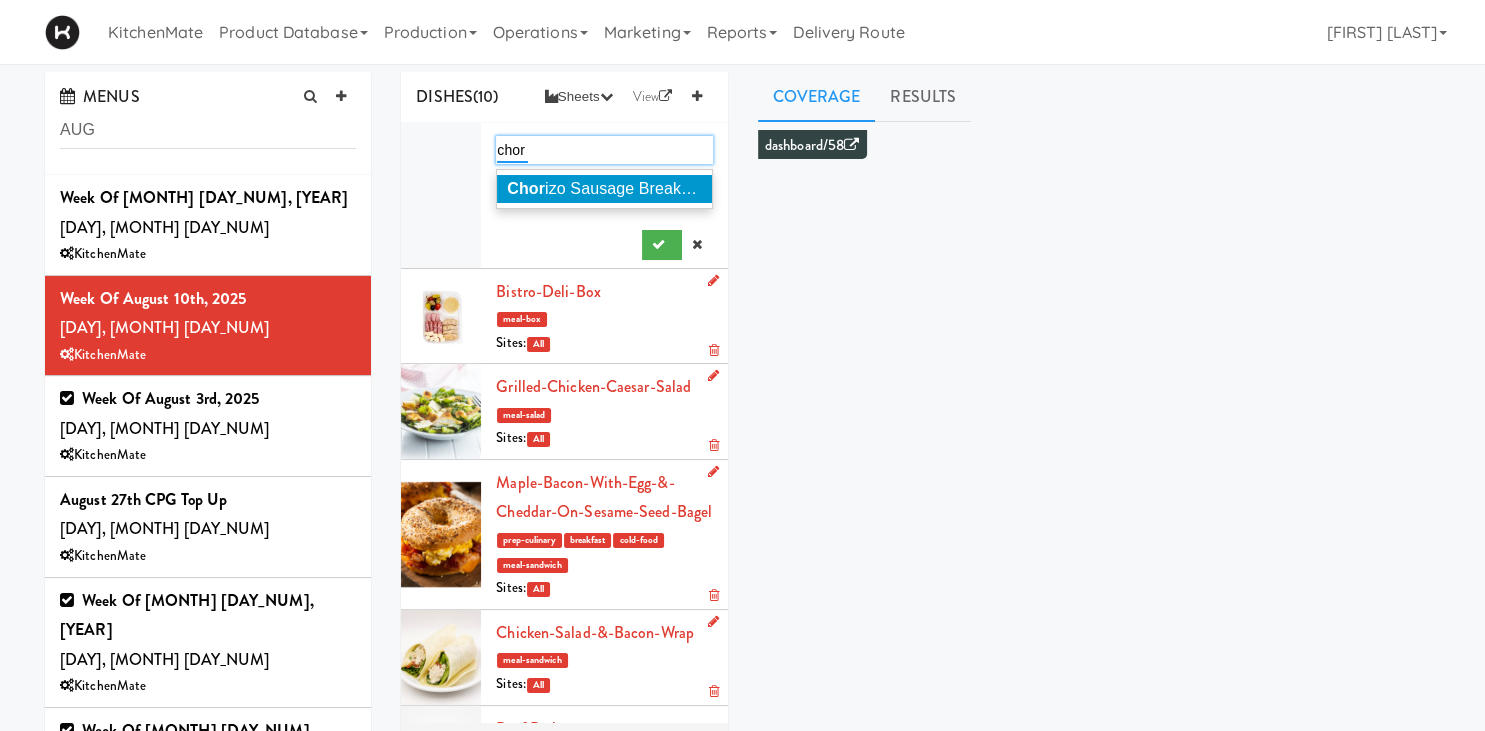 type on "chor" 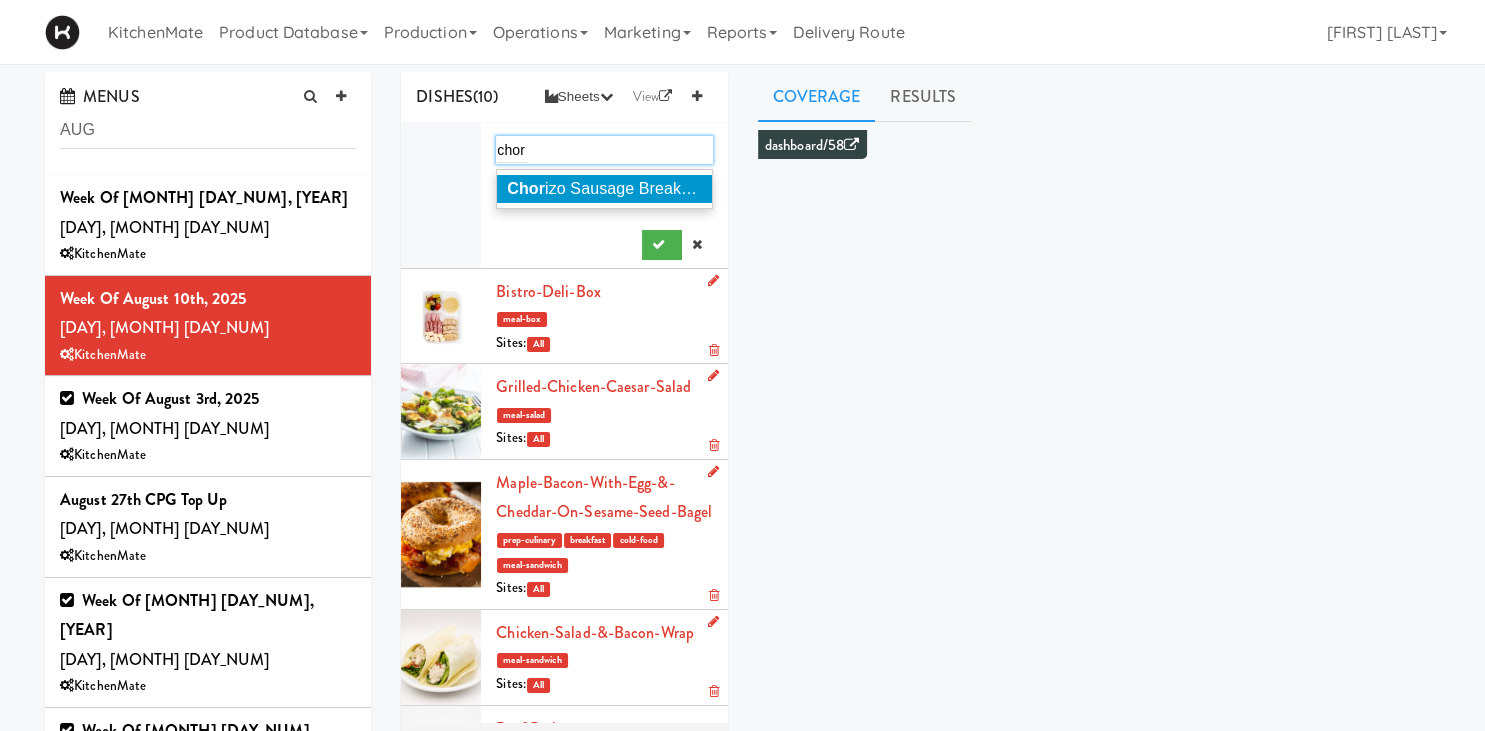 click on "Chor izo Sausage Breakfast Wrap" at bounding box center [628, 188] 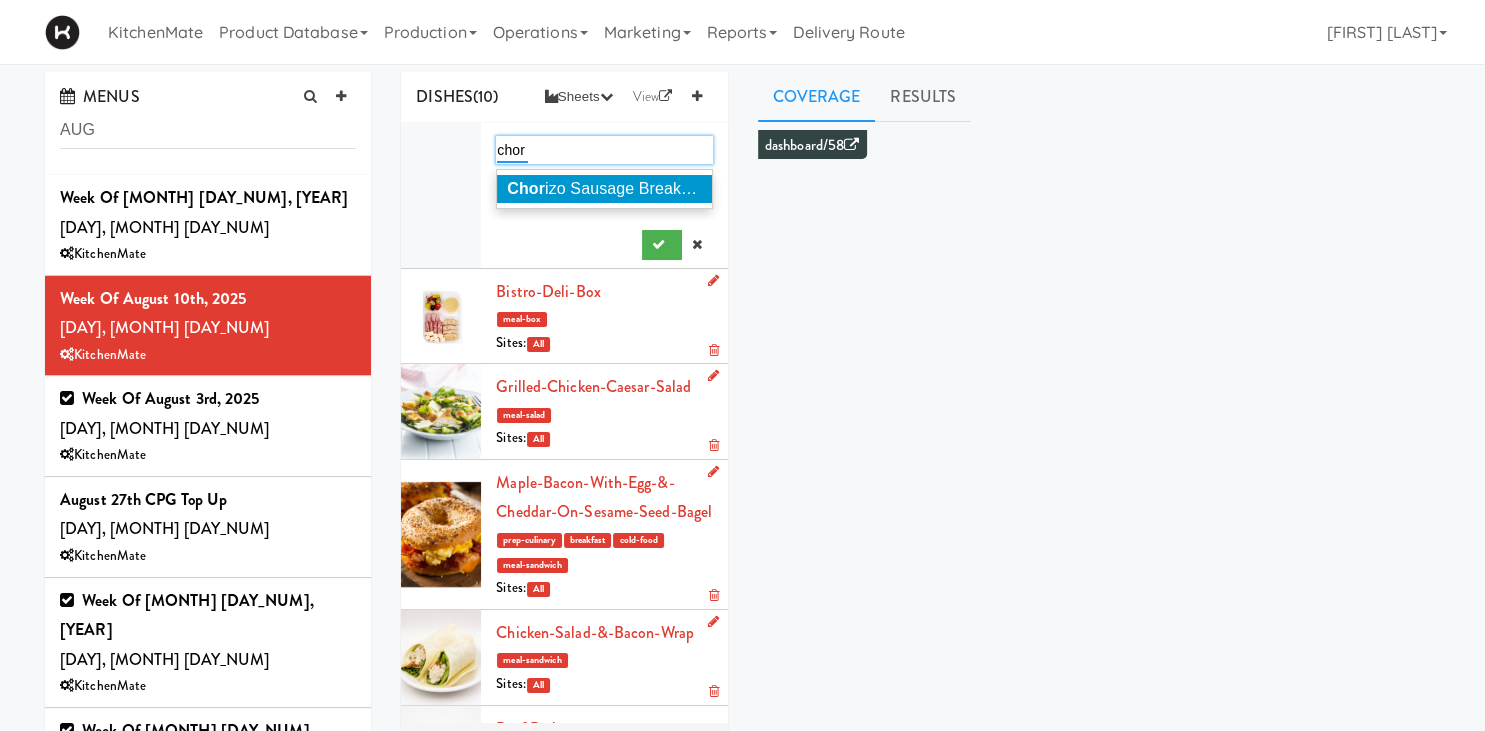 type 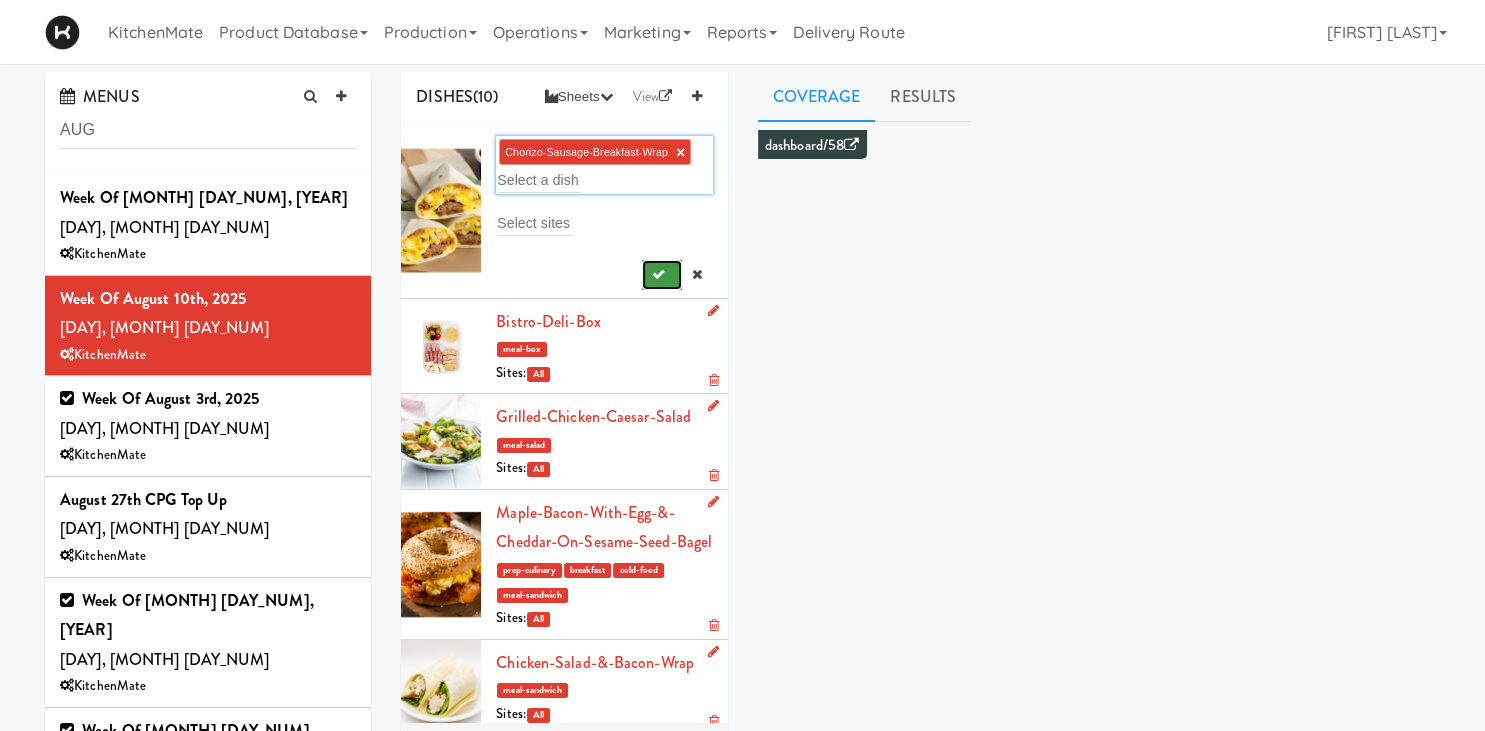click at bounding box center (658, 274) 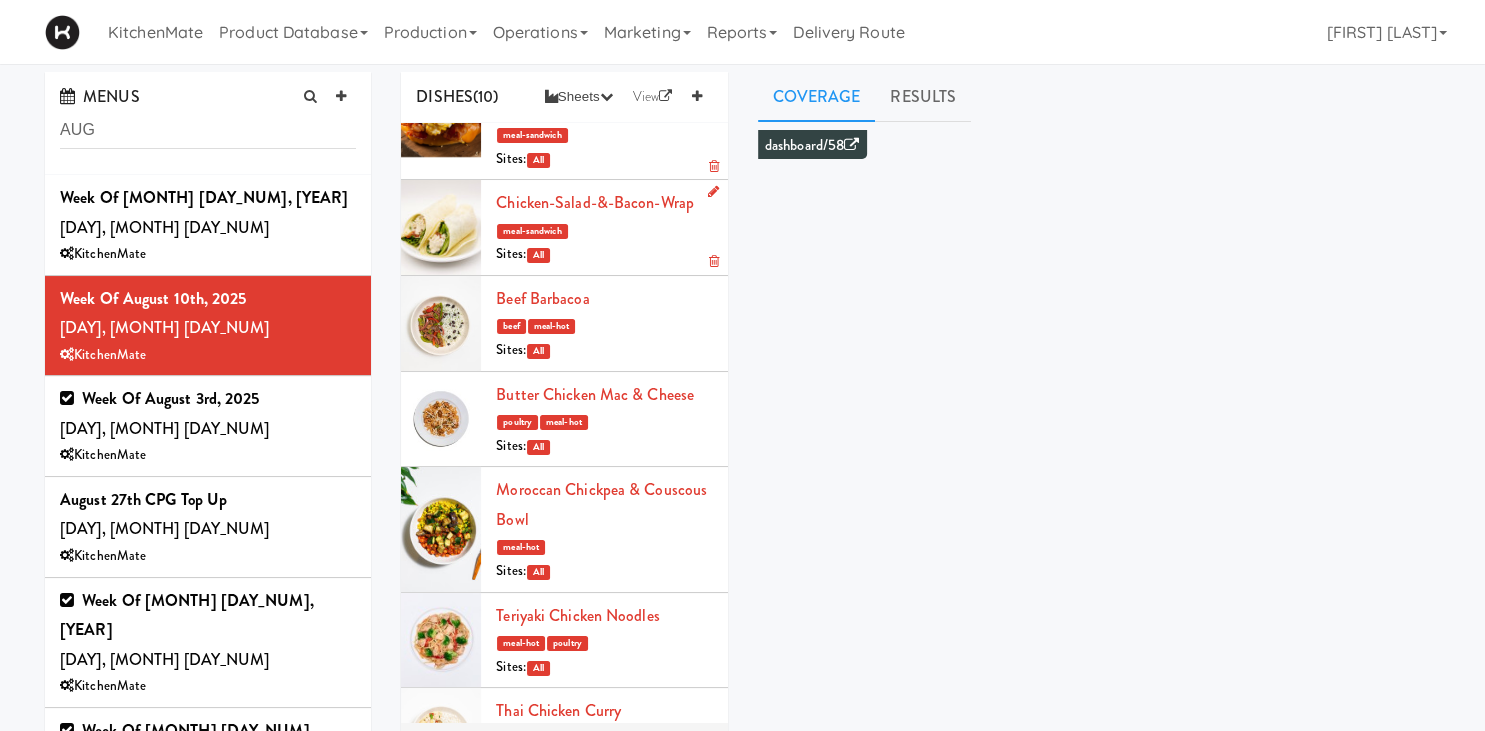 scroll, scrollTop: 463, scrollLeft: 0, axis: vertical 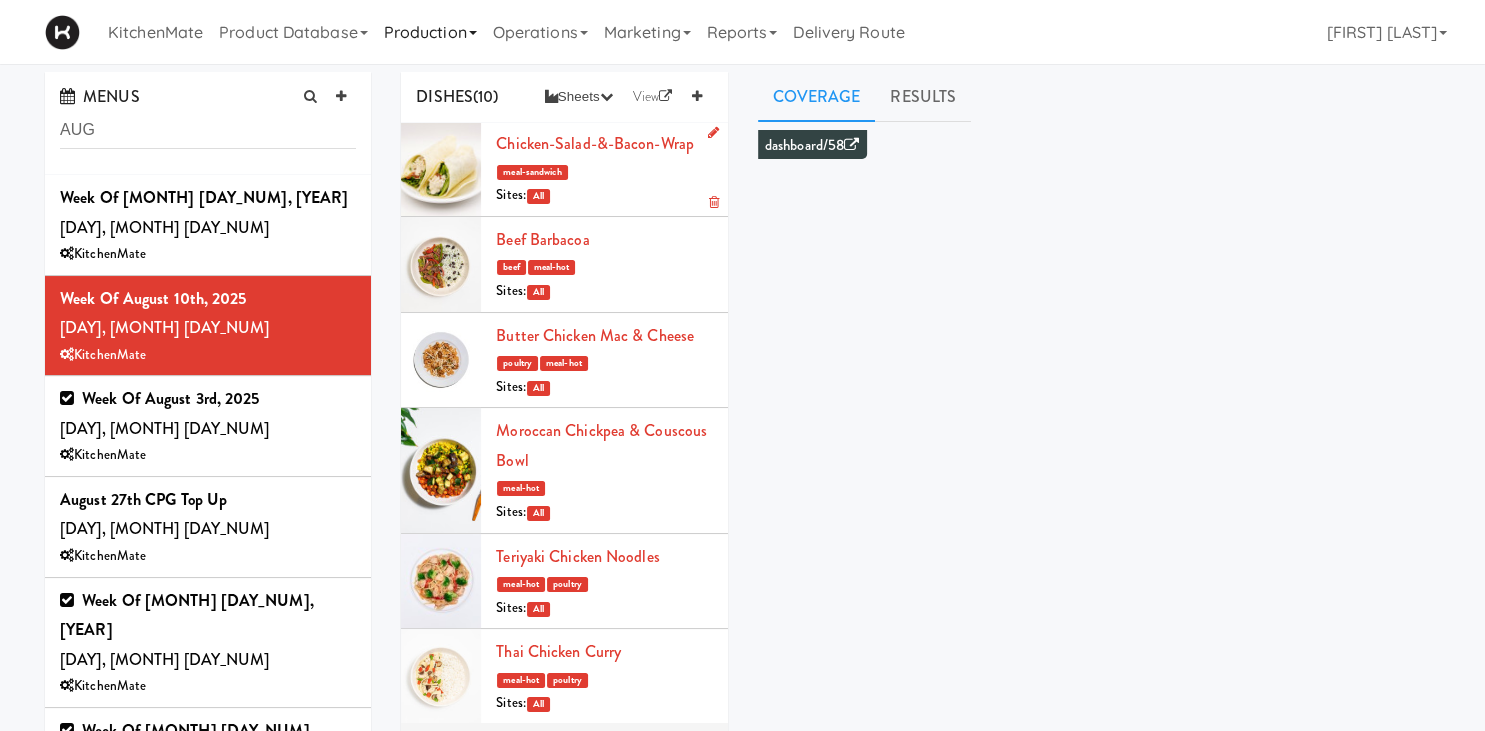 click on "Production" at bounding box center (430, 32) 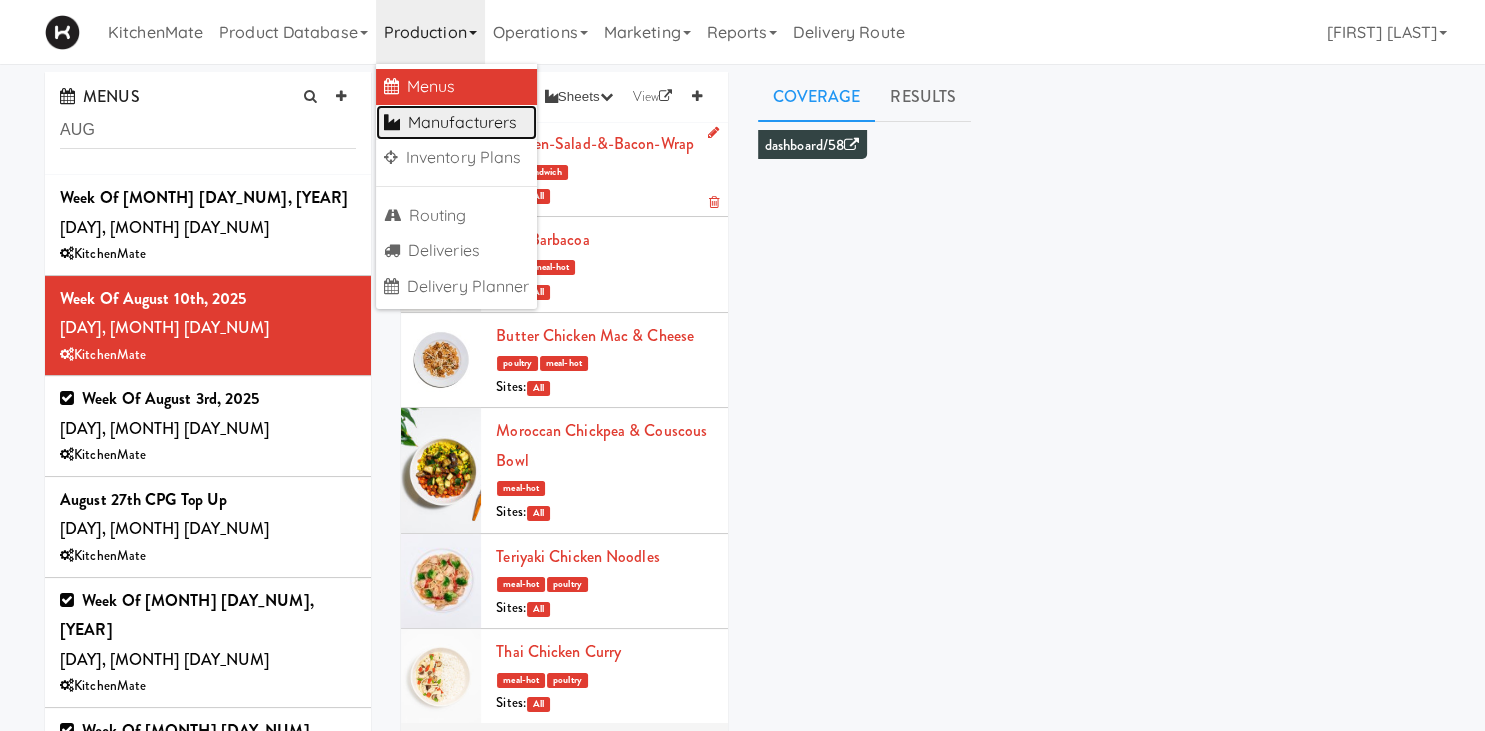 click on "Manufacturers" at bounding box center (457, 123) 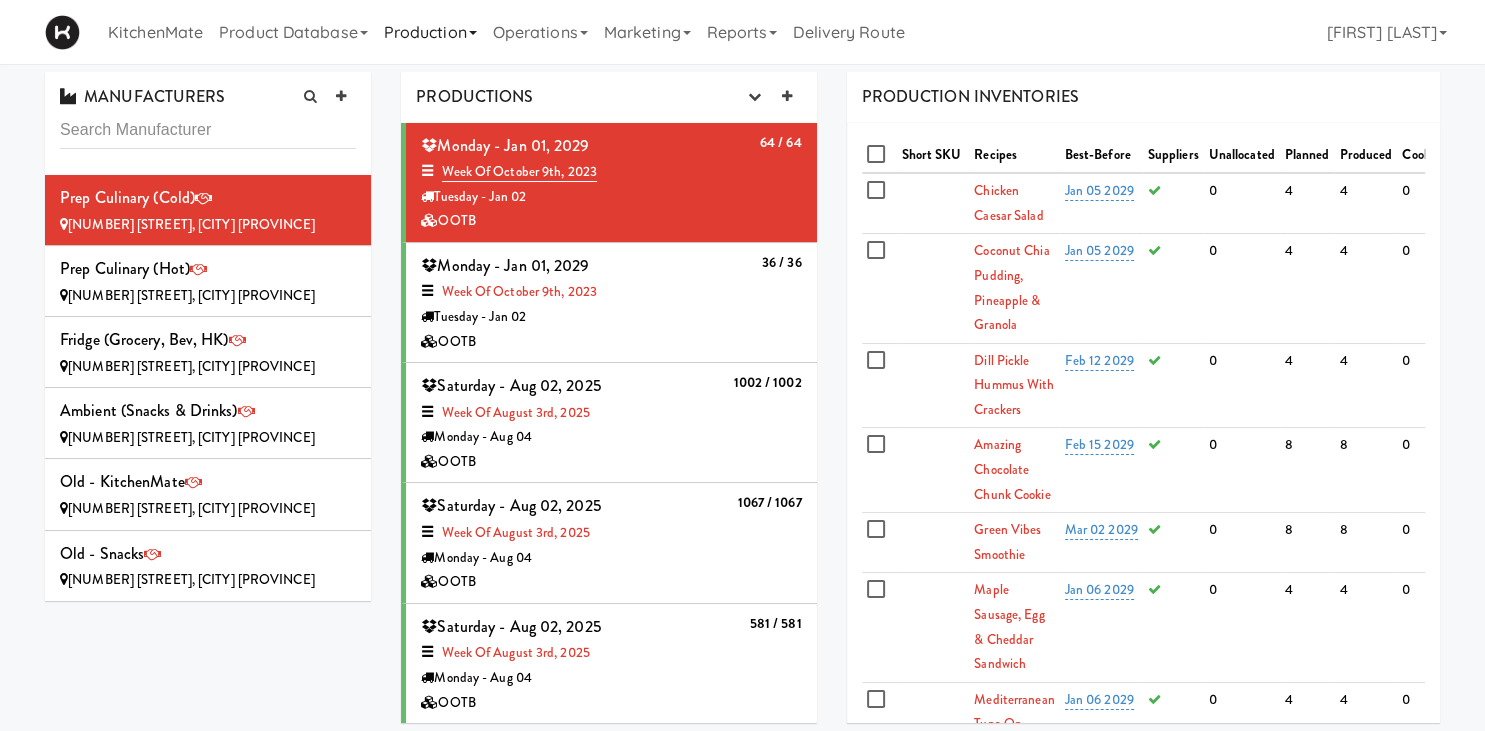 click on "Production" at bounding box center (430, 32) 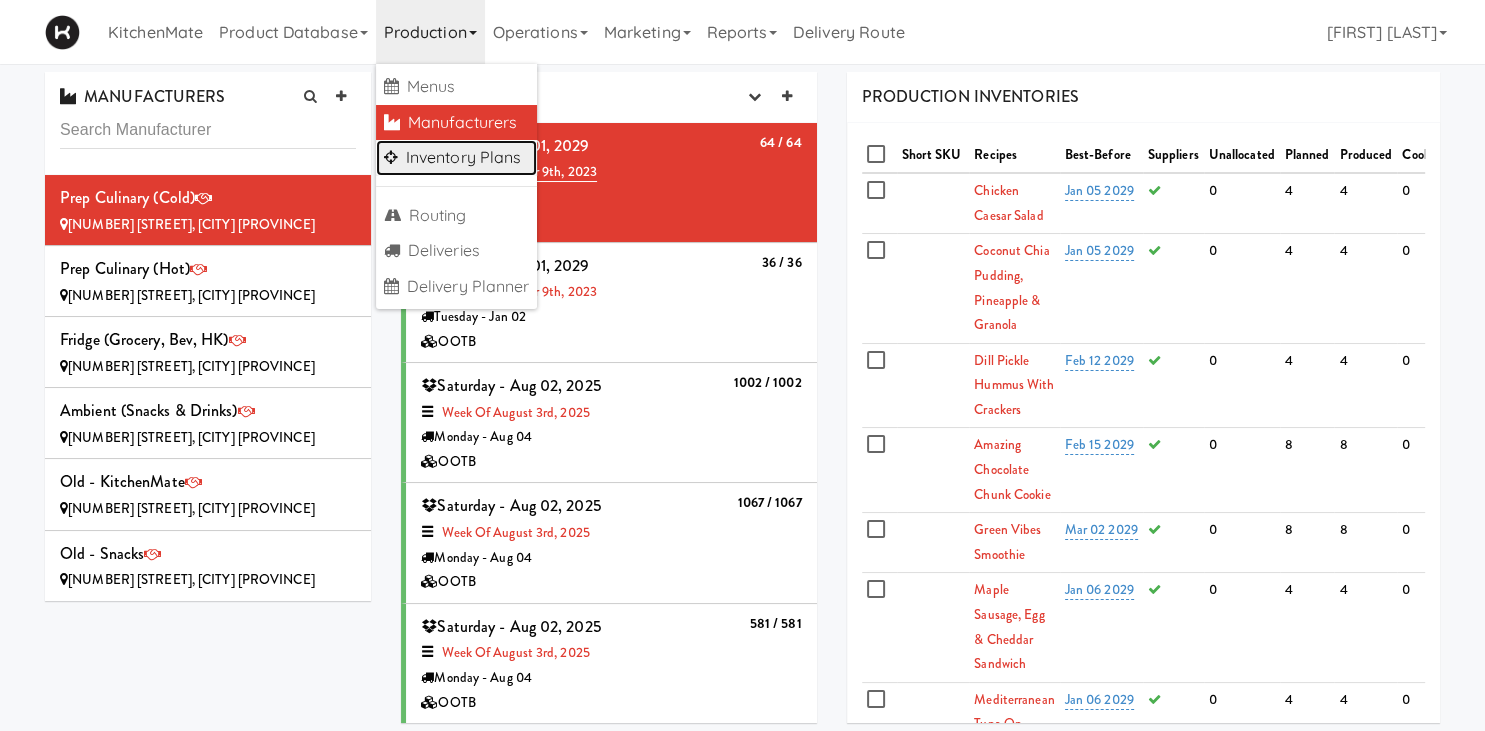 click on "Inventory Plans" at bounding box center (457, 158) 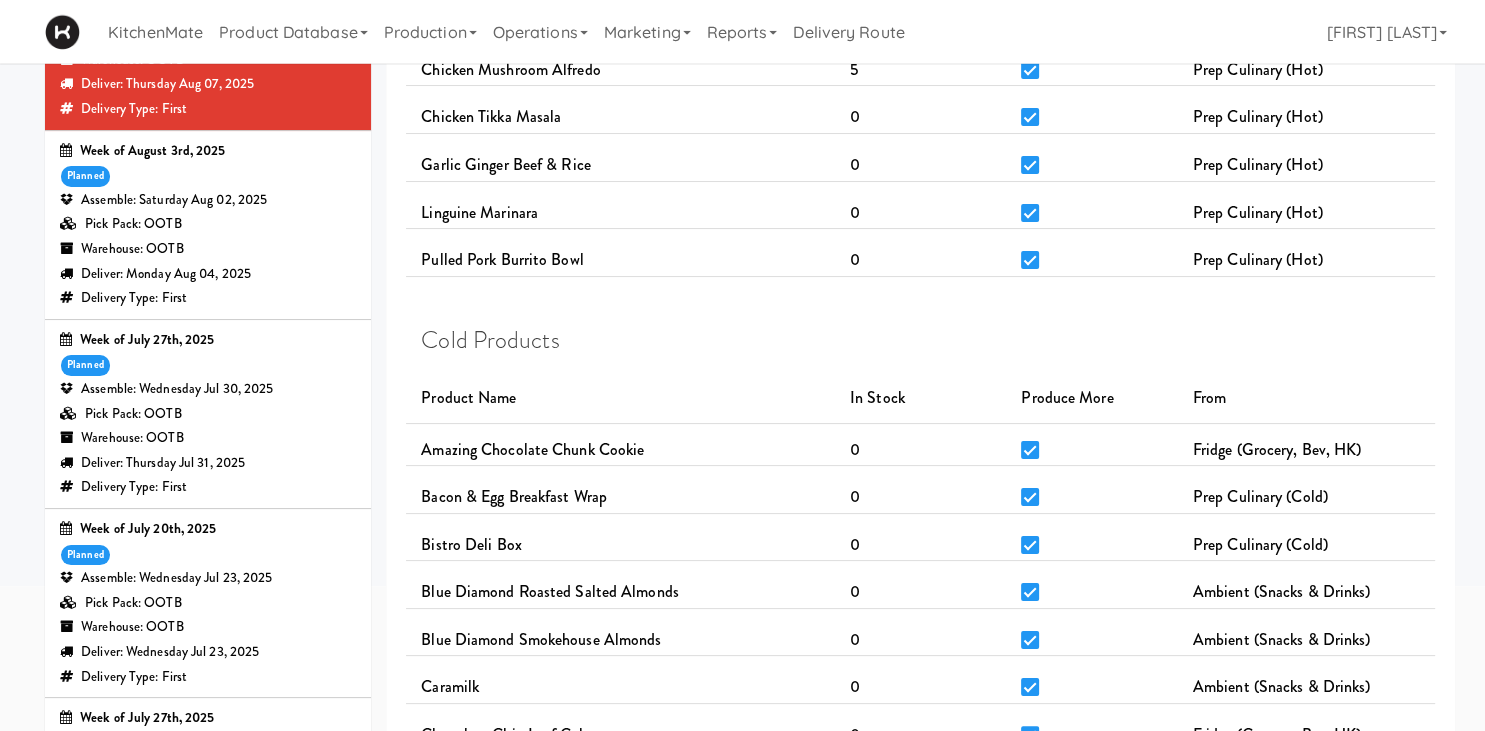 scroll, scrollTop: 226, scrollLeft: 0, axis: vertical 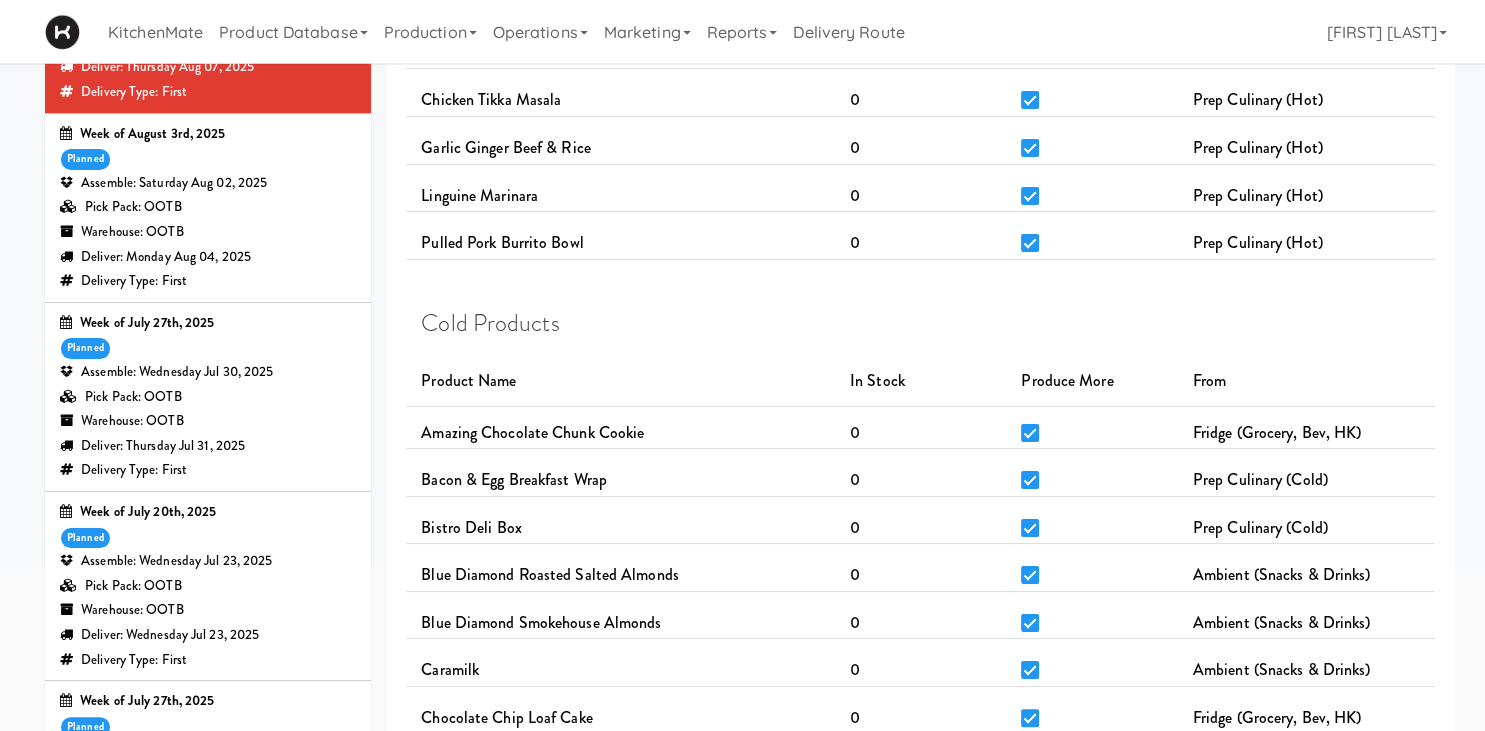 click on "Pick Pack: OOTB" at bounding box center (208, 397) 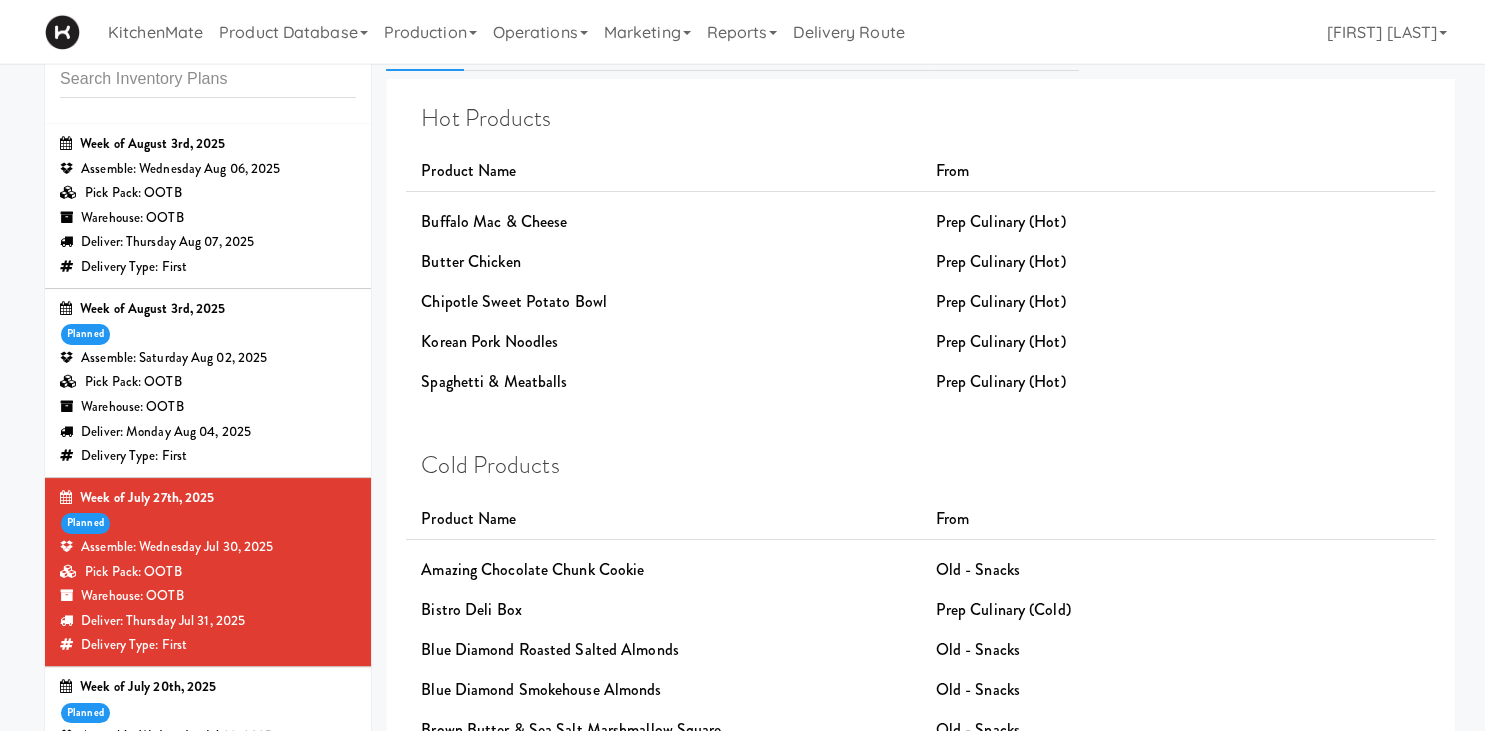scroll, scrollTop: 0, scrollLeft: 0, axis: both 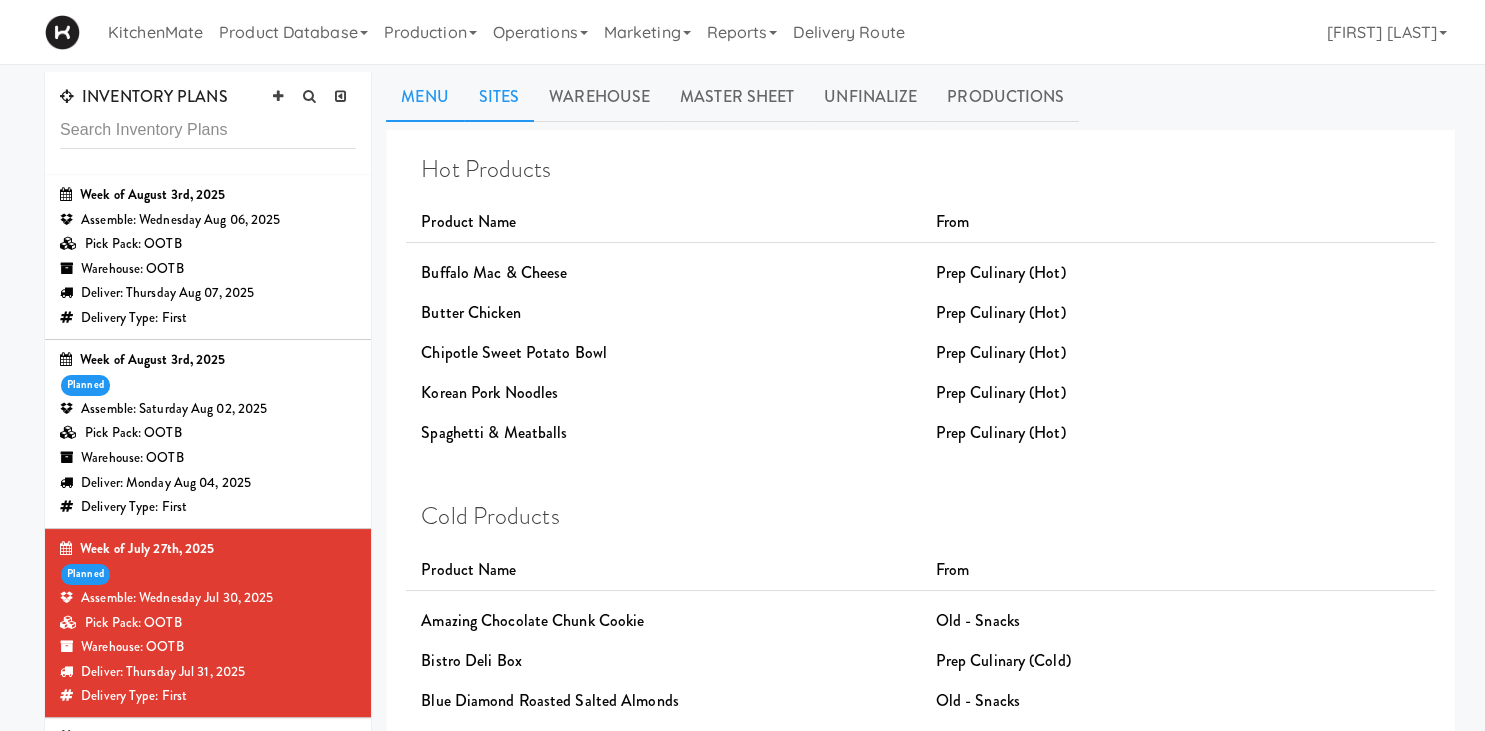 click on "Sites" at bounding box center (499, 97) 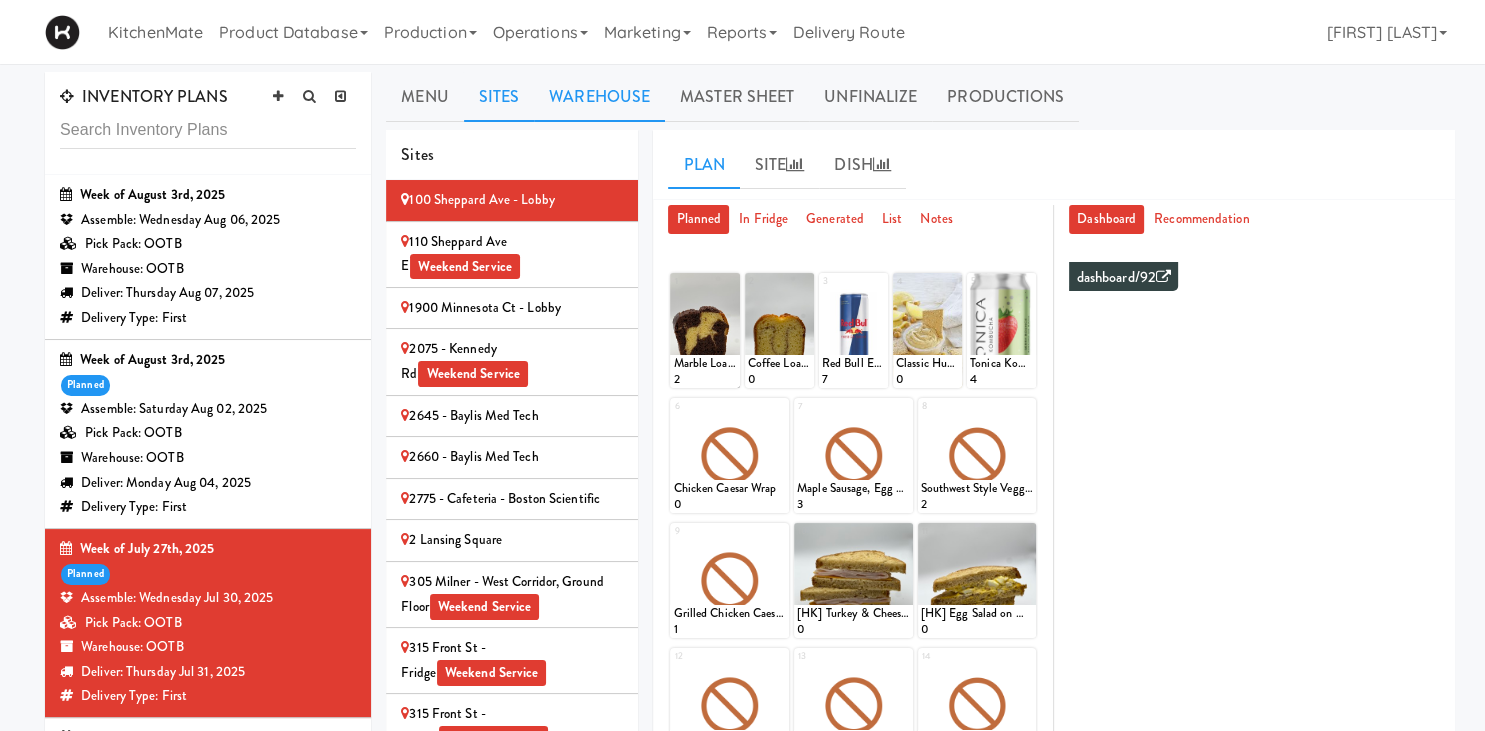 click on "Warehouse" at bounding box center [599, 97] 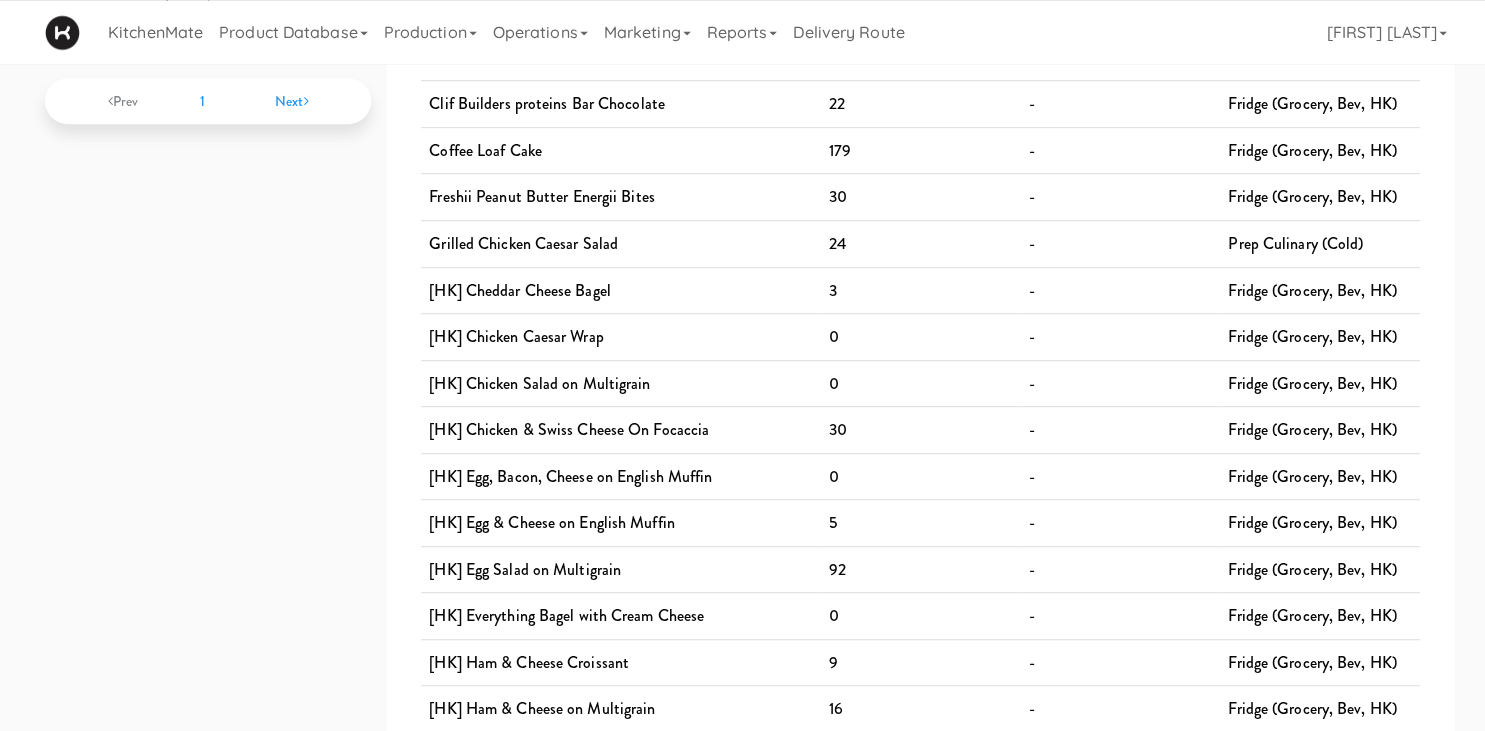 scroll, scrollTop: 1060, scrollLeft: 0, axis: vertical 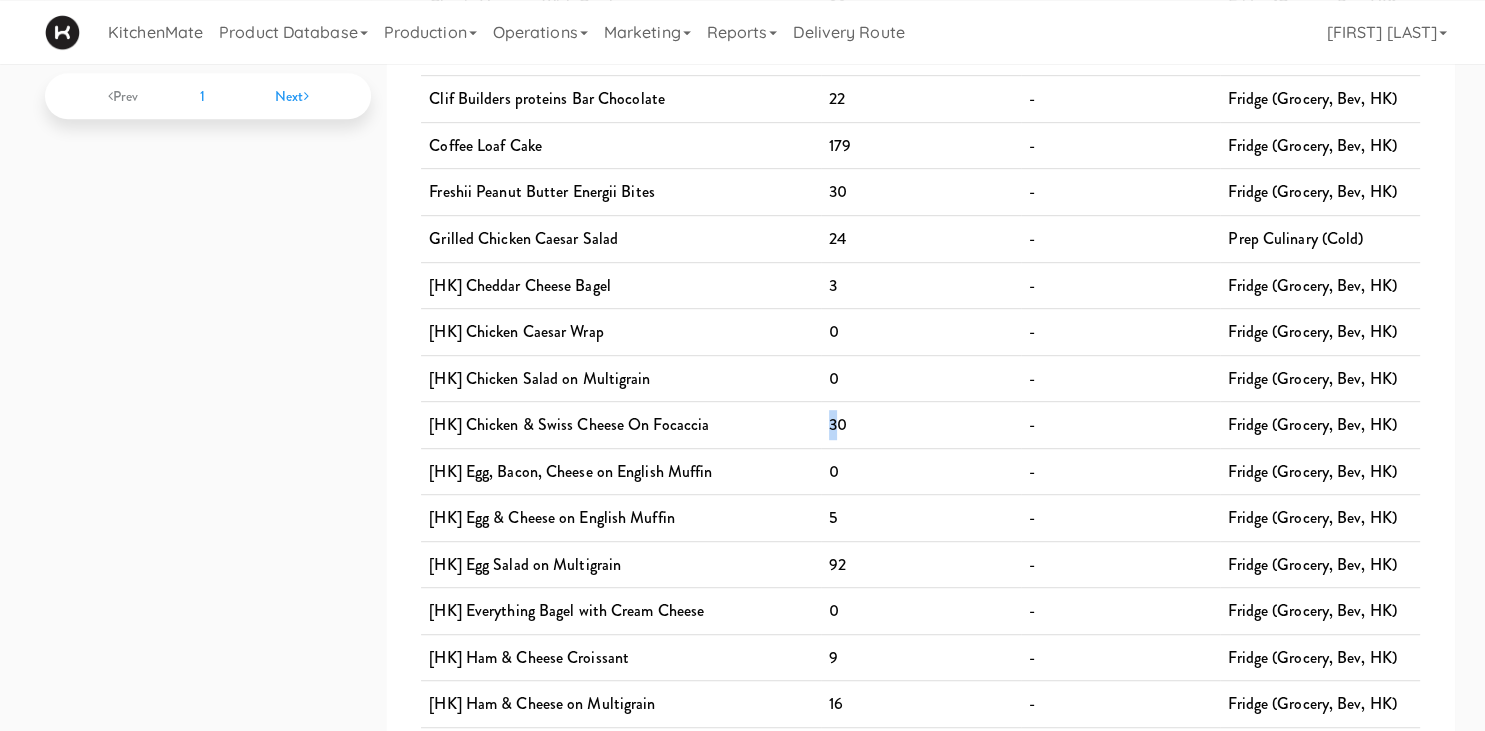 drag, startPoint x: 838, startPoint y: 405, endPoint x: 734, endPoint y: 405, distance: 104 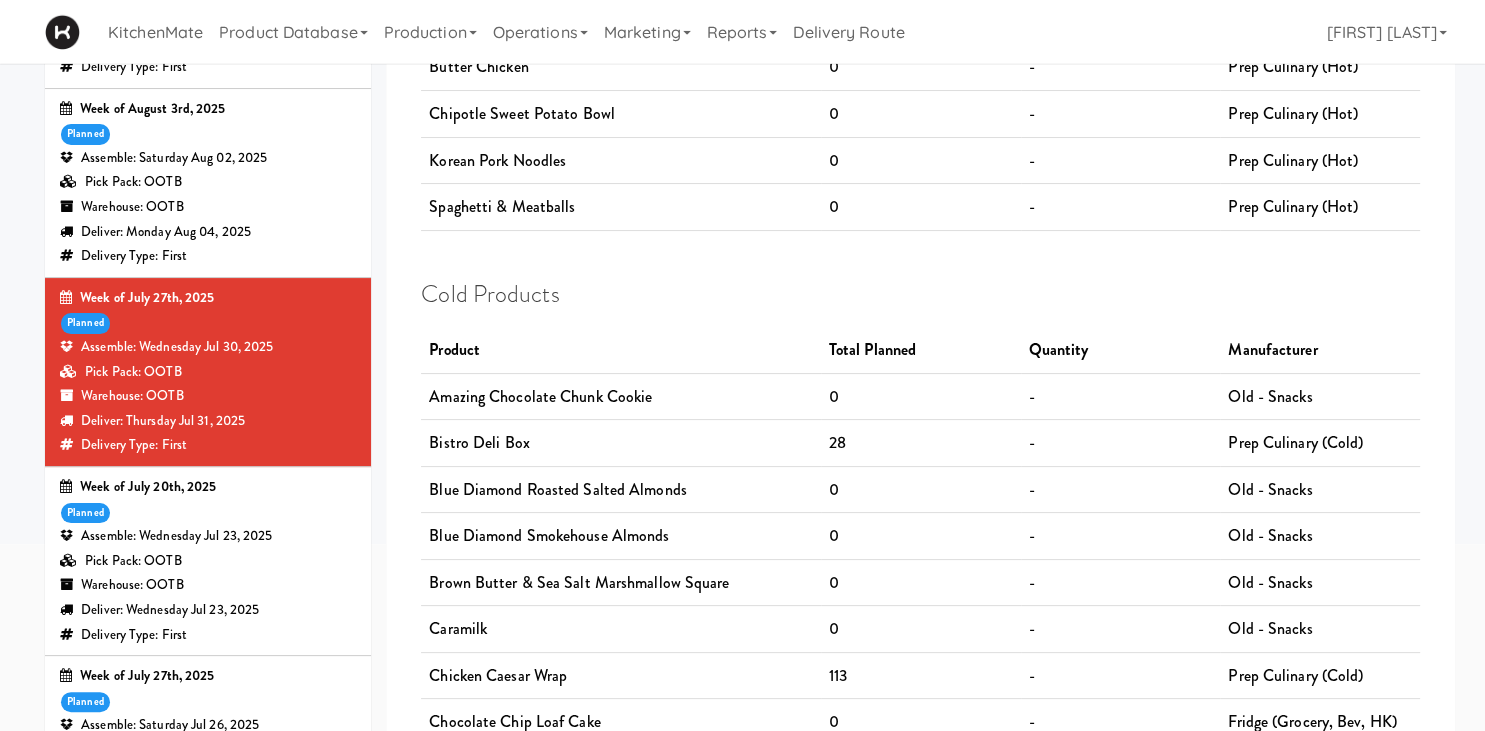 scroll, scrollTop: 271, scrollLeft: 0, axis: vertical 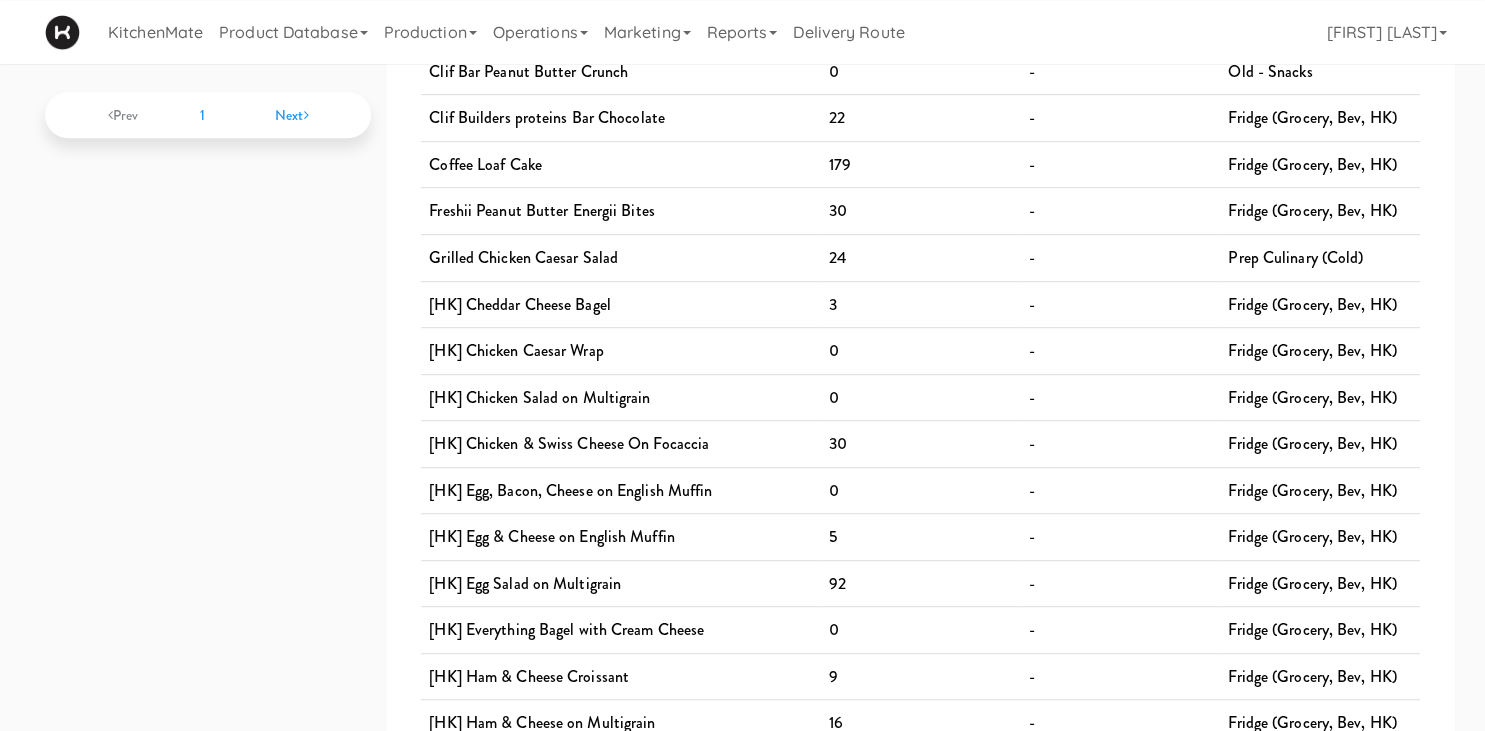 click on "-" at bounding box center [1121, 537] 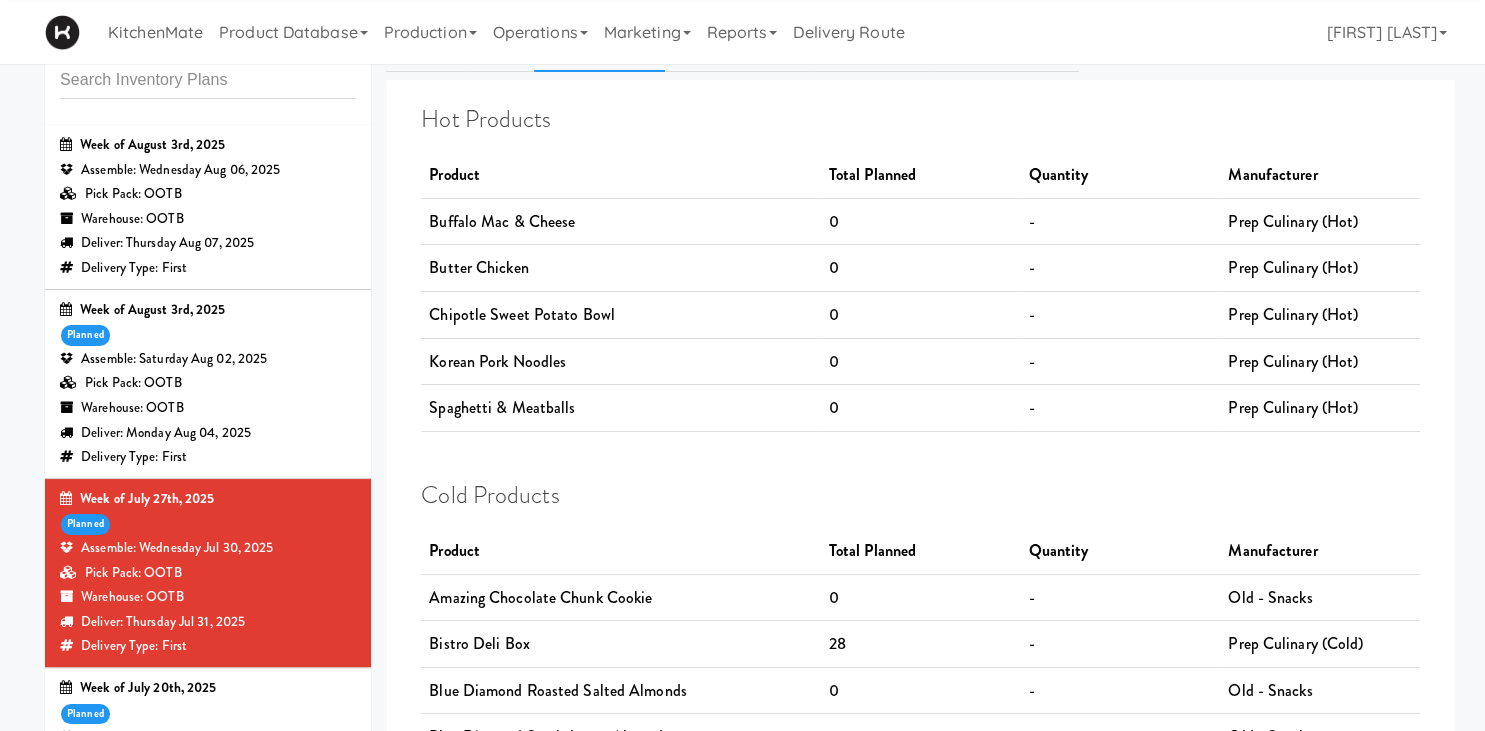 scroll, scrollTop: 43, scrollLeft: 0, axis: vertical 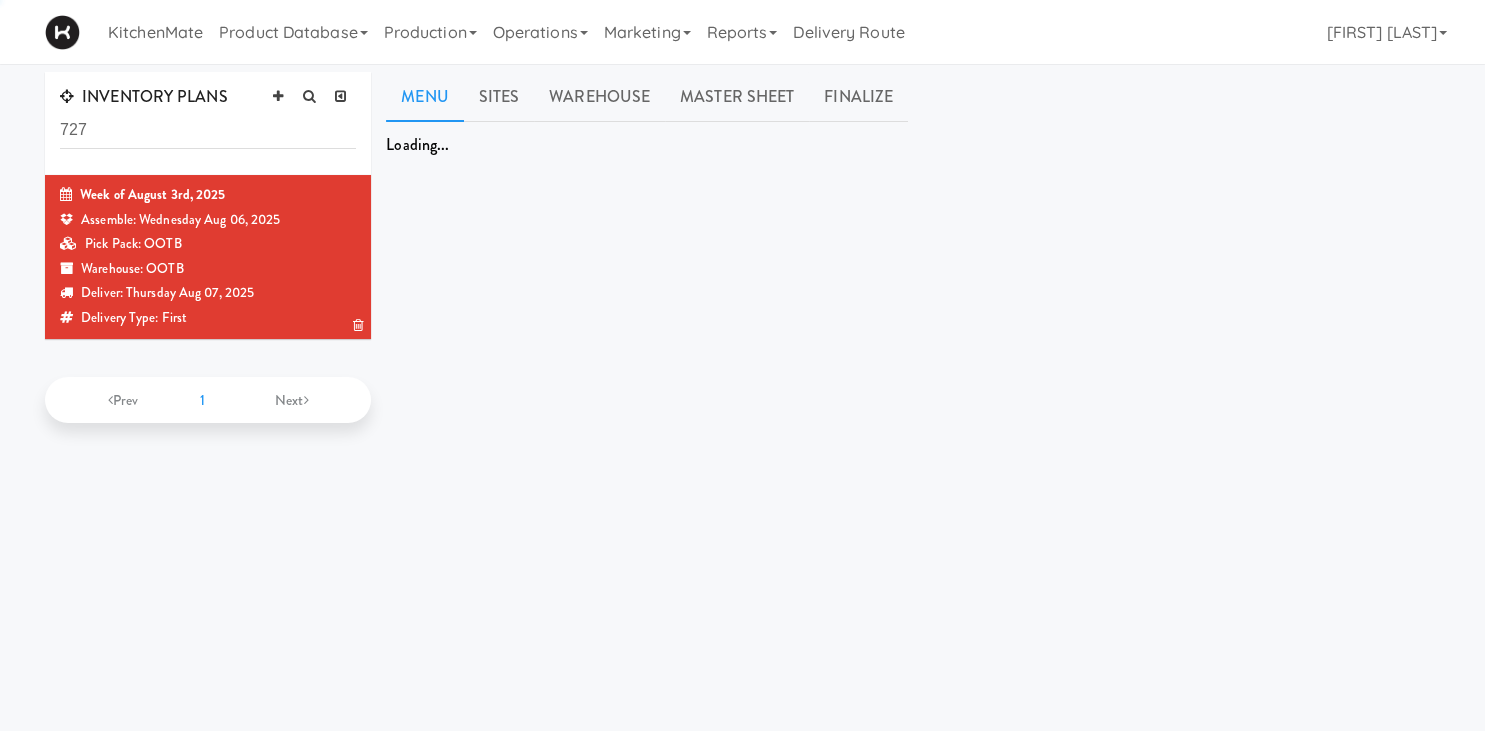 click on "Pick Pack: OOTB" at bounding box center [208, 244] 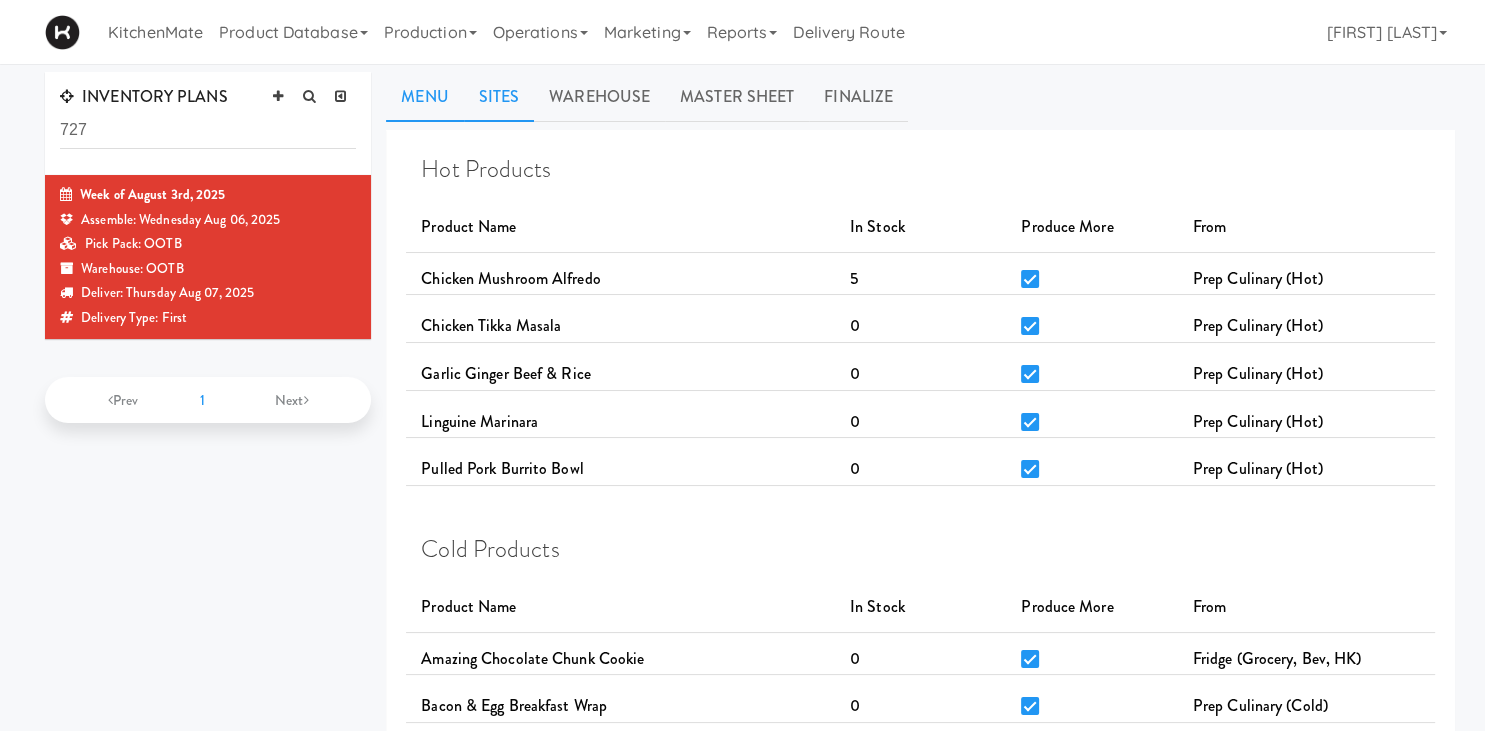 click on "Sites" at bounding box center [499, 97] 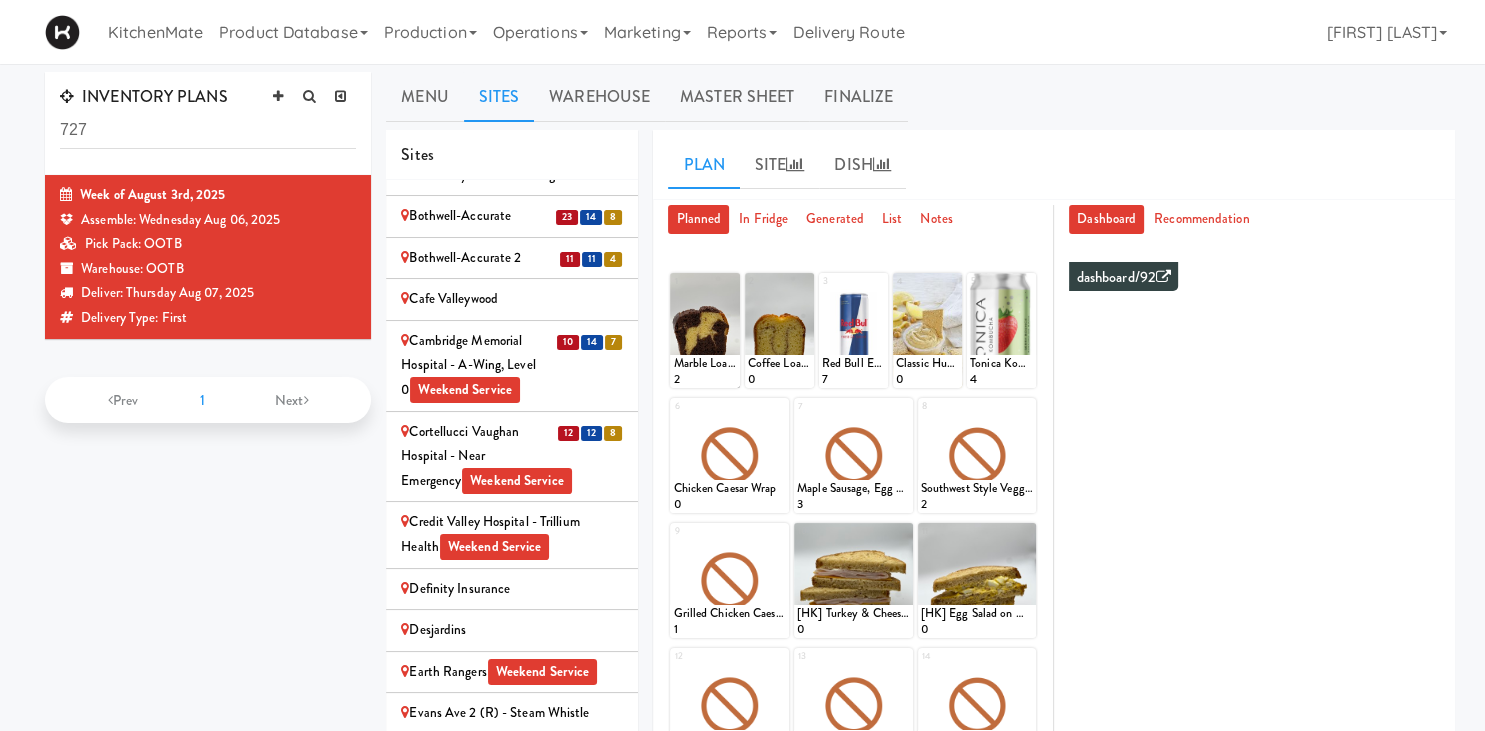 scroll, scrollTop: 1100, scrollLeft: 0, axis: vertical 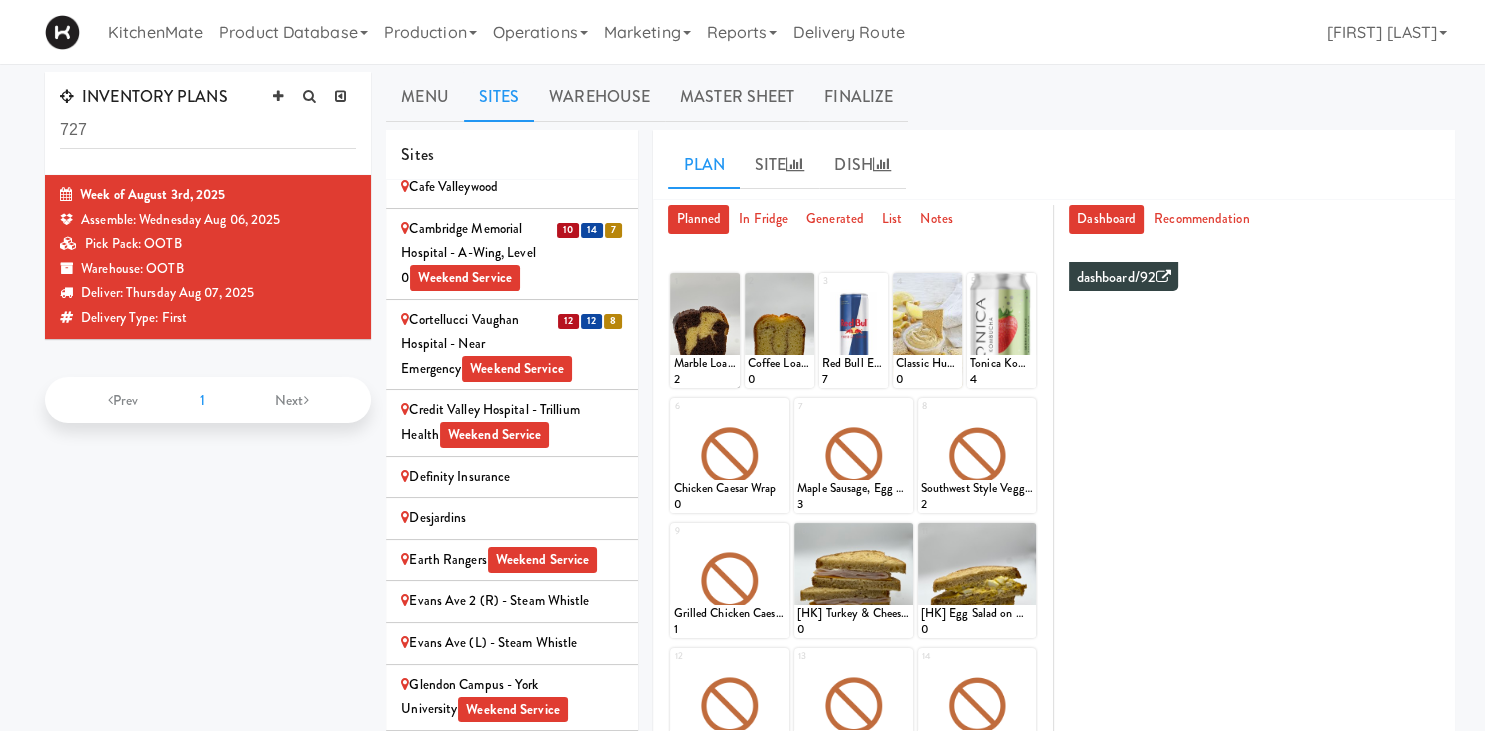 click on "Cortellucci Vaughan Hospital - near Emergency  Weekend Service" at bounding box center [512, 345] 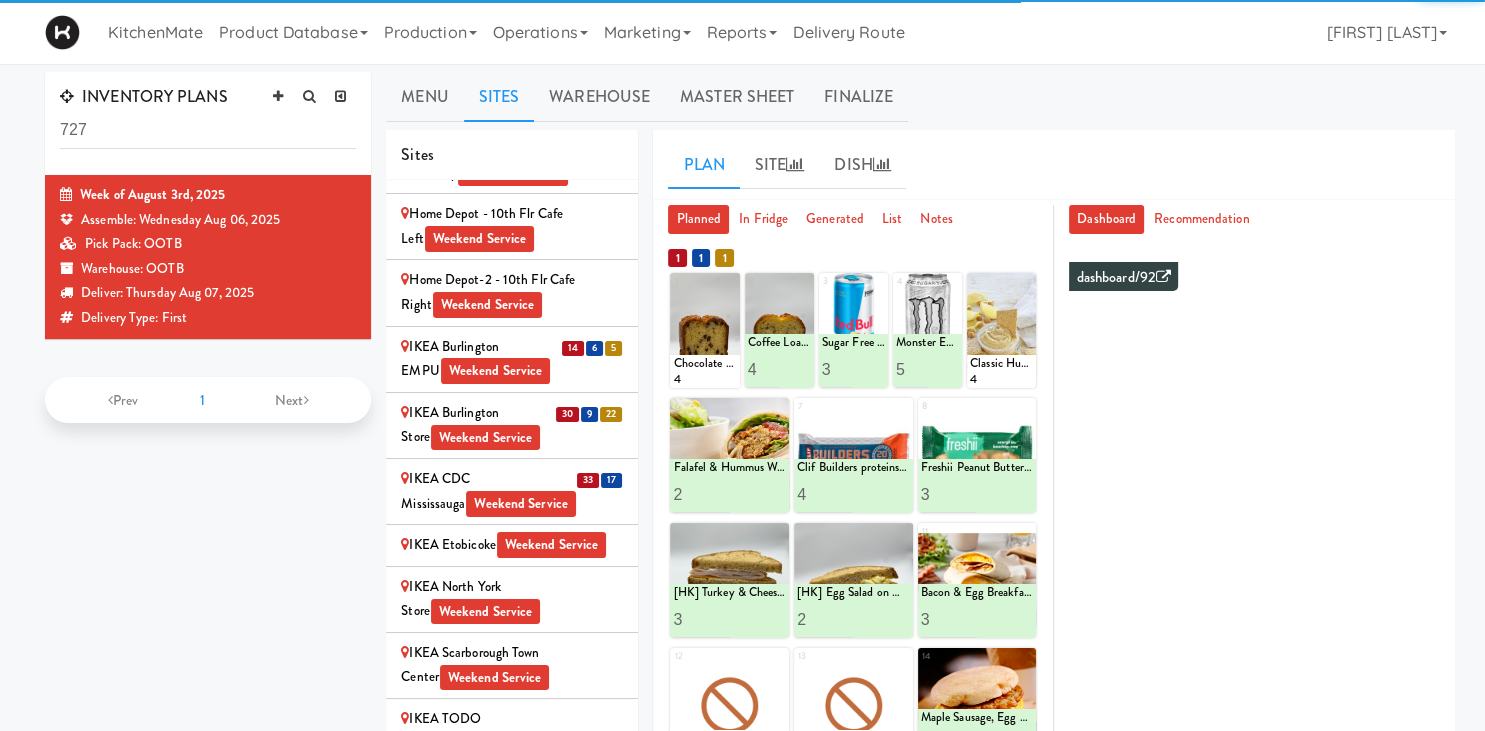 scroll, scrollTop: 1854, scrollLeft: 0, axis: vertical 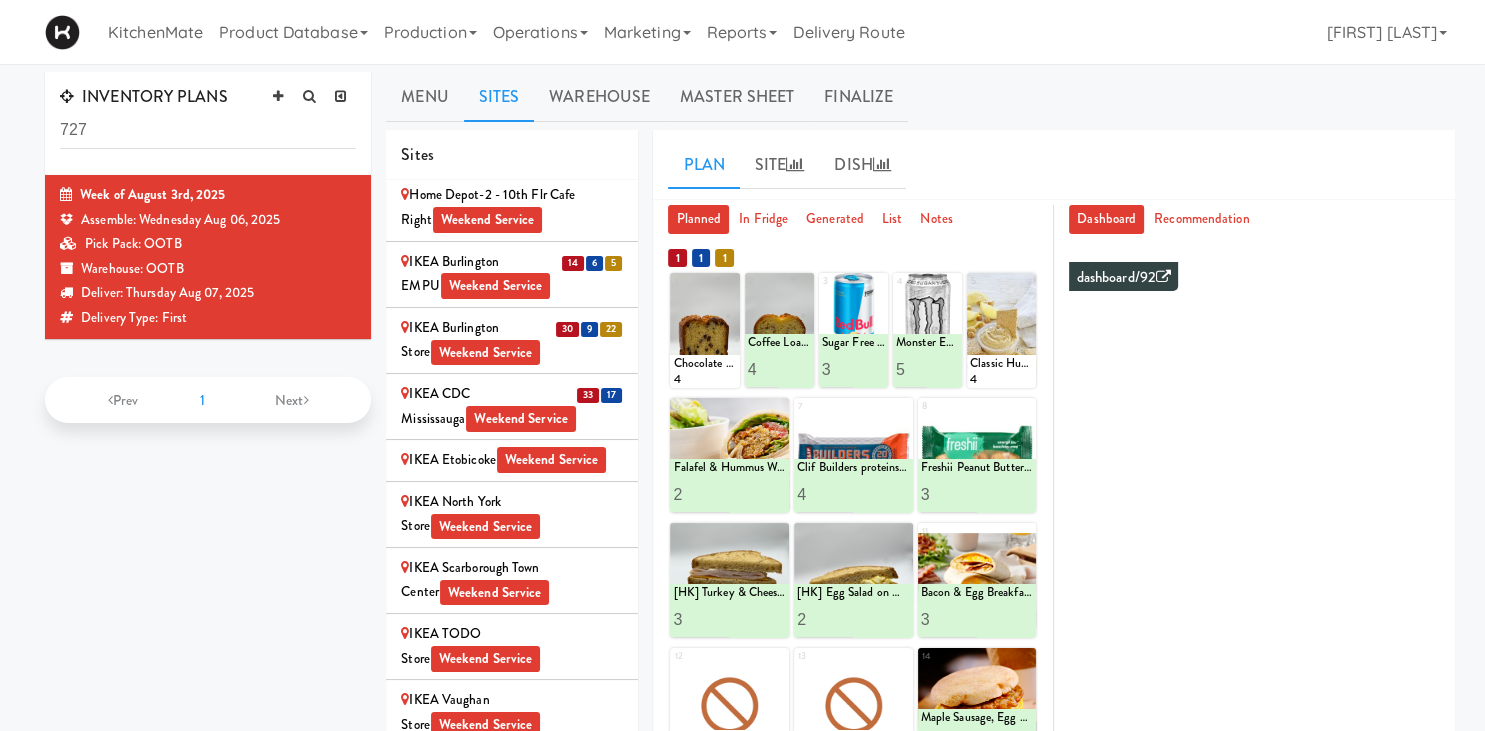 click on "IKEA CDC Mississauga  Weekend Service" at bounding box center [512, 406] 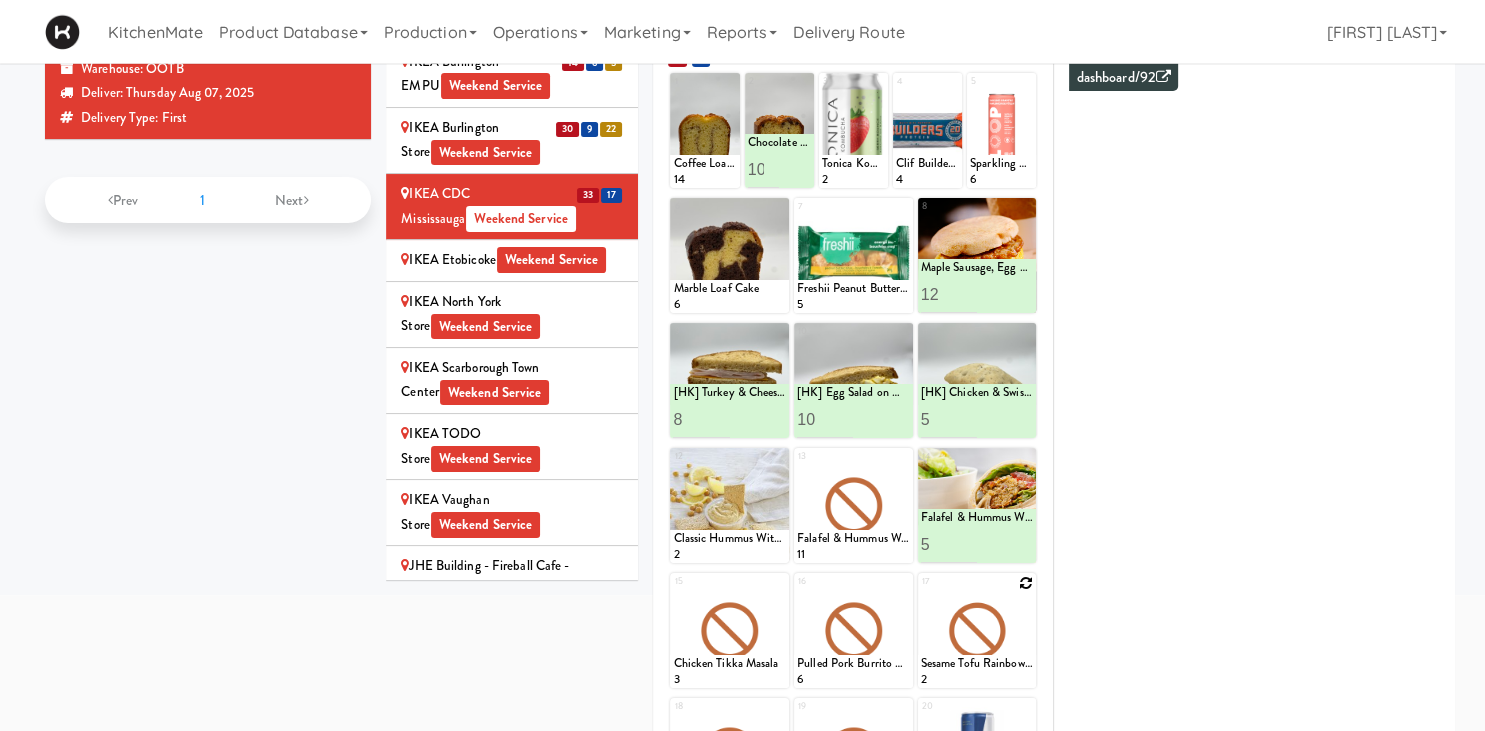 scroll, scrollTop: 290, scrollLeft: 0, axis: vertical 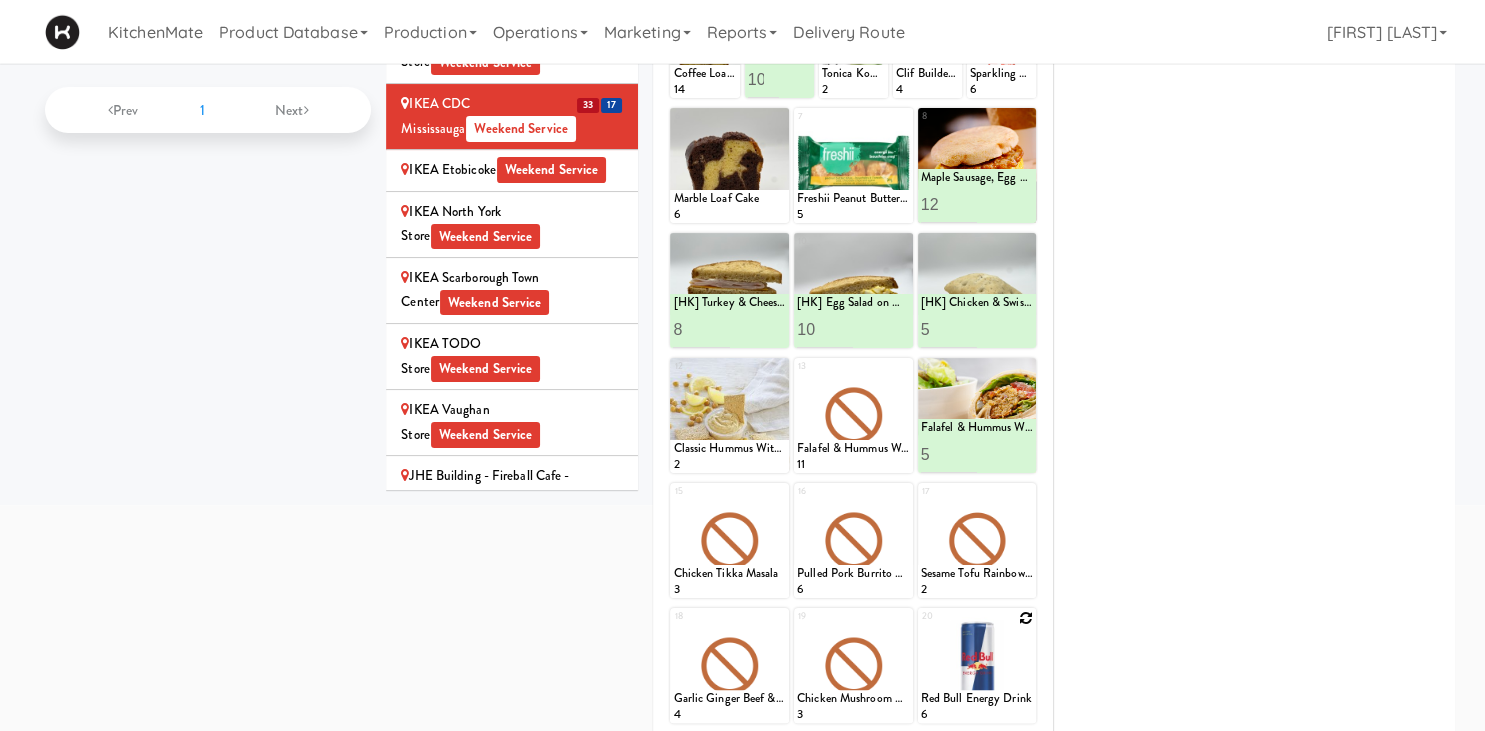 click at bounding box center (1026, 618) 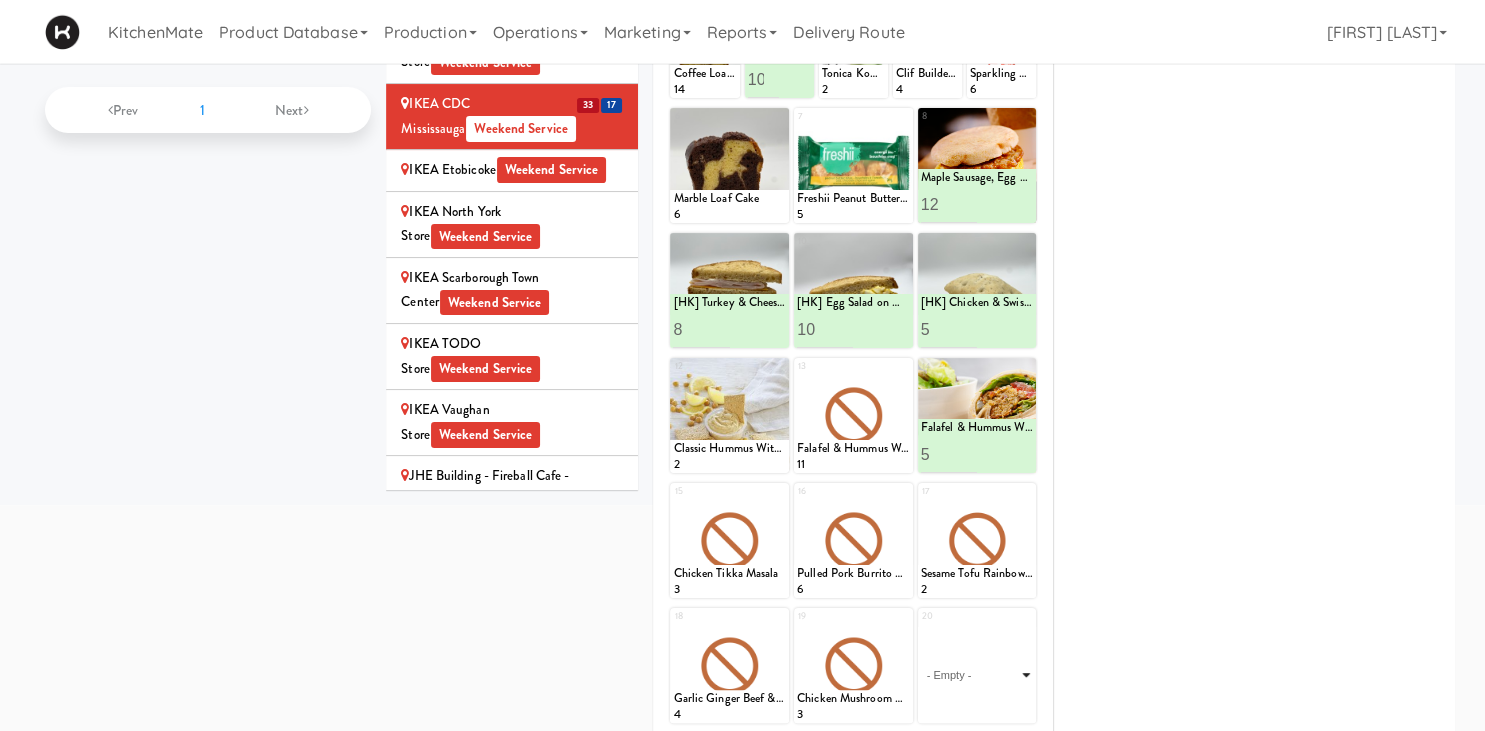 click on "- Empty - Activia Probiotic Peach Mango Smoothie Berry Gatorade Zero Chocolate Milk Tetra Pack Coca Cola Diet Coke Frooti Fuze Iced Tea Grape G2 Gatorade Thirst Quencher Greenhouse Fiery Ginger Shot Lemon Lime Gatorade Zero Monster Energy Zero Ultra Norse Cold Brew Coffee Oasis Apple Juice Orange Celsius Energy Drink Orange Gatorade Zero Red Bull Energy Drink Sanpellengrino Aranciata Sparkling Clementine Probiotic Soda Sparkling Ginger Probiotic Soda Sparkling Grapefruit Probiotic Soda Sugar Free Red Bull Tonica Kombucha Berry Bounce Amazing Chocolate Chunk Cookie Bacon & Egg Breakfast Wrap Bistro Deli Box Blue Diamond Roasted Salted Almonds Blue Diamond Smokehouse Almonds Caramilk Chocolate Chip Loaf Cake Chocolate Loaf Cake Classic Hummus With Crackers Clif Bar Peanut Butter Crunch Clif Builders proteins Bar Chocolate Clif Builders proteins Bar Chocolate Mint Coffee Loaf Cake Falafel & Hummus Wrap Freshii Peanut Butter Energii Bites [HK] Cheddar Cheese Bagel [HK] Chicken Caesar Wrap [HK] Turkey Club Wrap" at bounding box center [977, 675] 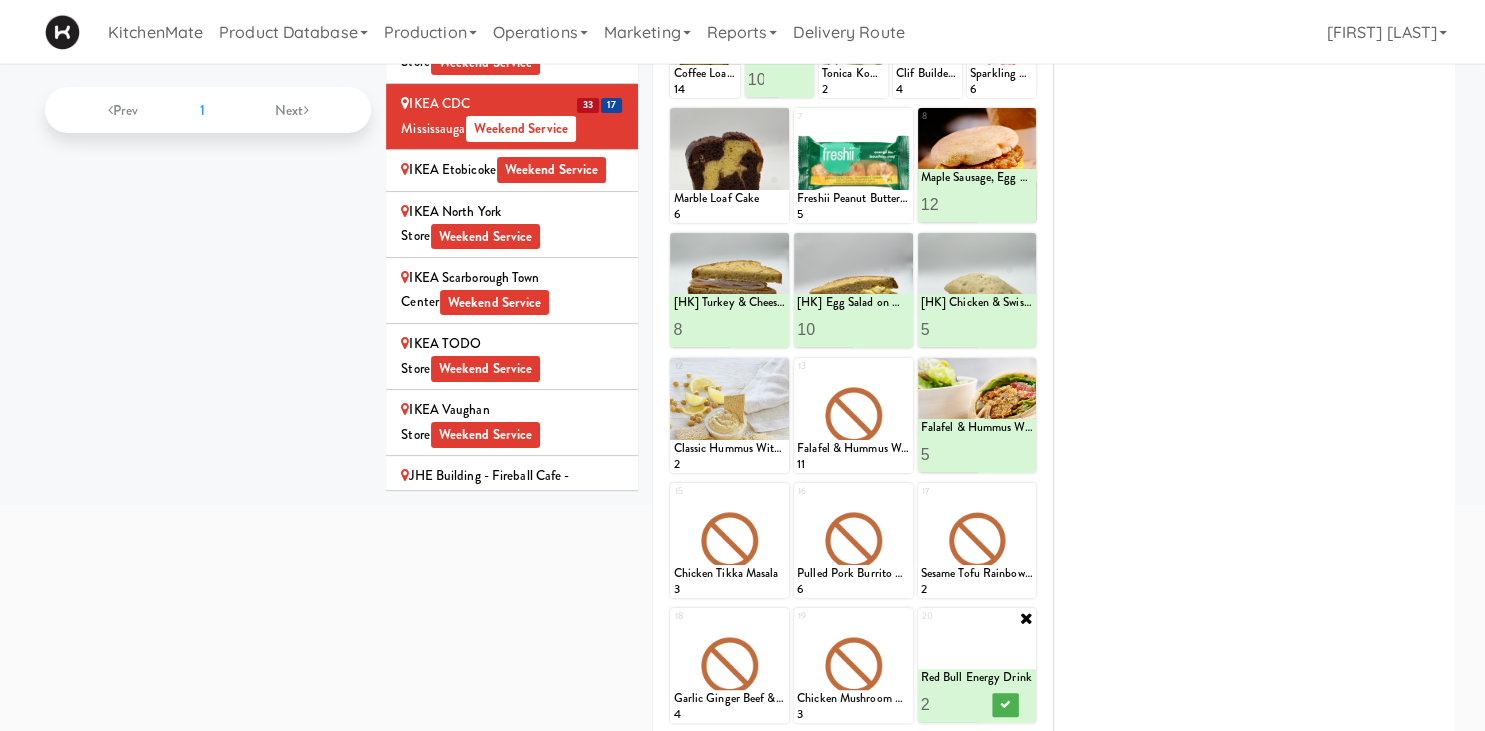 click on "2" at bounding box center (949, 704) 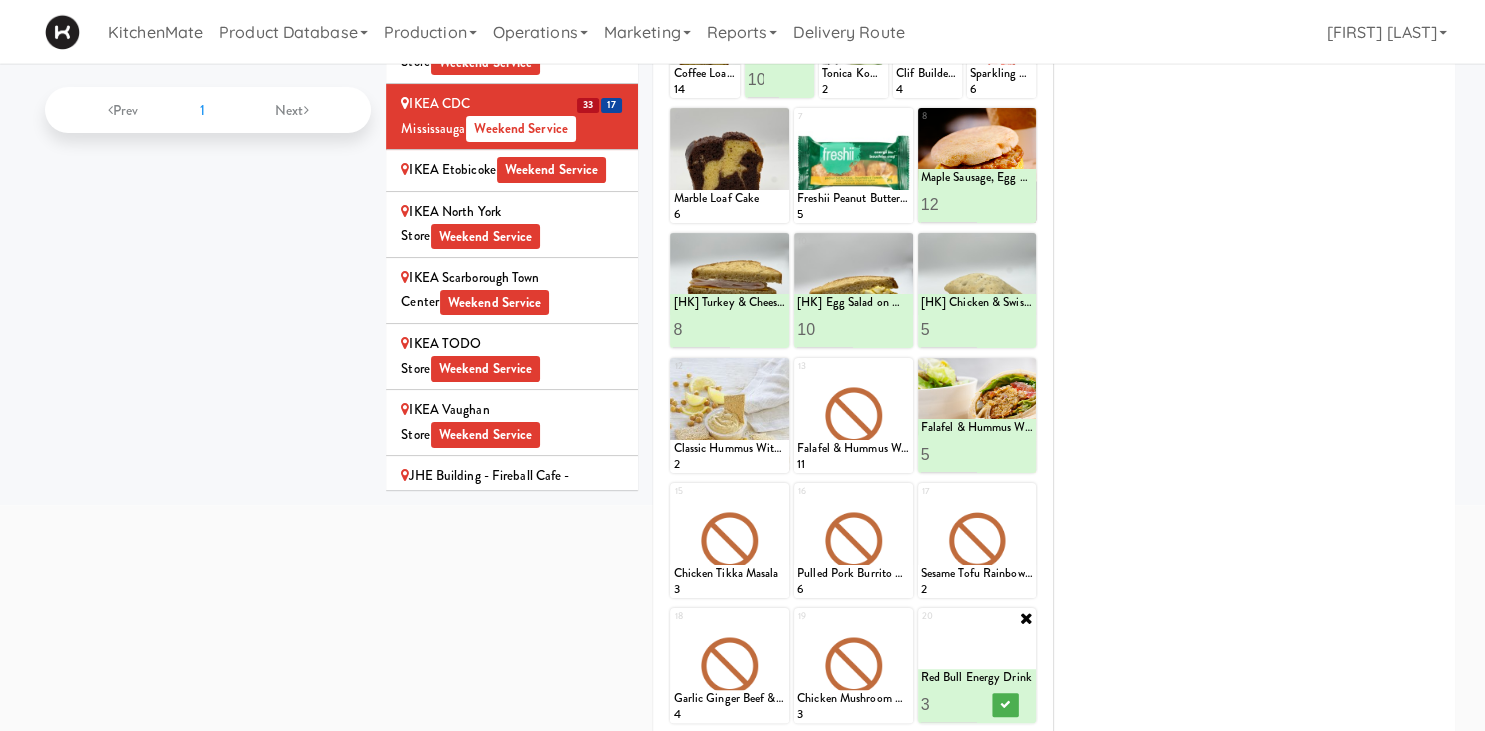click on "3" at bounding box center (949, 704) 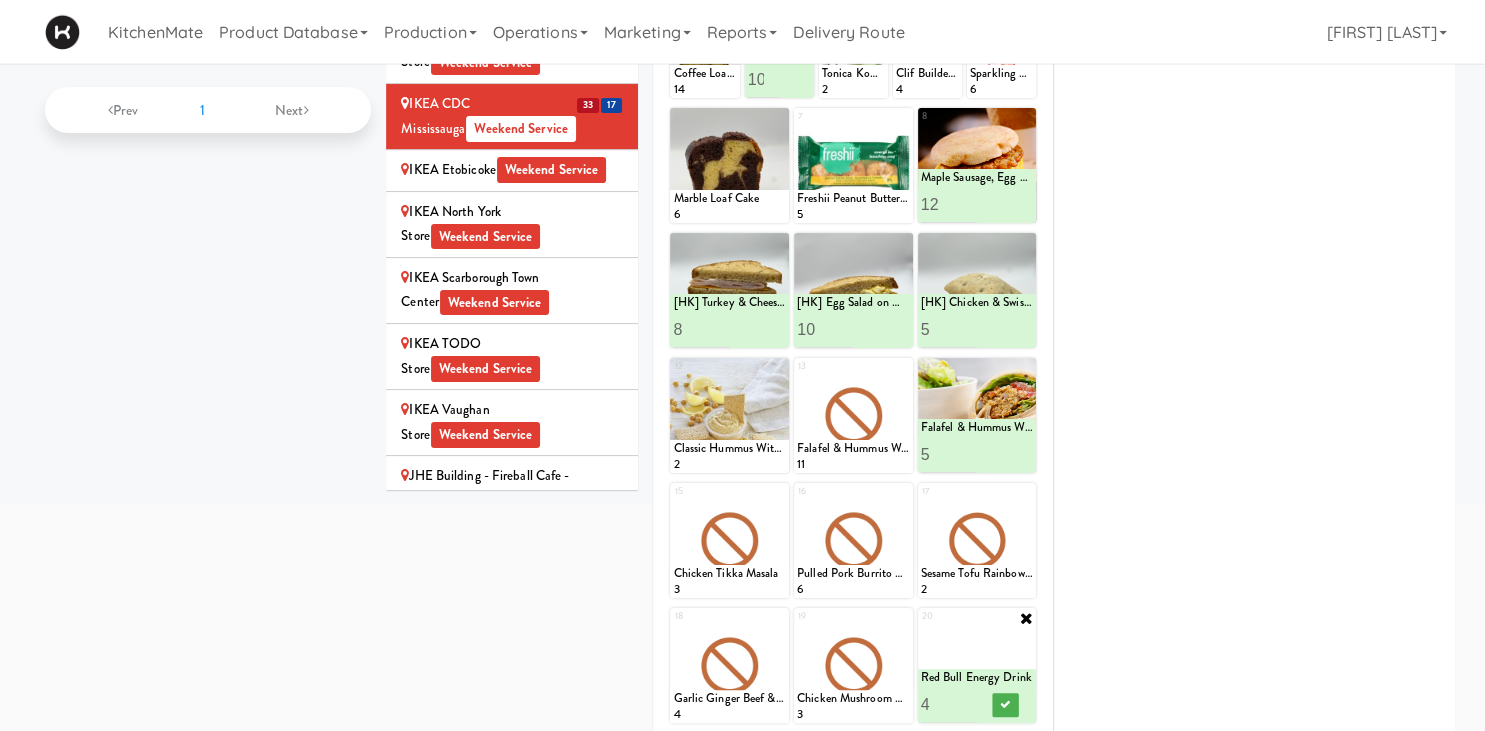 click on "4" at bounding box center (949, 704) 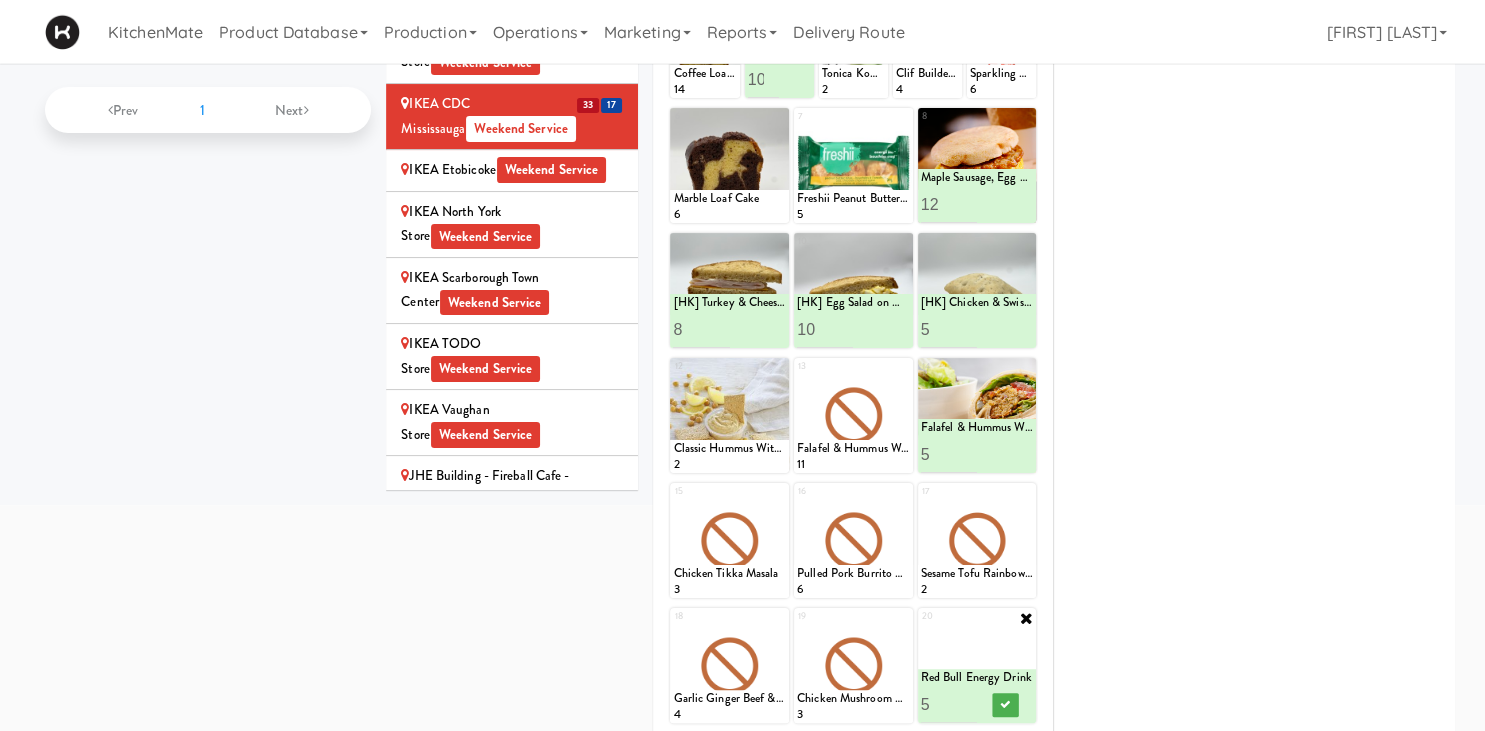 click on "5" at bounding box center [949, 704] 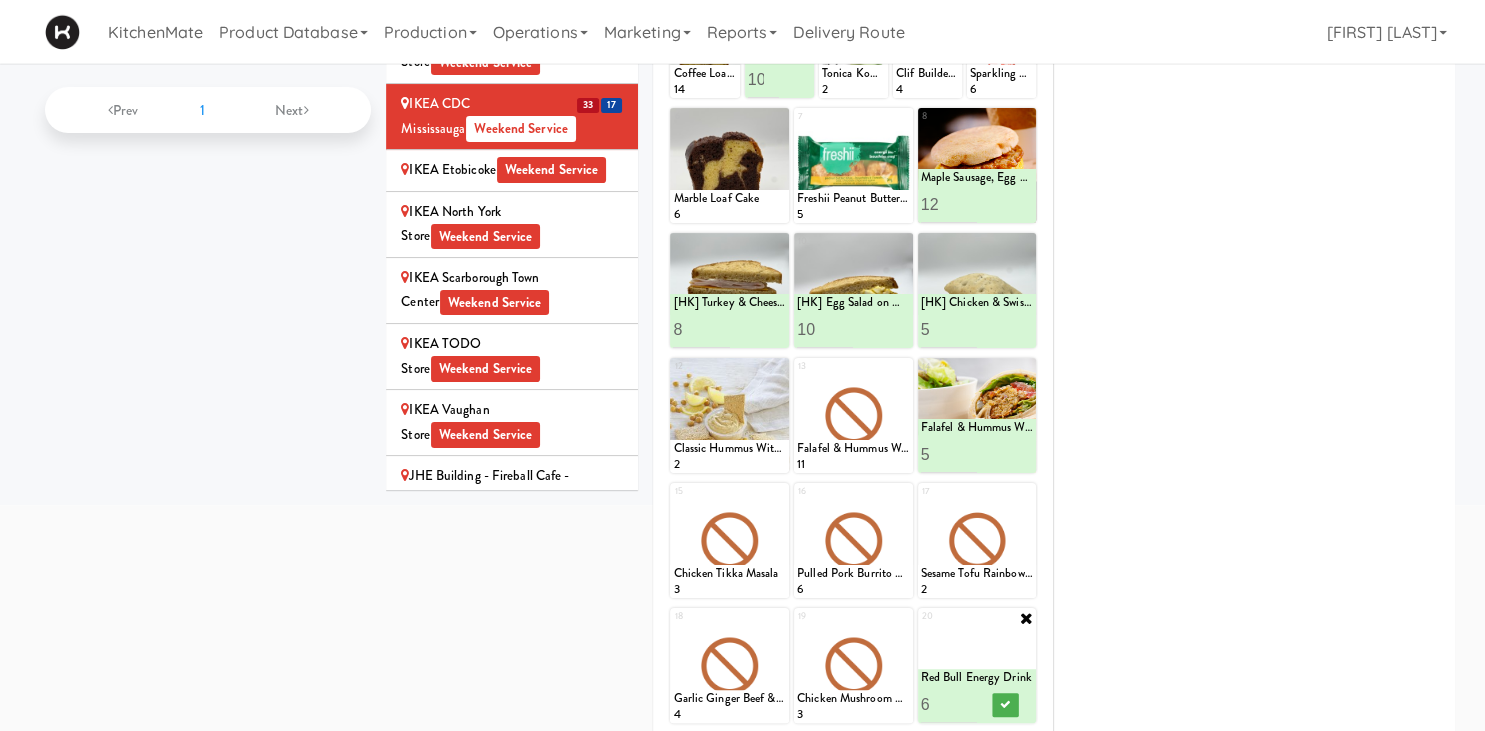 type on "6" 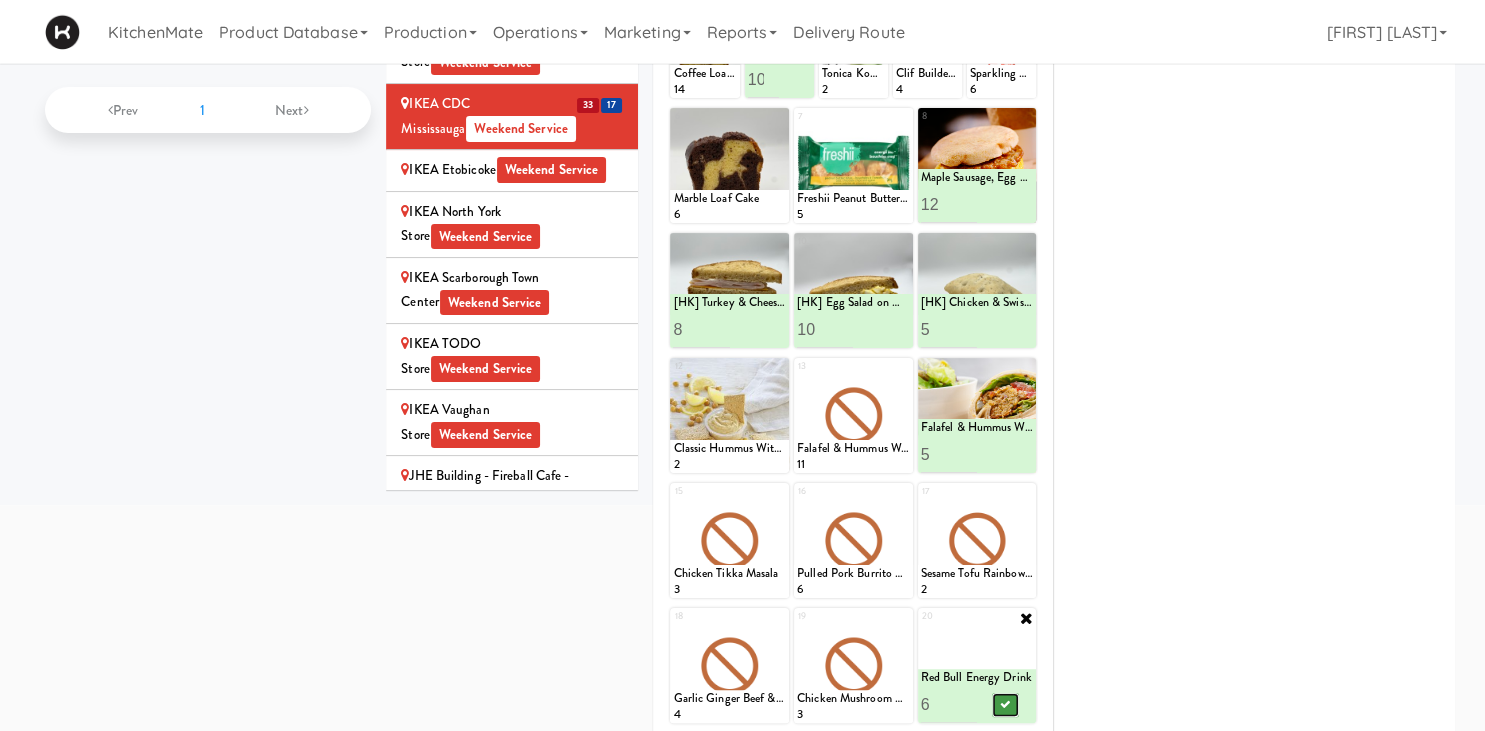 click at bounding box center [1005, 705] 